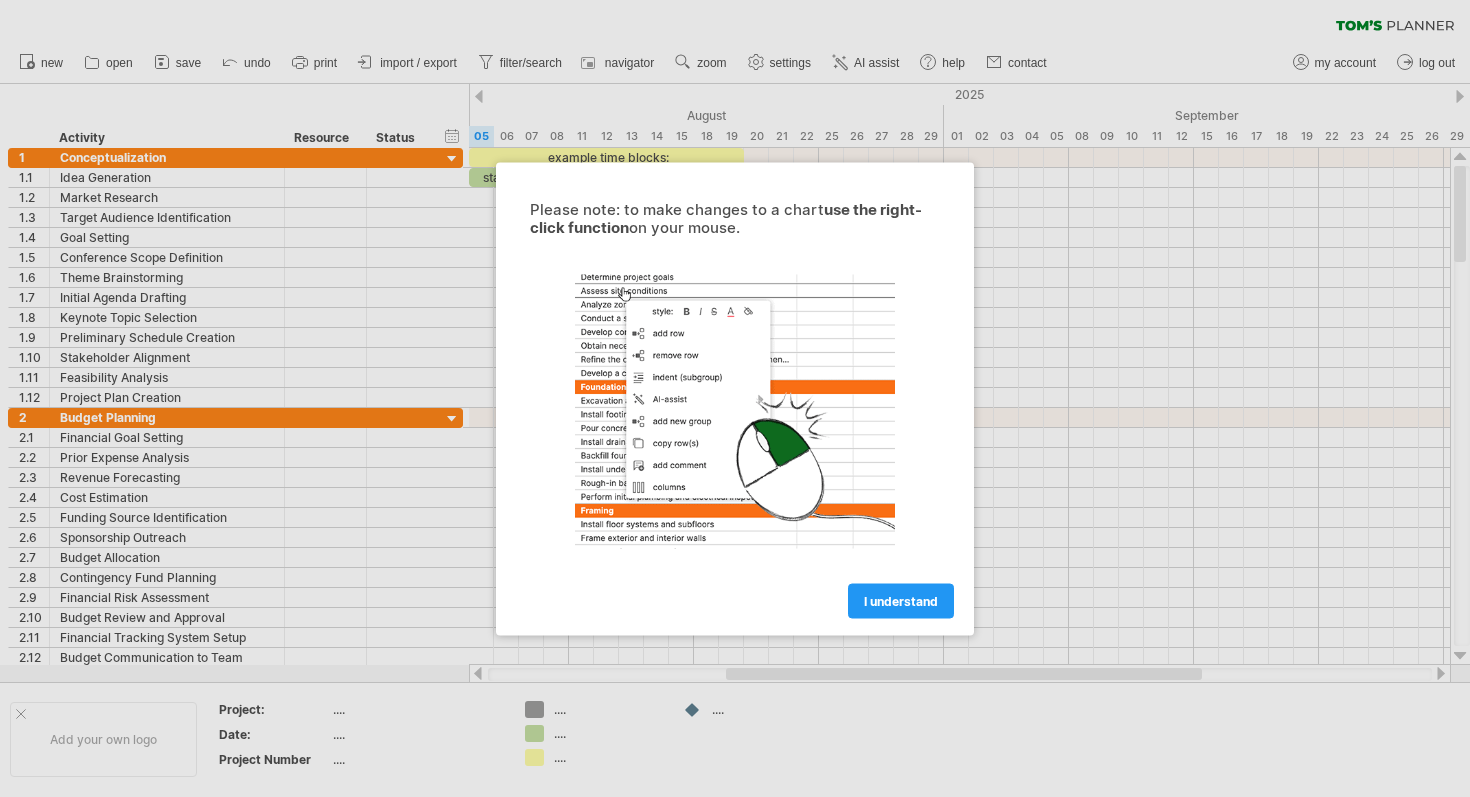 scroll, scrollTop: 0, scrollLeft: 0, axis: both 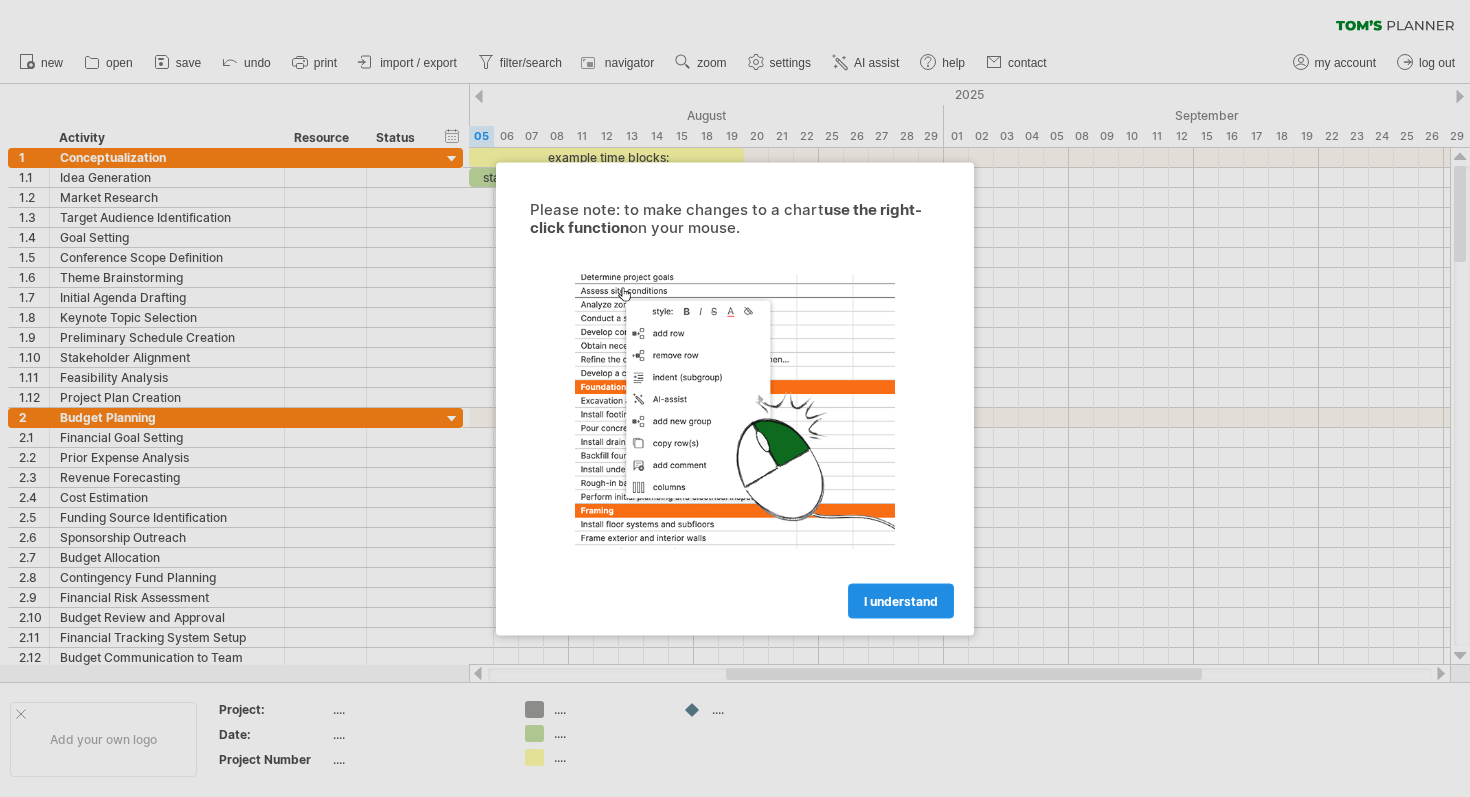click on "I understand" at bounding box center (901, 600) 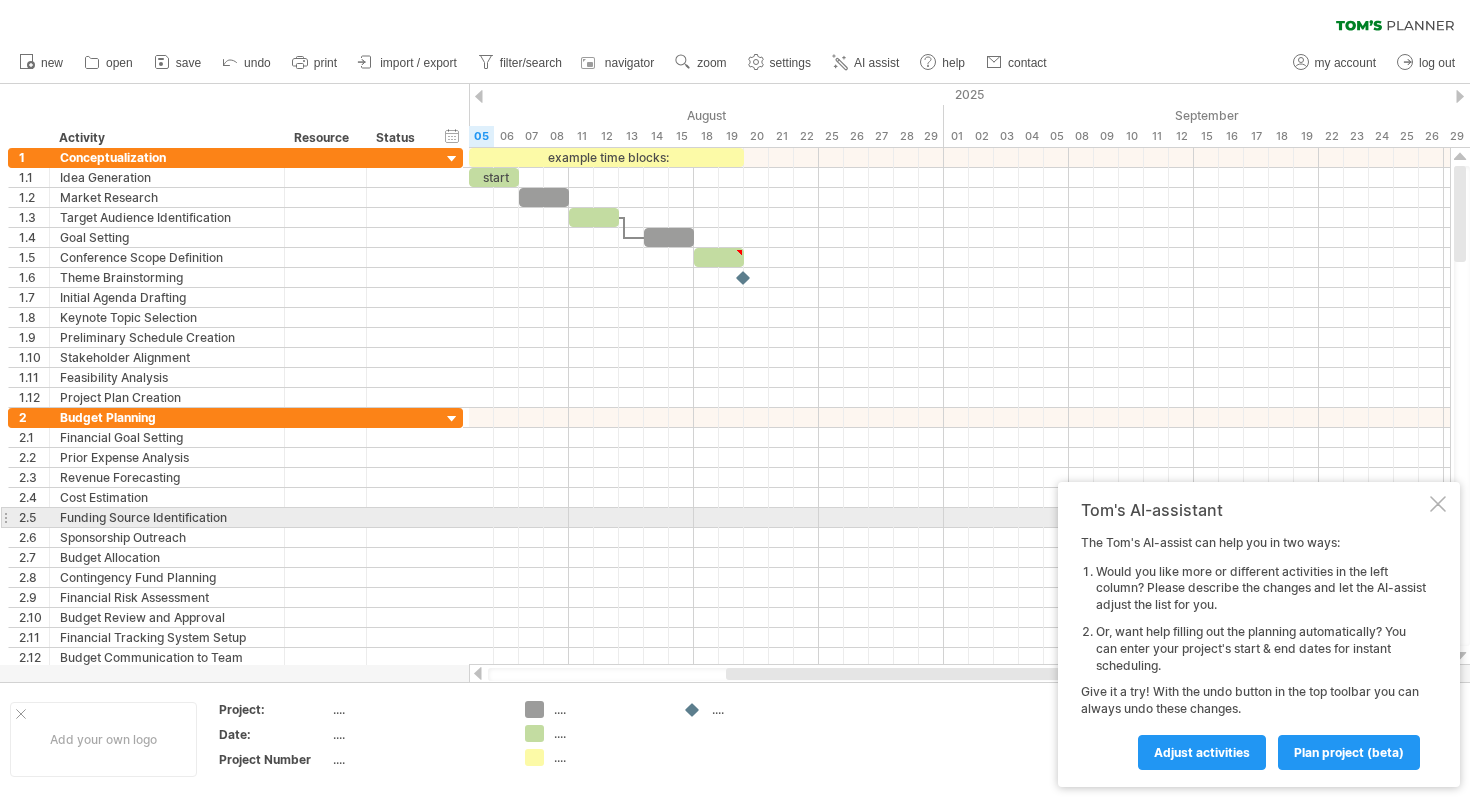 click on "Tom's AI-assistant The Tom's AI-assist can help you in two ways: Would you like more or different activities in the left column? Please describe the changes and let the AI-assist adjust the list for you. Or, want help filling out the planning automatically? You can enter your project's start & end dates for instant scheduling. Give it a try! With the undo button in the top toolbar you can always undo these changes. Adjust activities    plan project (beta)" at bounding box center [1259, 634] 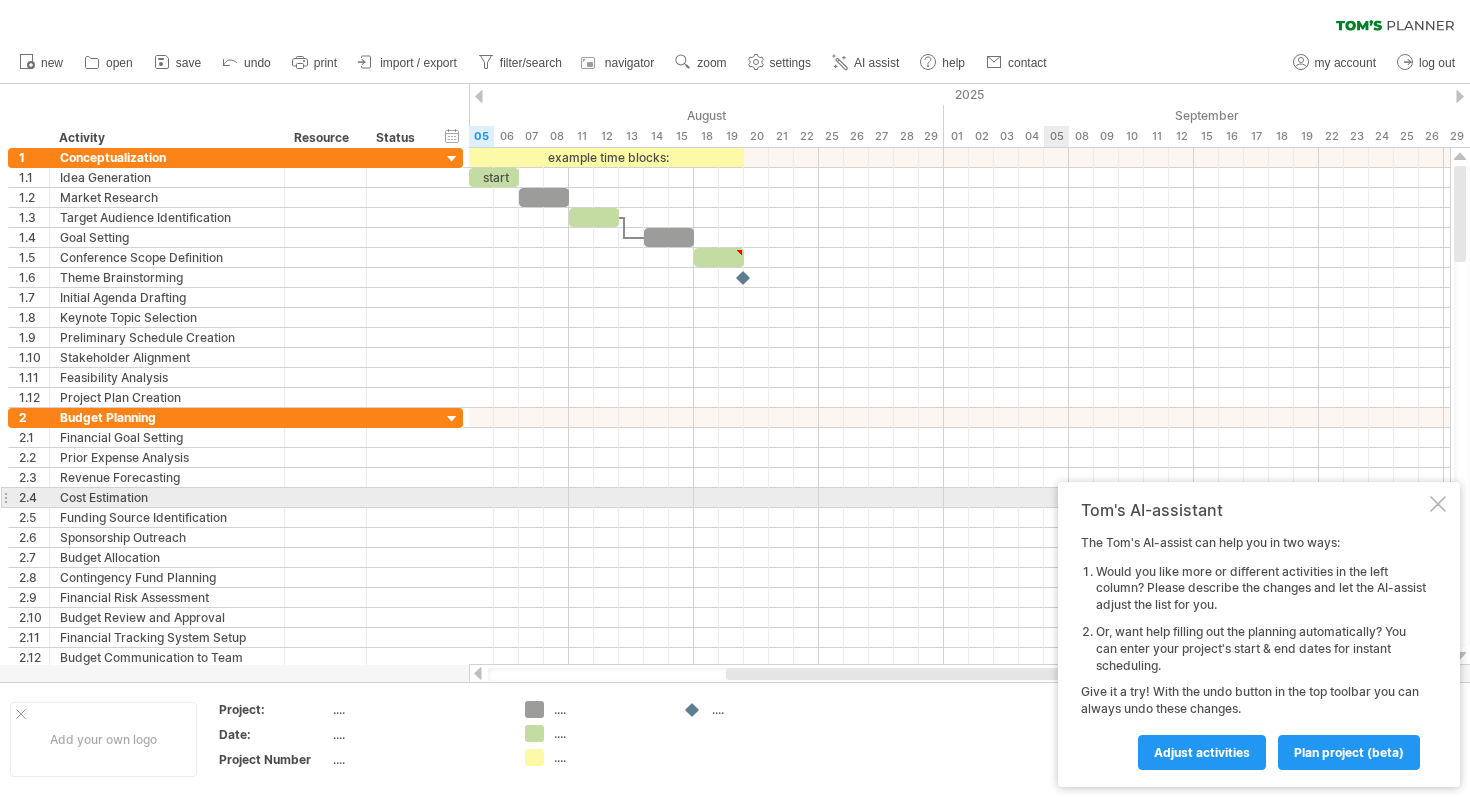 click on "Tom's AI-assistant The Tom's AI-assist can help you in two ways: Would you like more or different activities in the left column? Please describe the changes and let the AI-assist adjust the list for you. Or, want help filling out the planning automatically? You can enter your project's start & end dates for instant scheduling. Give it a try! With the undo button in the top toolbar you can always undo these changes. Adjust activities    plan project (beta)" at bounding box center (1259, 634) 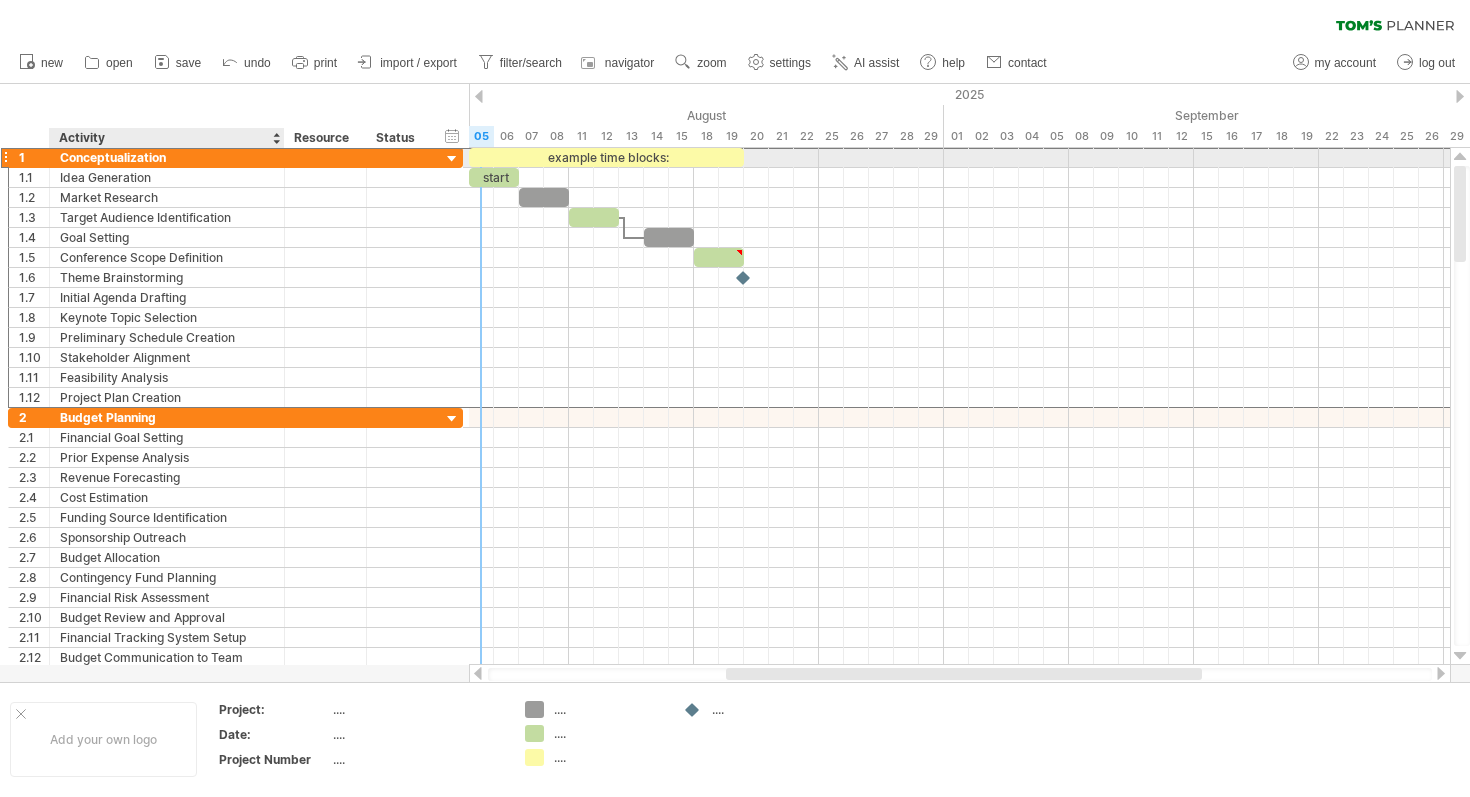 click on "Conceptualization" at bounding box center (167, 157) 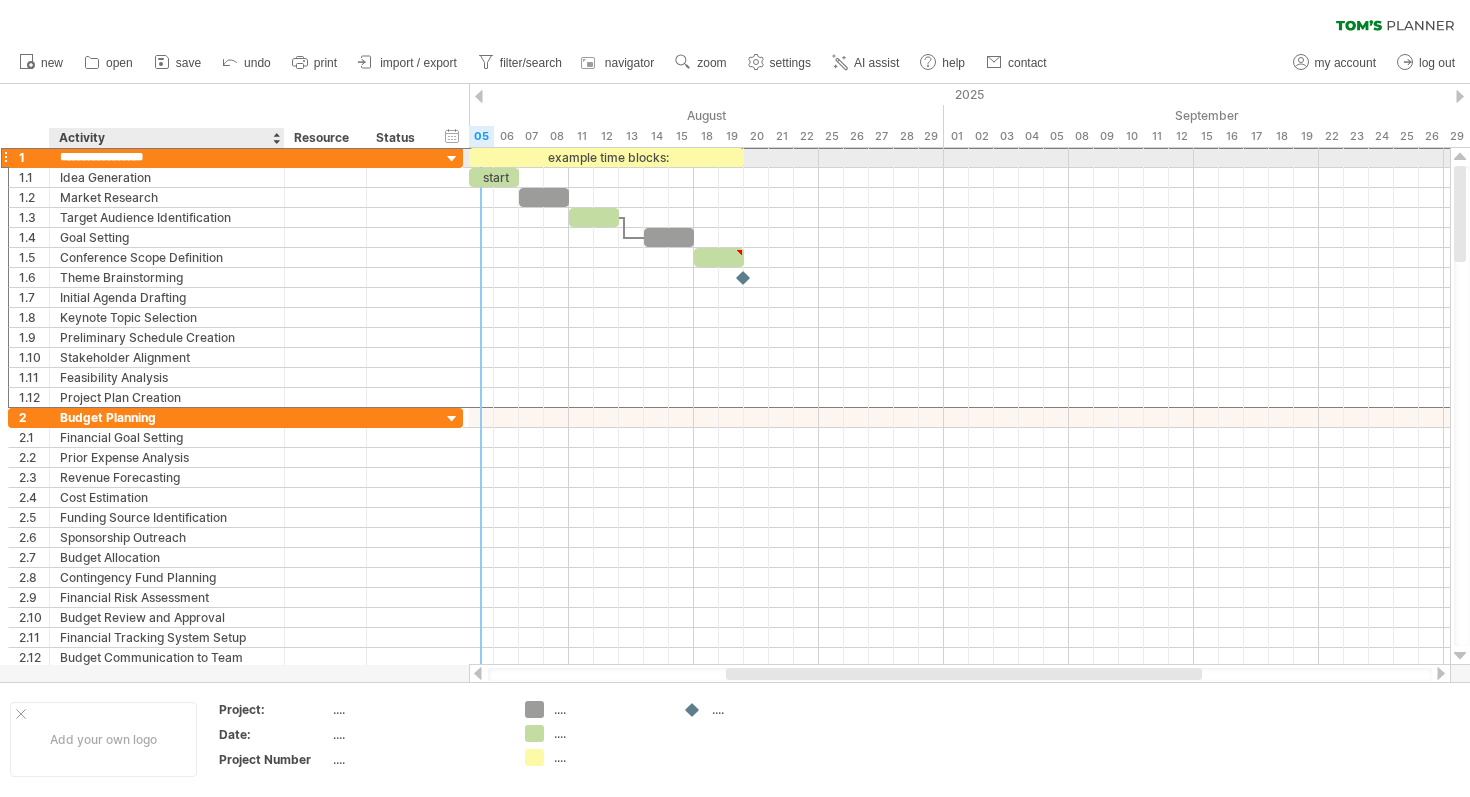 click on "**********" at bounding box center [167, 157] 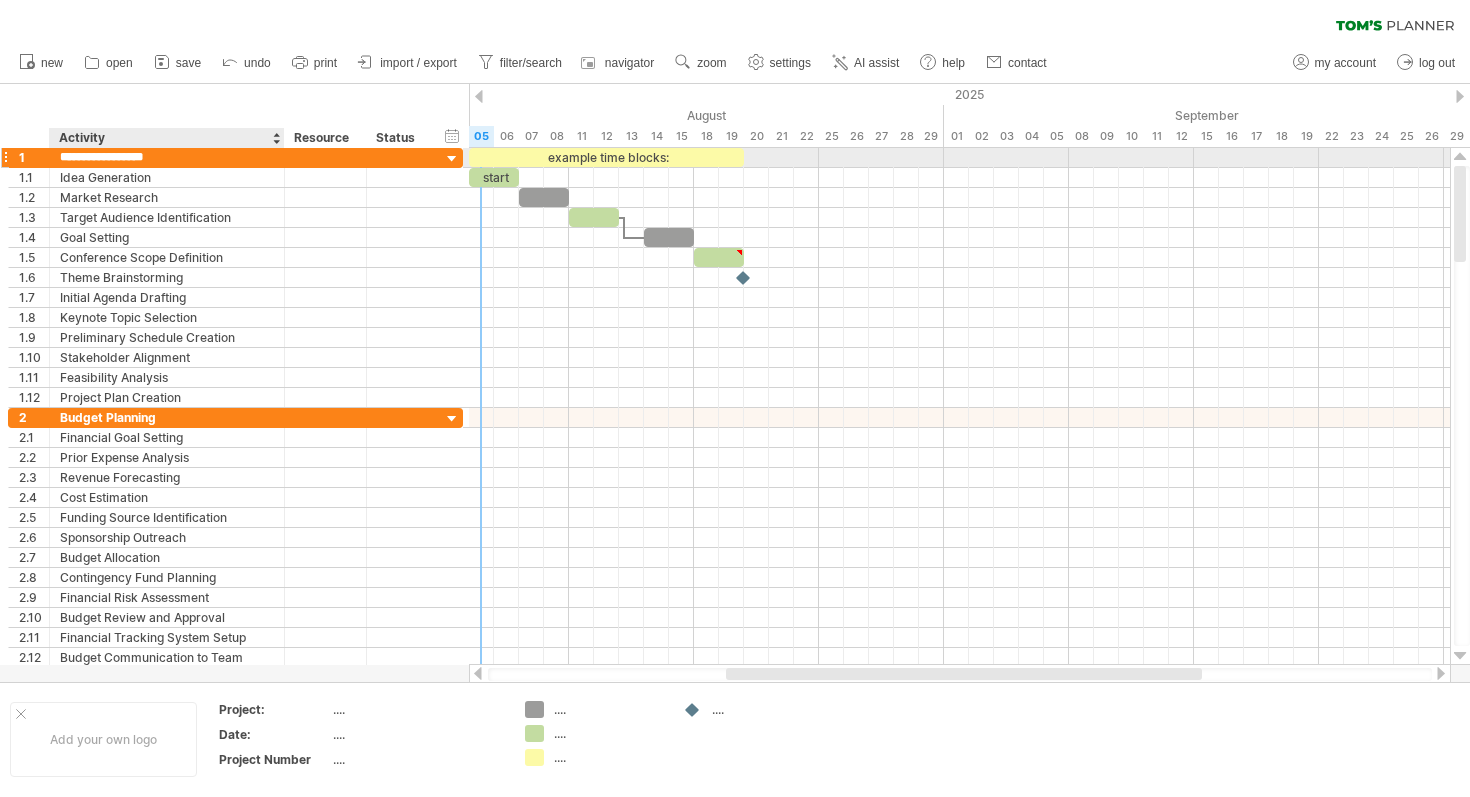 click on "**********" at bounding box center (167, 157) 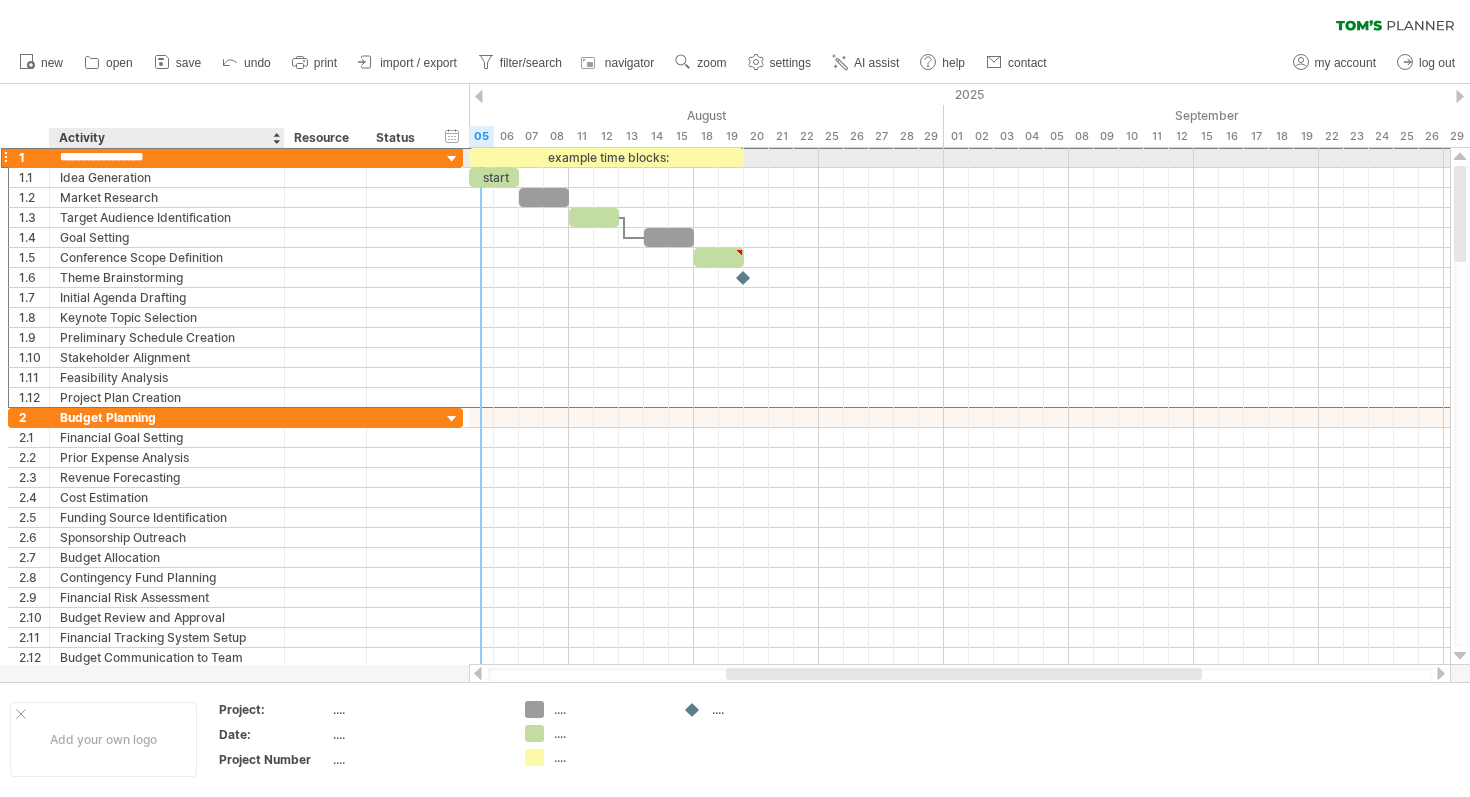 click on "**********" at bounding box center [167, 157] 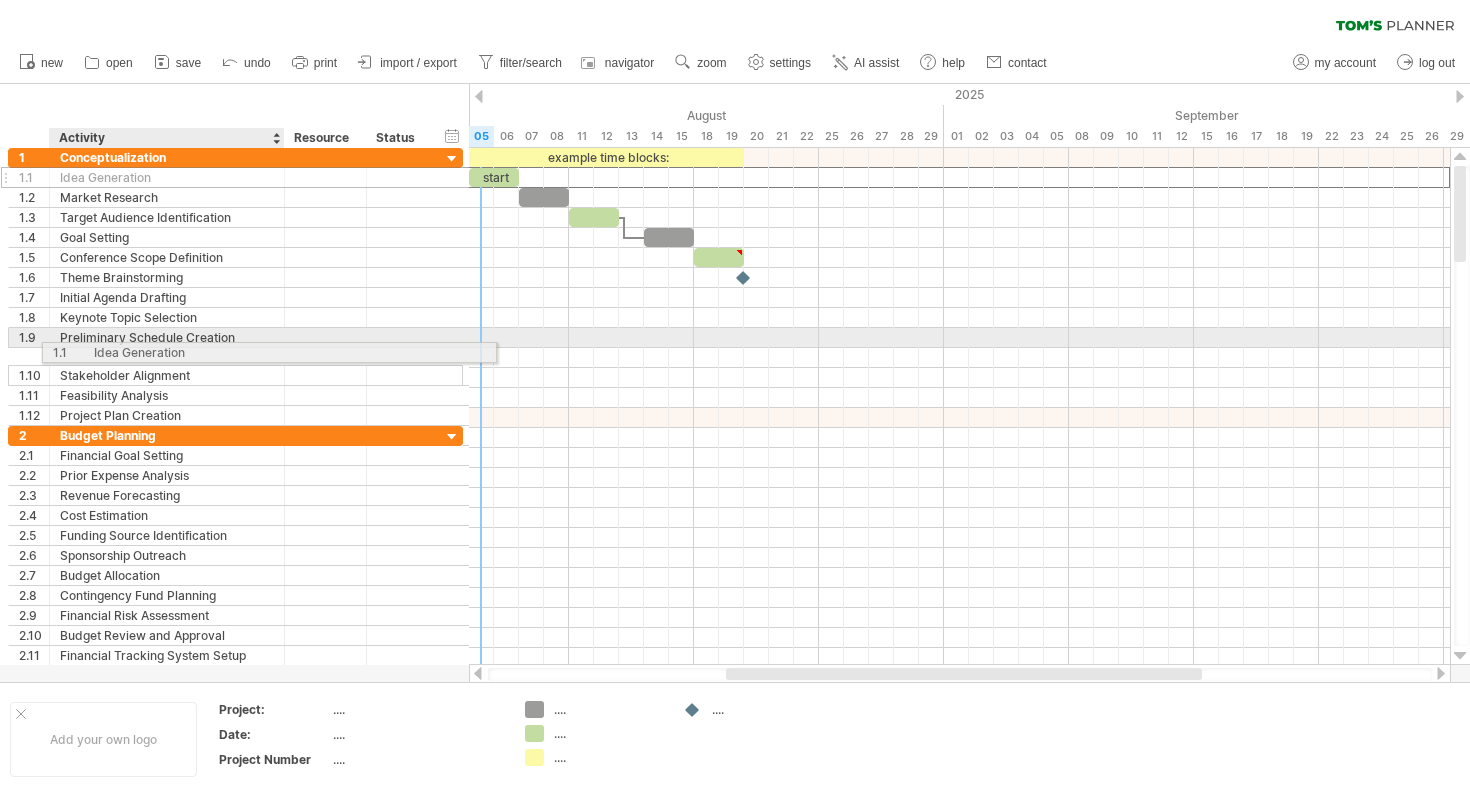 drag, startPoint x: 85, startPoint y: 180, endPoint x: 114, endPoint y: 349, distance: 171.47011 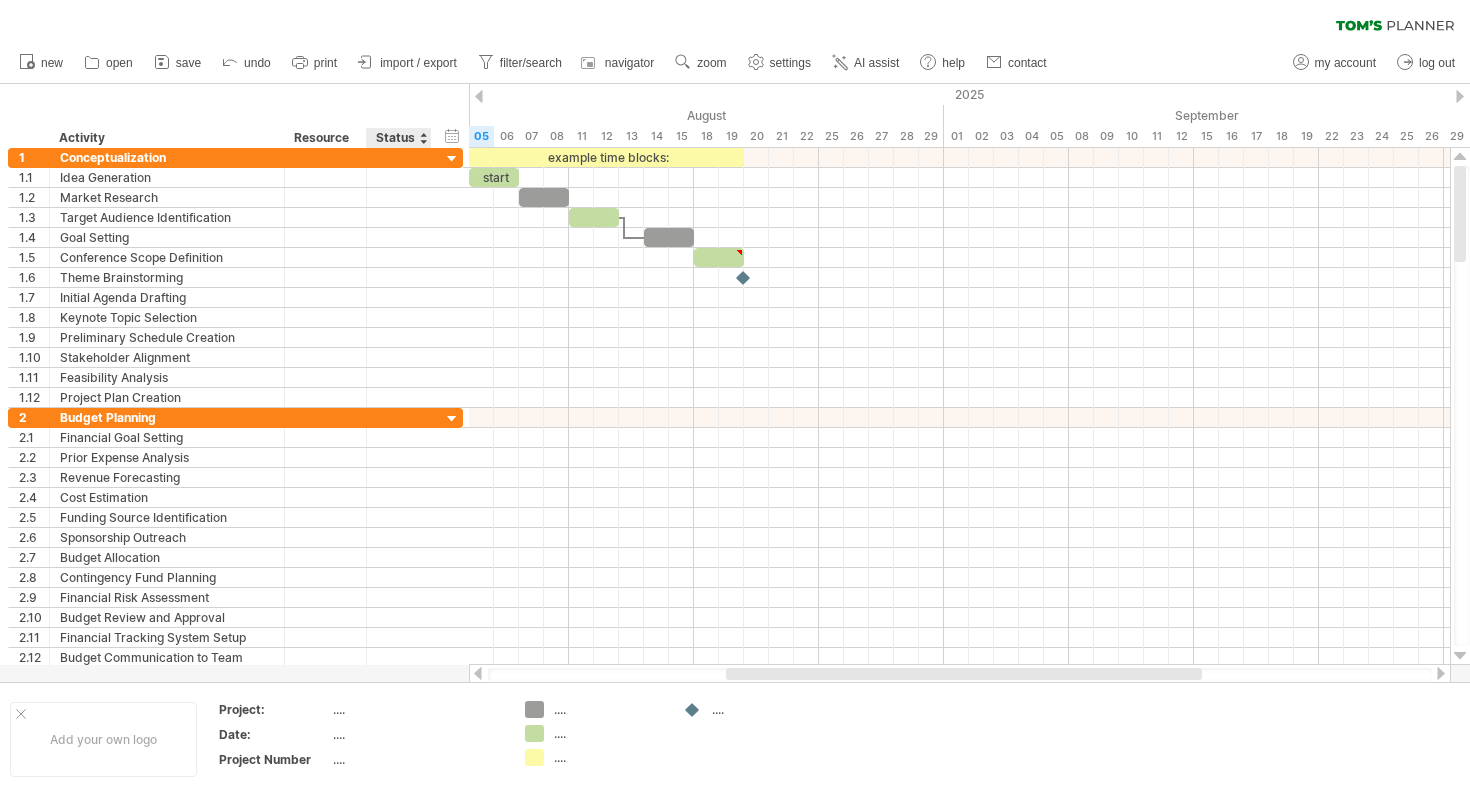 click on "Status" at bounding box center (398, 138) 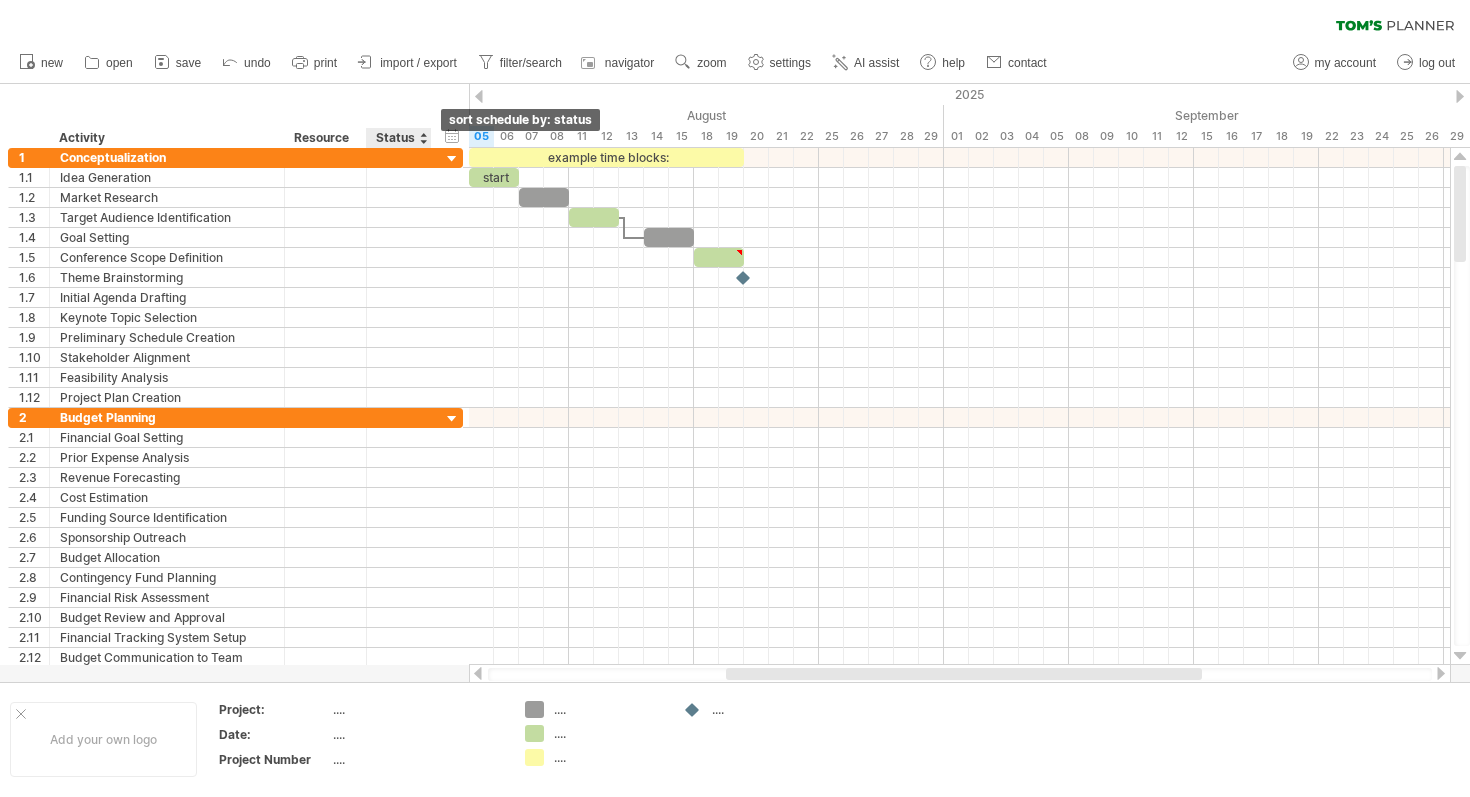 click at bounding box center [423, 138] 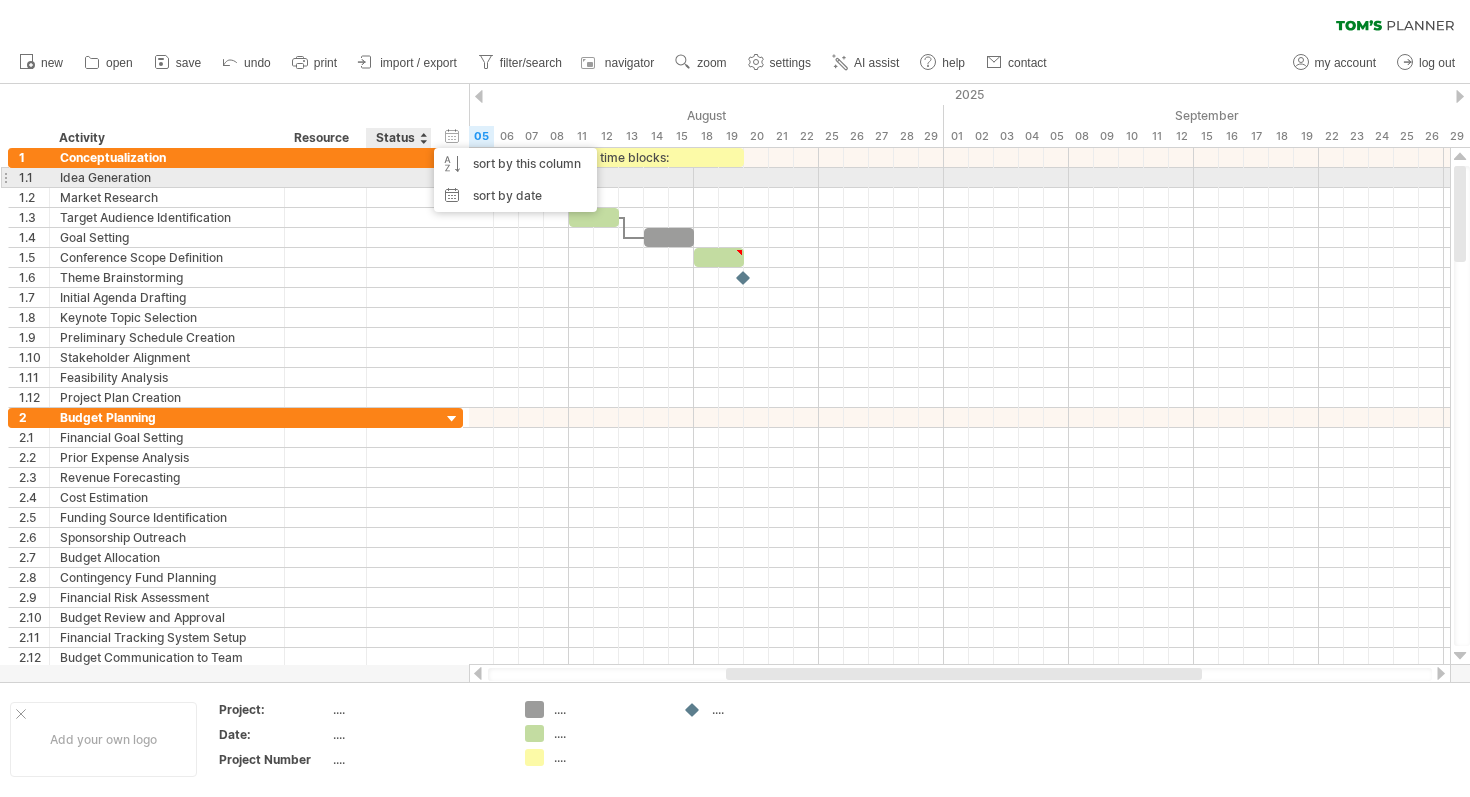 click at bounding box center [399, 177] 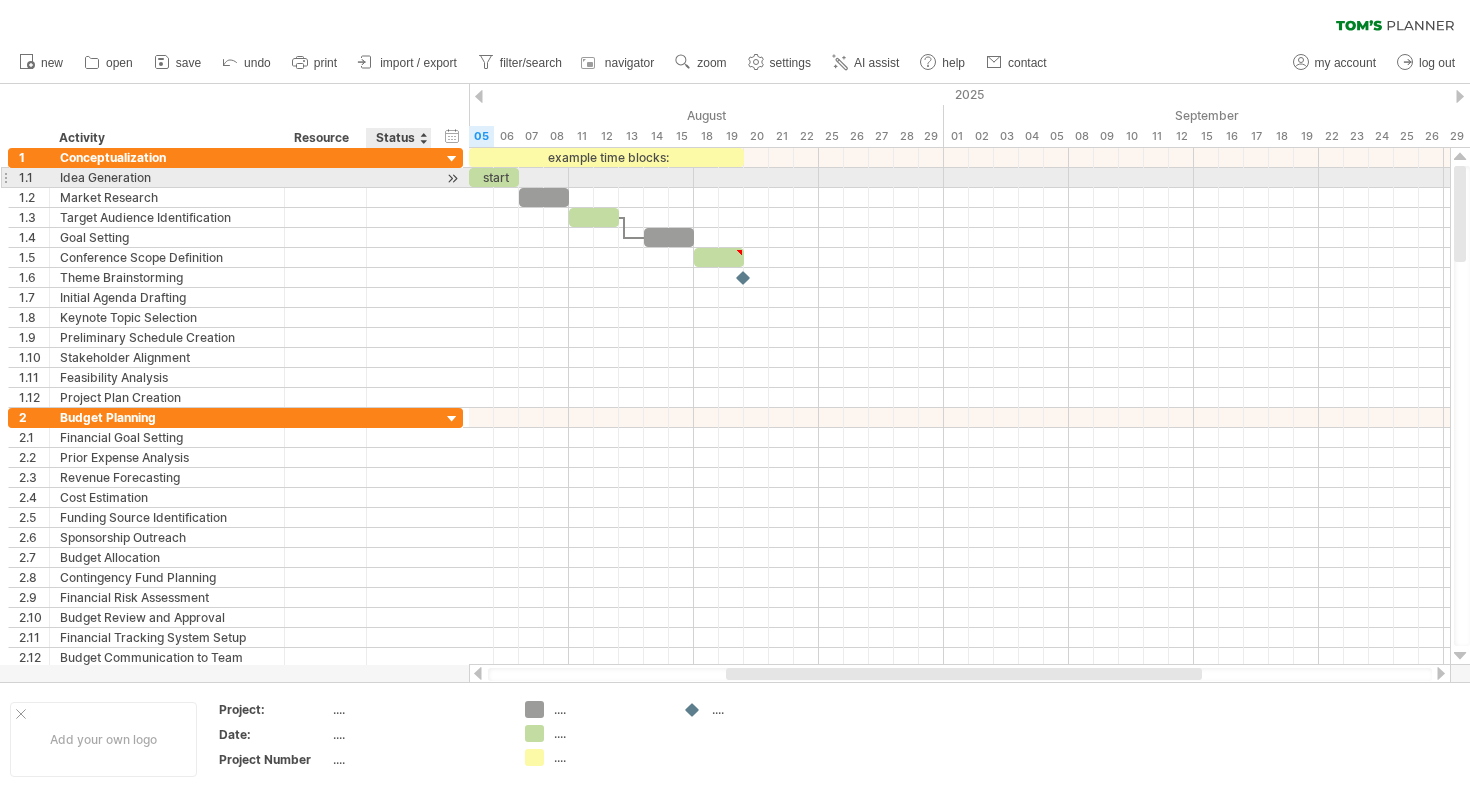 click at bounding box center (452, 178) 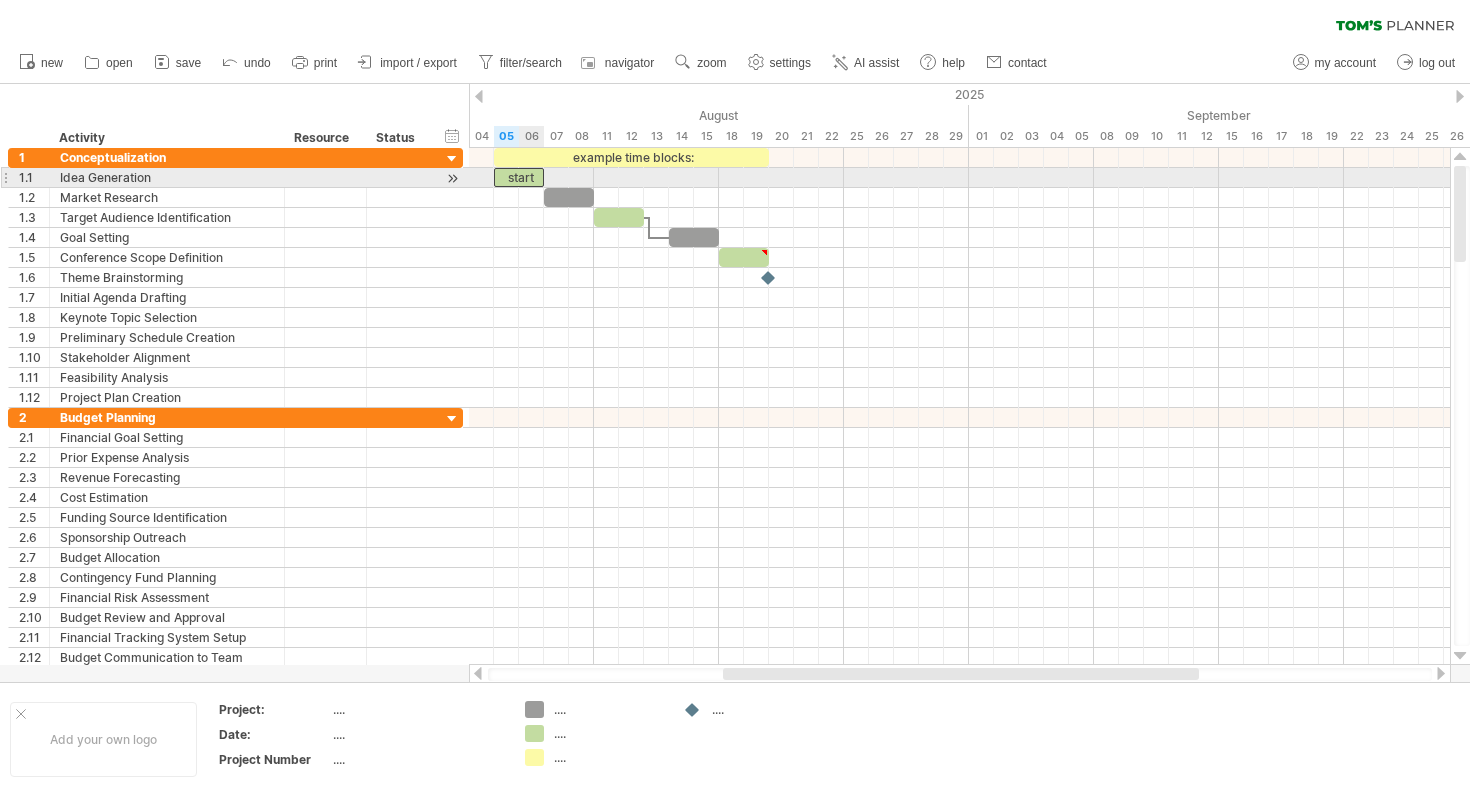 click on "start" at bounding box center (519, 177) 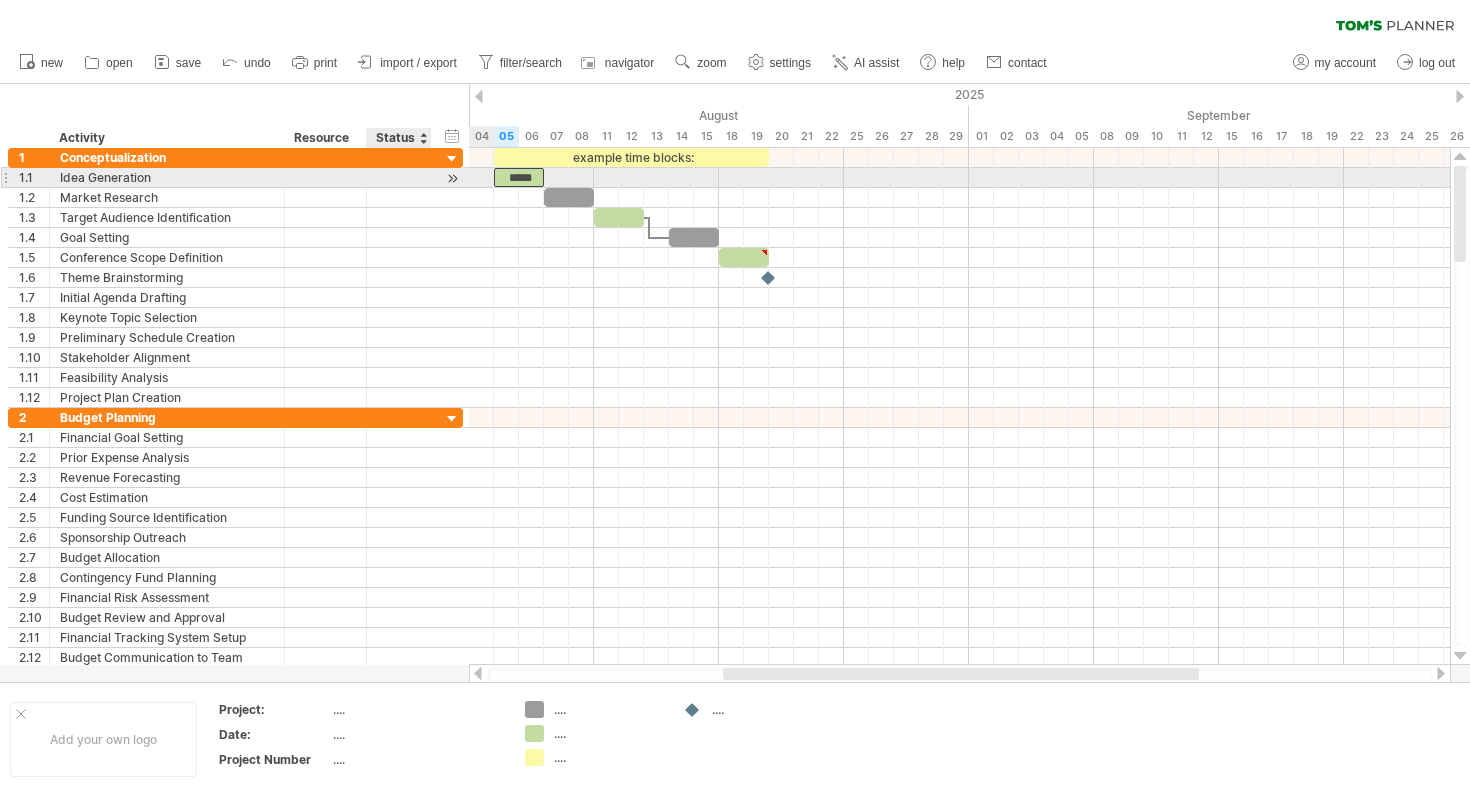 click at bounding box center [452, 178] 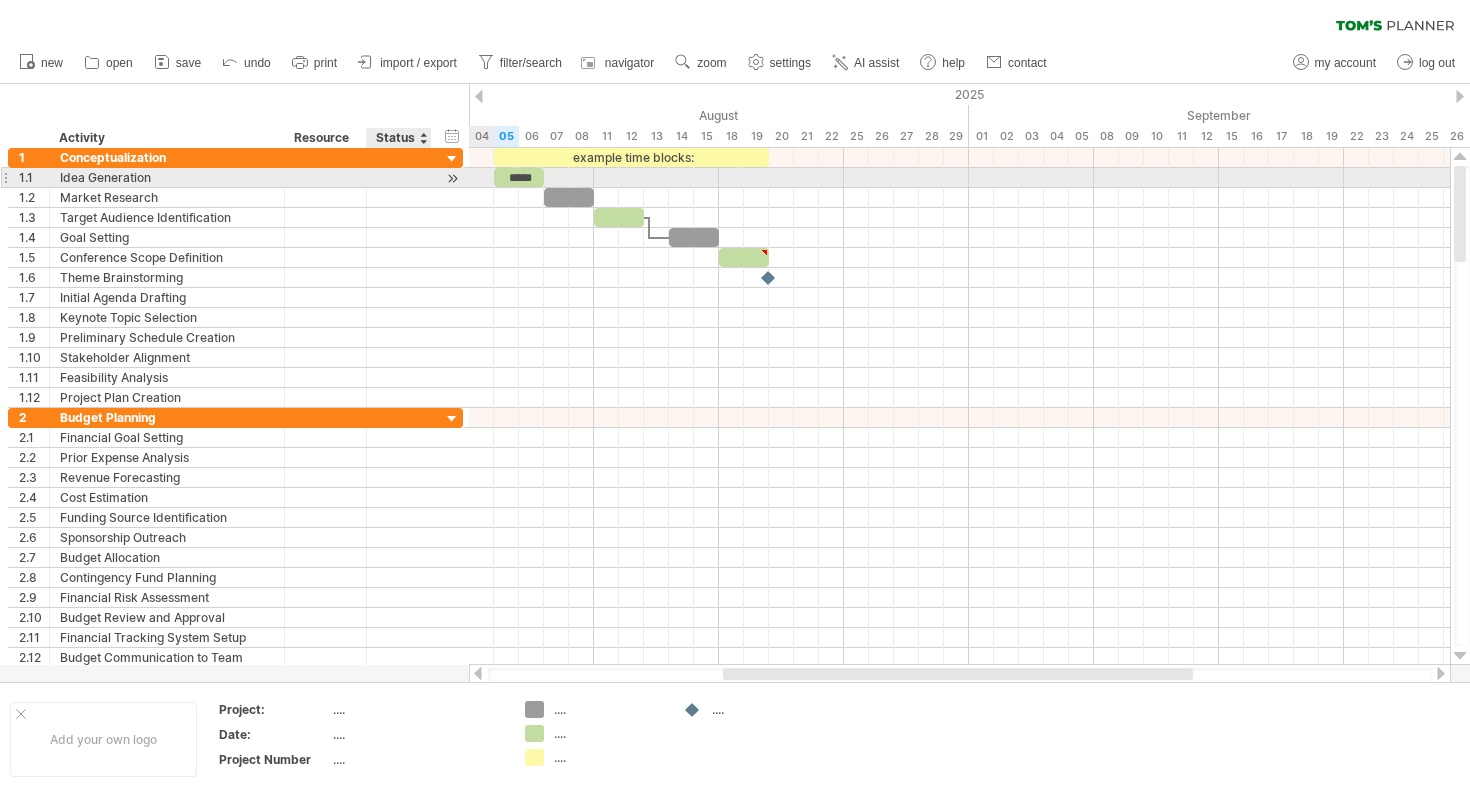 click at bounding box center [452, 178] 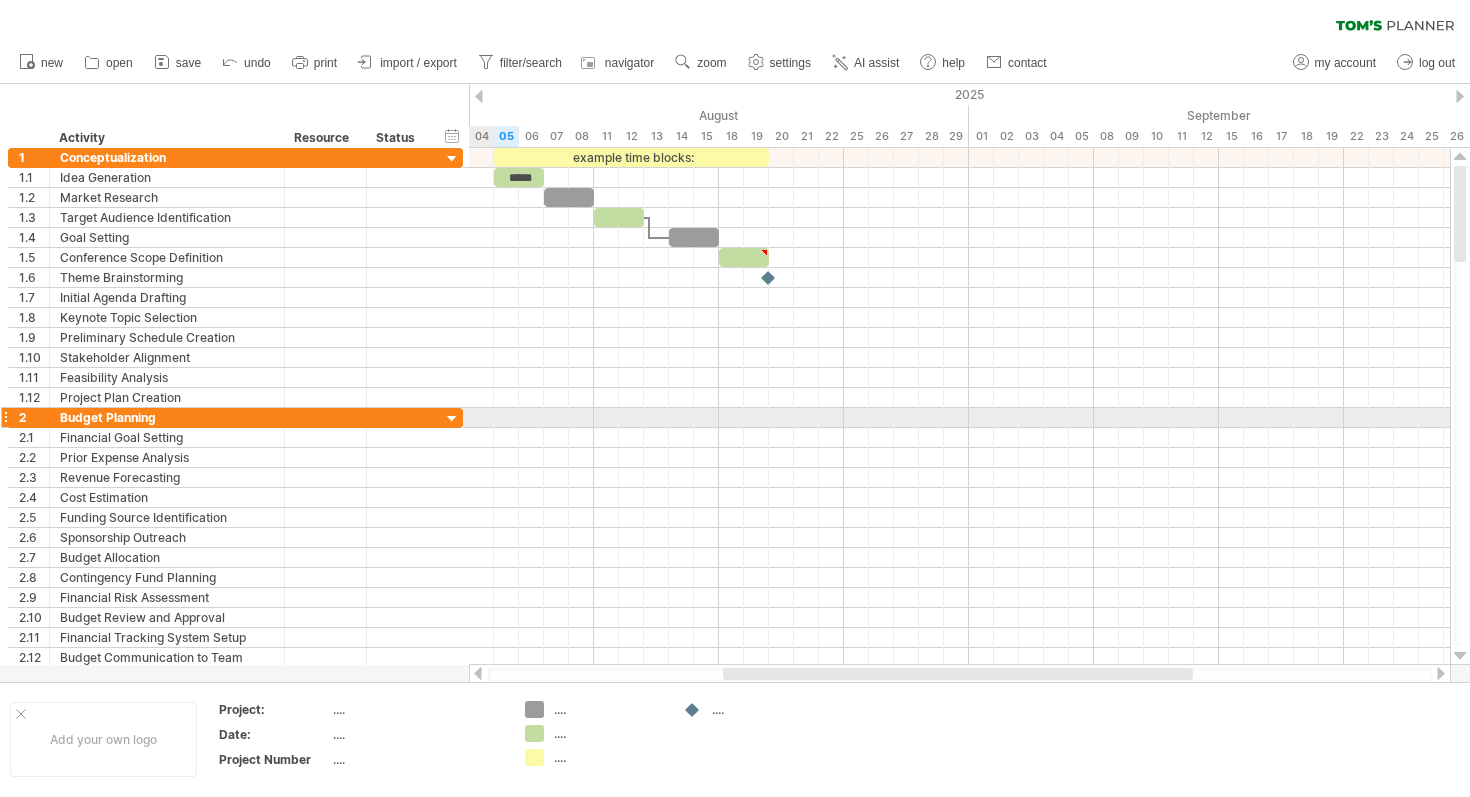 click at bounding box center (452, 419) 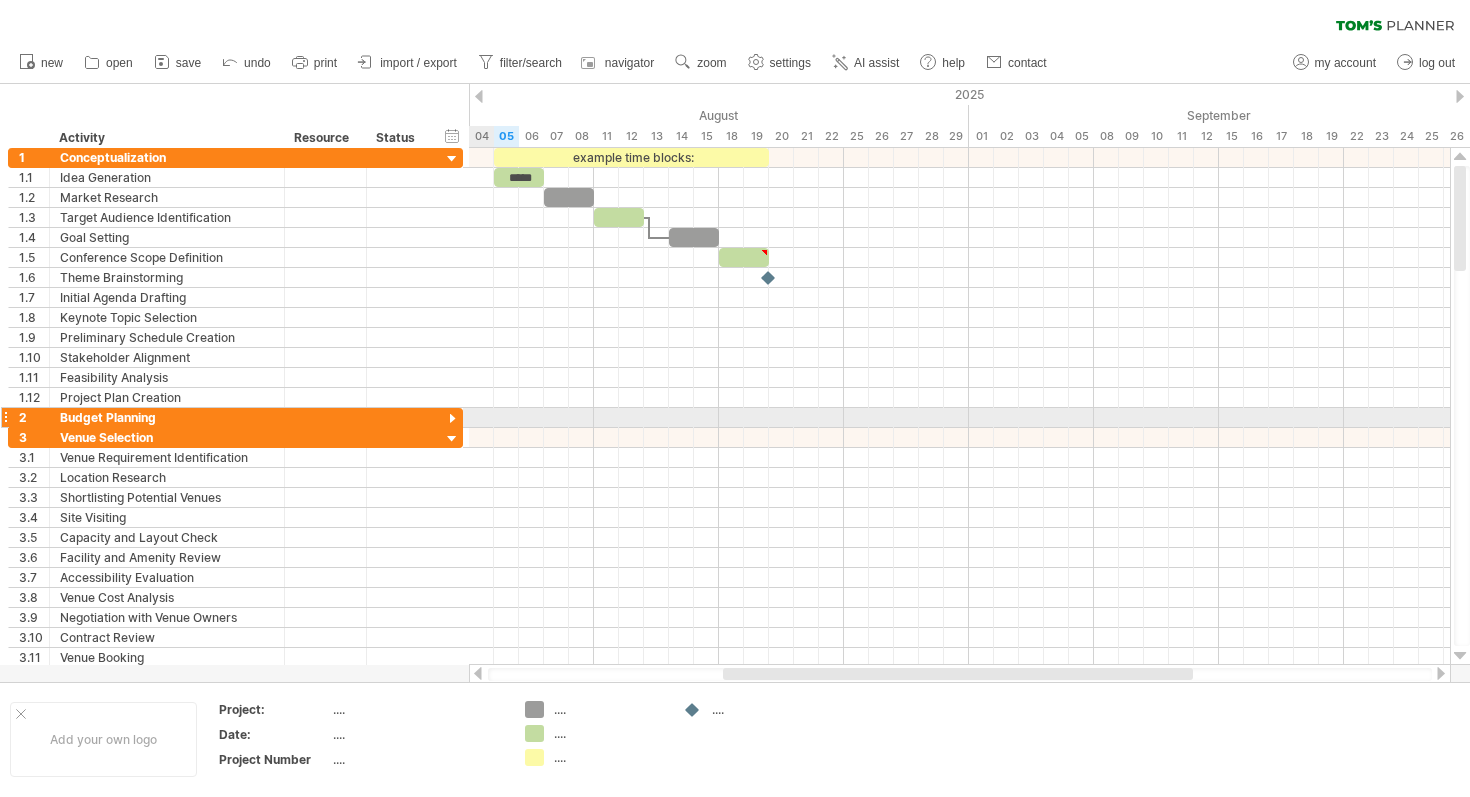 click at bounding box center [452, 419] 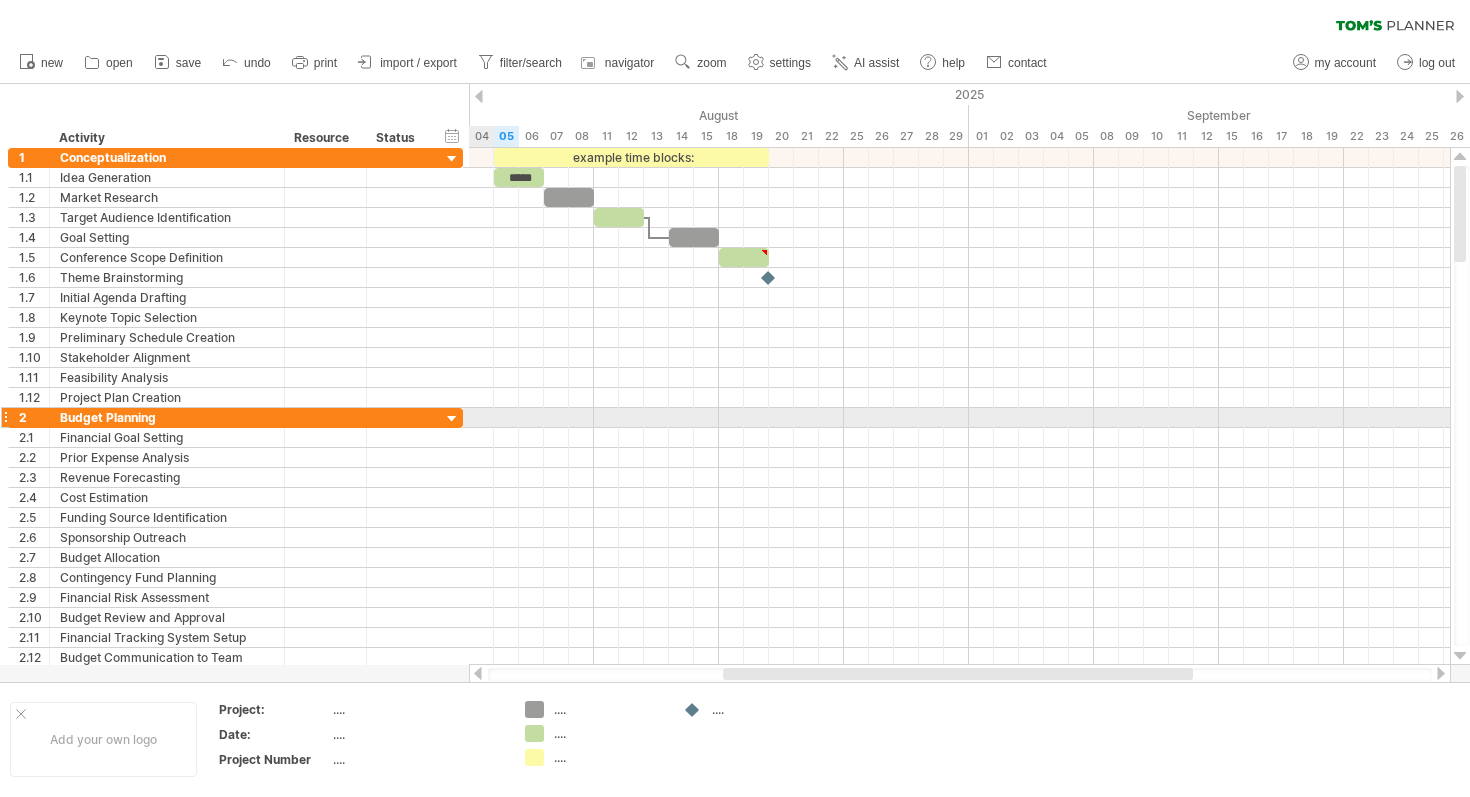 click at bounding box center [452, 419] 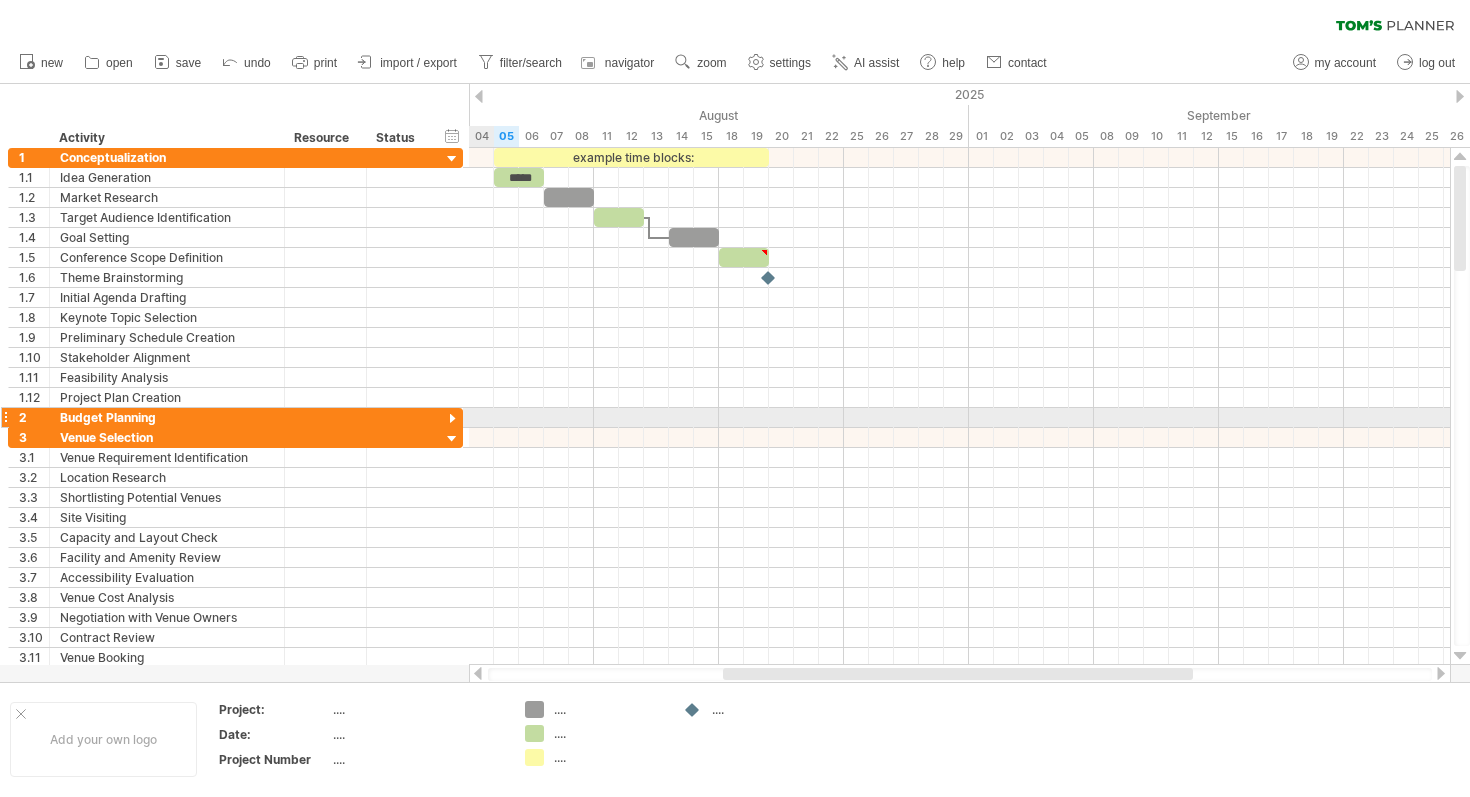 click at bounding box center (452, 419) 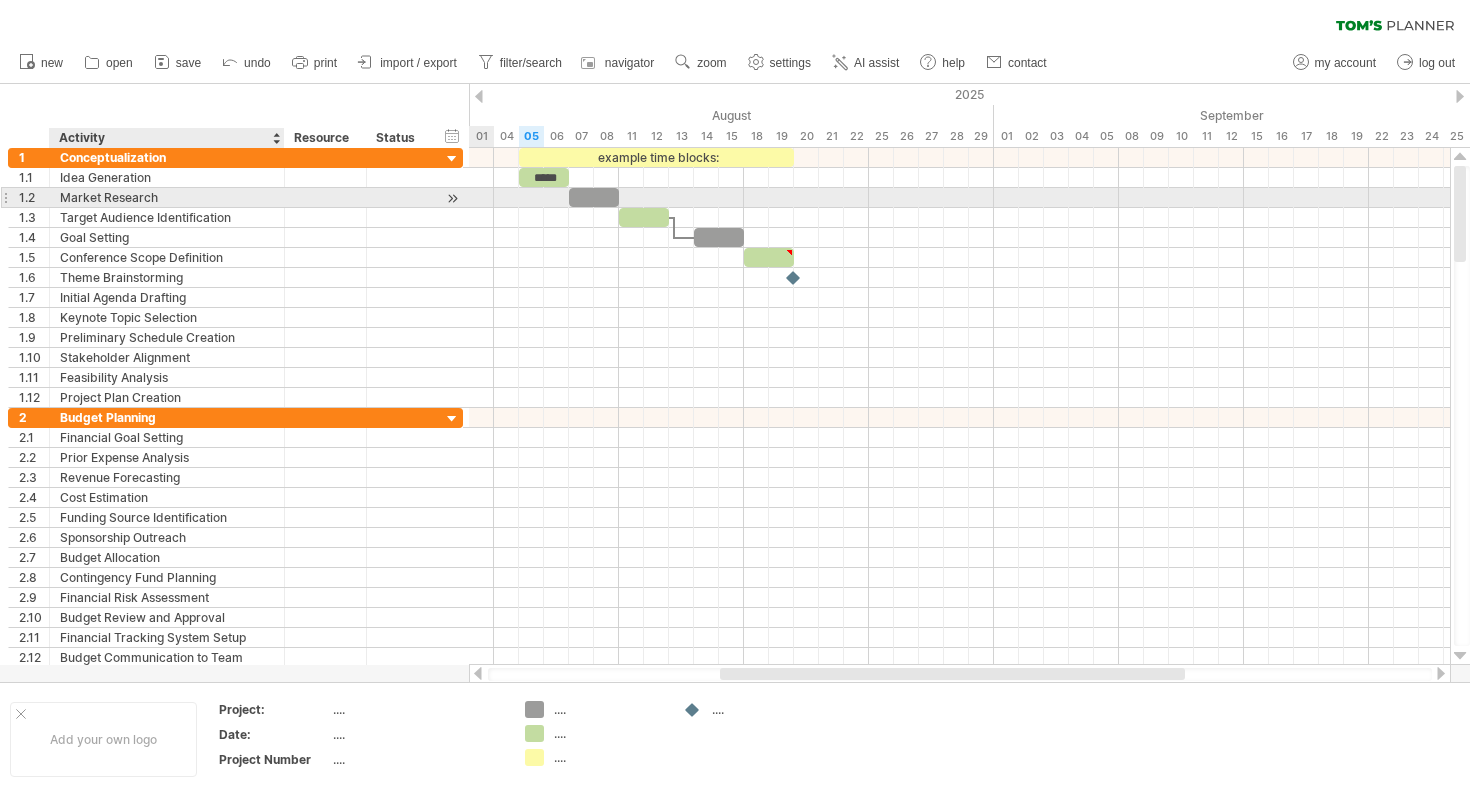 click on "Market Research" at bounding box center (167, 197) 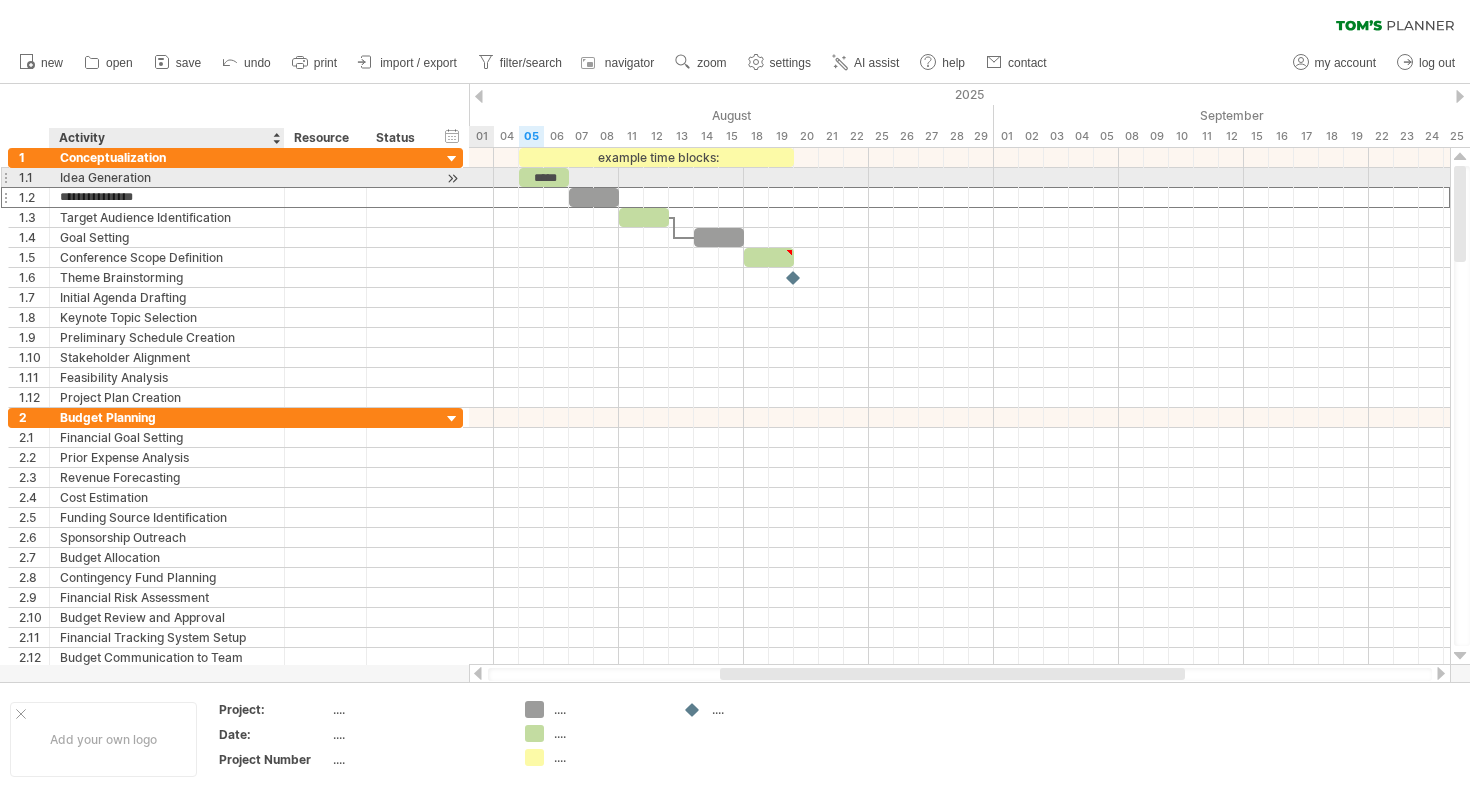 click on "Idea Generation" at bounding box center [167, 177] 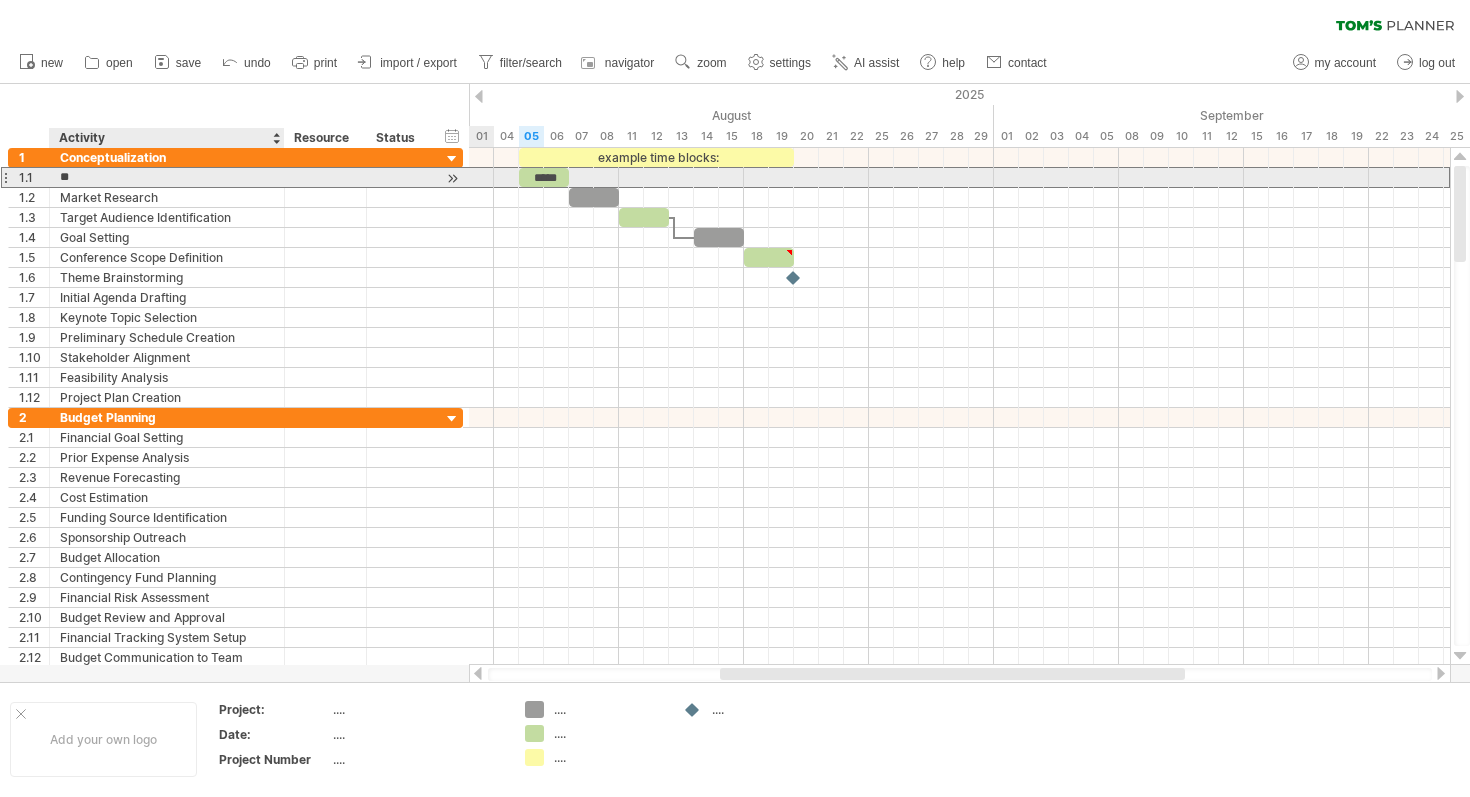 type on "*" 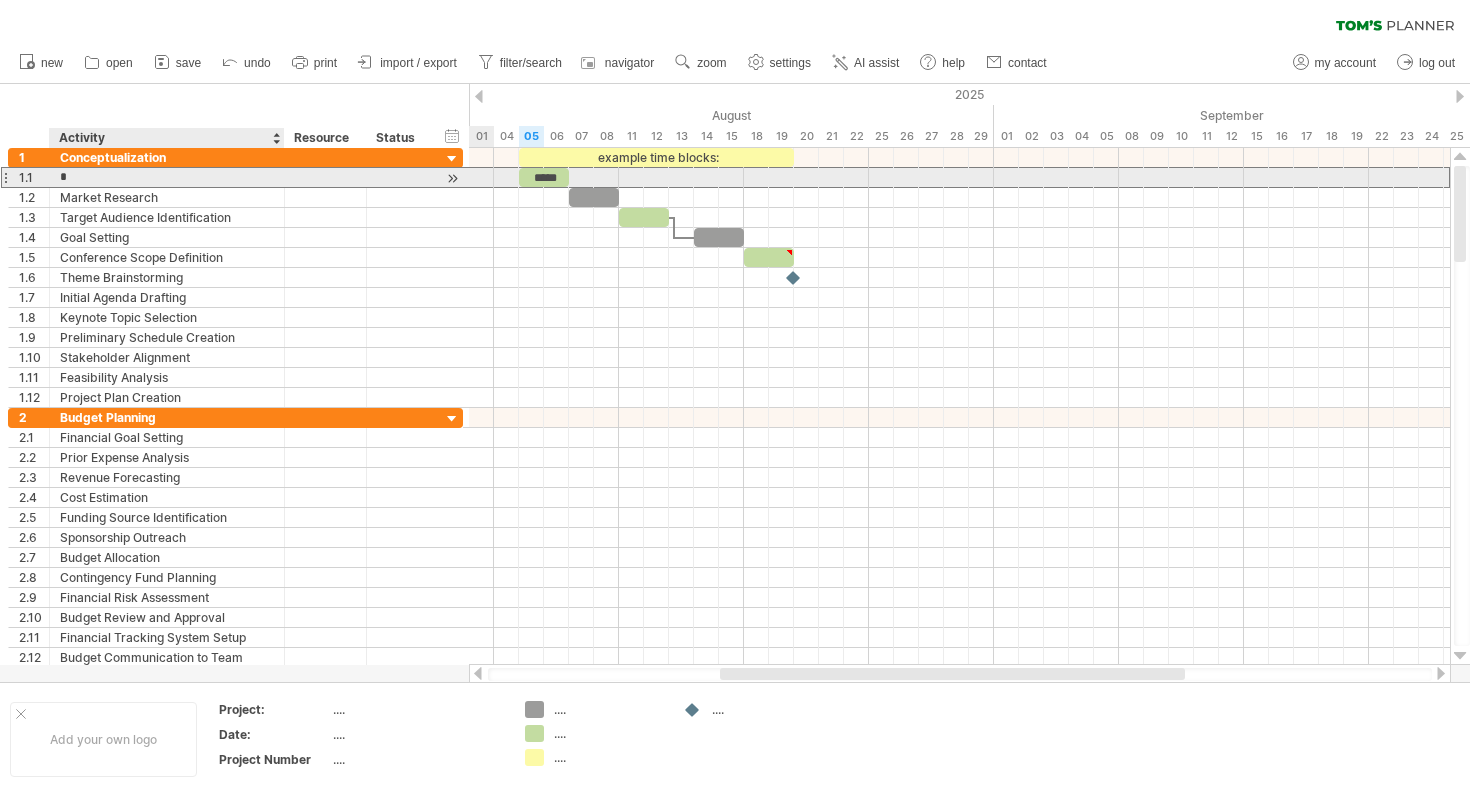 type 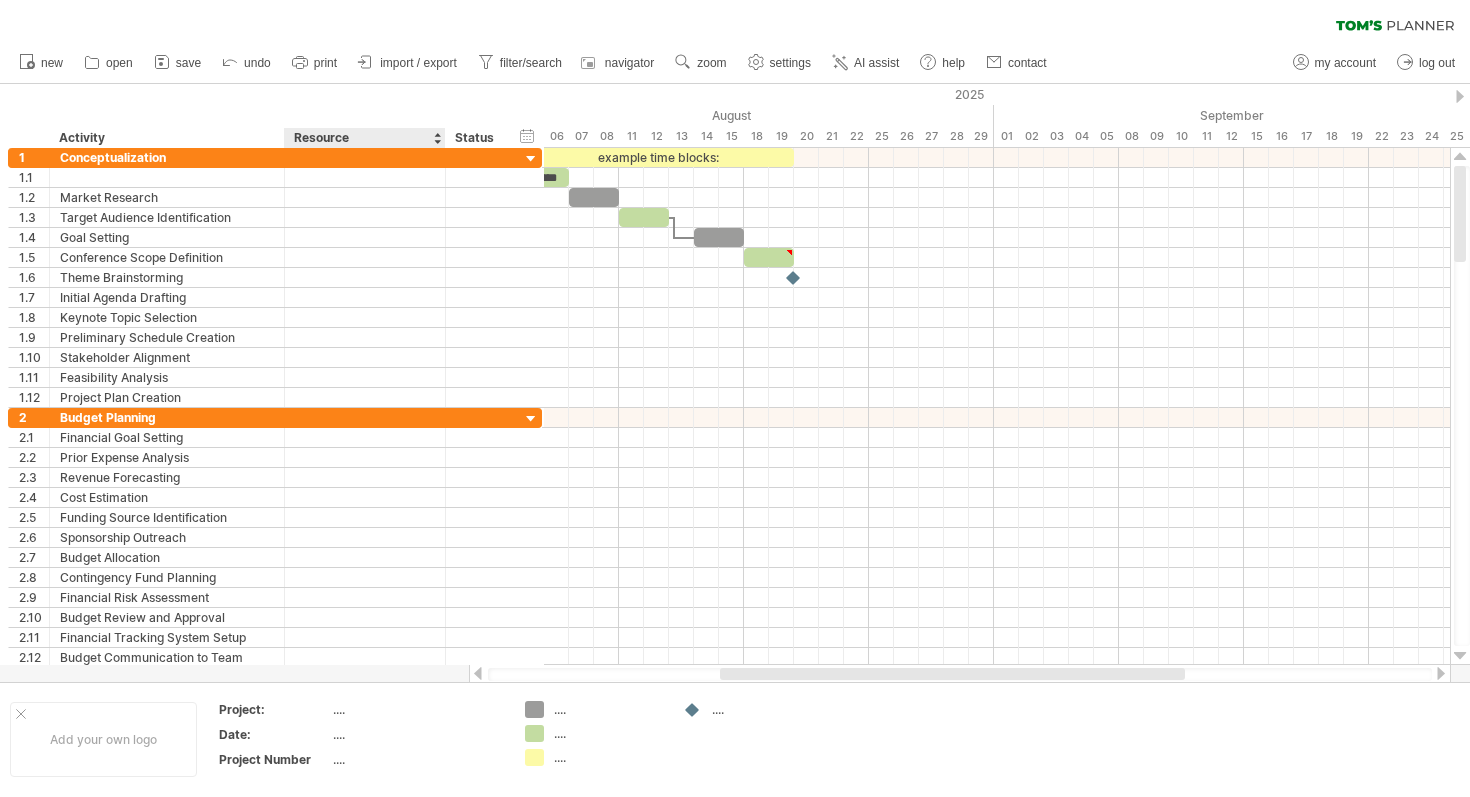 drag, startPoint x: 364, startPoint y: 135, endPoint x: 444, endPoint y: 135, distance: 80 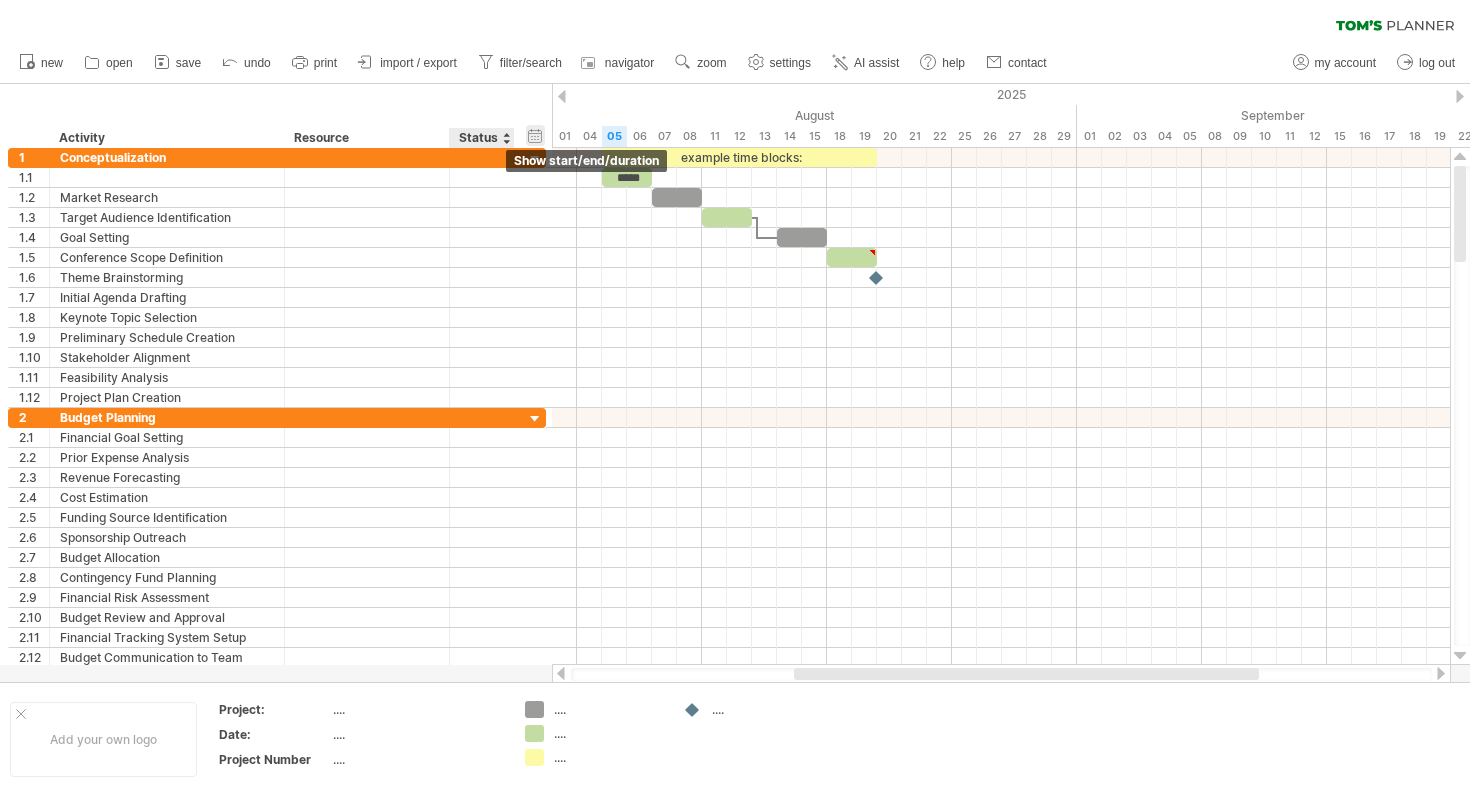 click on "hide start/end/duration show start/end/duration" at bounding box center (535, 135) 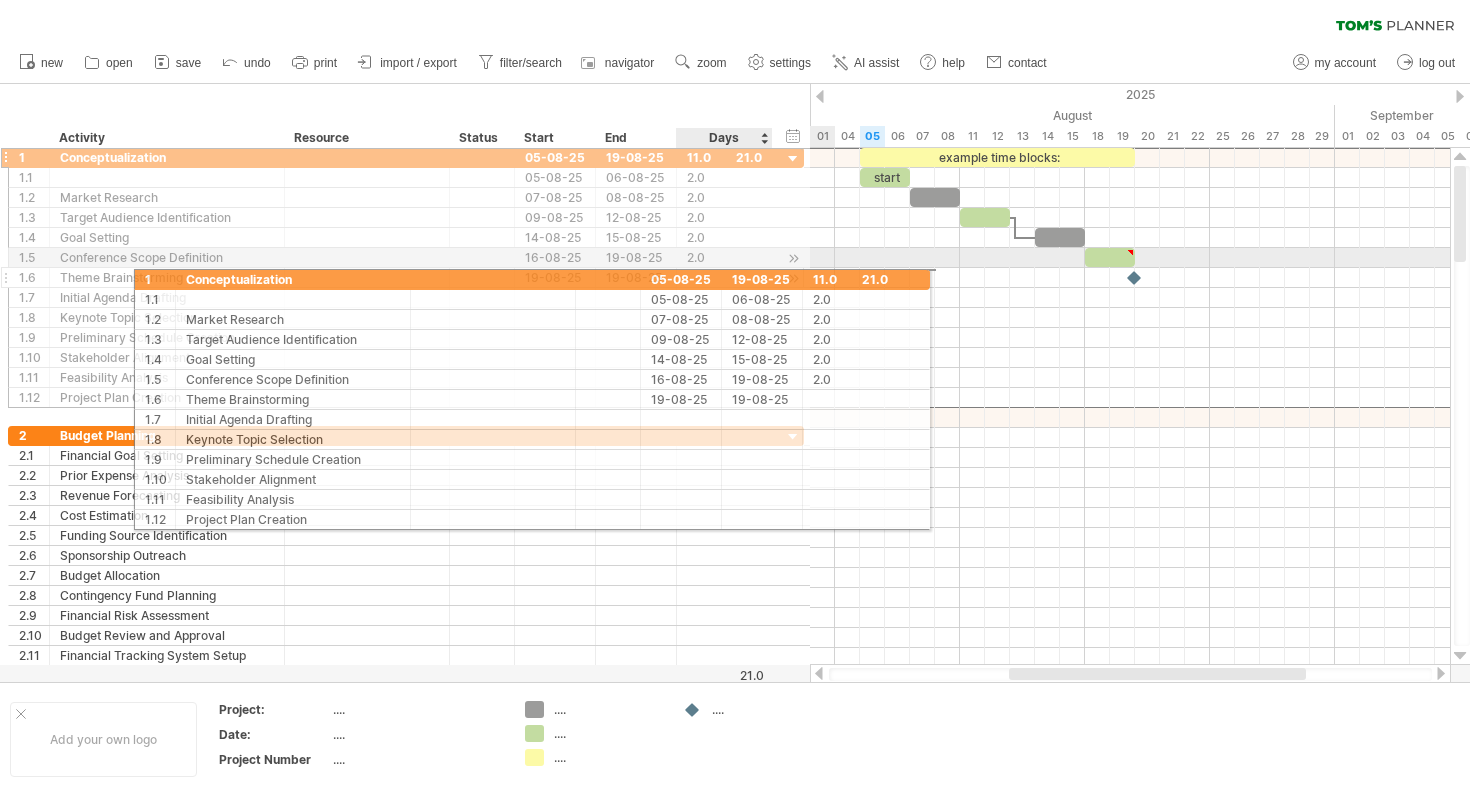 drag, startPoint x: 566, startPoint y: 157, endPoint x: 693, endPoint y: 276, distance: 174.04022 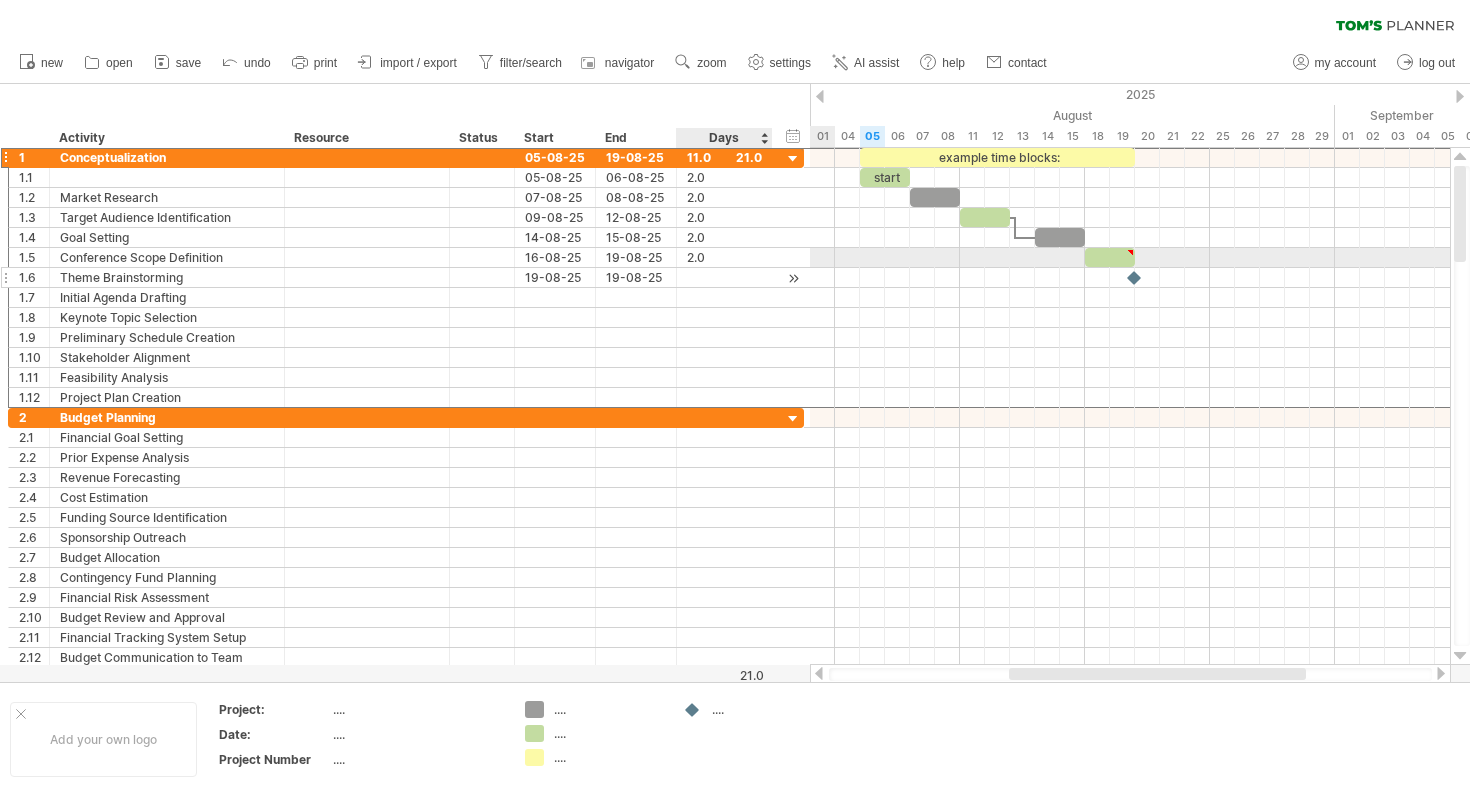 scroll, scrollTop: 1, scrollLeft: 0, axis: vertical 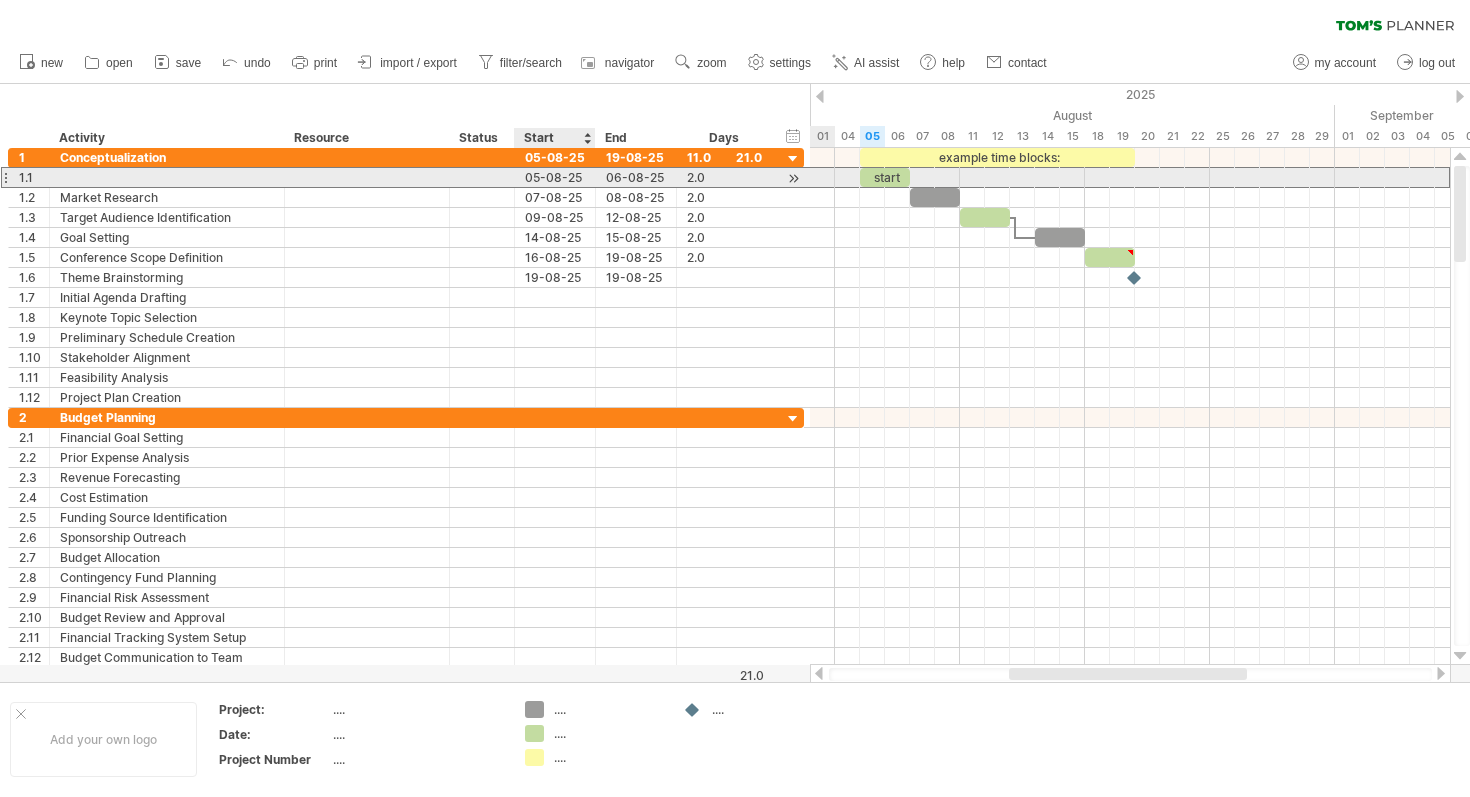 click on "05-08-25" at bounding box center [555, 177] 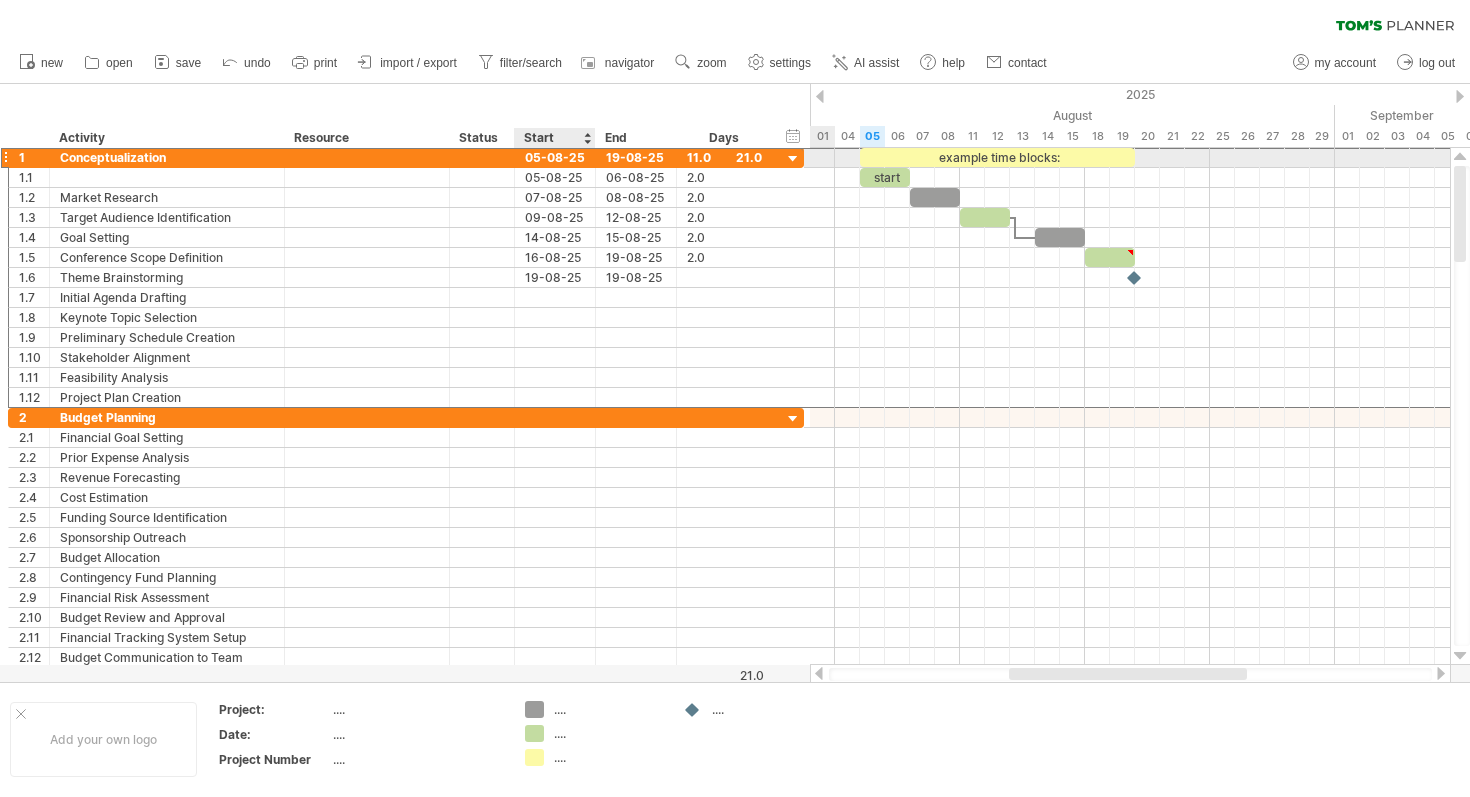 click on "05-08-25" at bounding box center [555, 157] 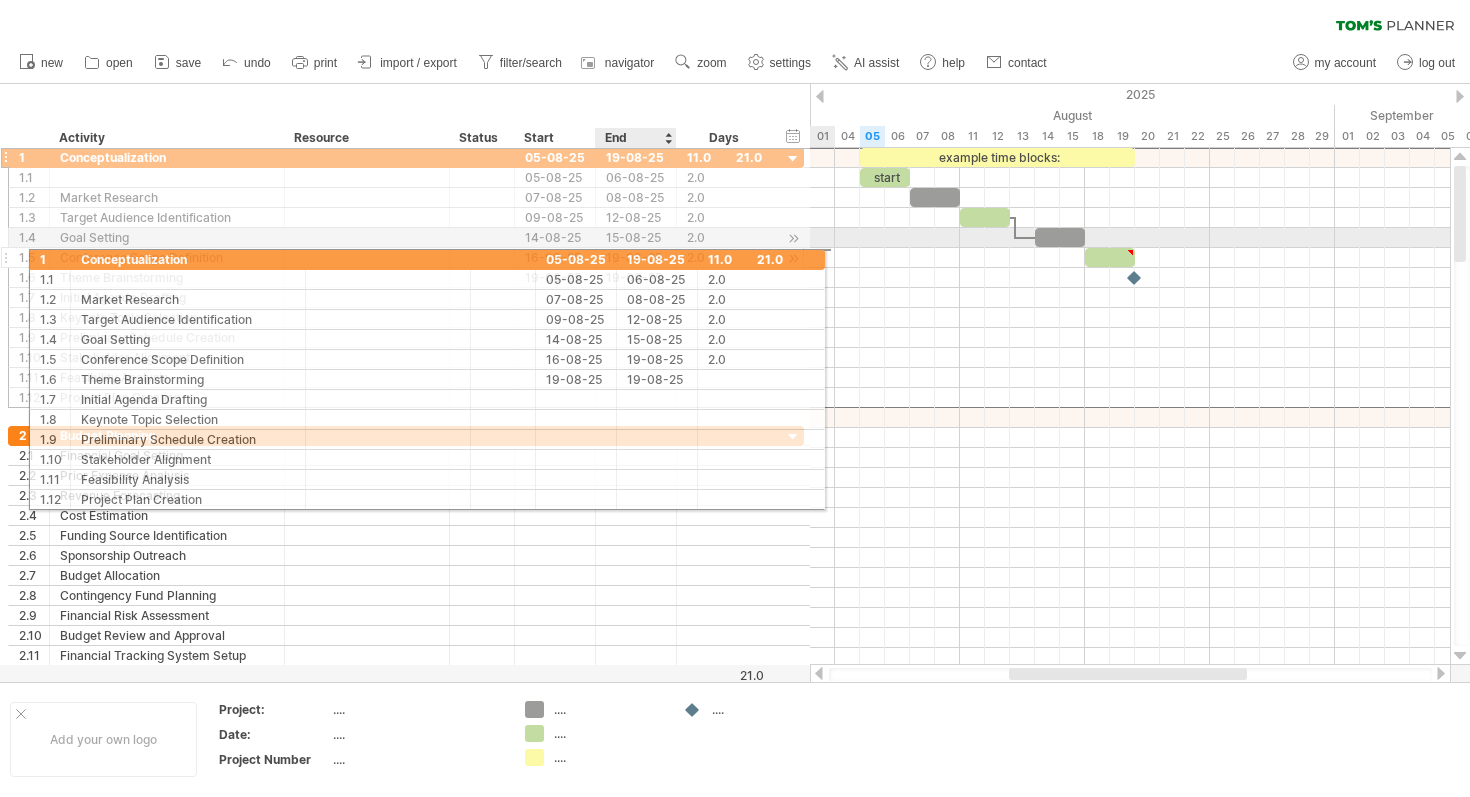 drag, startPoint x: 546, startPoint y: 160, endPoint x: 643, endPoint y: 250, distance: 132.32158 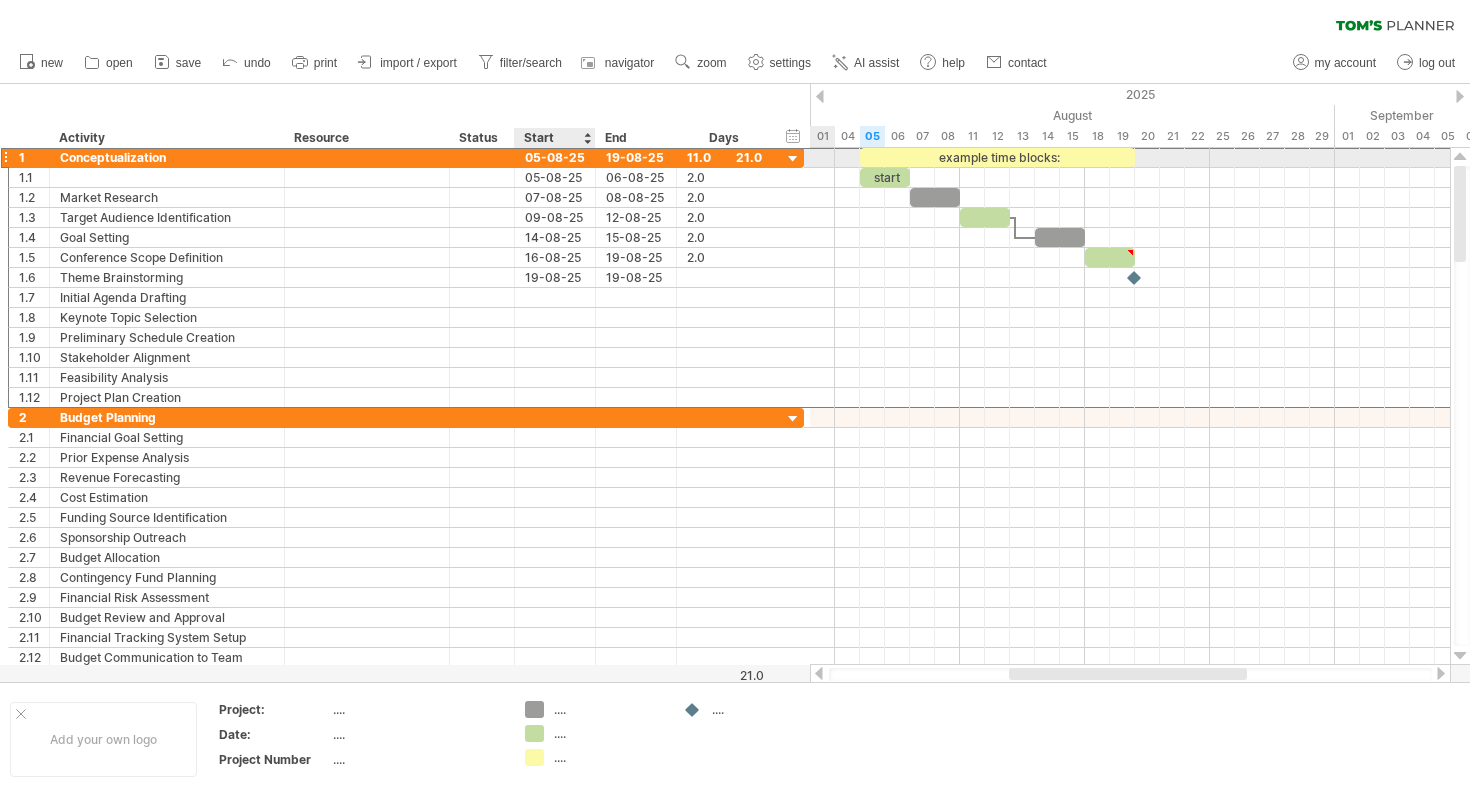 click on "05-08-25" at bounding box center [555, 157] 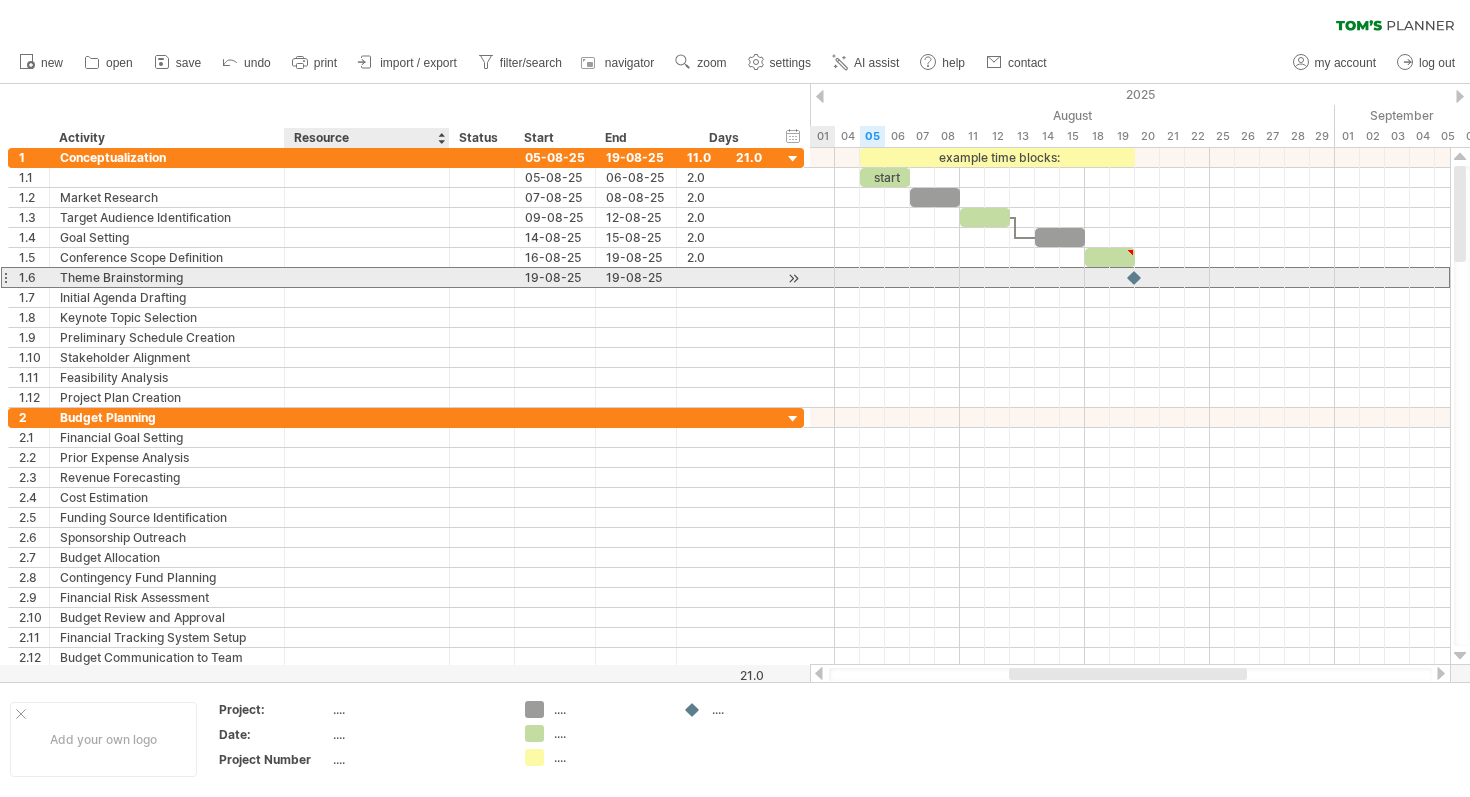 click at bounding box center (367, 277) 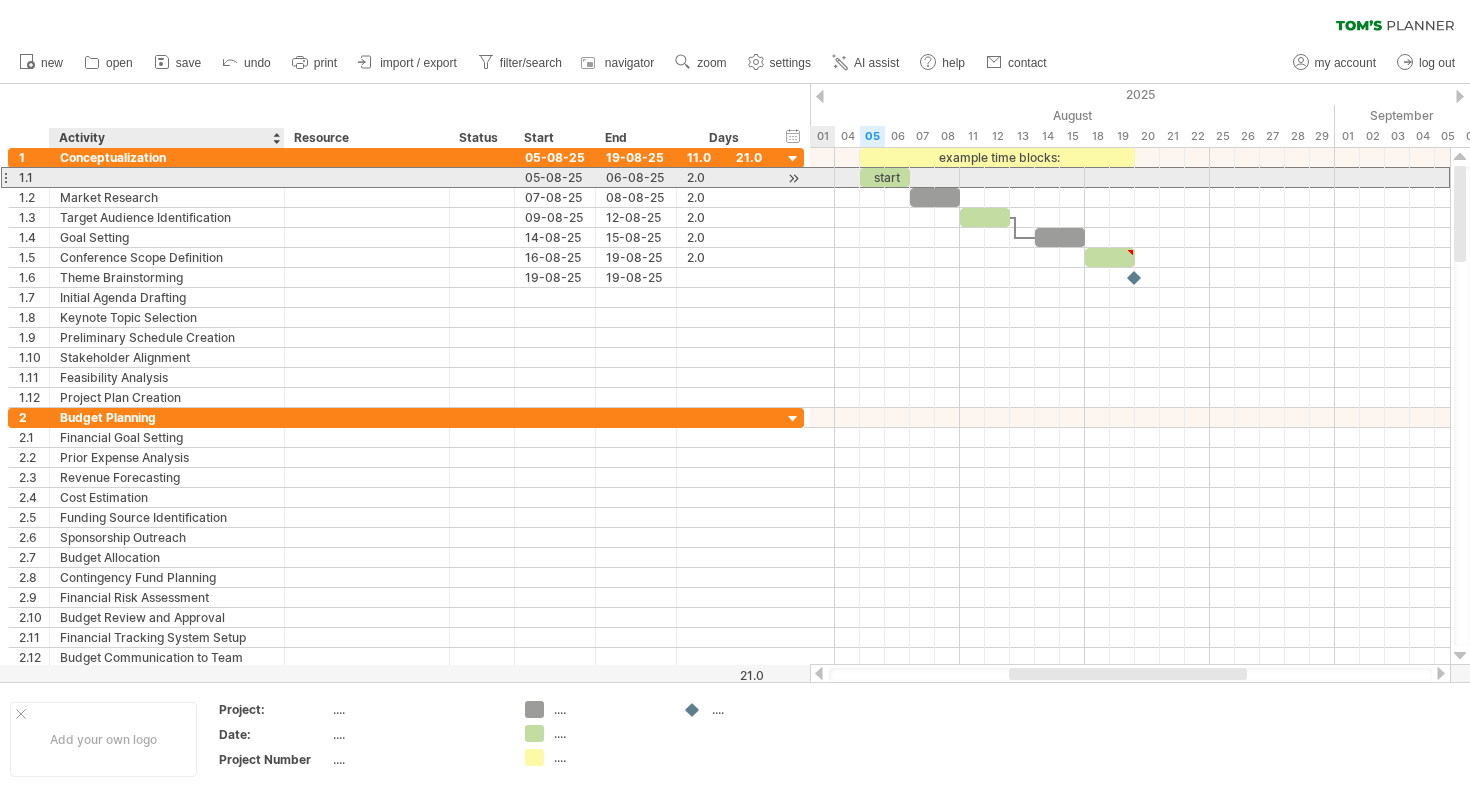 click at bounding box center [167, 177] 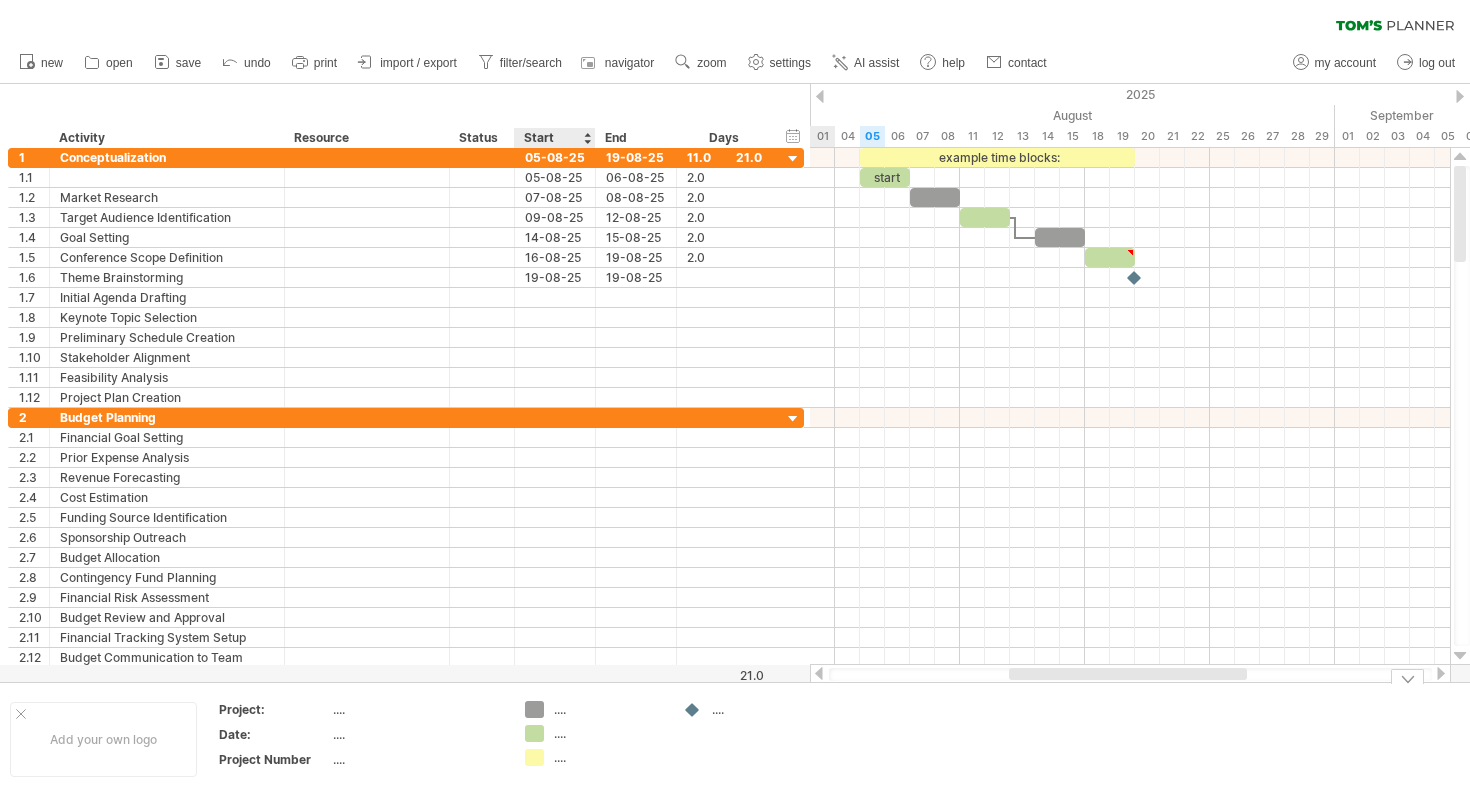 click on "...." at bounding box center [608, 709] 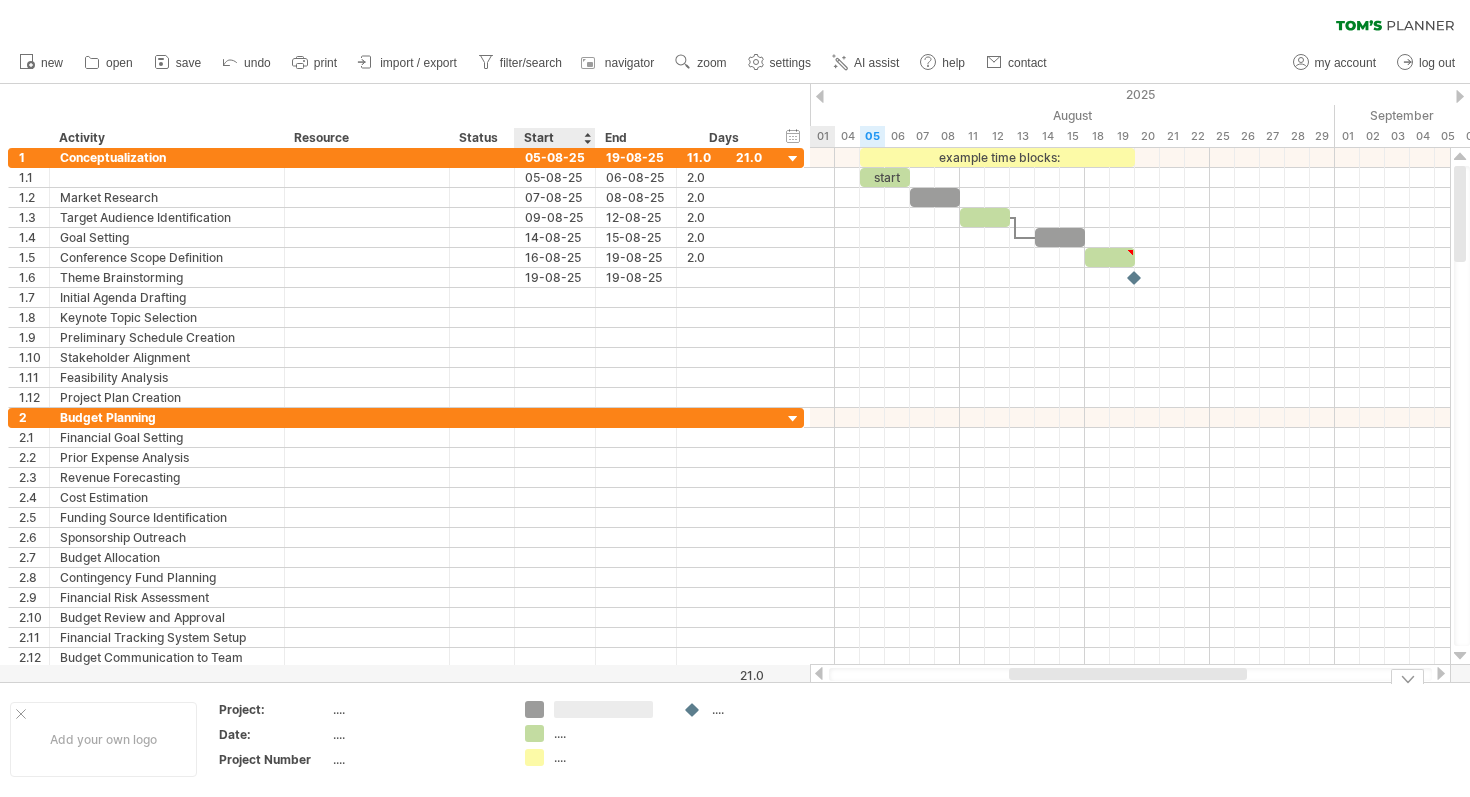 click at bounding box center (603, 709) 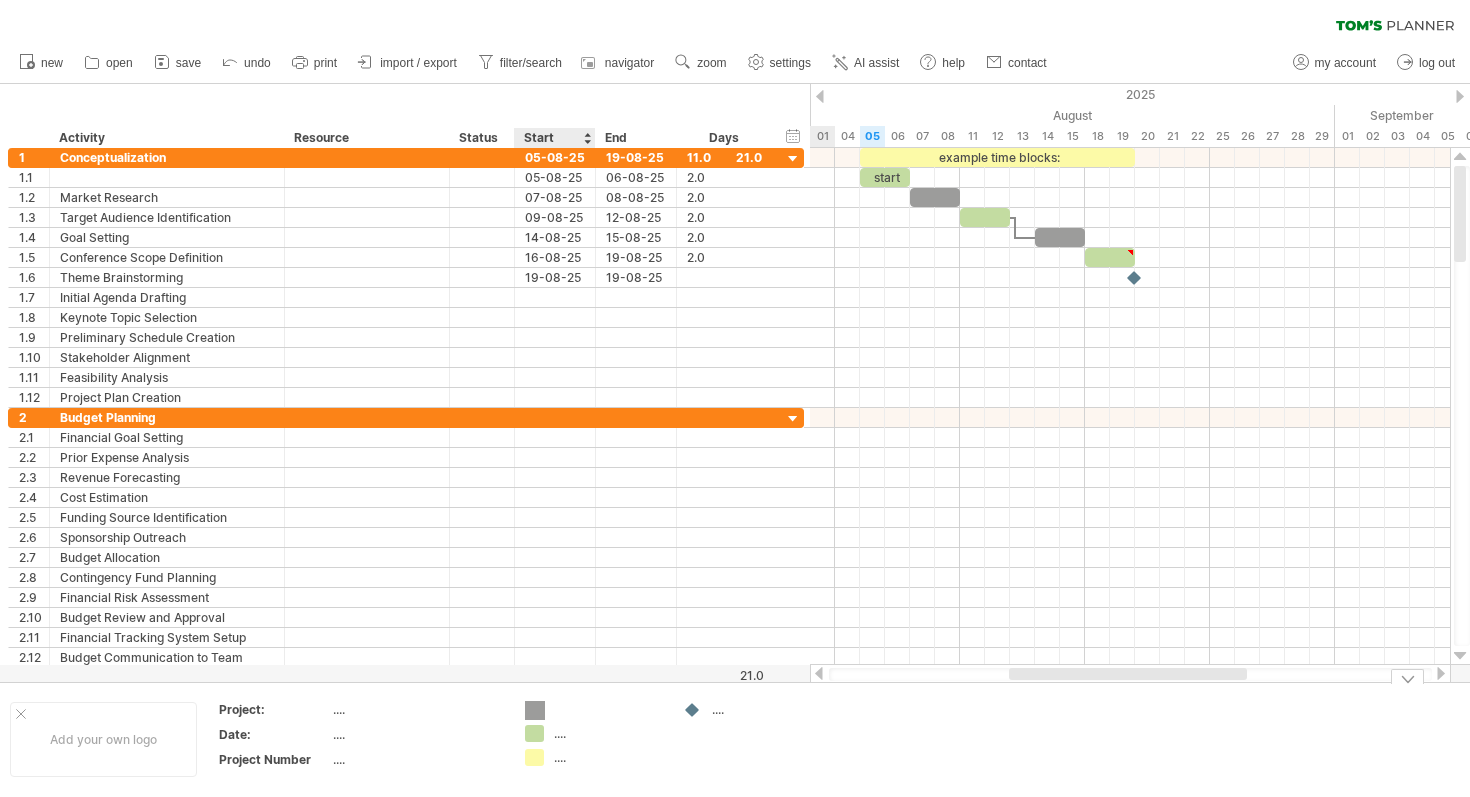 click on "Trying to reach plan.tomsplanner.com
Connected again...
0%
clear filter
new 1" at bounding box center (735, 398) 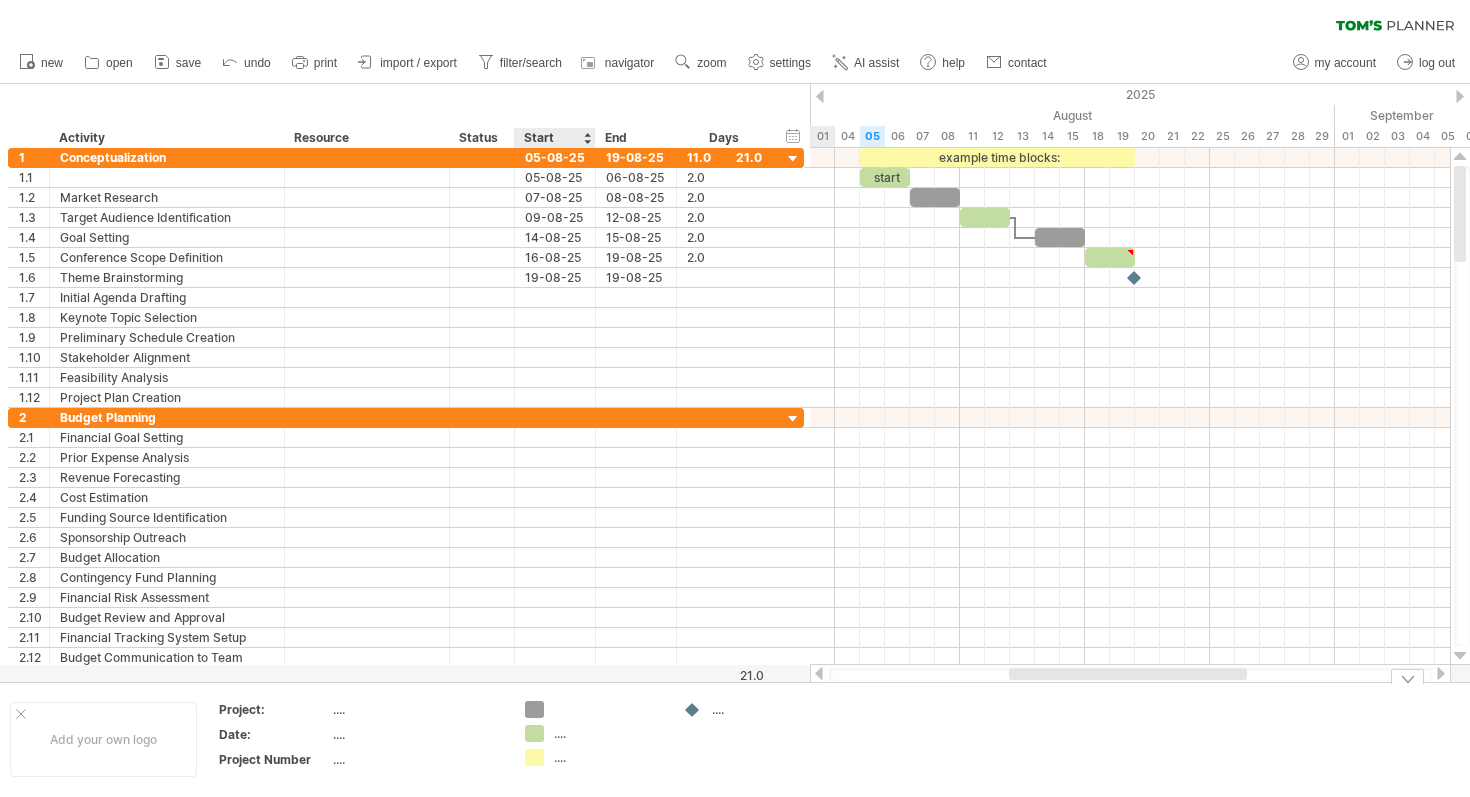 click on "Trying to reach plan.tomsplanner.com
Connected again...
0%
clear filter
new 1" at bounding box center [735, 398] 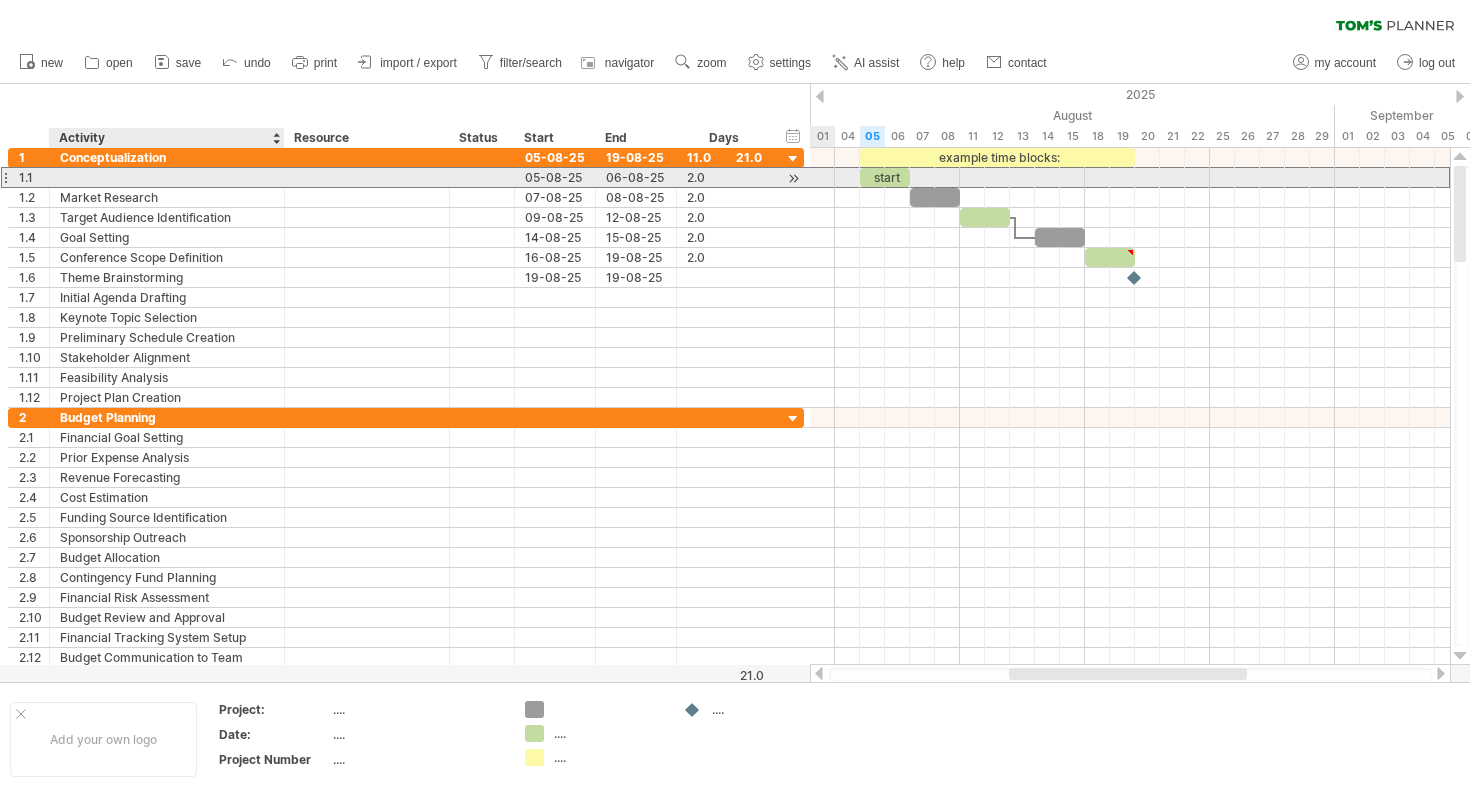 click at bounding box center [167, 177] 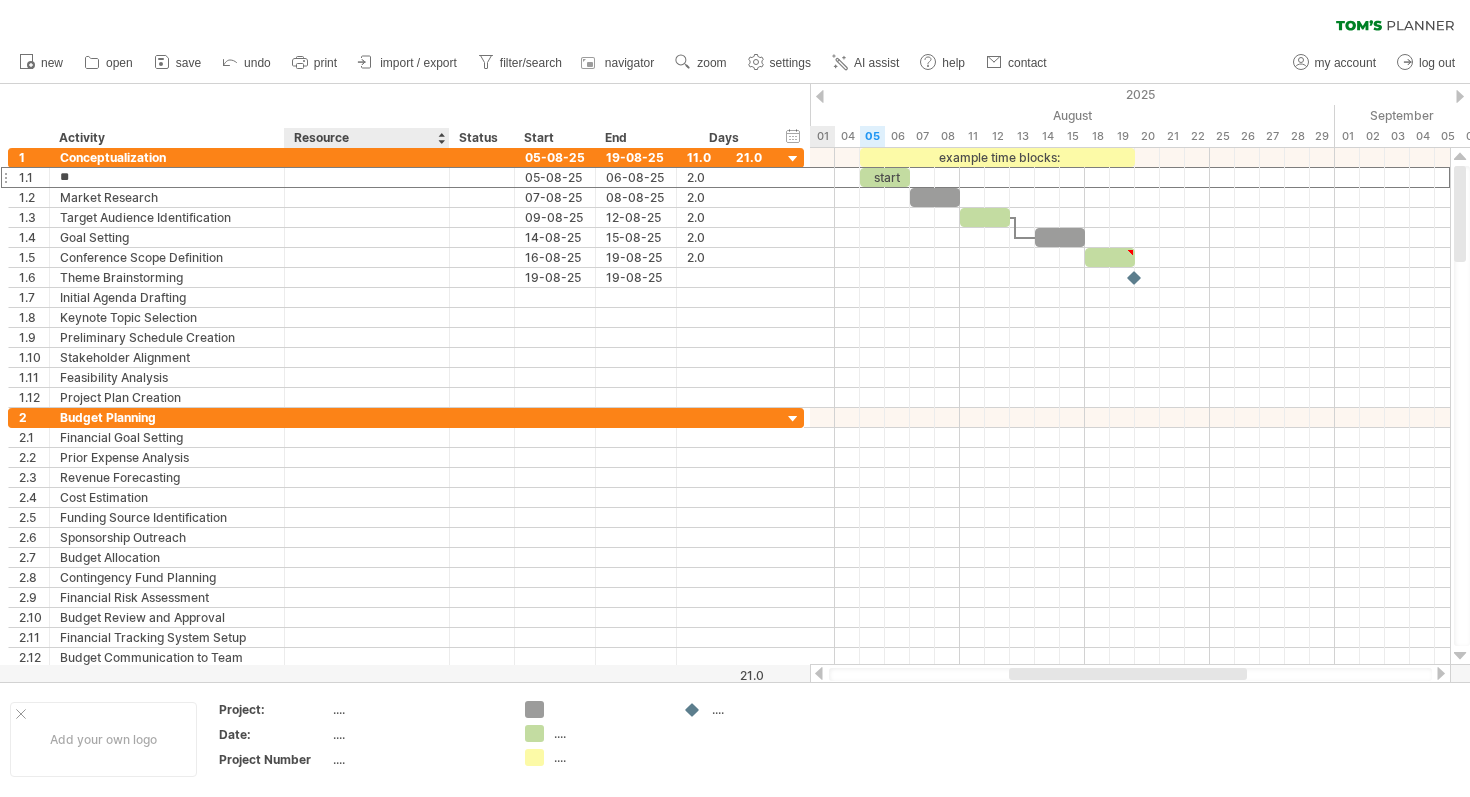 type on "*" 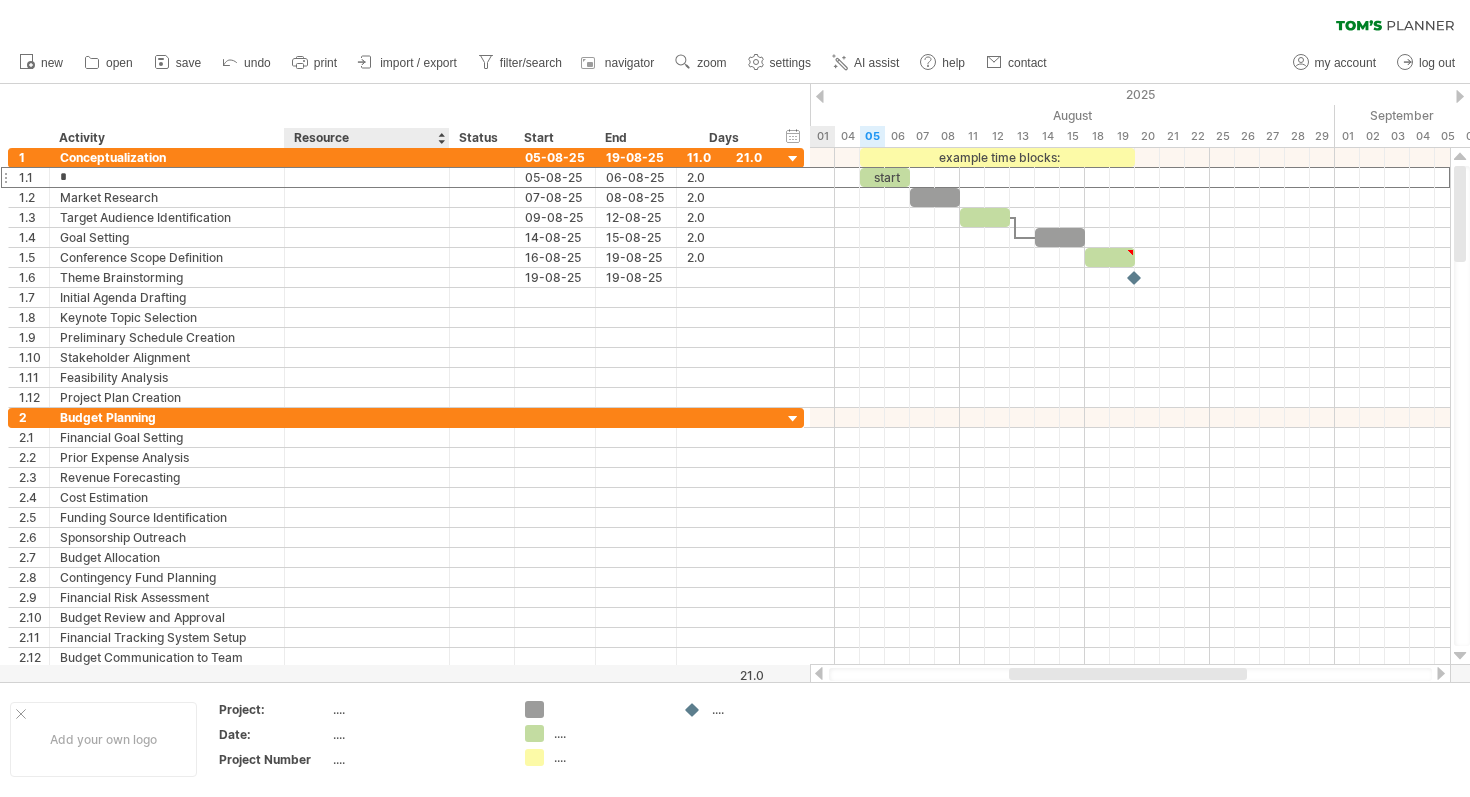 type 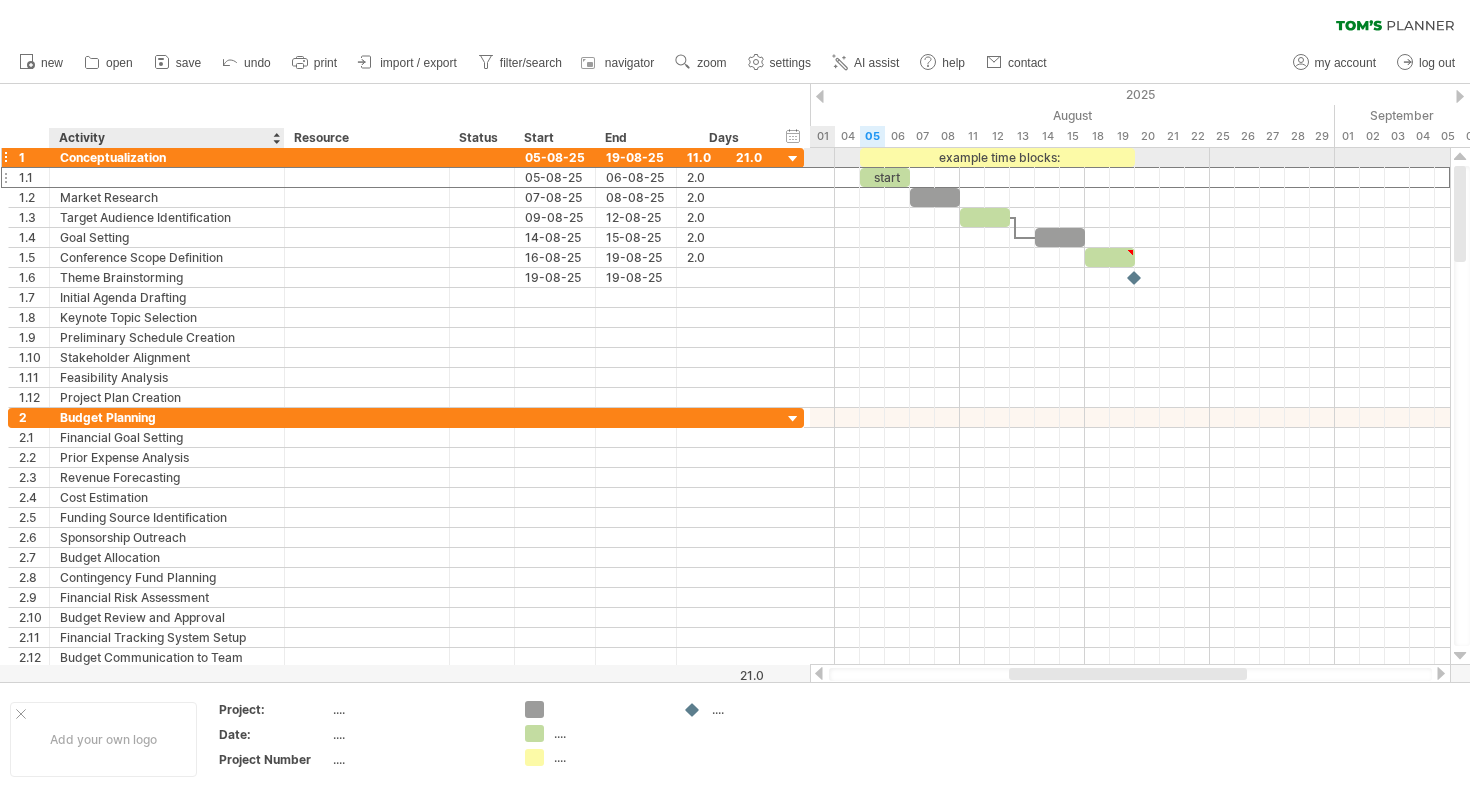 click on "Conceptualization" at bounding box center [167, 157] 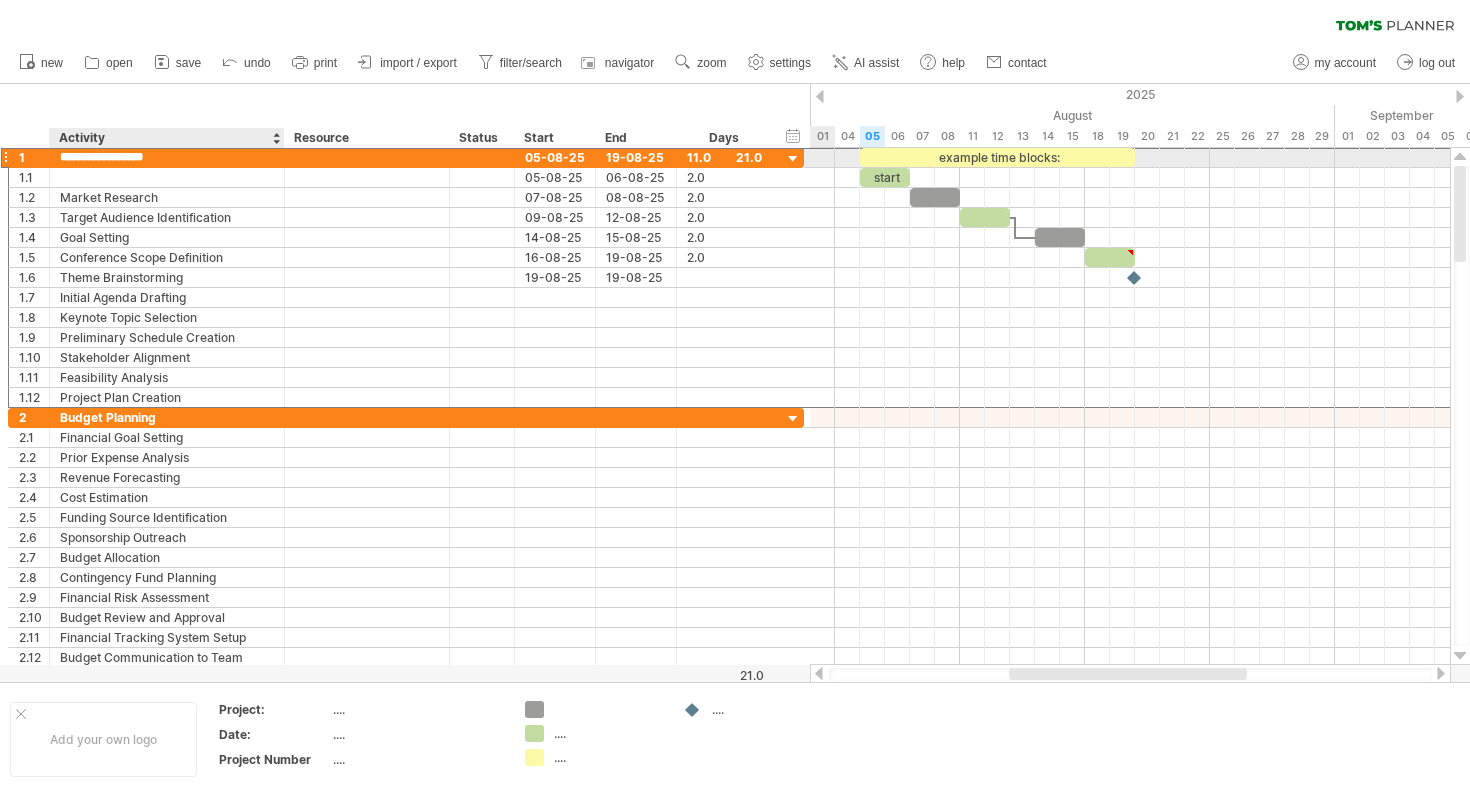 click on "**********" at bounding box center [167, 157] 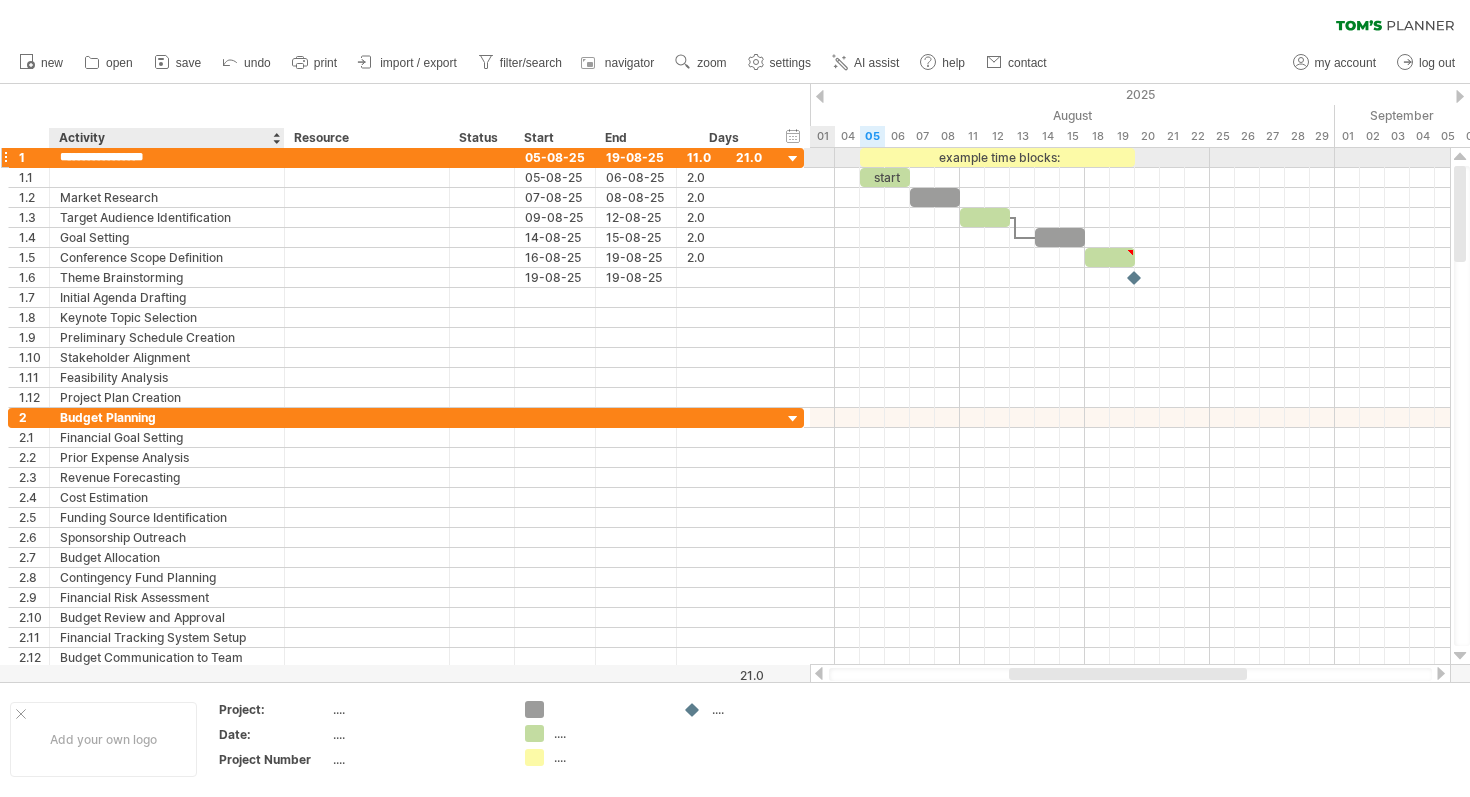 click on "**********" at bounding box center (167, 157) 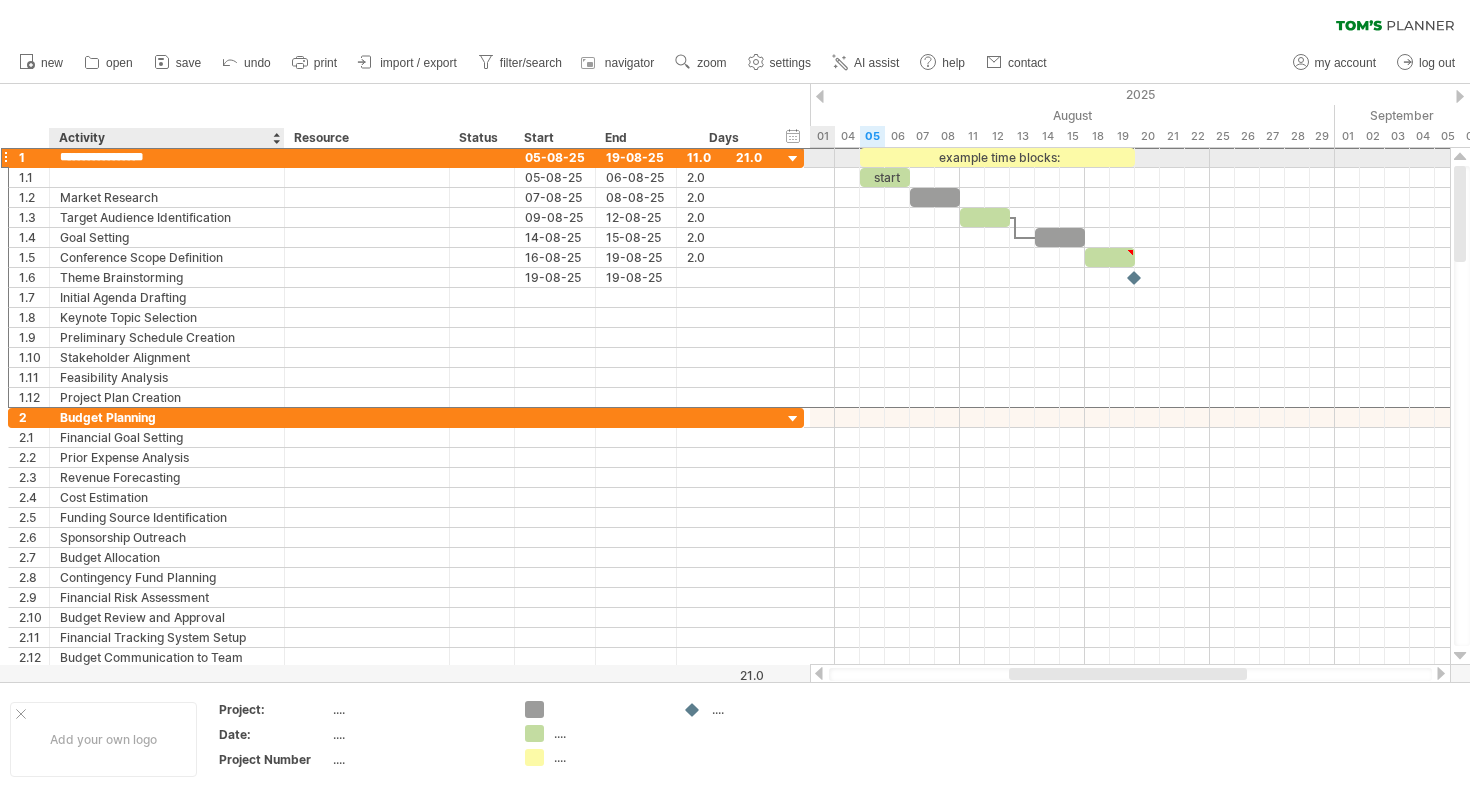 click on "**********" at bounding box center (167, 157) 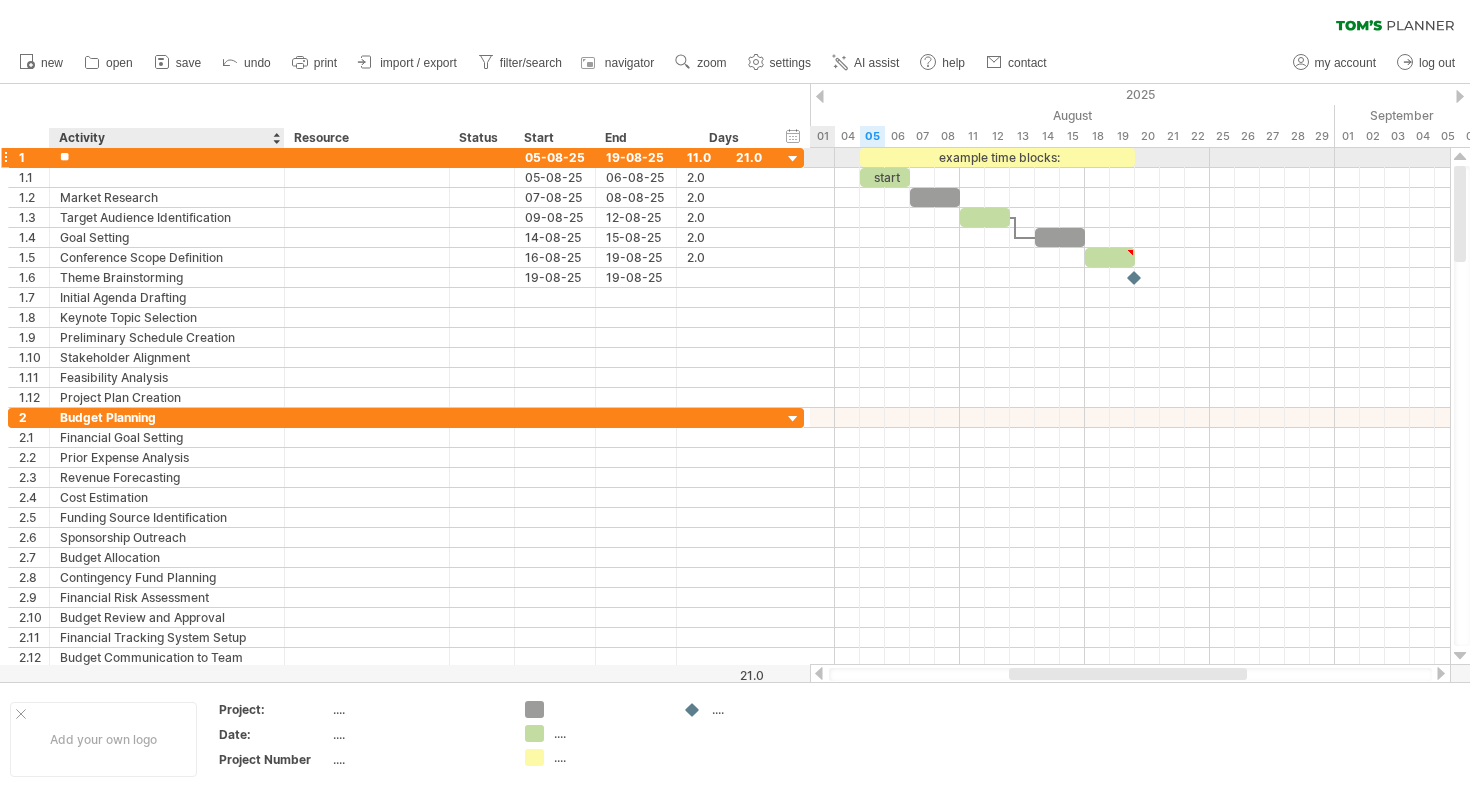 type on "*" 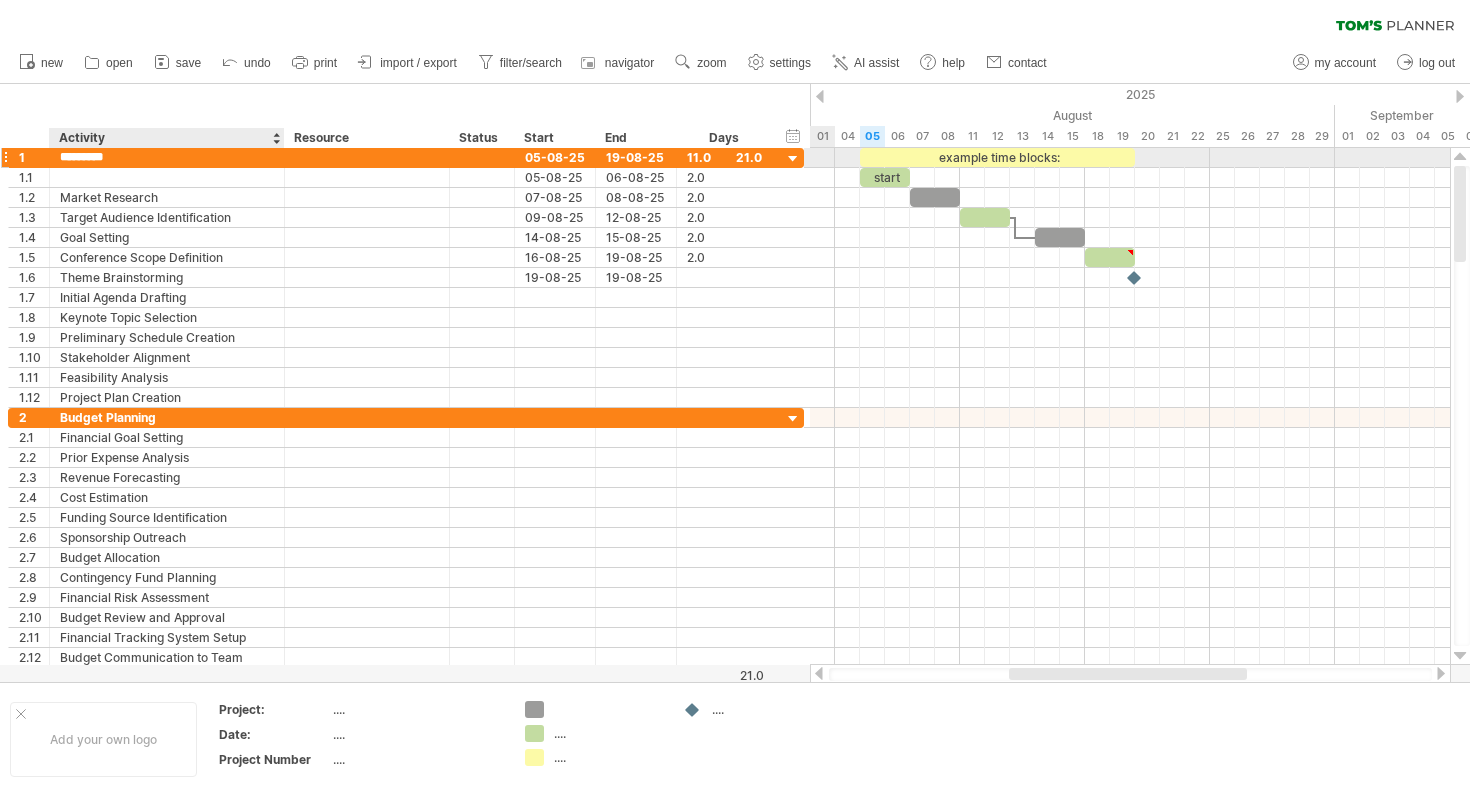 type on "*********" 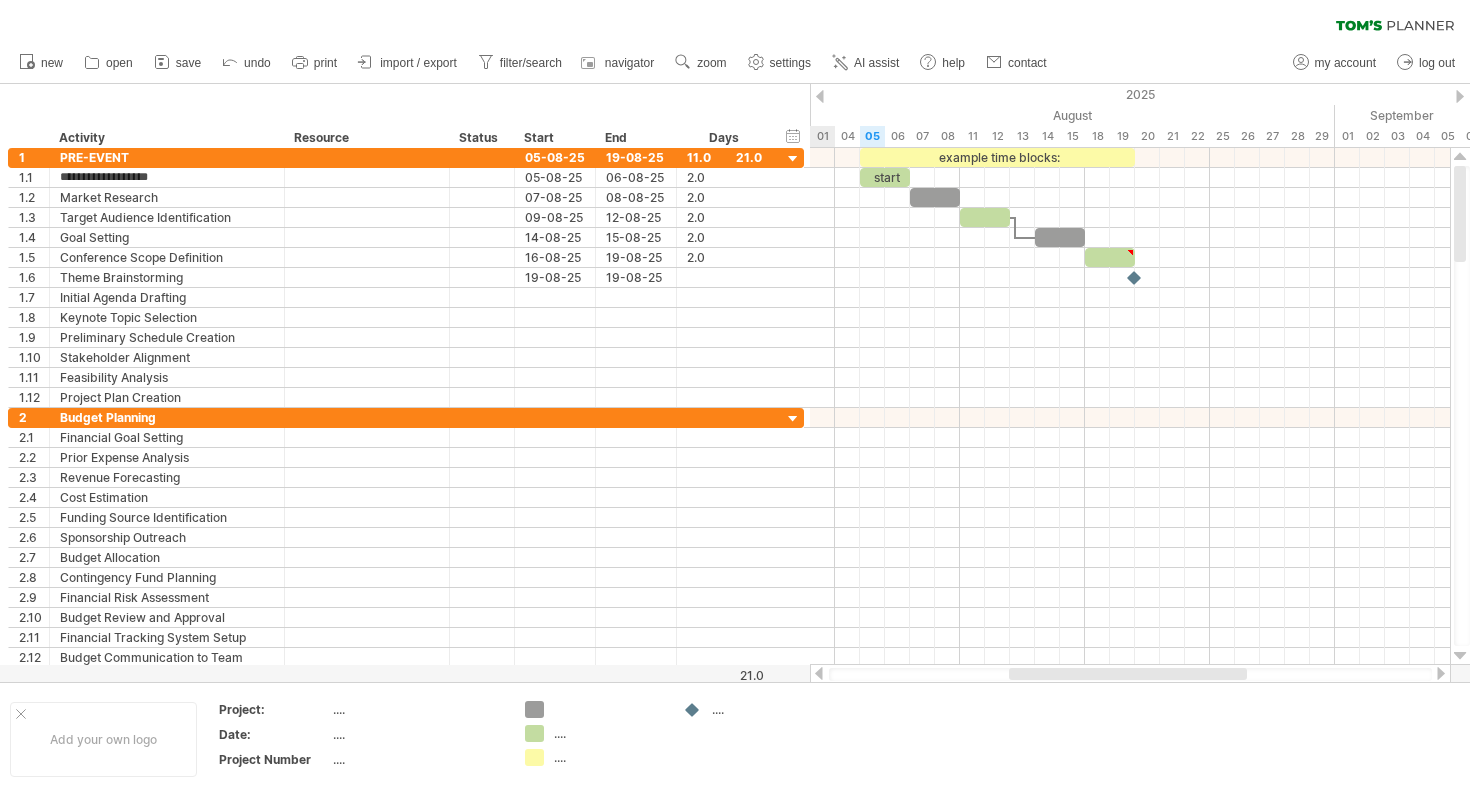 type on "**********" 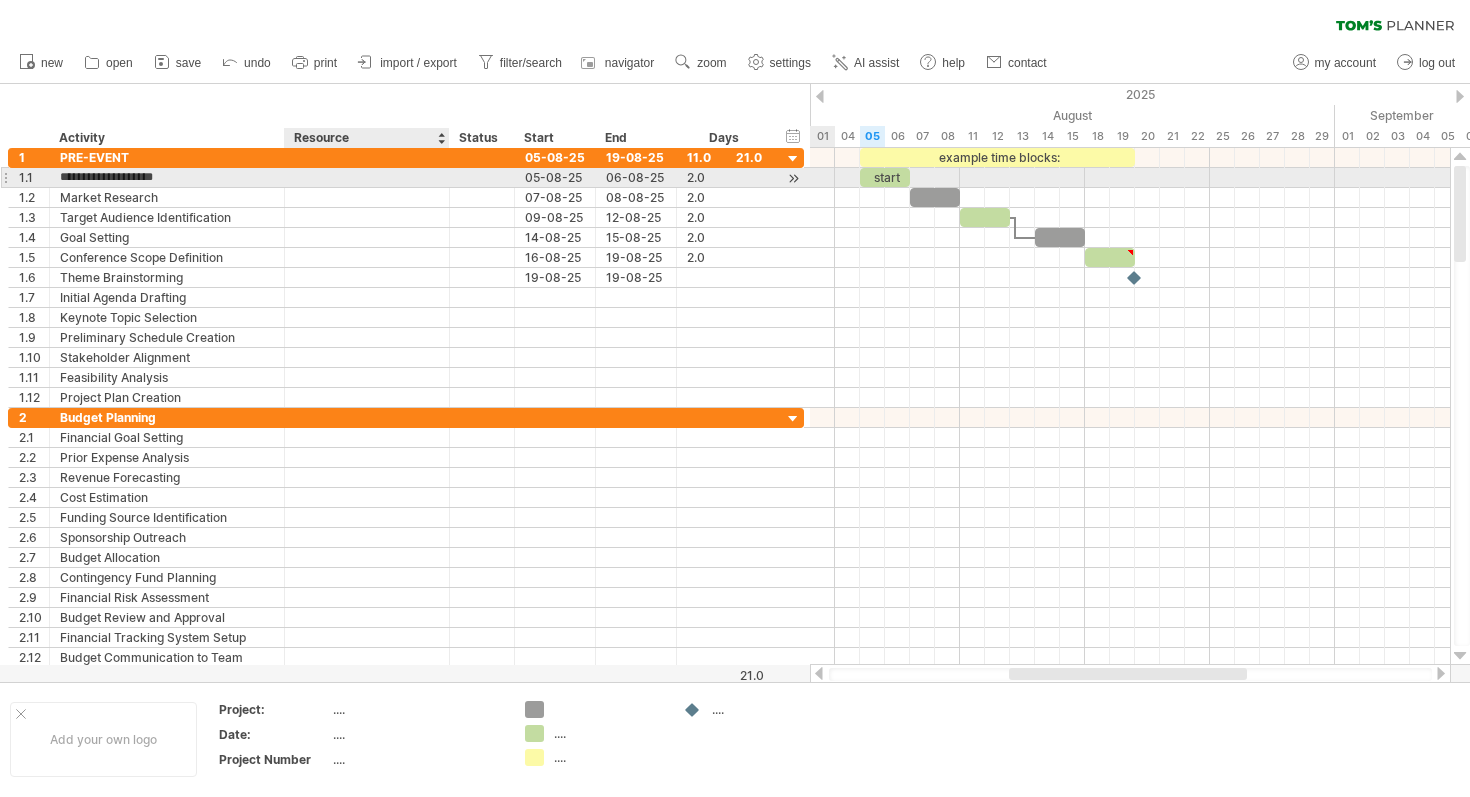 click at bounding box center (367, 177) 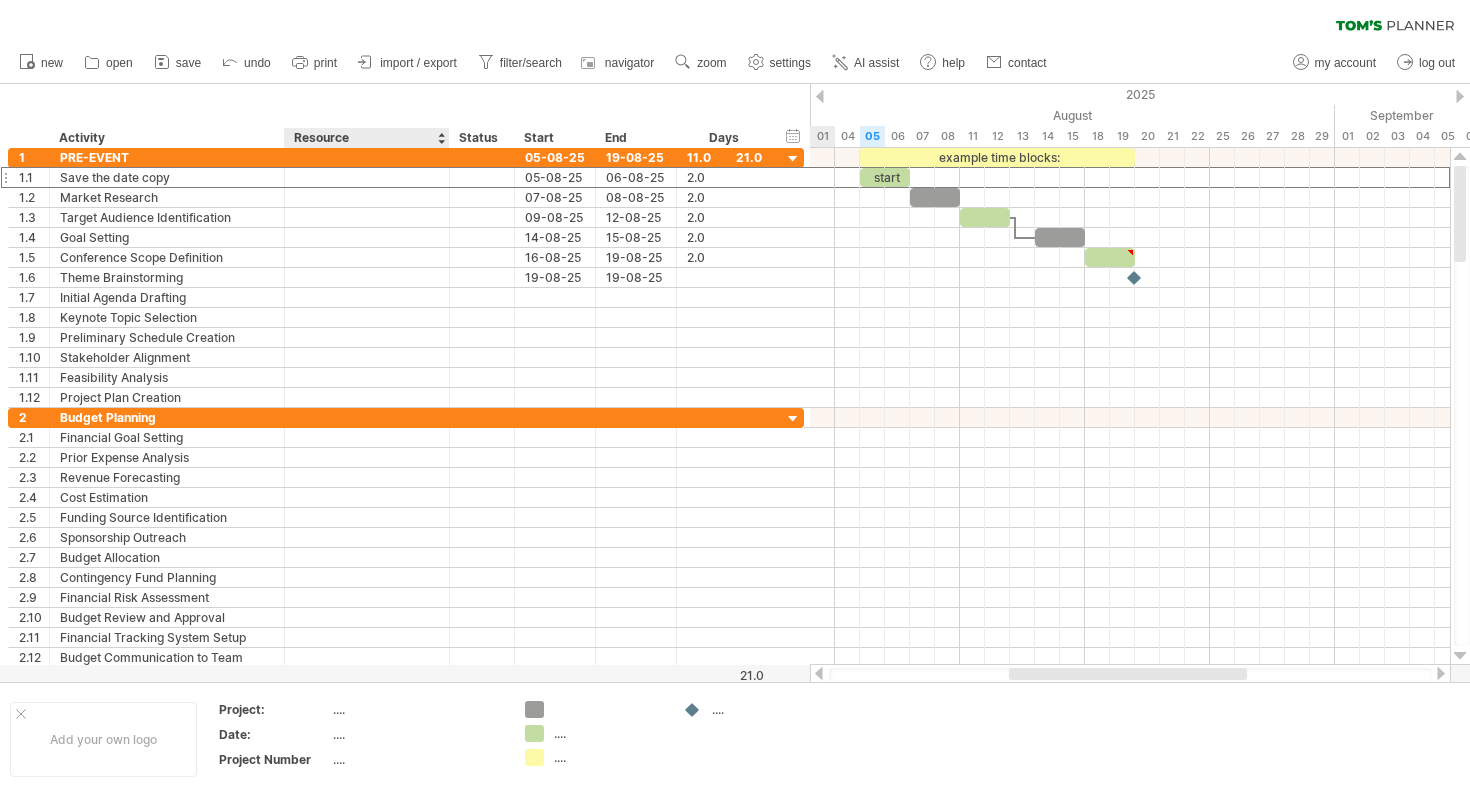 click on "Resource" at bounding box center [366, 138] 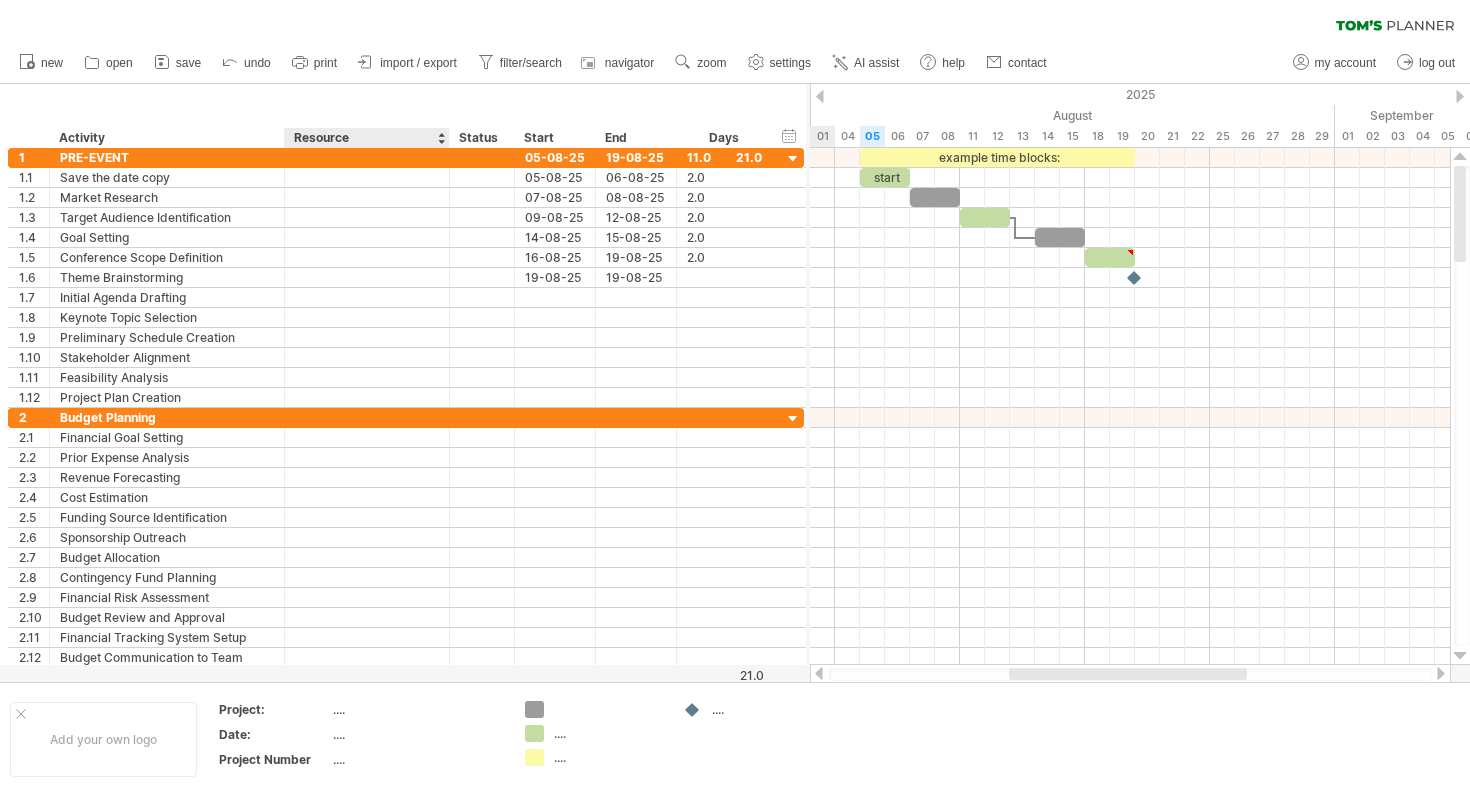 click at bounding box center [448, 138] 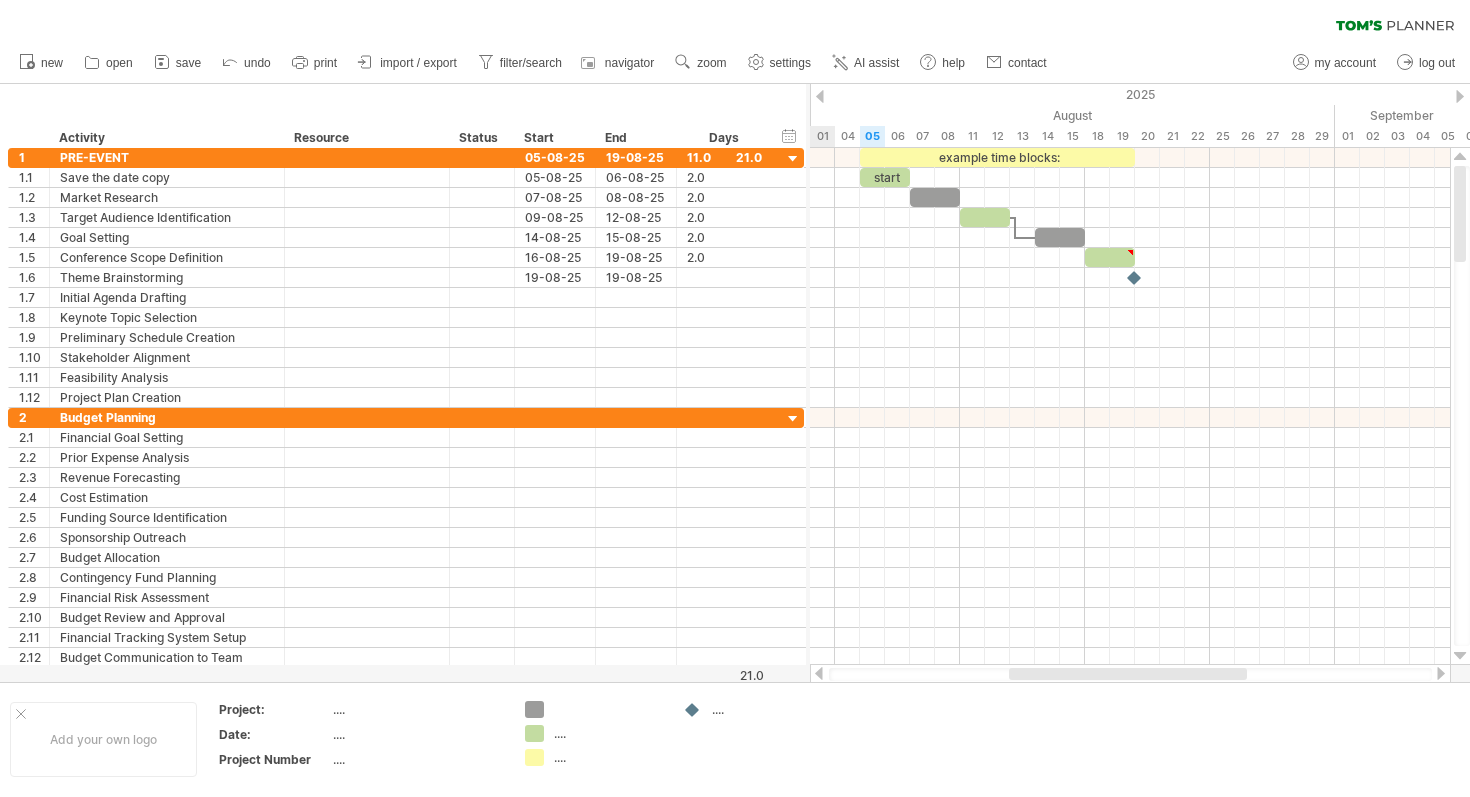 click on "hide start/end/duration show start/end/duration
******** Activity ******** Resource ****** Status Start   End   Days" at bounding box center (403, 116) 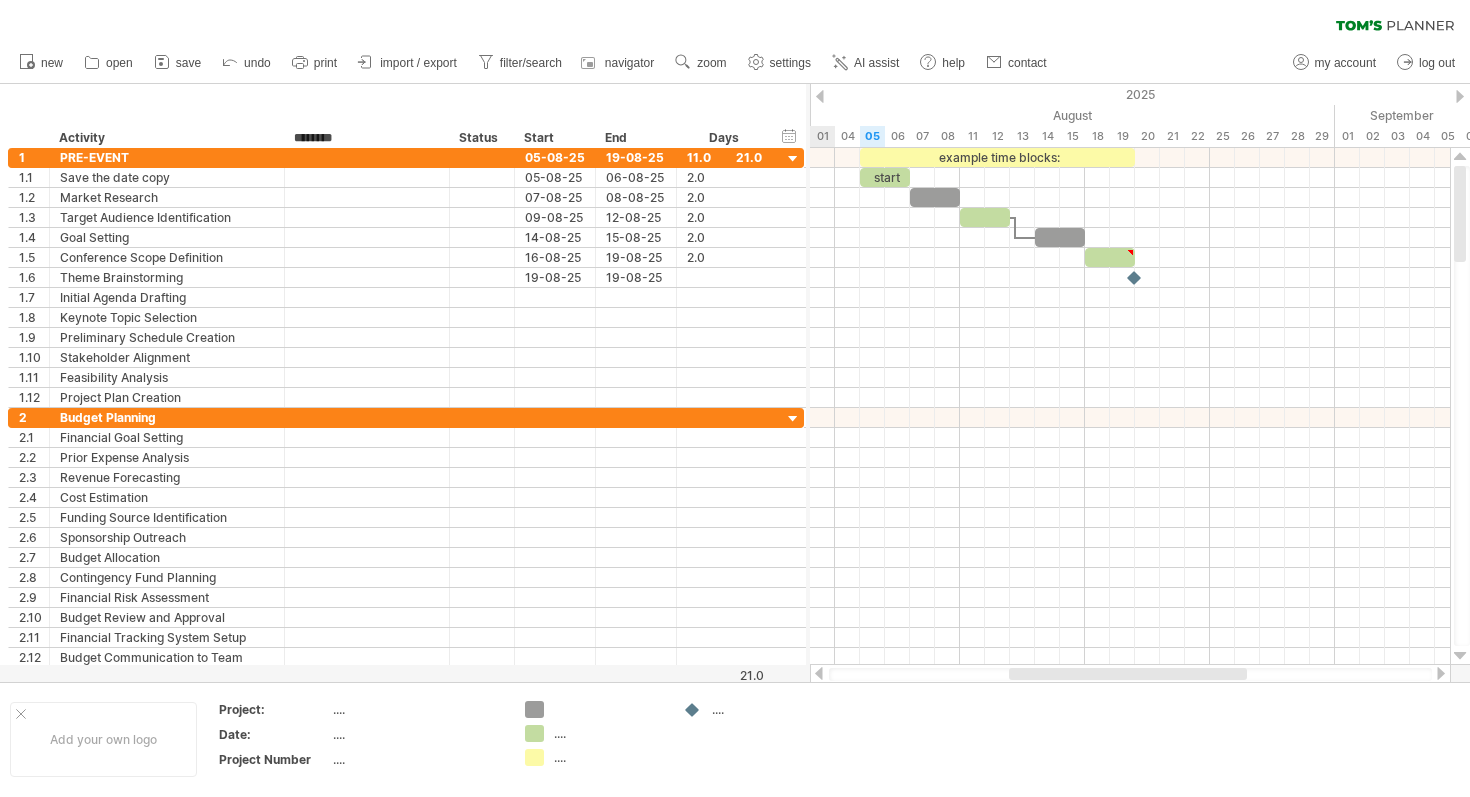 click on "********" at bounding box center (366, 138) 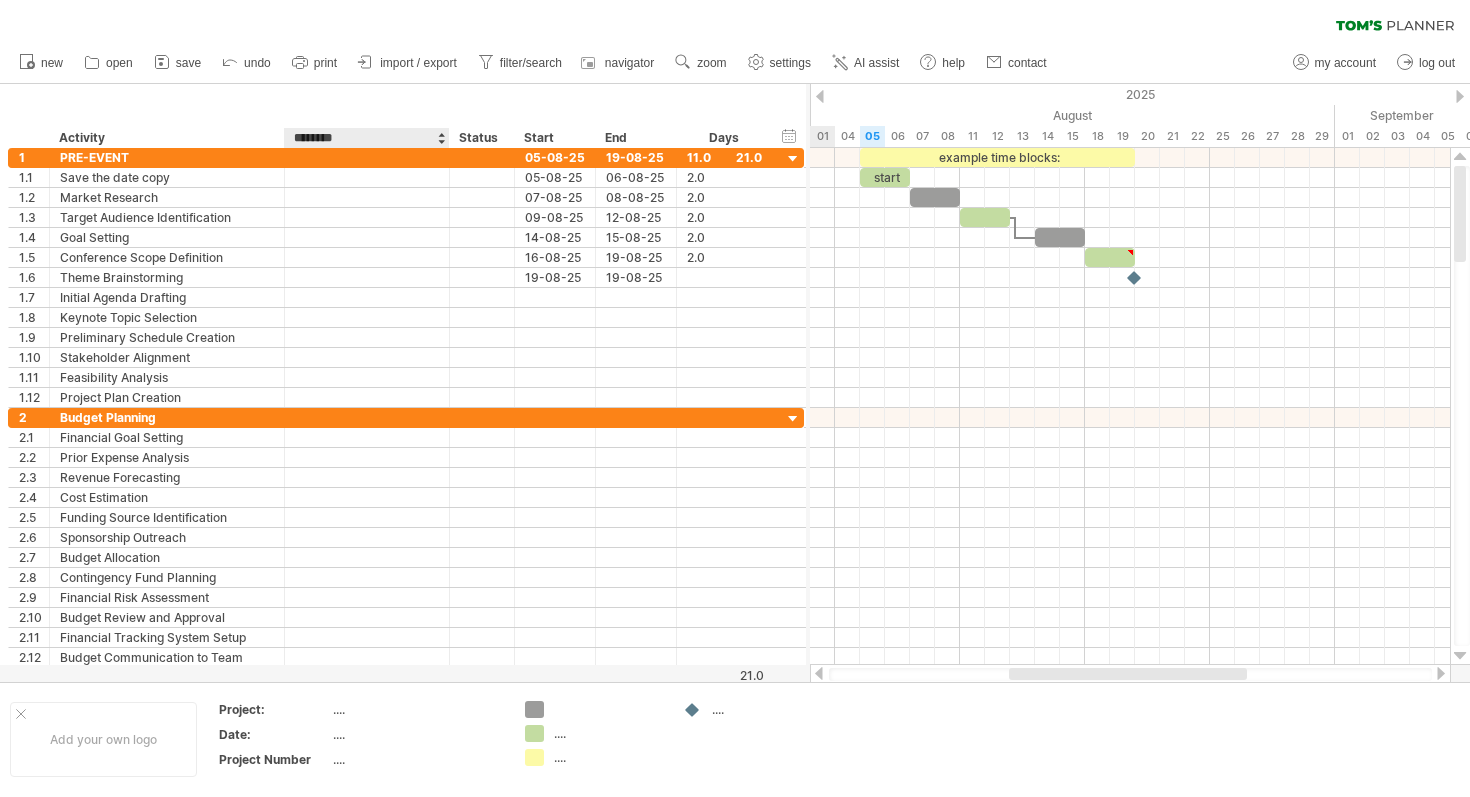 click on "********" at bounding box center [366, 138] 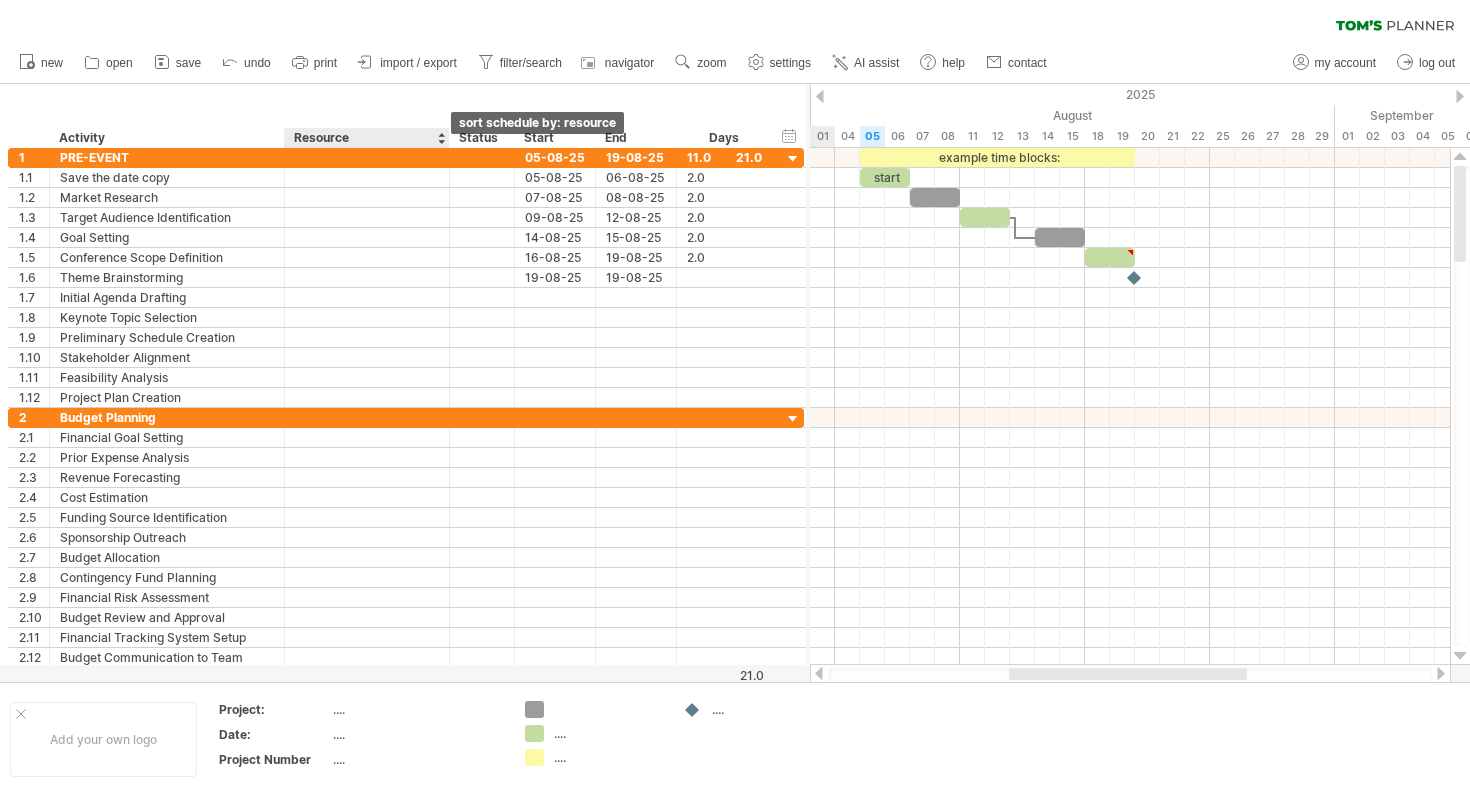 click at bounding box center [441, 138] 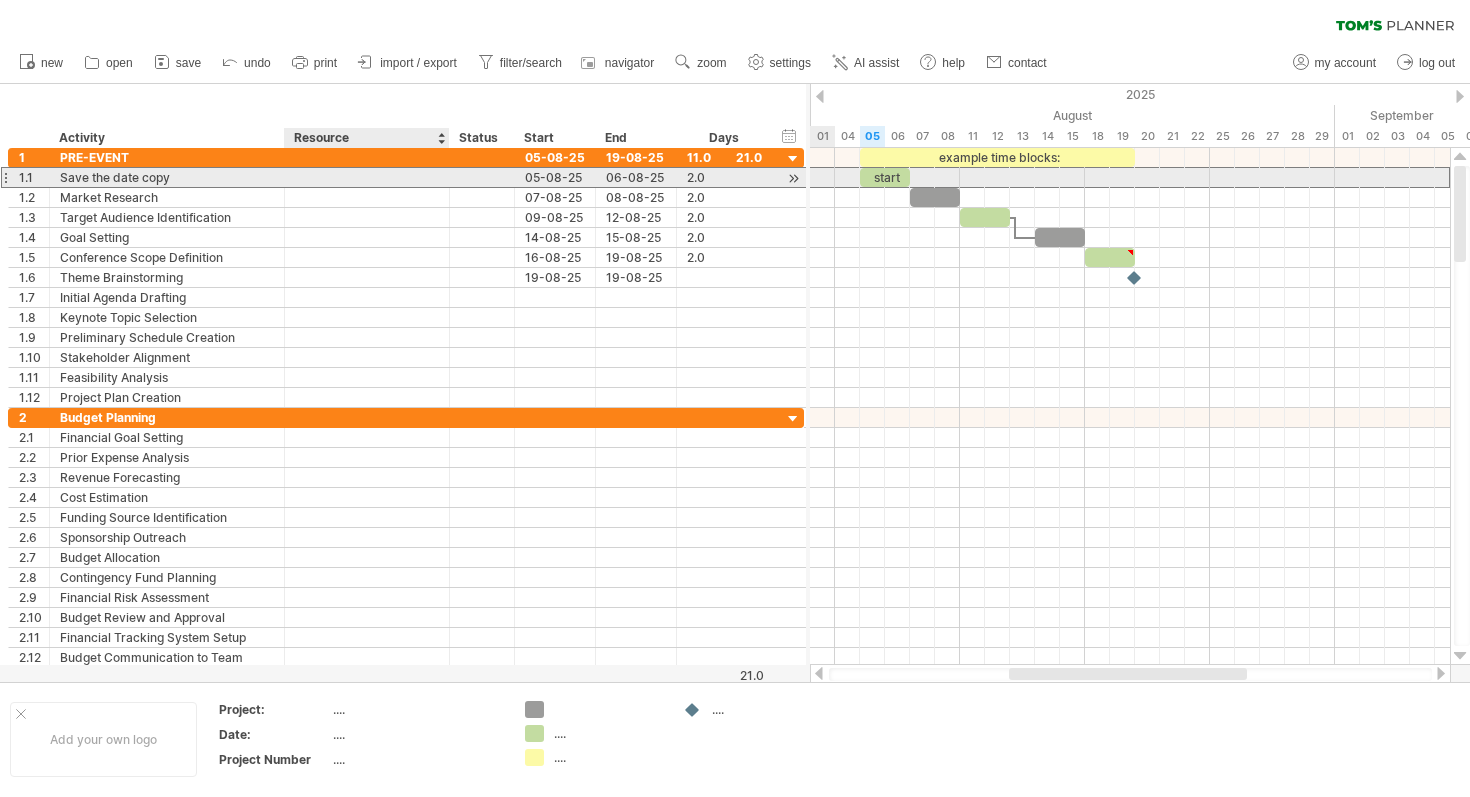 click on "Save the date copy" at bounding box center (167, 177) 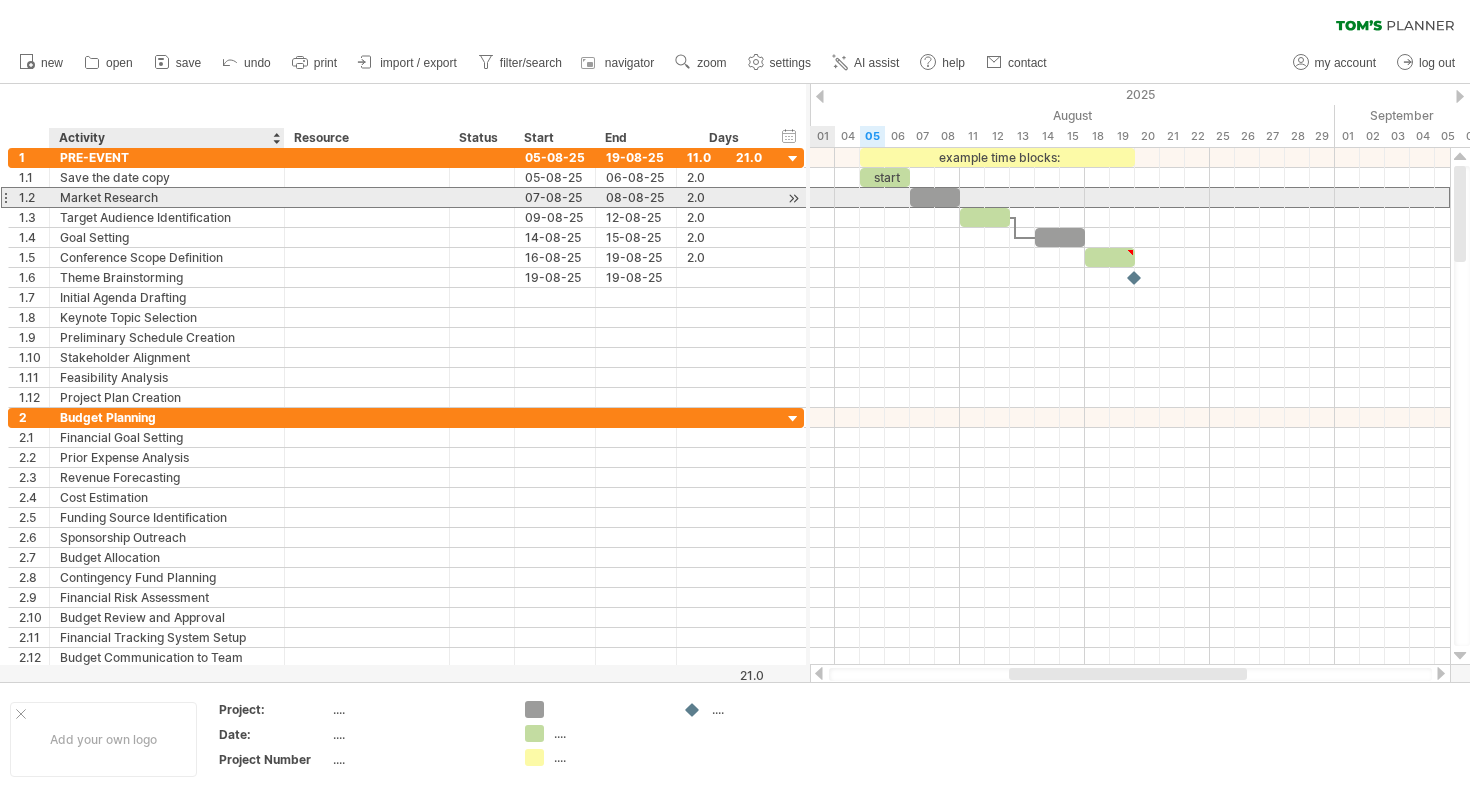 click on "Market Research" at bounding box center [167, 197] 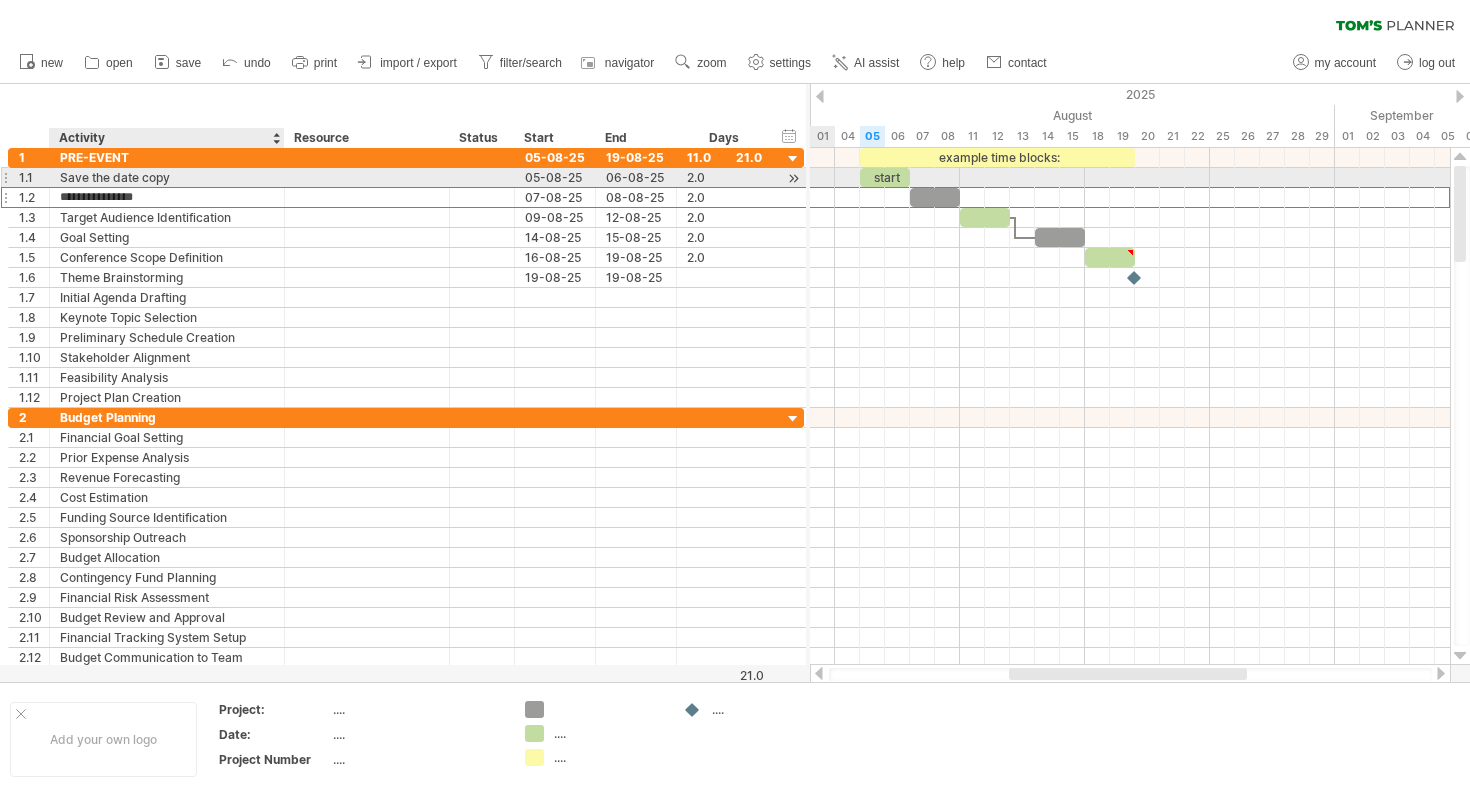 click on "Save the date copy" at bounding box center [167, 177] 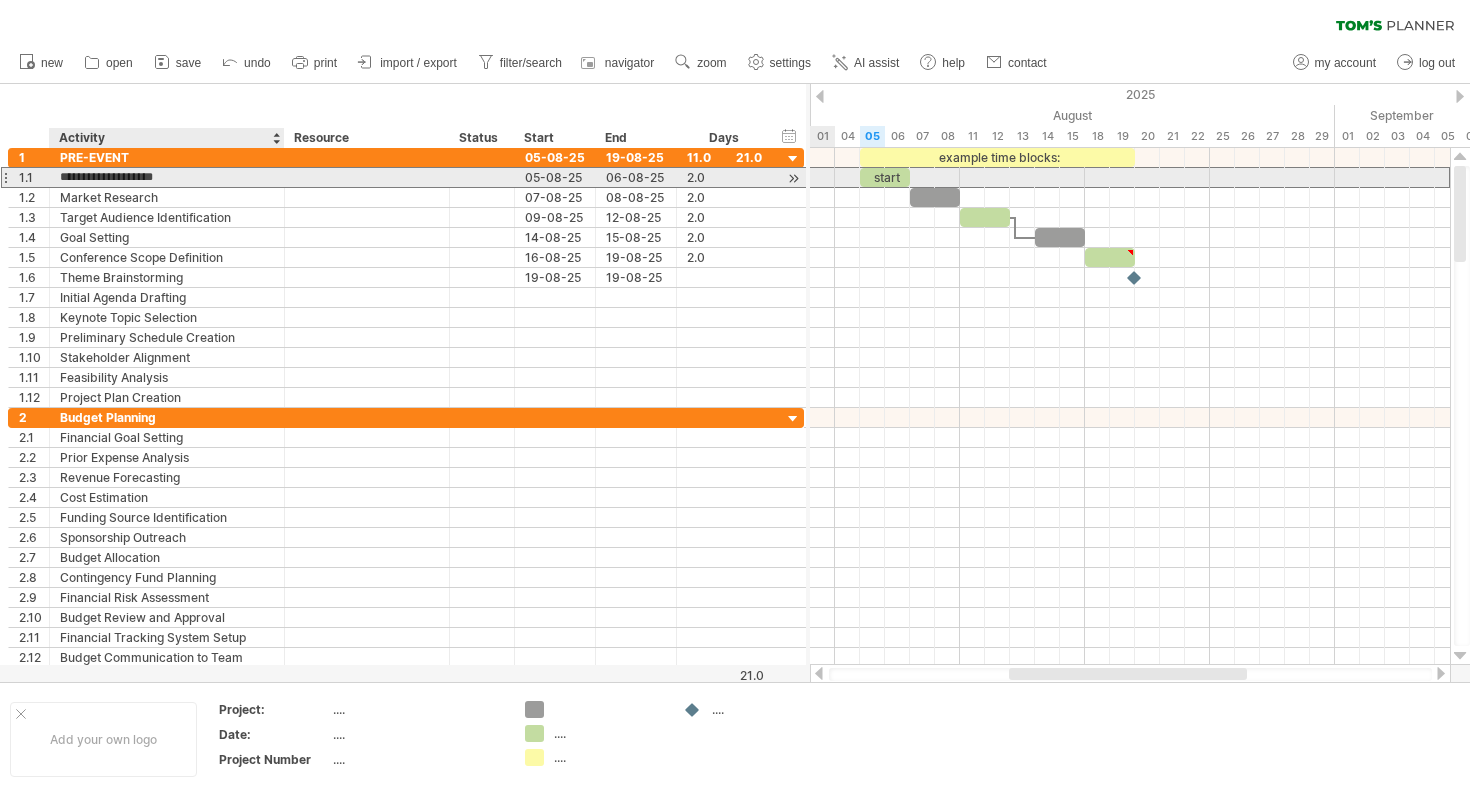 click on "**********" at bounding box center (167, 177) 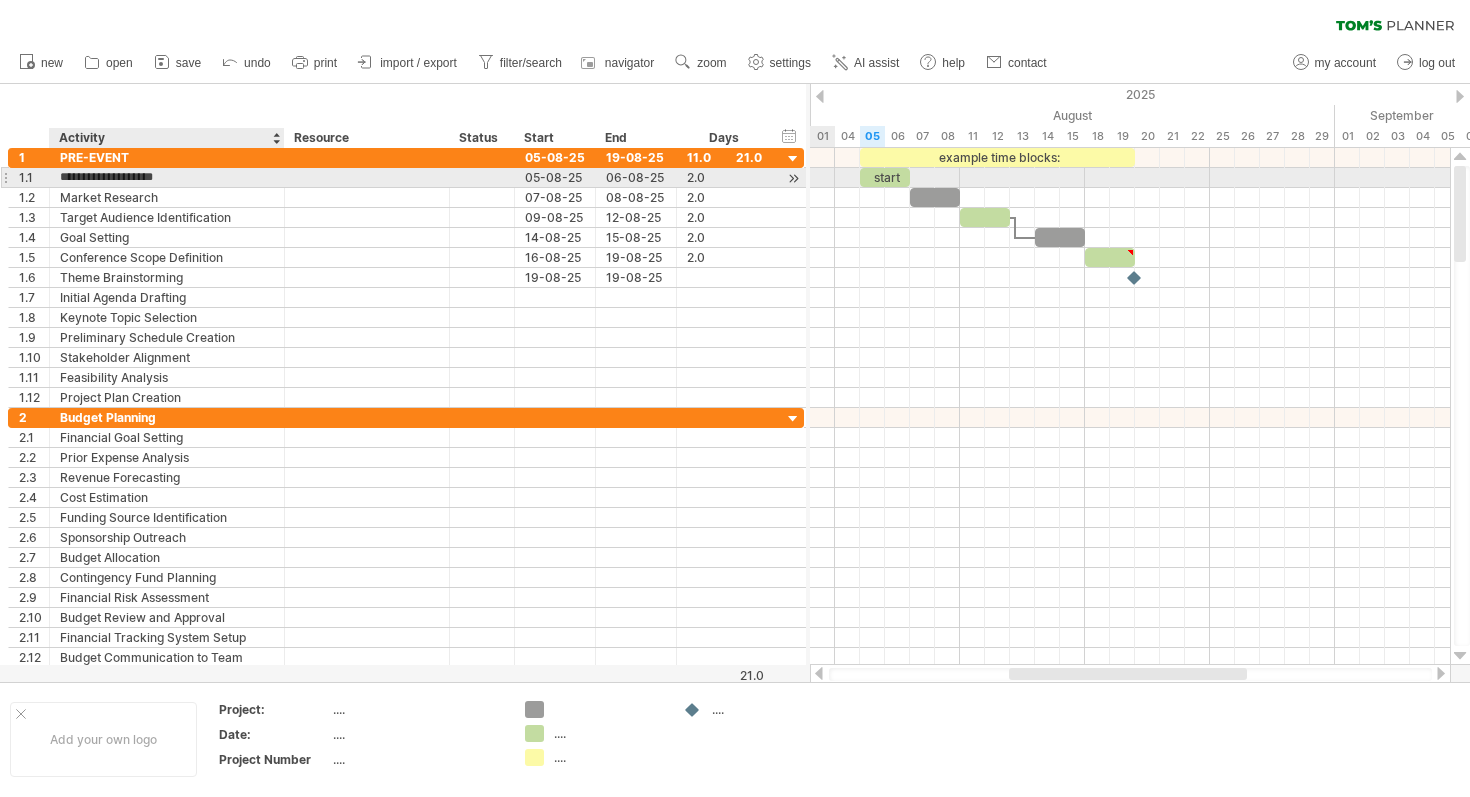 click on "**********" at bounding box center [167, 177] 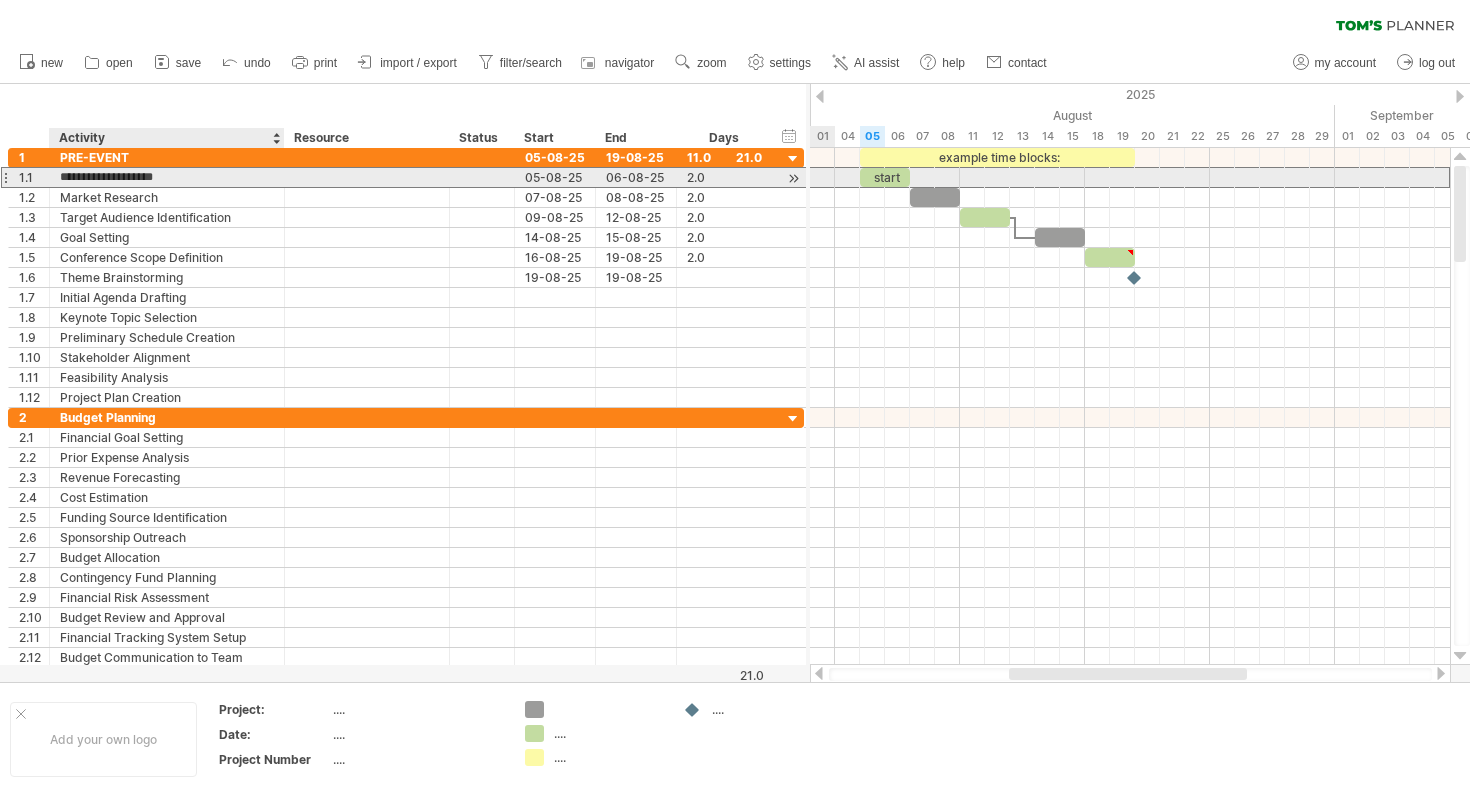 click on "**********" at bounding box center [167, 177] 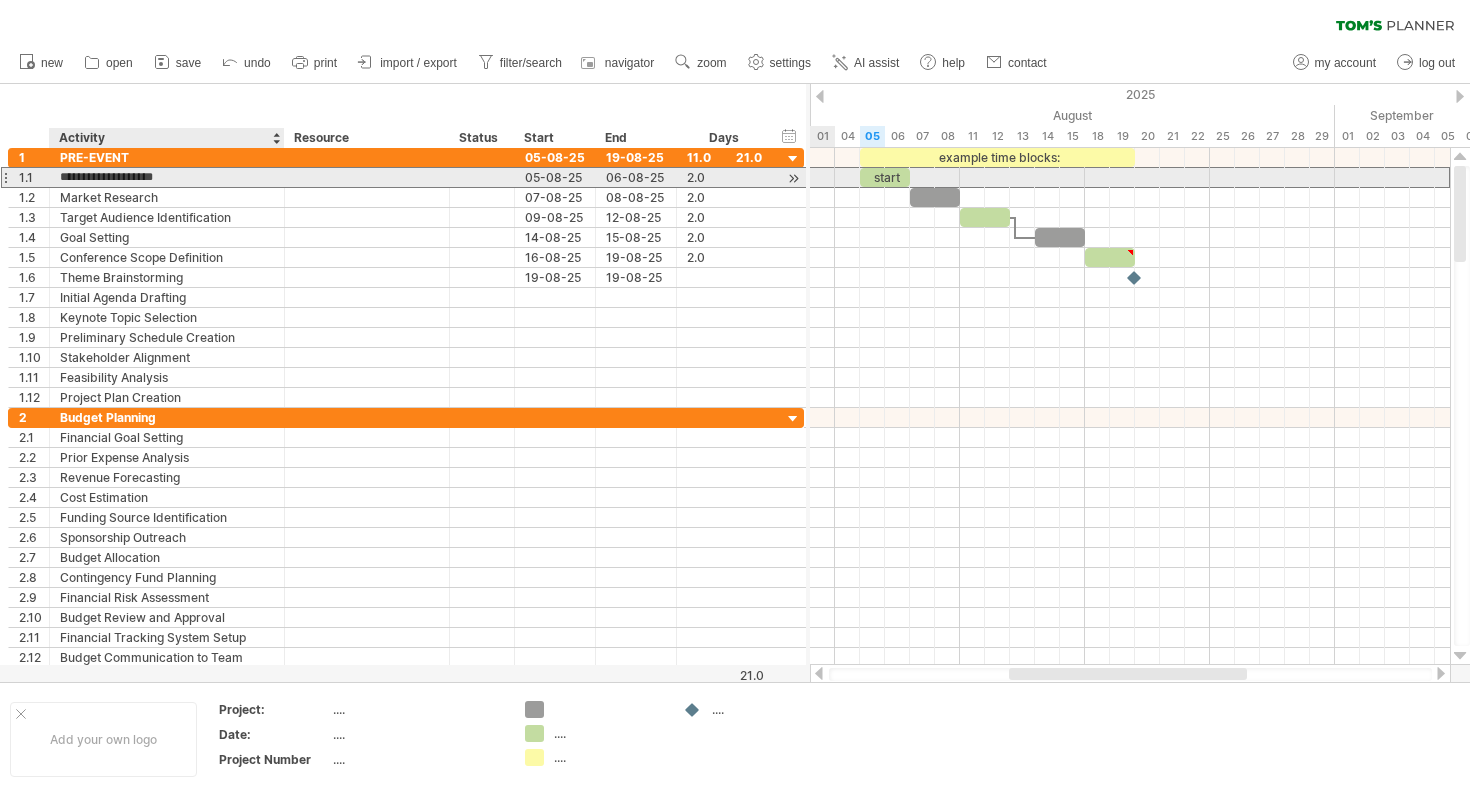 drag, startPoint x: 140, startPoint y: 174, endPoint x: 169, endPoint y: 182, distance: 30.083218 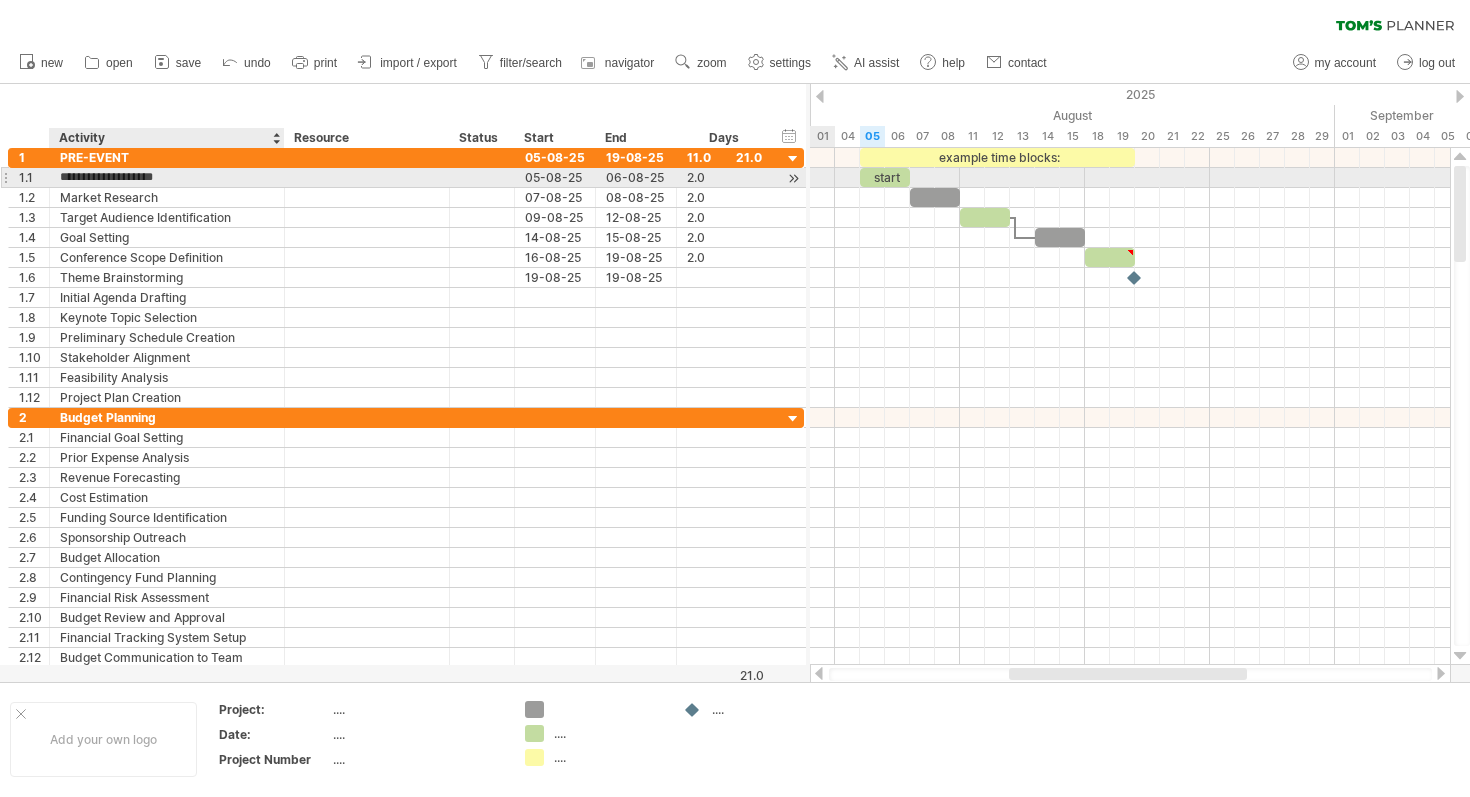 click on "**********" at bounding box center [167, 177] 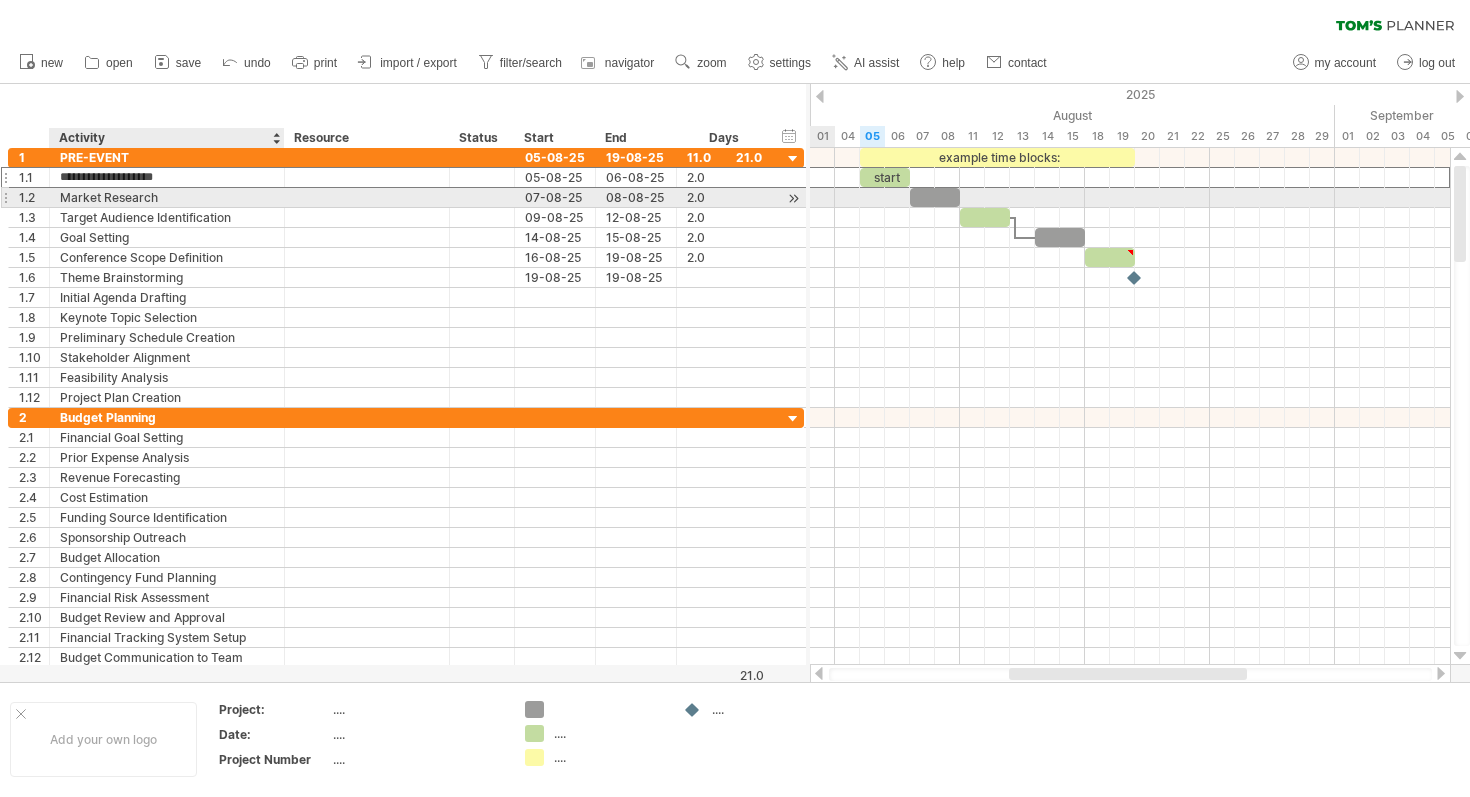 click on "Market Research" at bounding box center [167, 197] 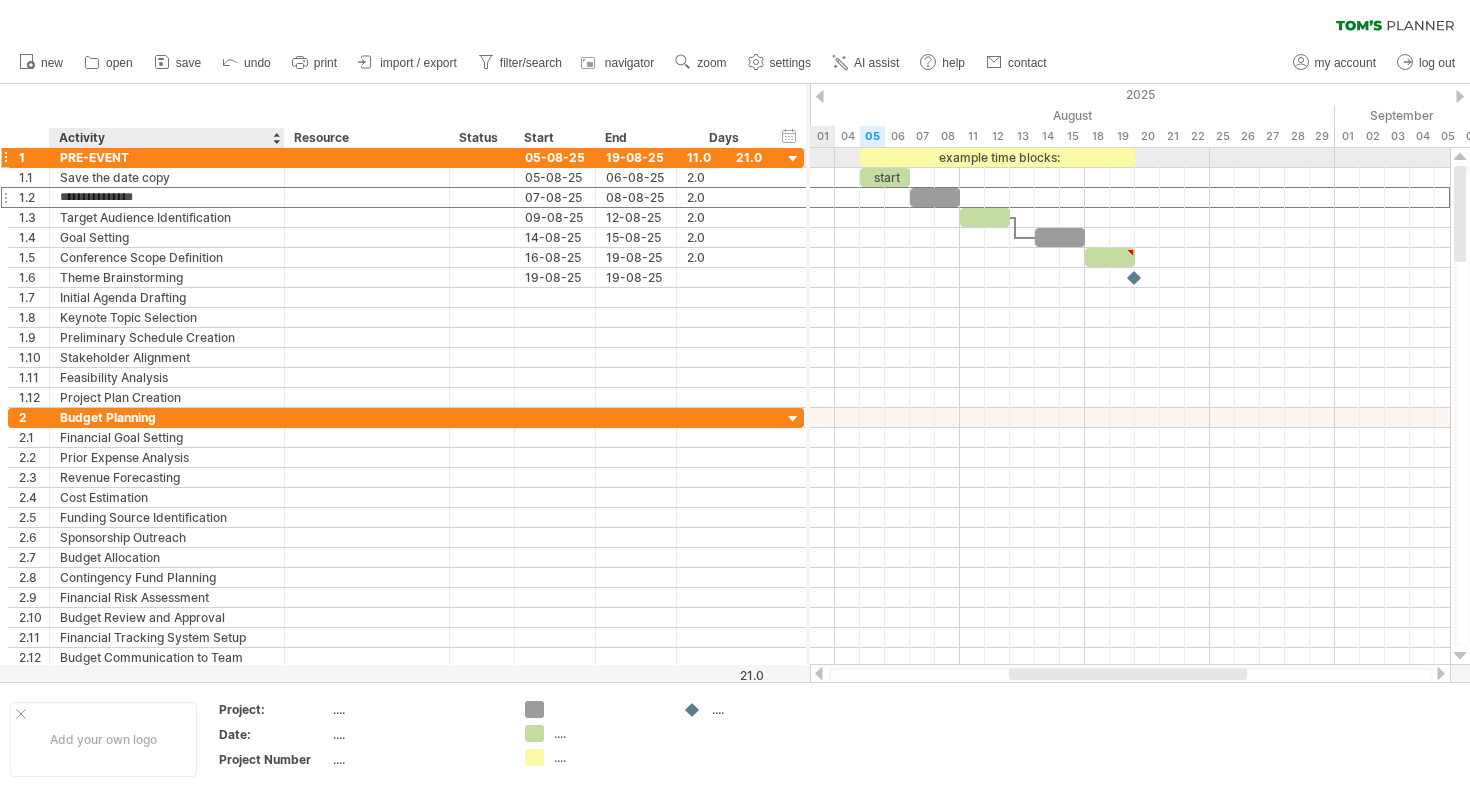 click on "PRE-EVENT" at bounding box center [167, 157] 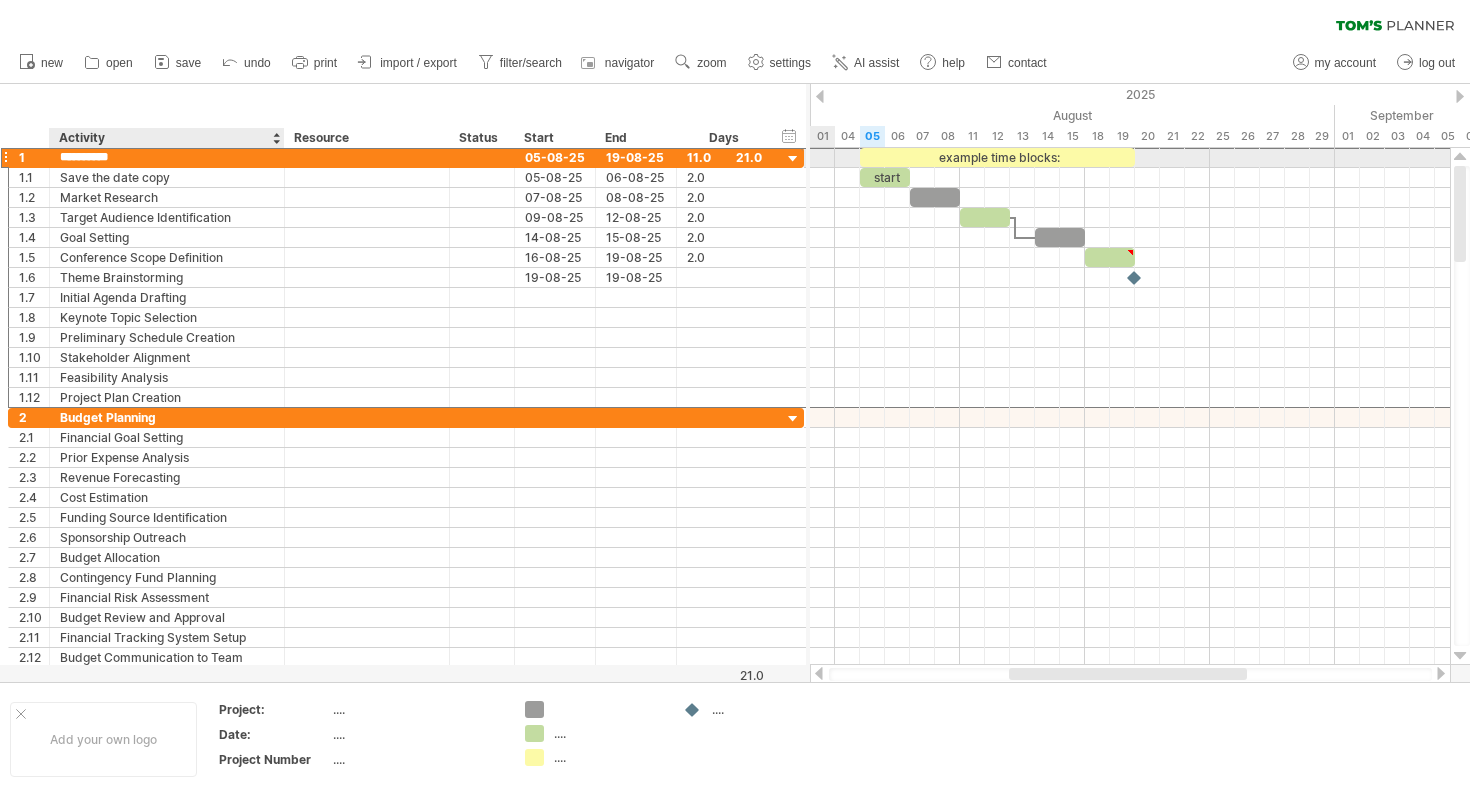 click on "*********" at bounding box center [167, 157] 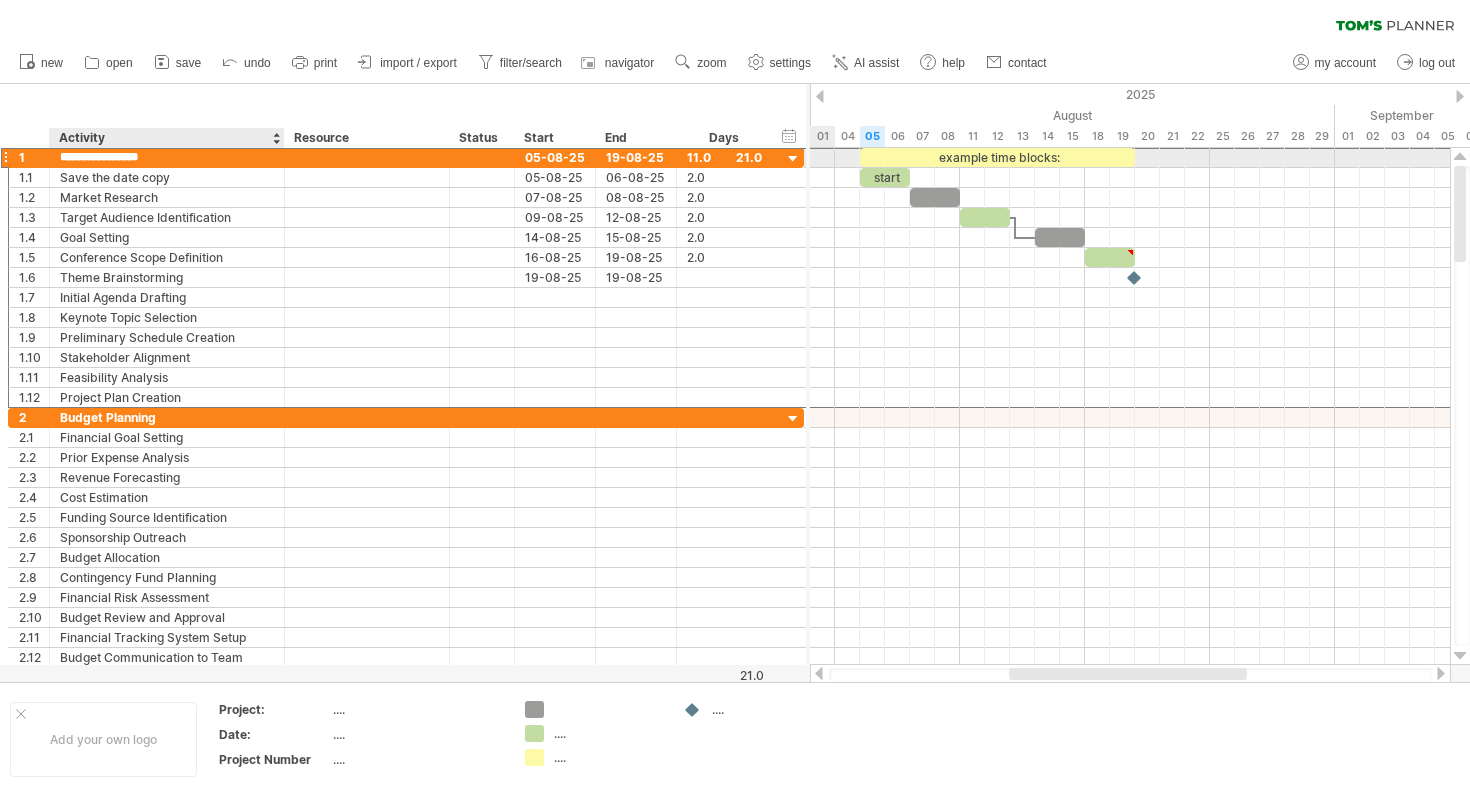 type on "**********" 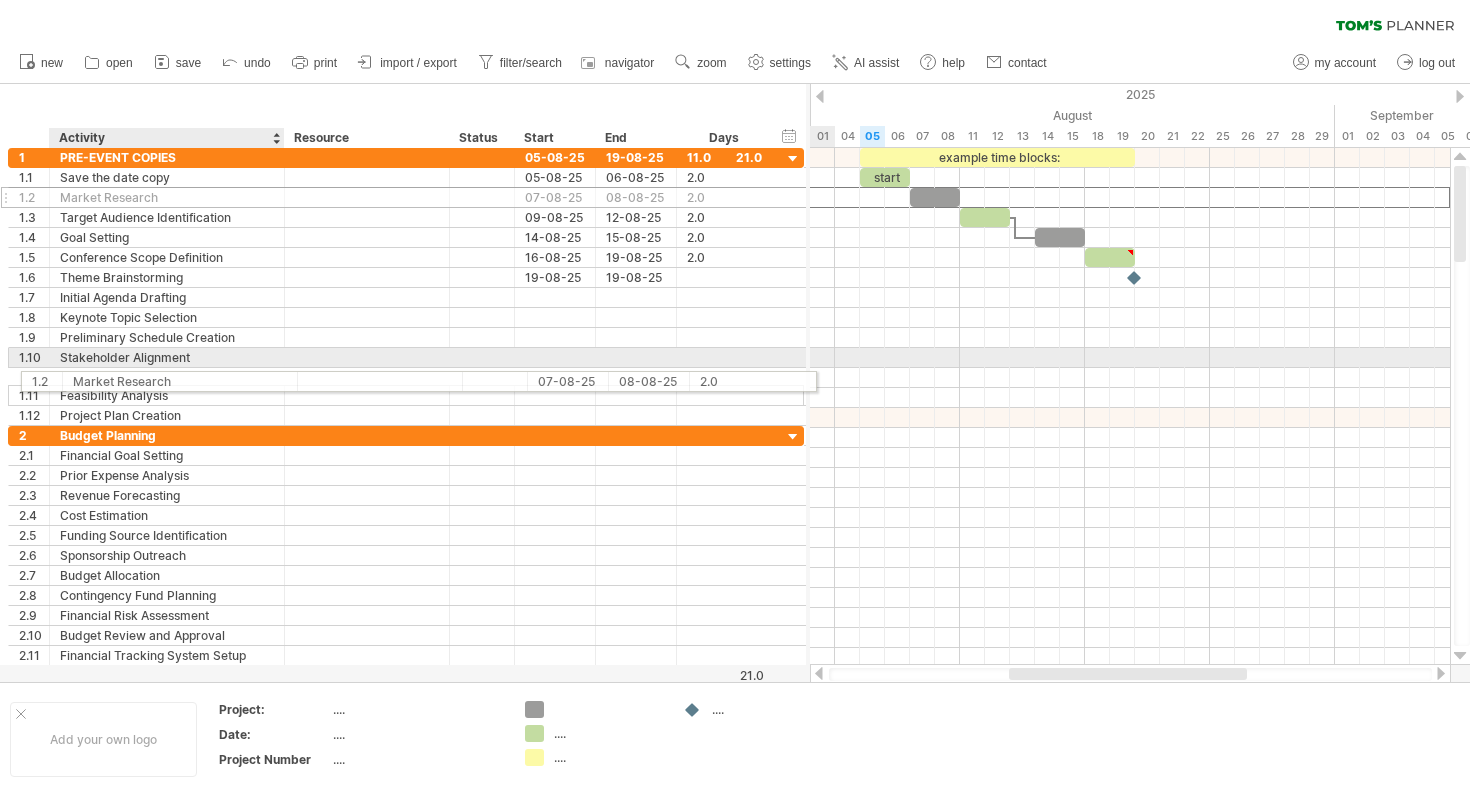 drag, startPoint x: 185, startPoint y: 199, endPoint x: 191, endPoint y: 359, distance: 160.11246 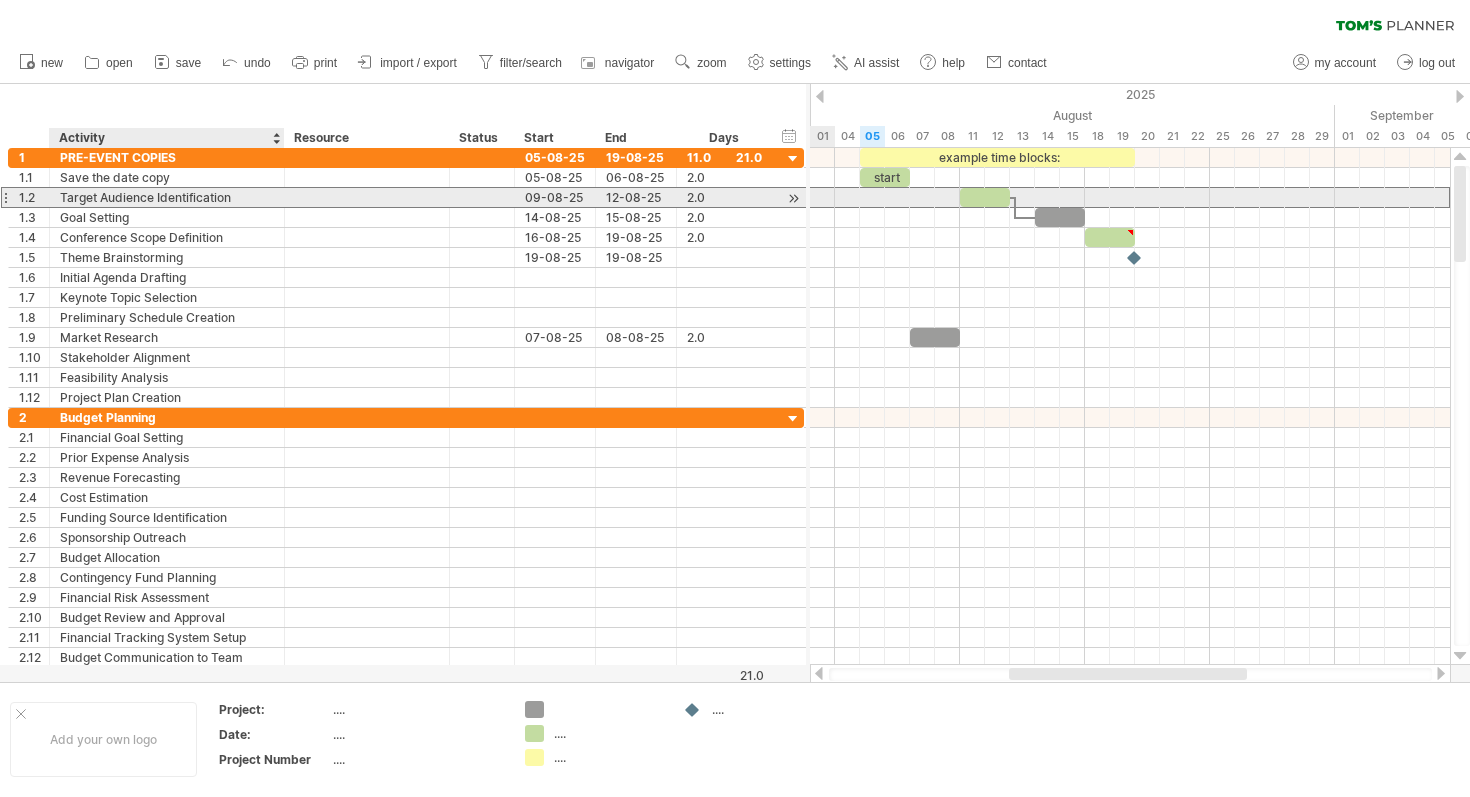 click on "Target Audience Identification" at bounding box center [167, 197] 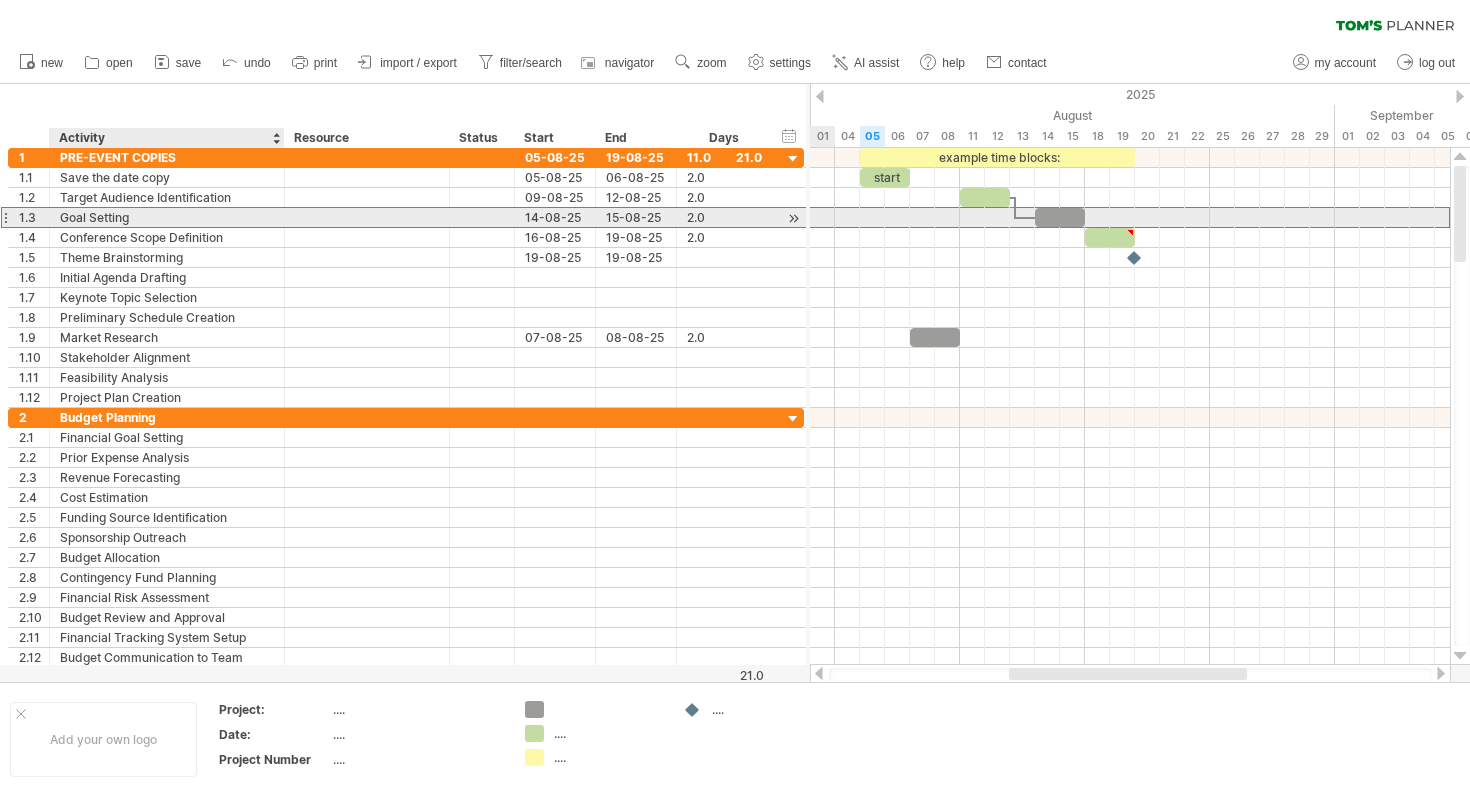 click on "Goal Setting" at bounding box center (167, 217) 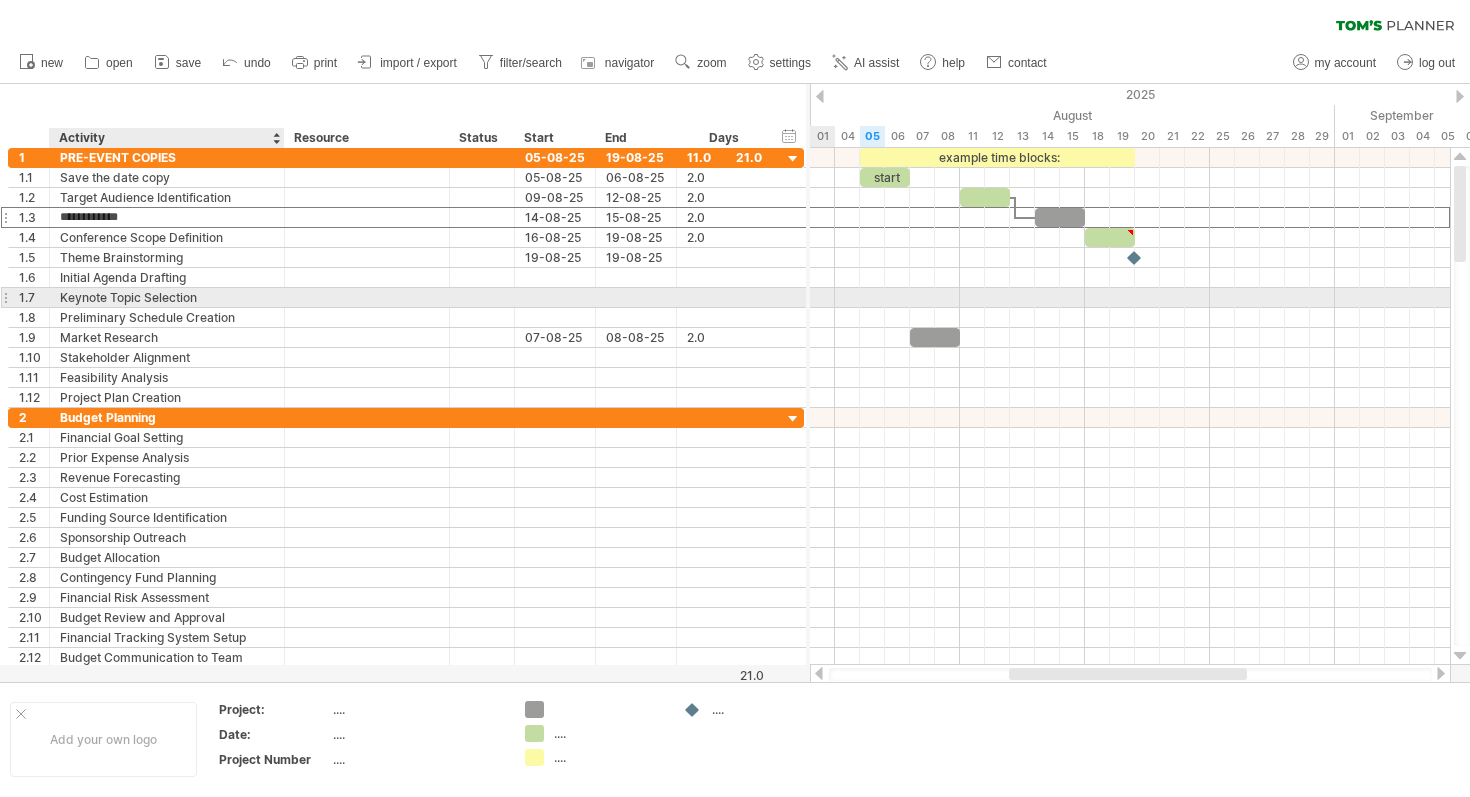 click on "Keynote Topic Selection" at bounding box center [167, 297] 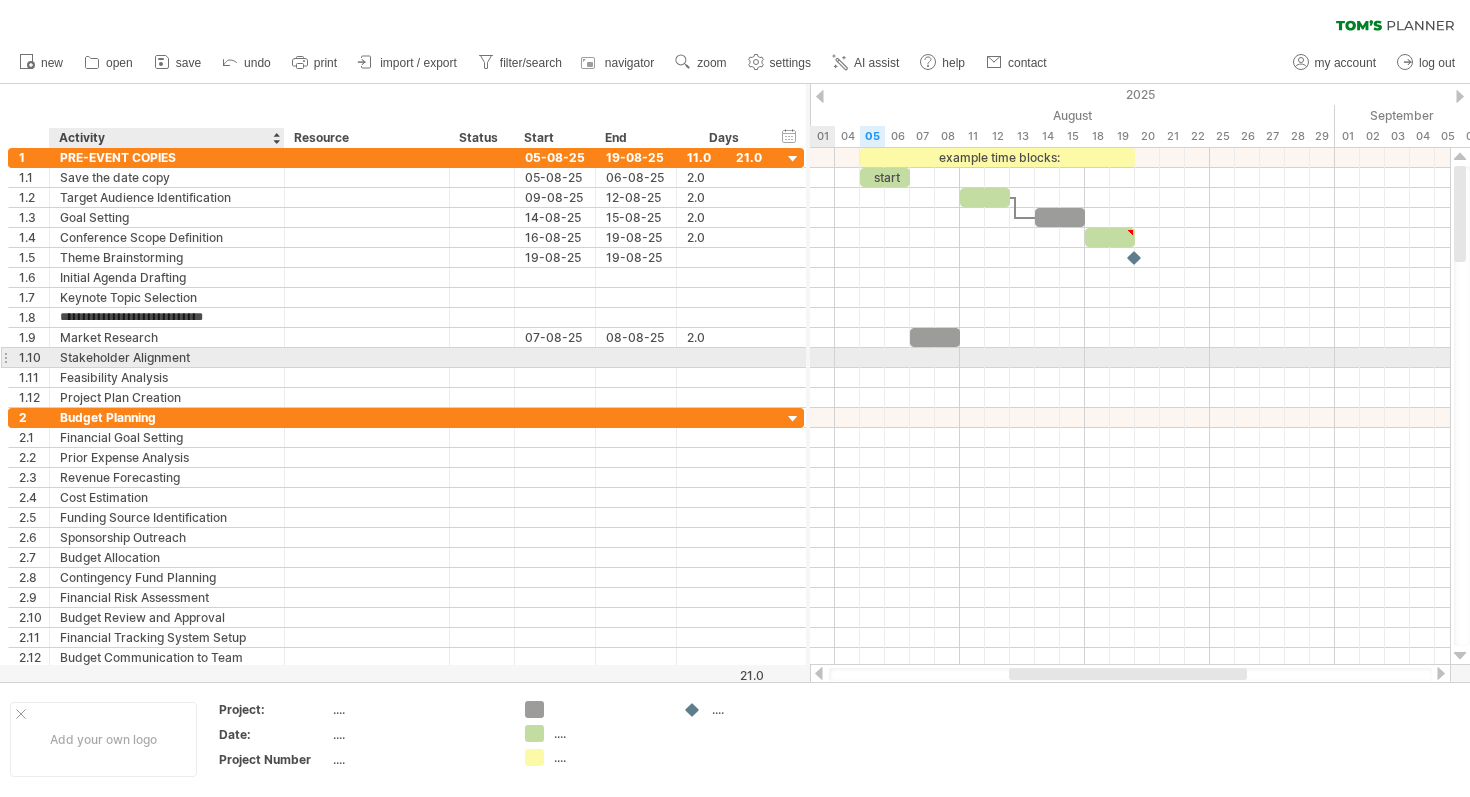 click on "Stakeholder Alignment" at bounding box center (167, 357) 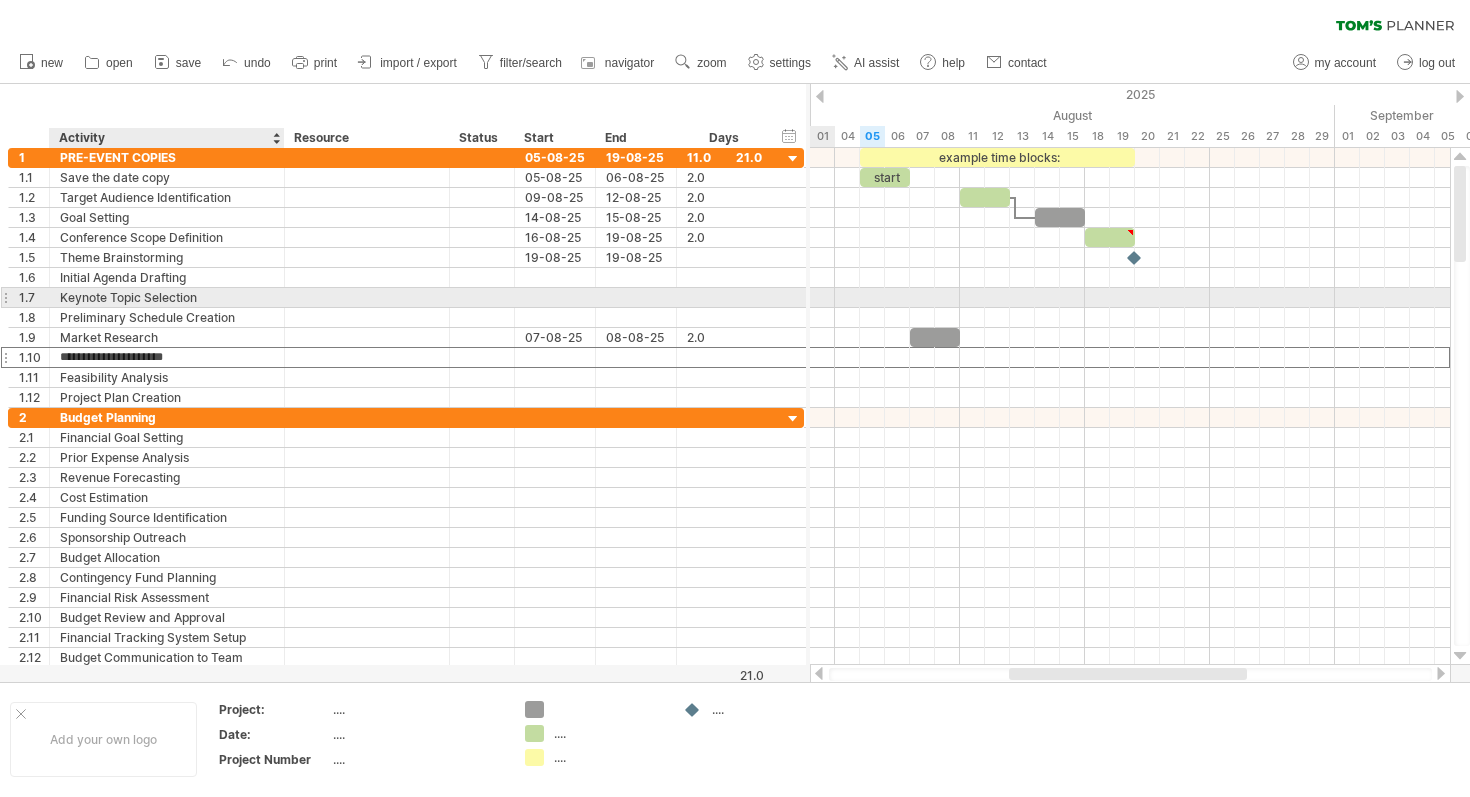 click on "Keynote Topic Selection" at bounding box center [167, 297] 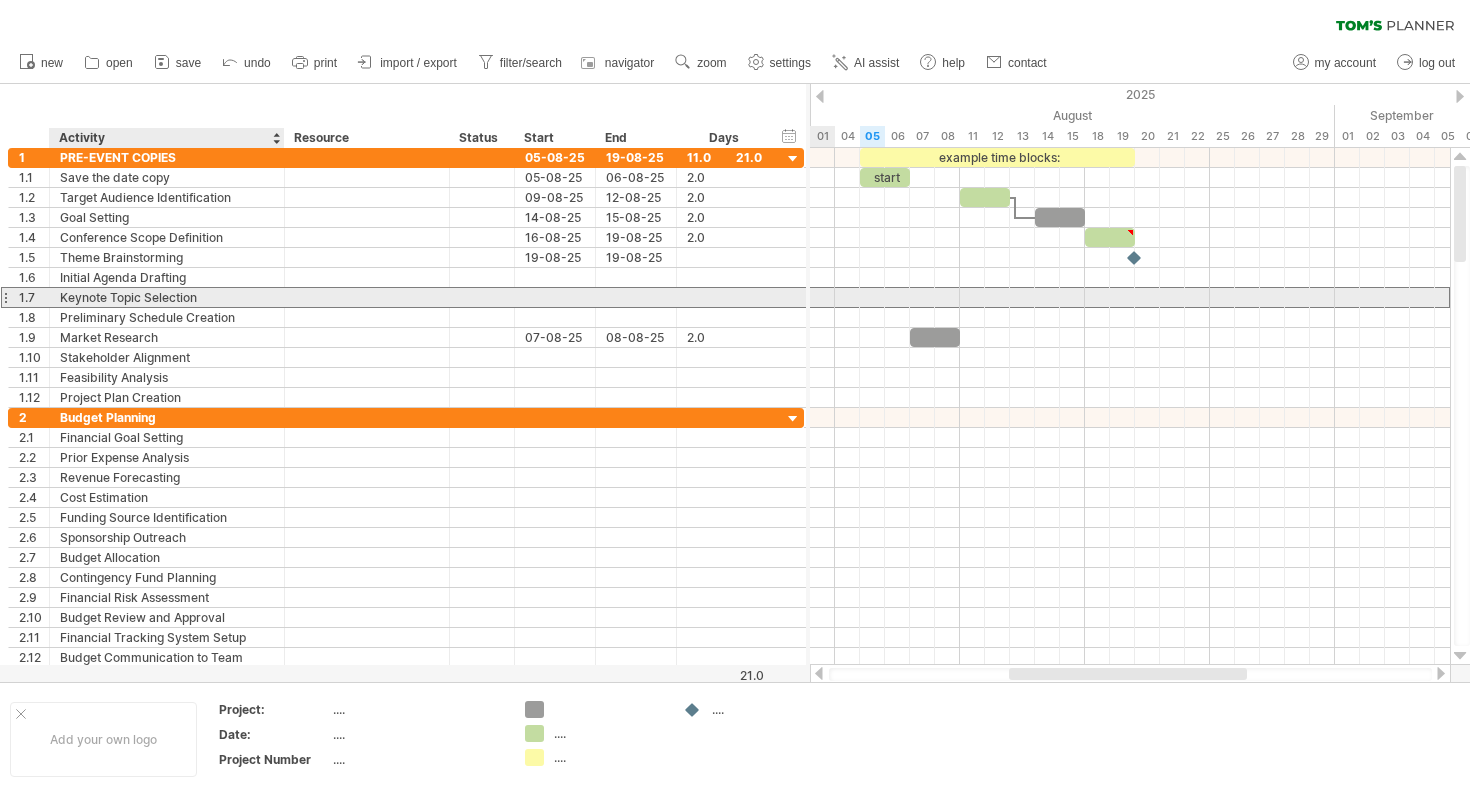 click on "Keynote Topic Selection" at bounding box center [167, 297] 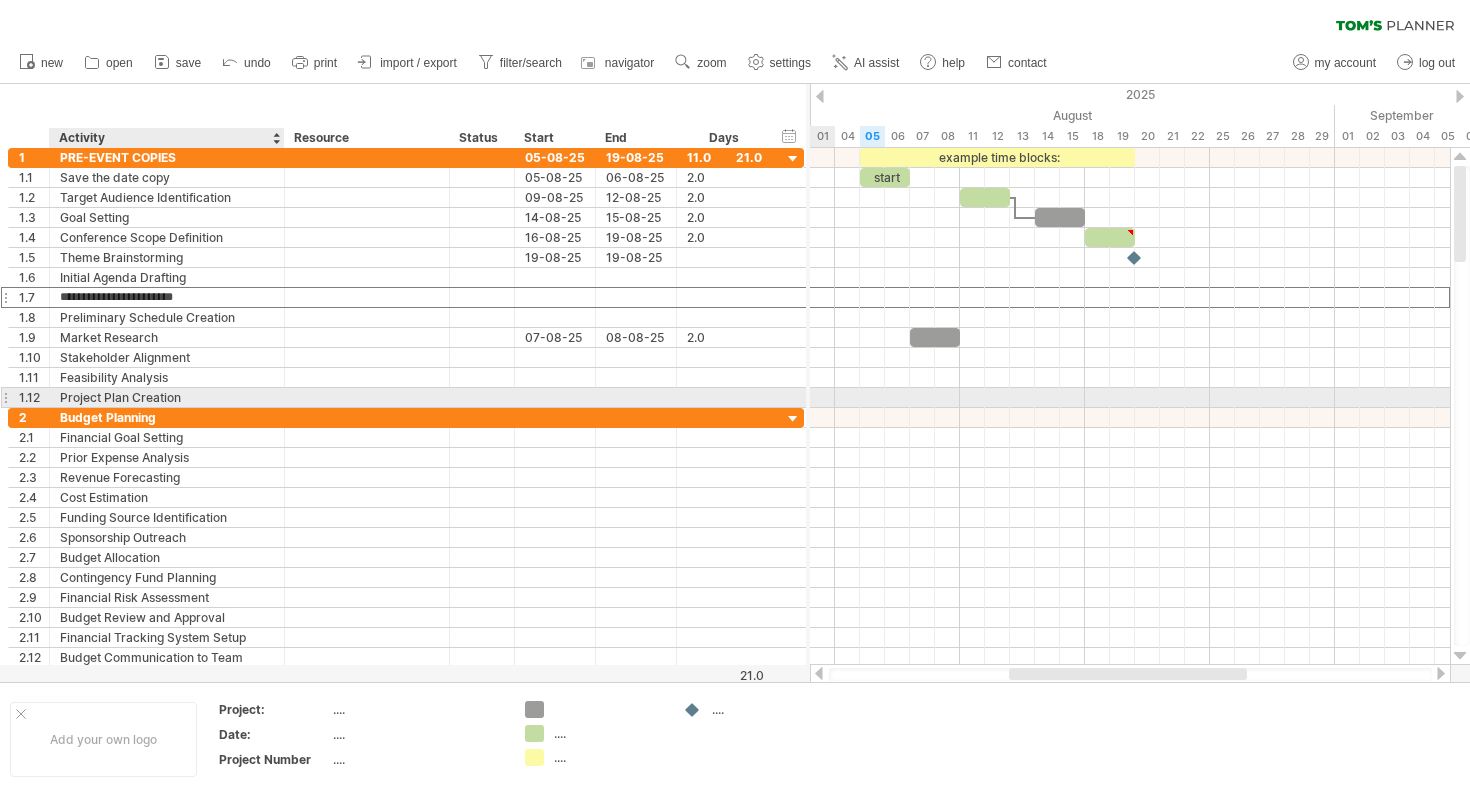 click on "Project Plan Creation" at bounding box center (167, 397) 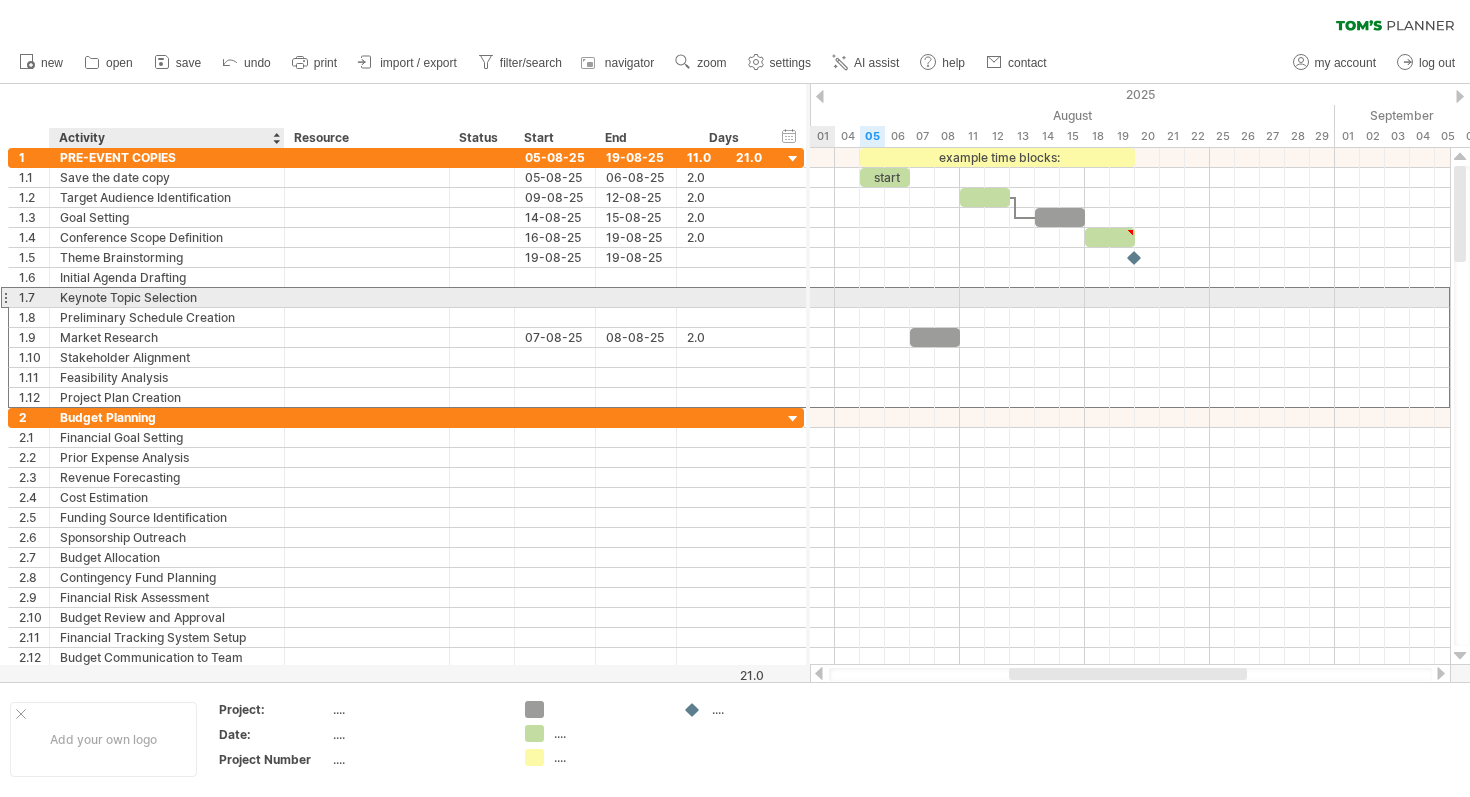 click on "Keynote Topic Selection" at bounding box center [167, 297] 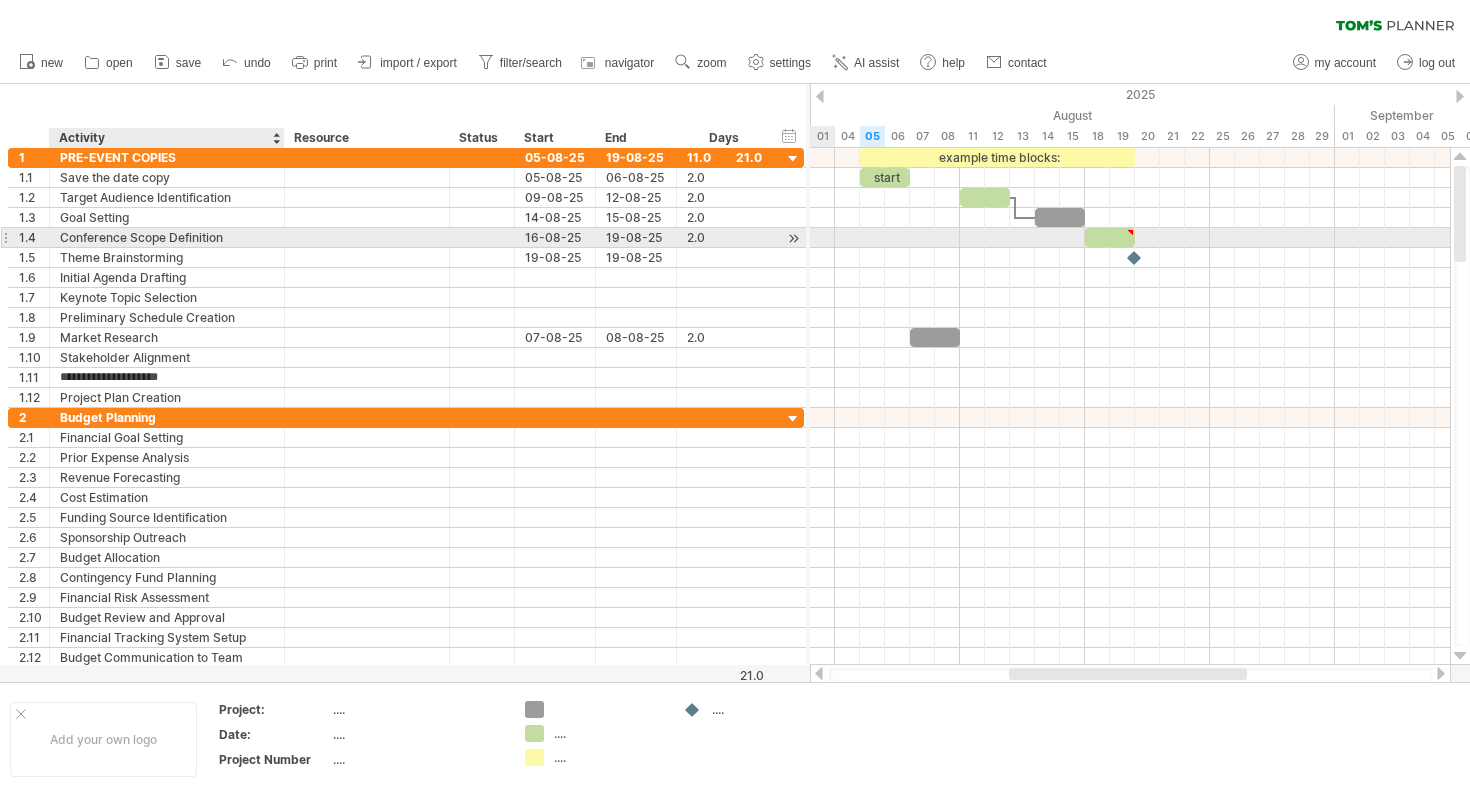 click on "Conference Scope Definition" at bounding box center [167, 237] 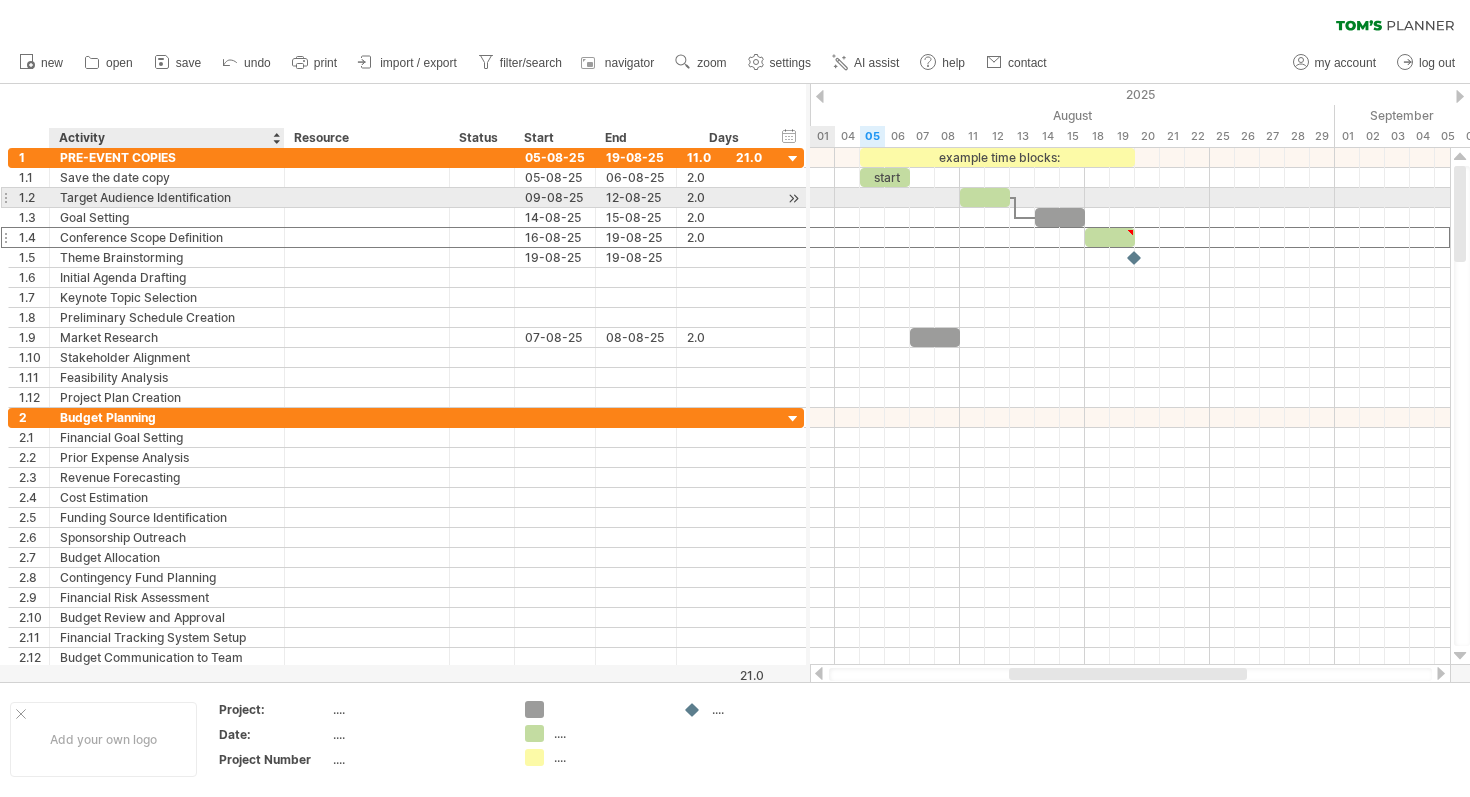 click on "Target Audience Identification" at bounding box center [167, 197] 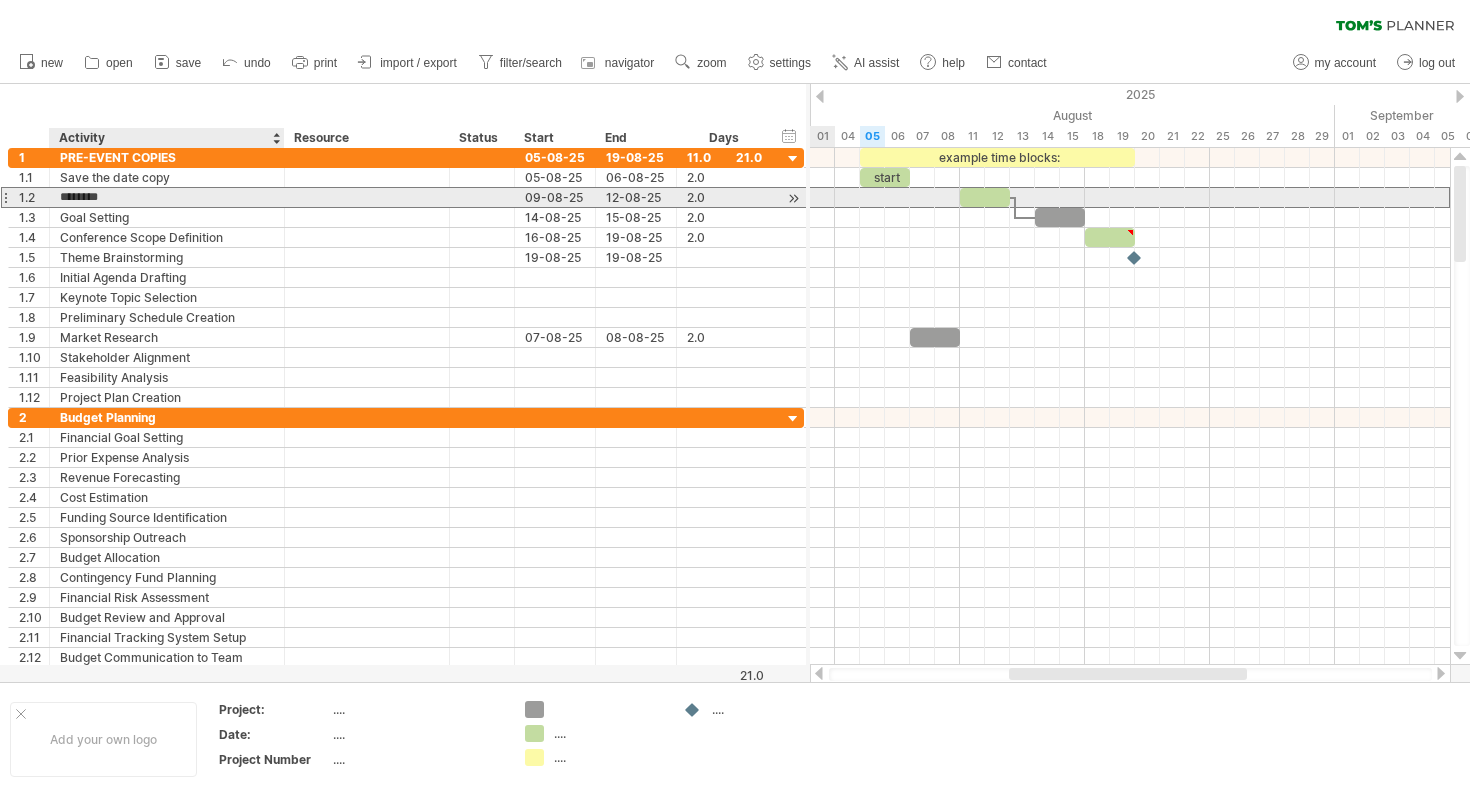 type on "********" 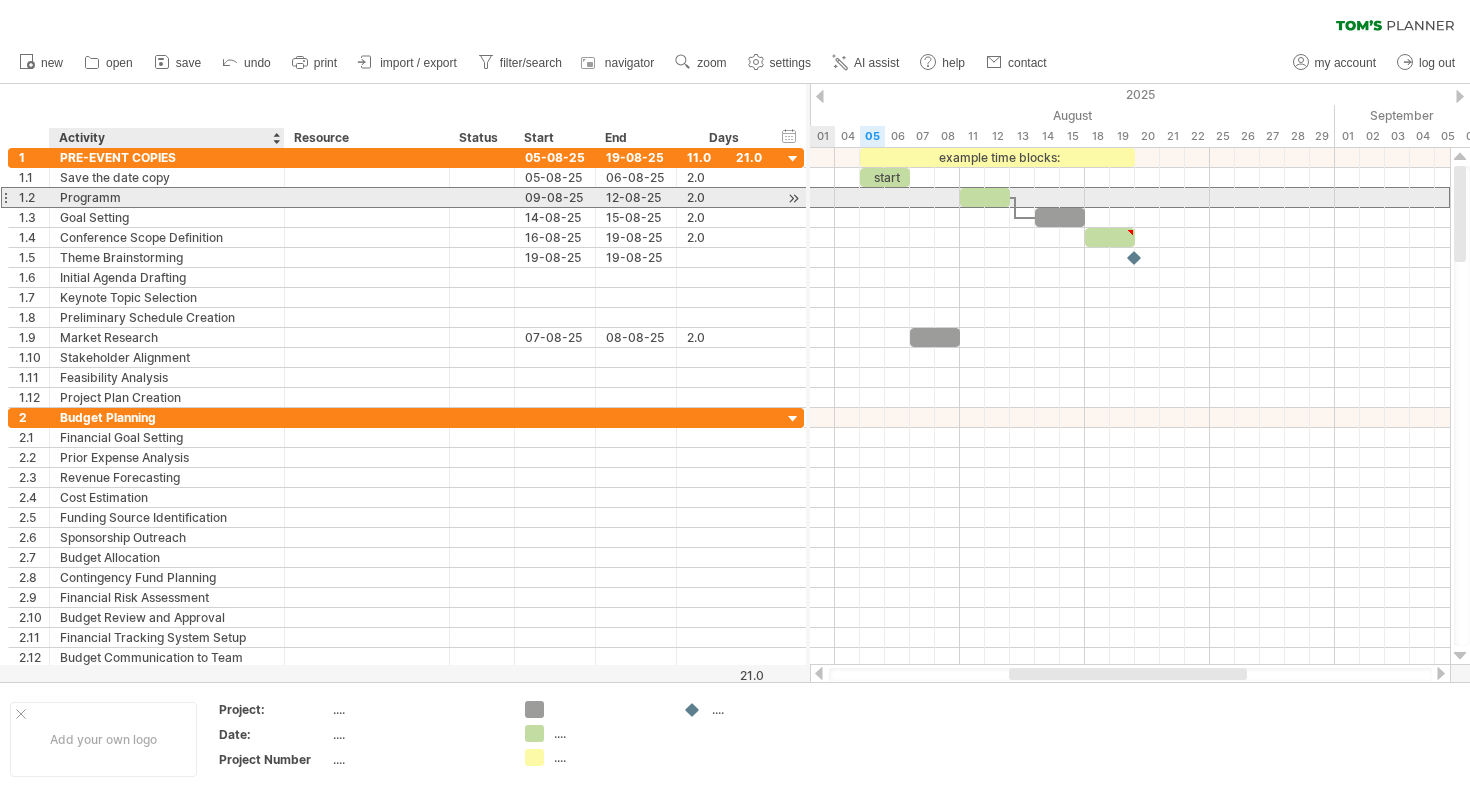 click on "Programm" at bounding box center [167, 197] 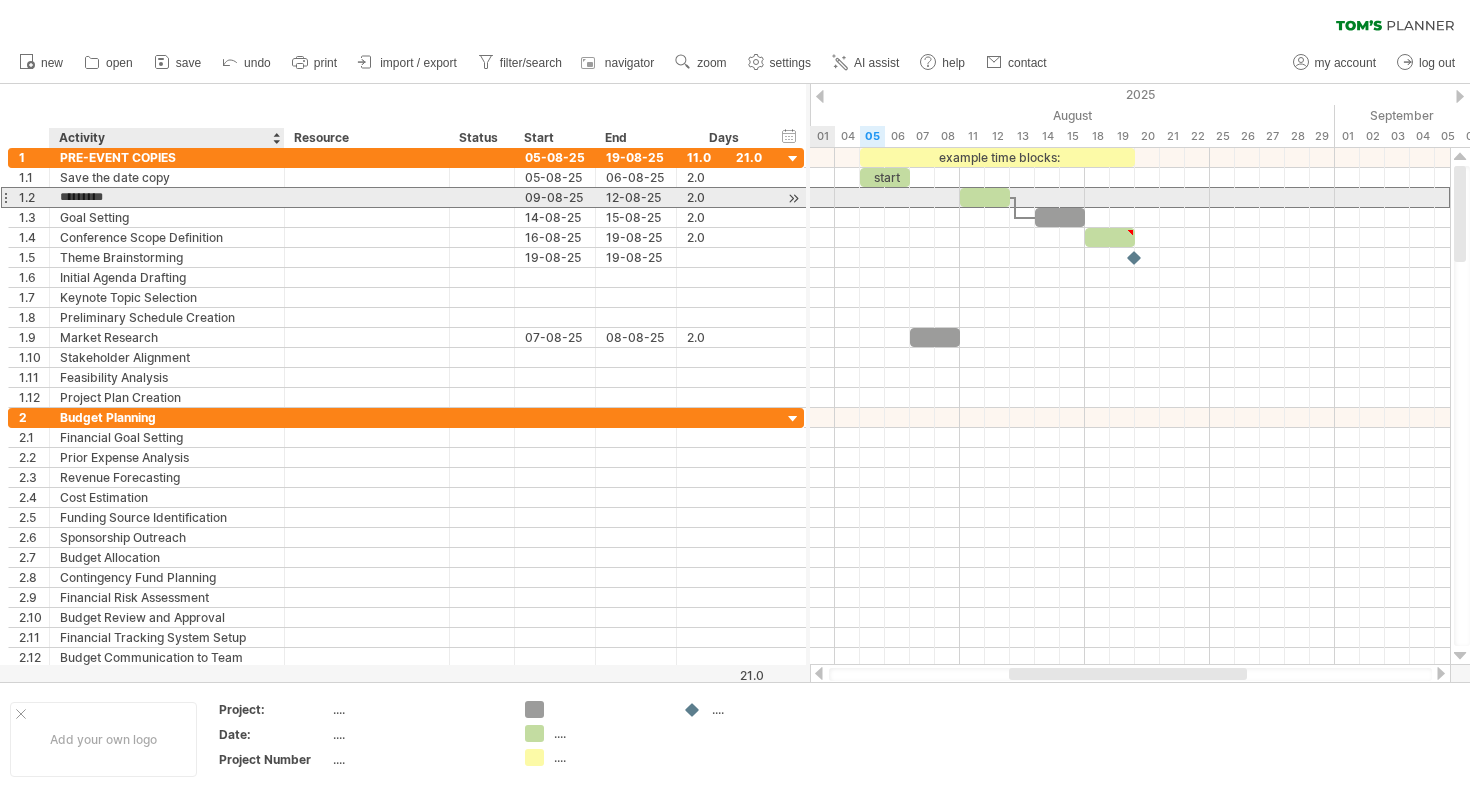 click on "********" at bounding box center (167, 197) 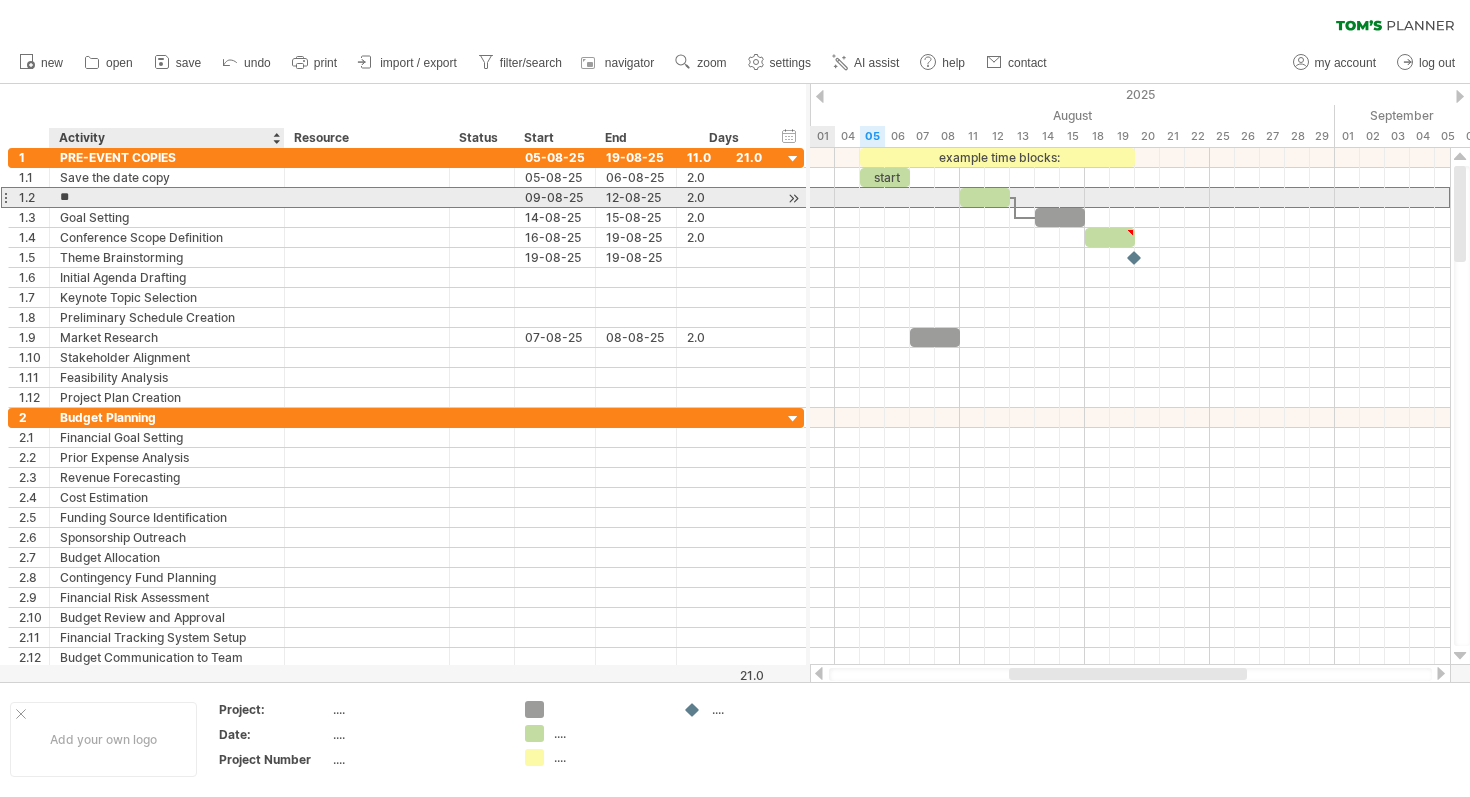 type on "*" 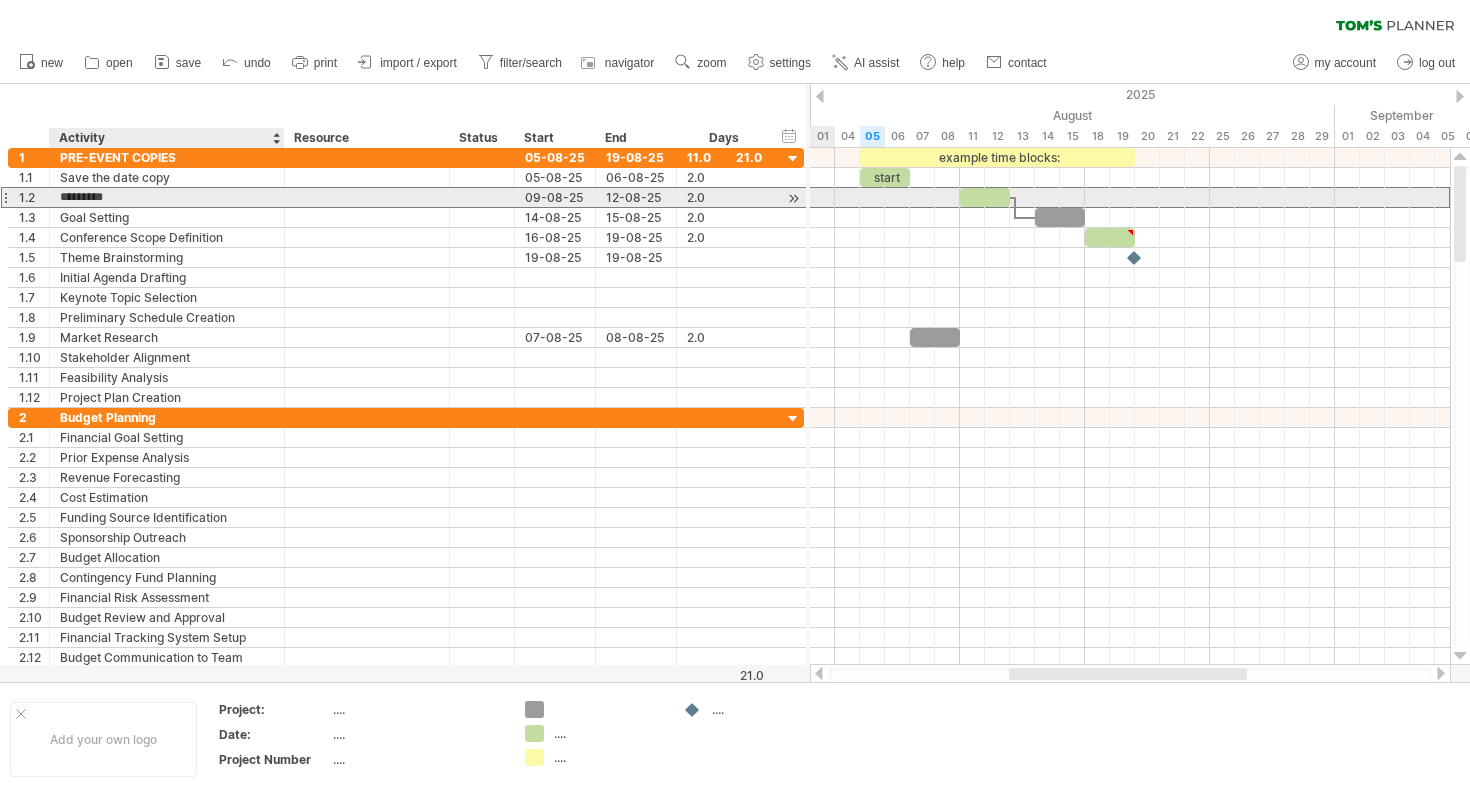 type on "*******" 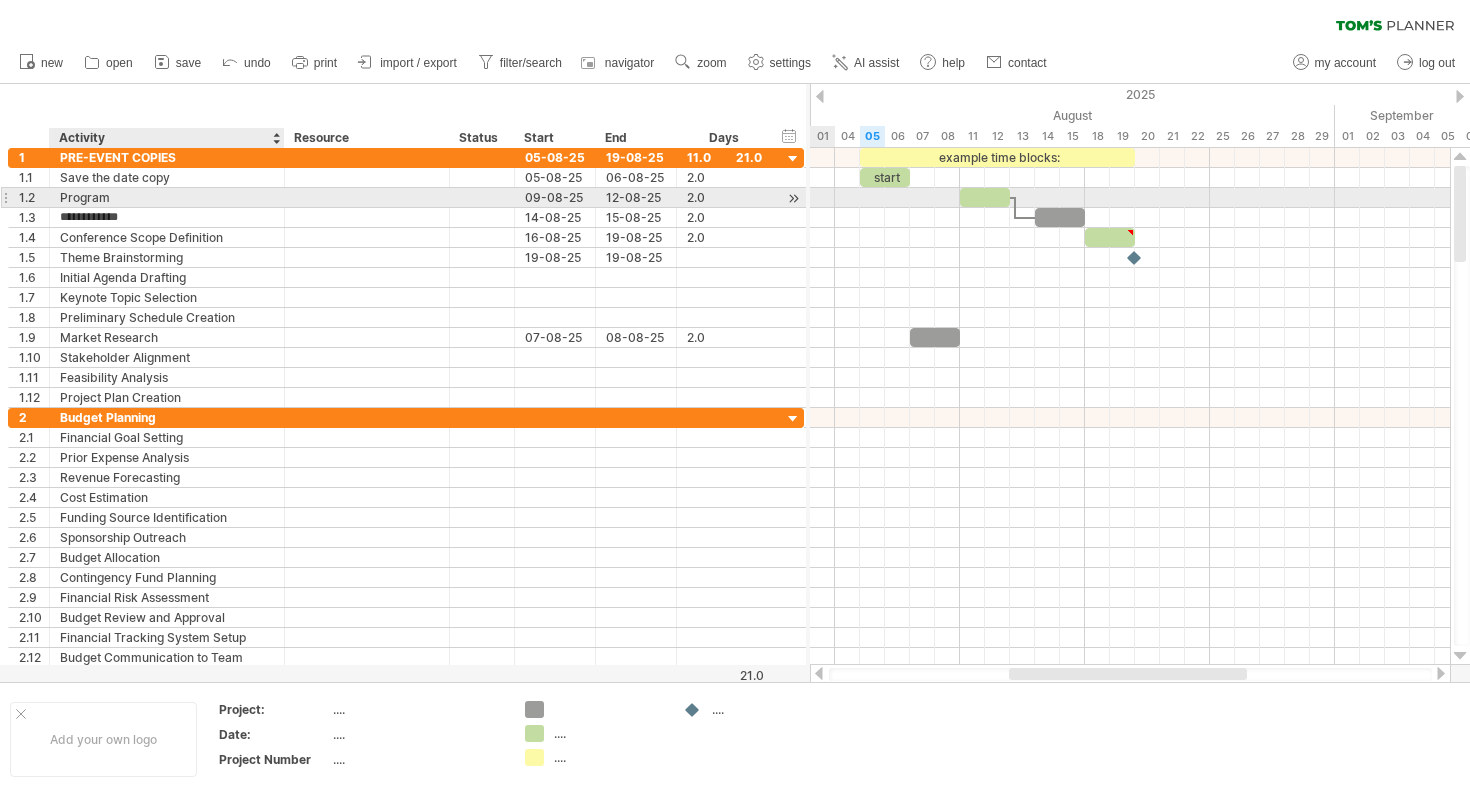 type on "**********" 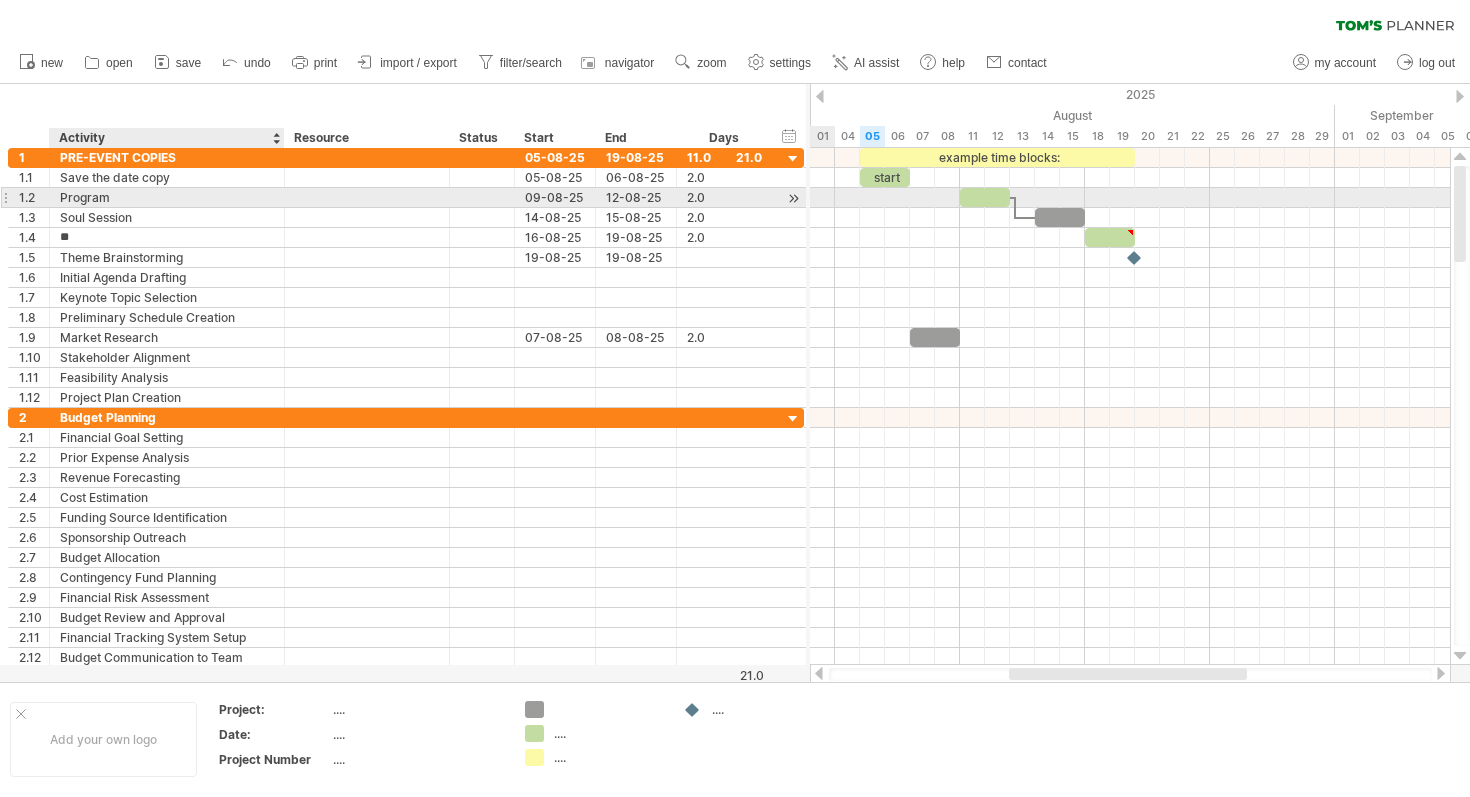 type on "*" 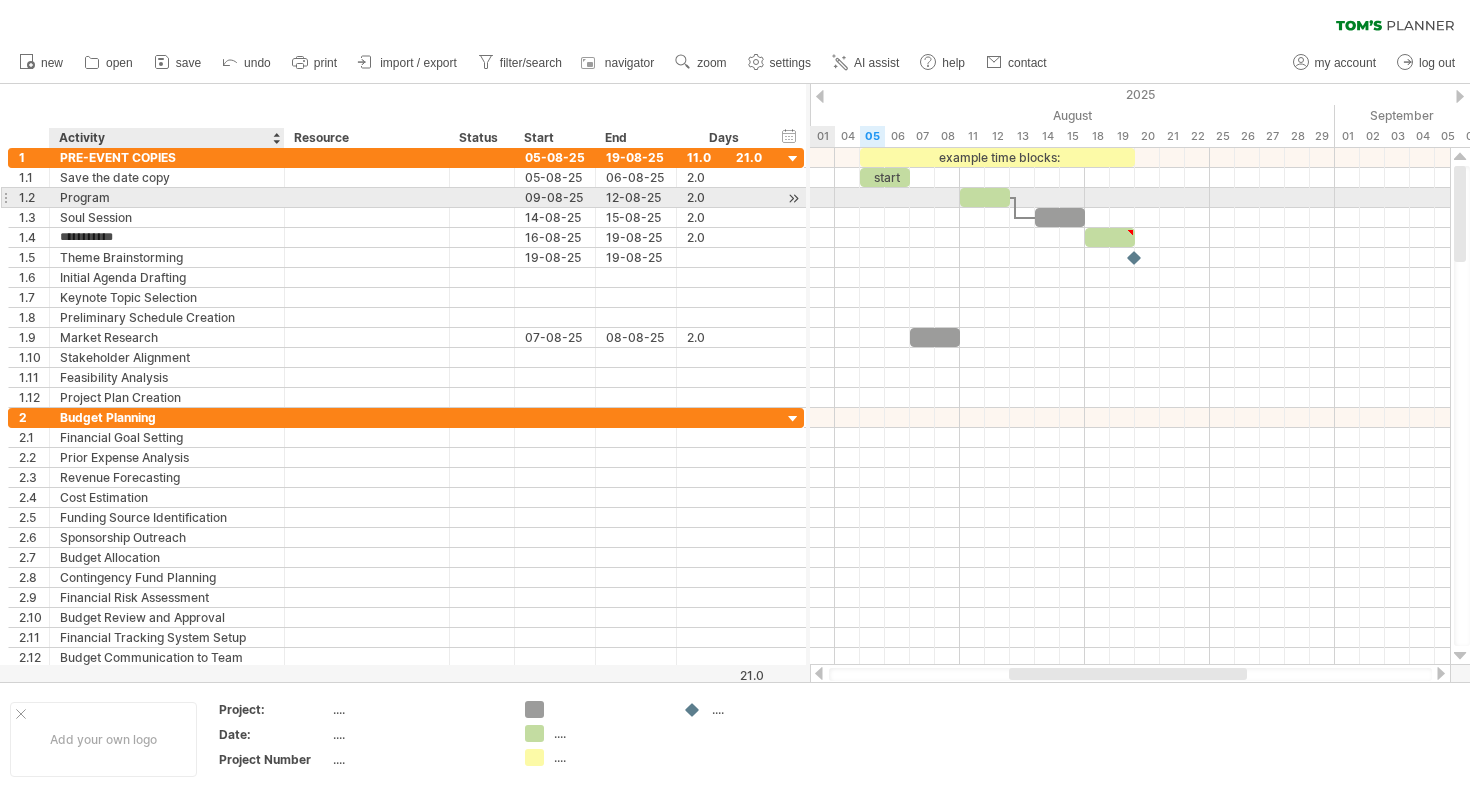 type on "**********" 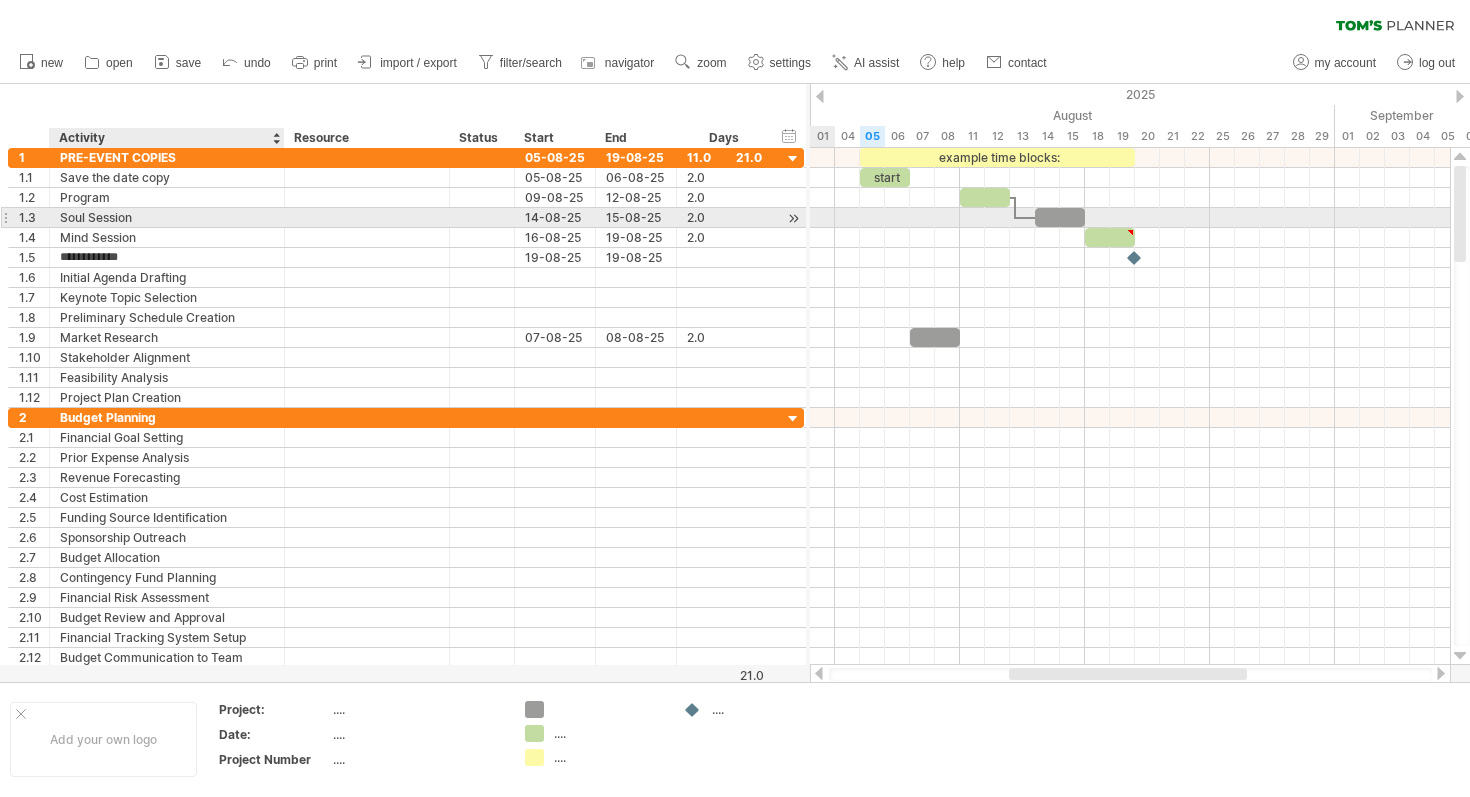 type on "**********" 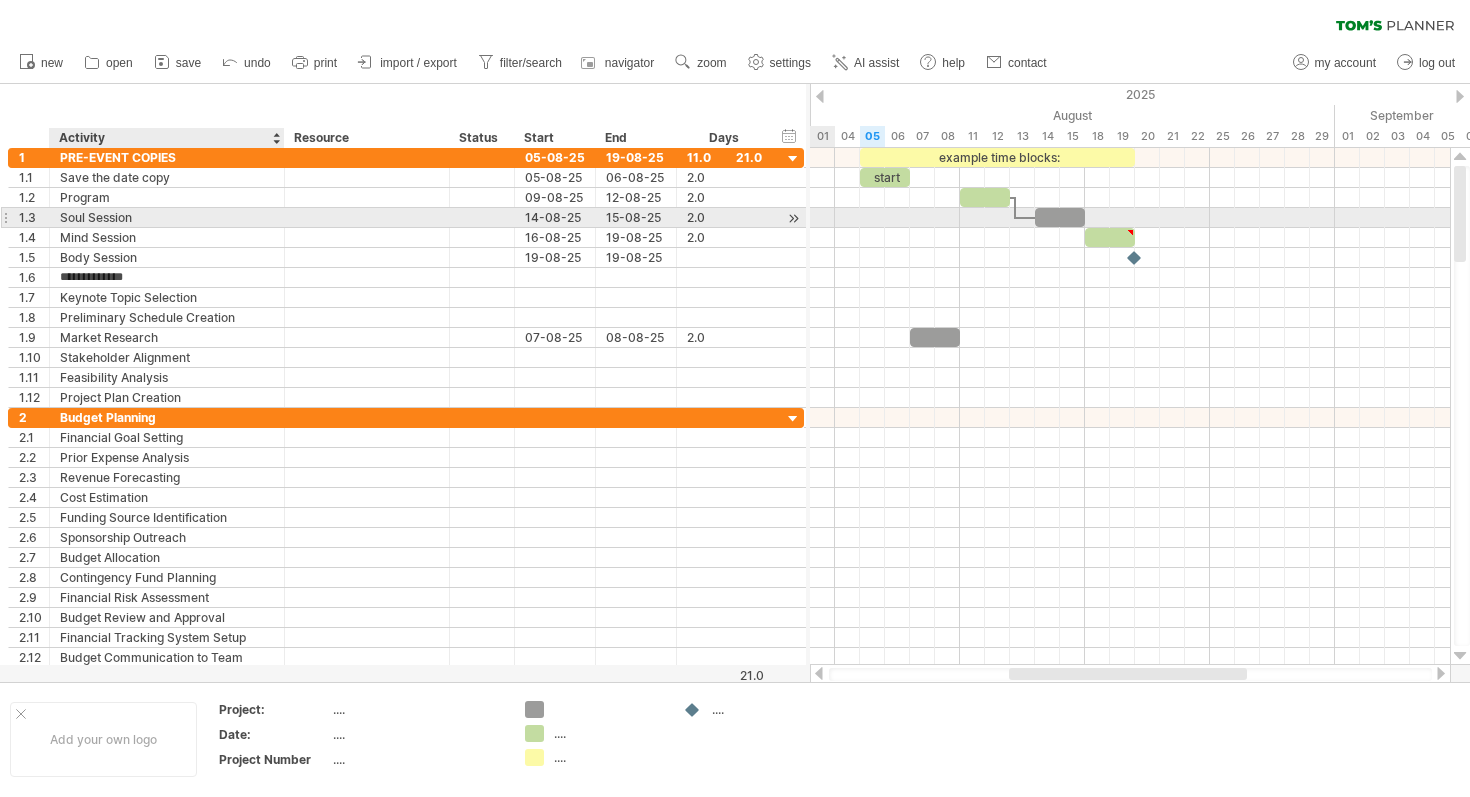 type on "**********" 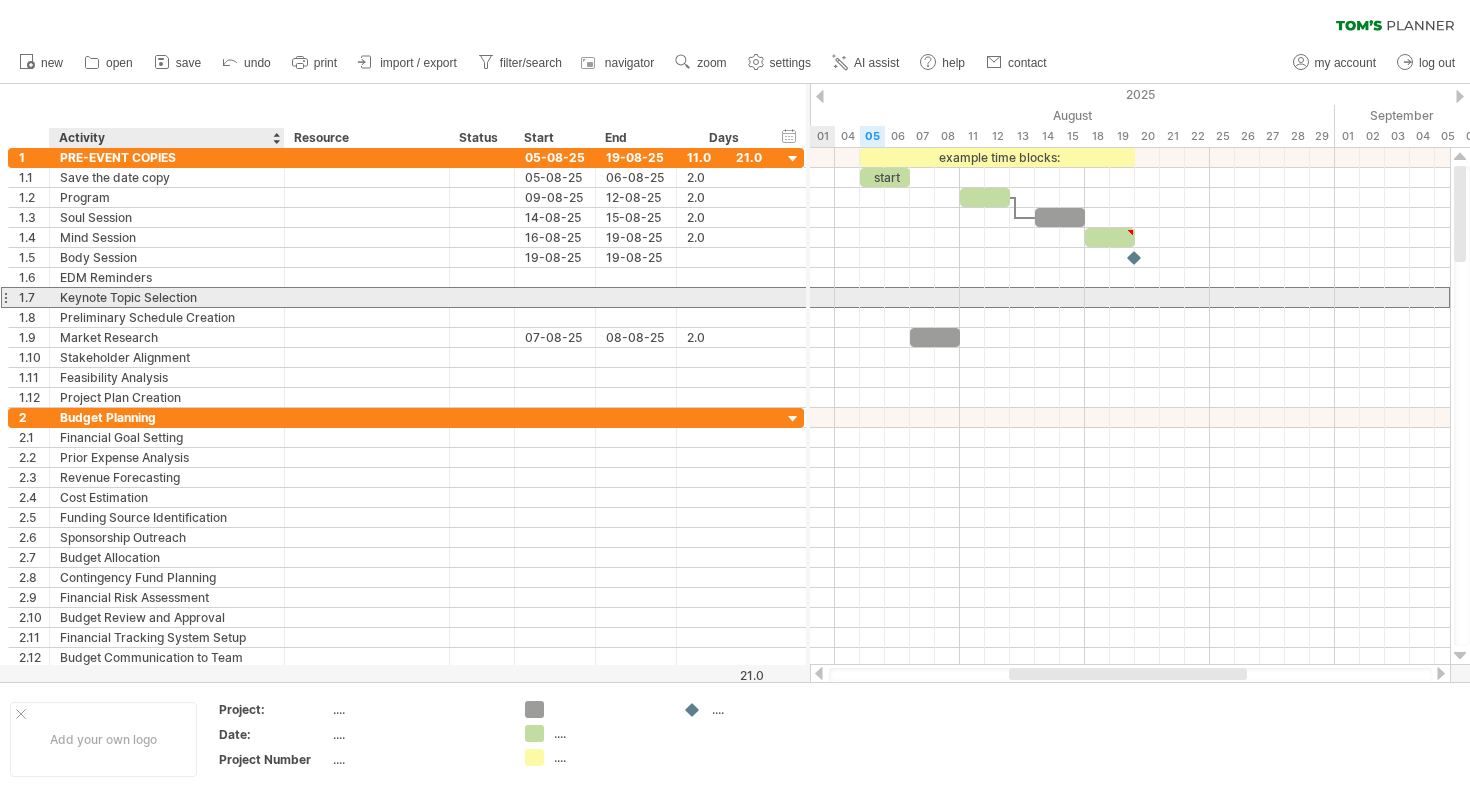 click on "**********" at bounding box center [406, 297] 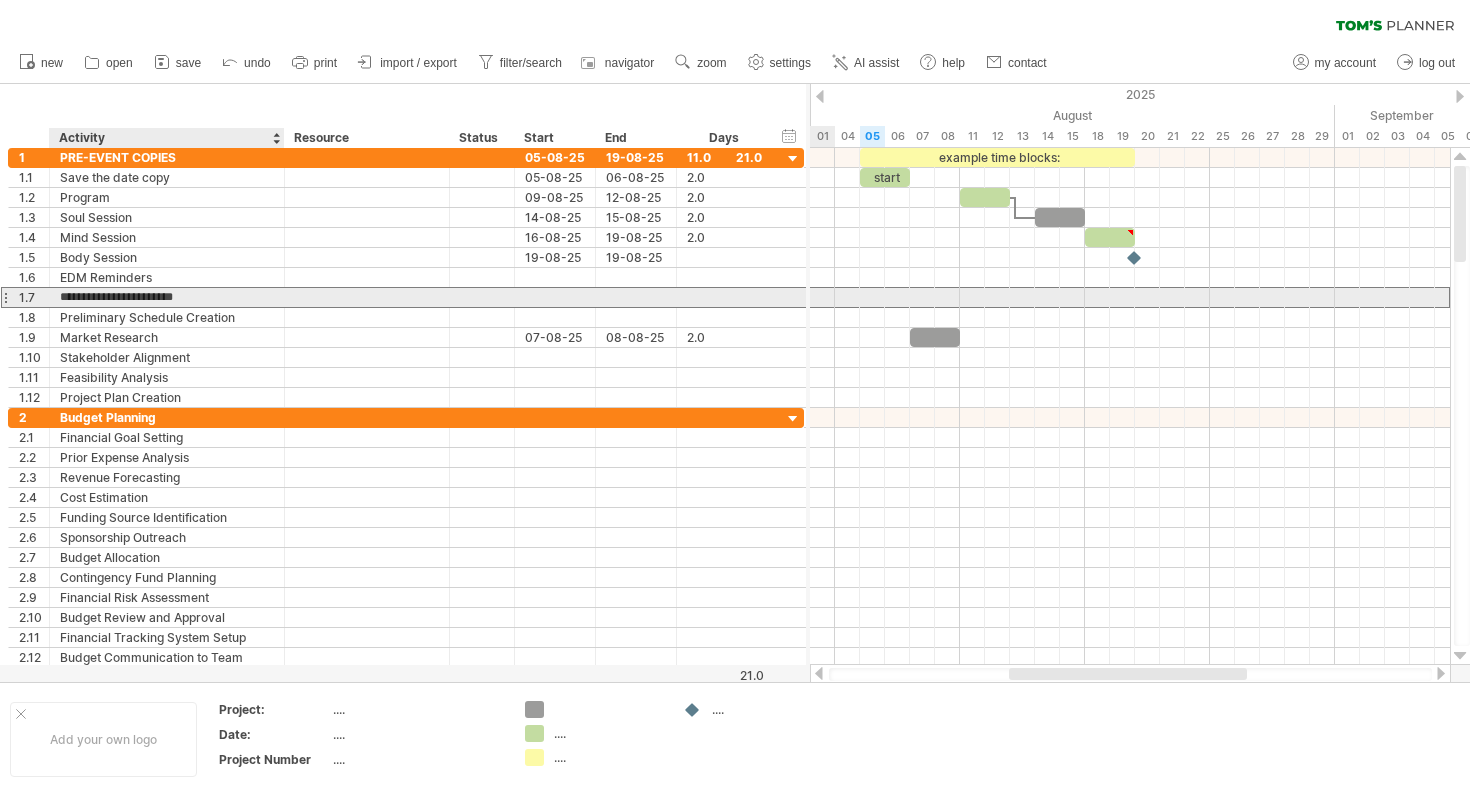 click on "**********" at bounding box center (167, 297) 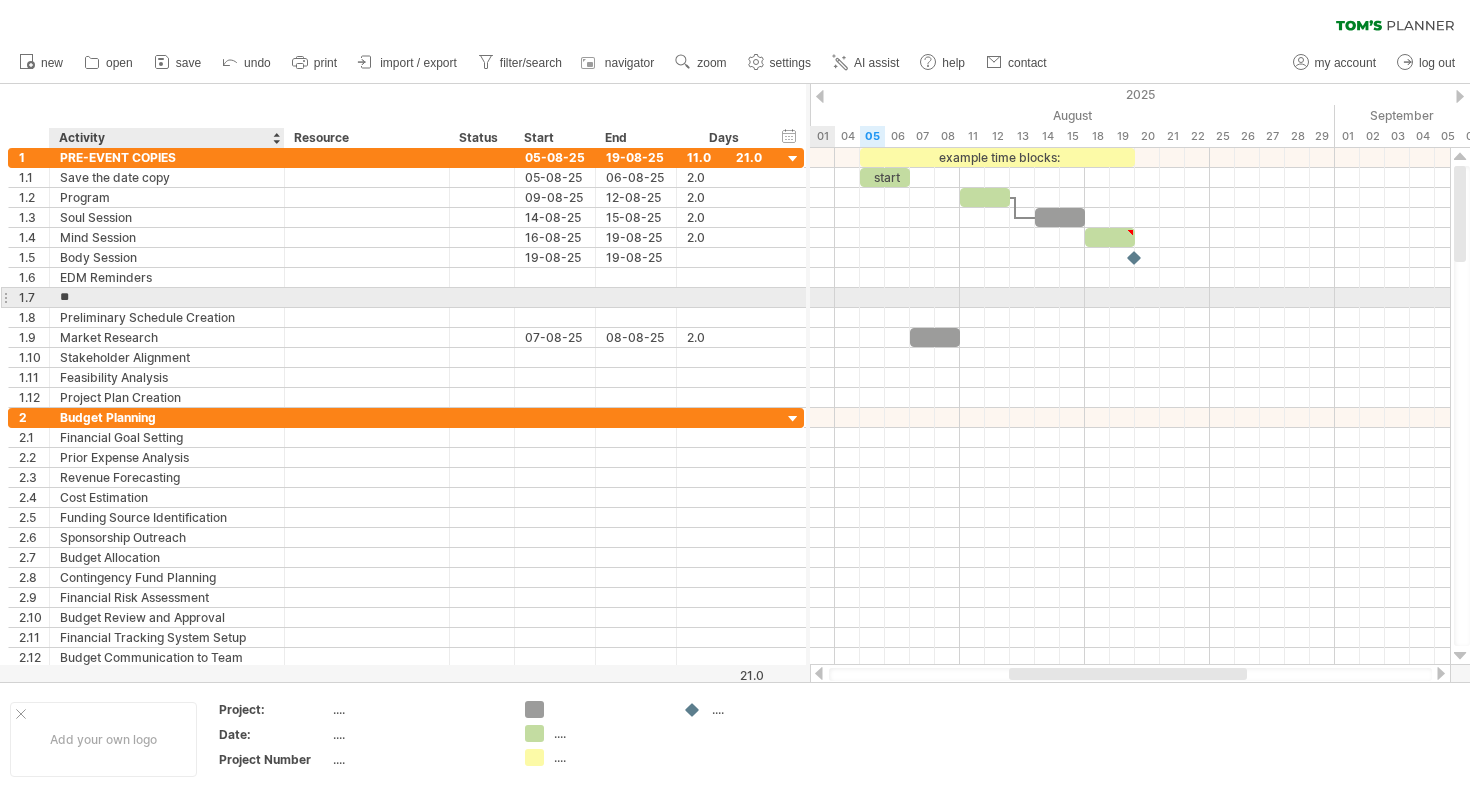 type on "*" 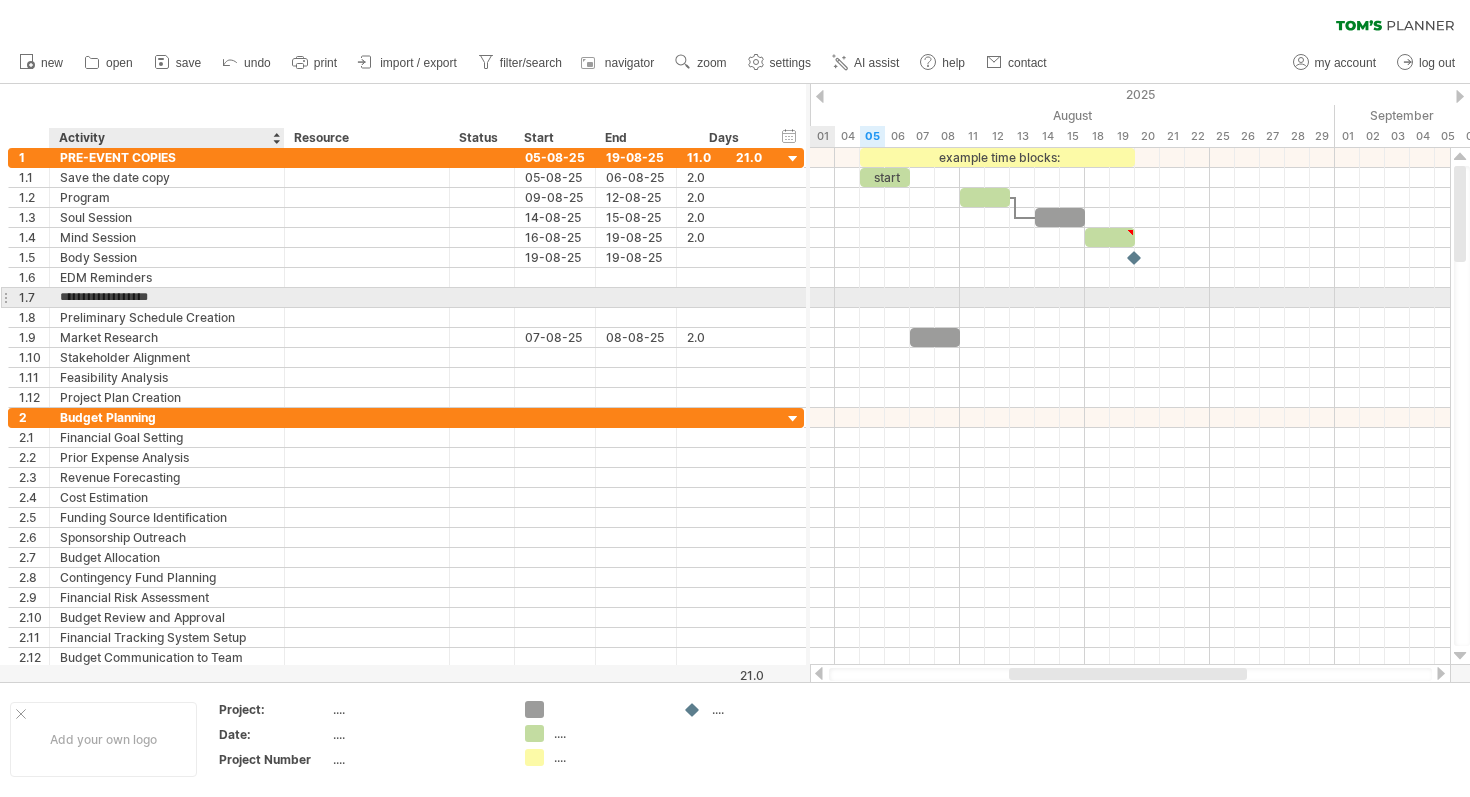 type on "**********" 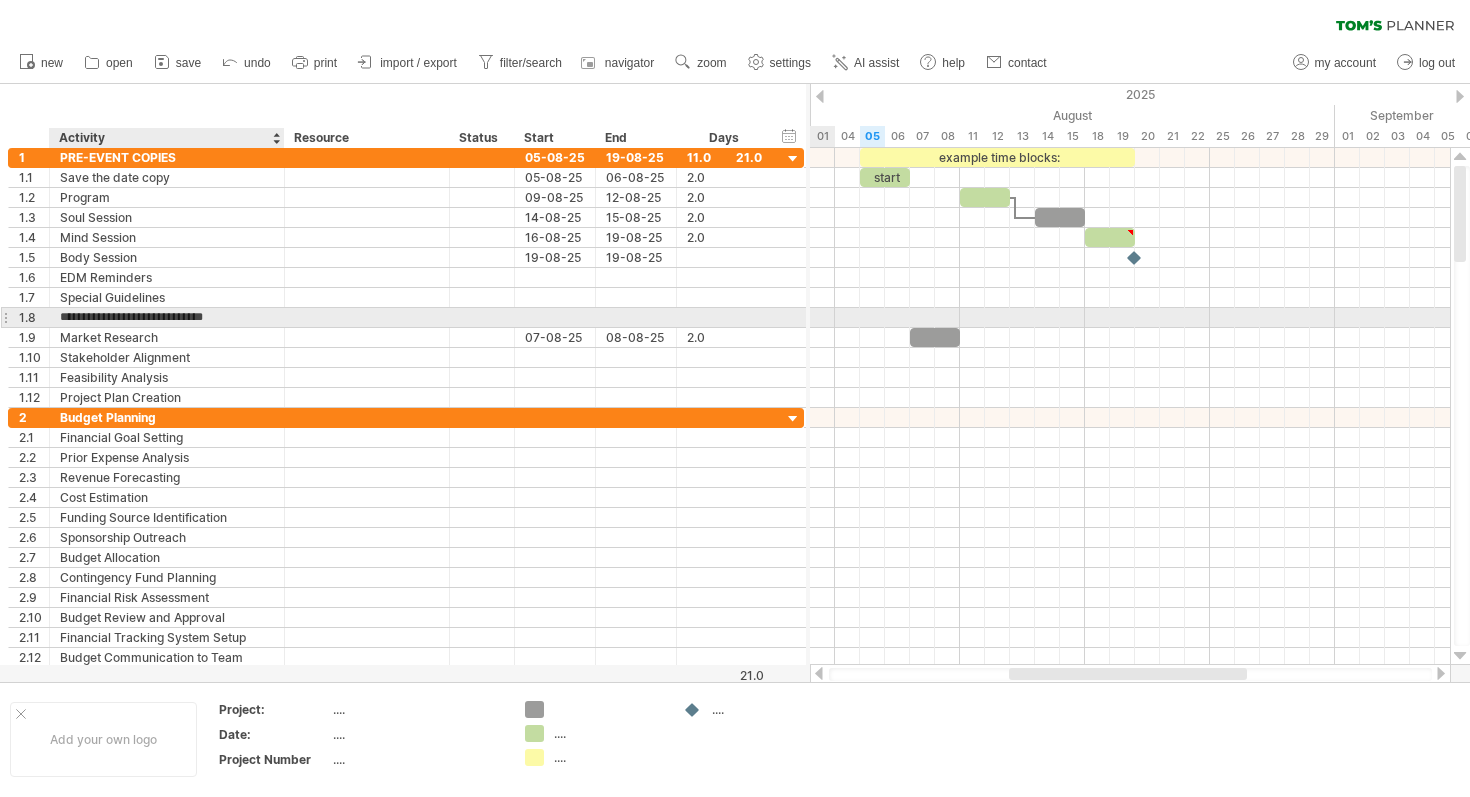 click on "**********" at bounding box center (167, 317) 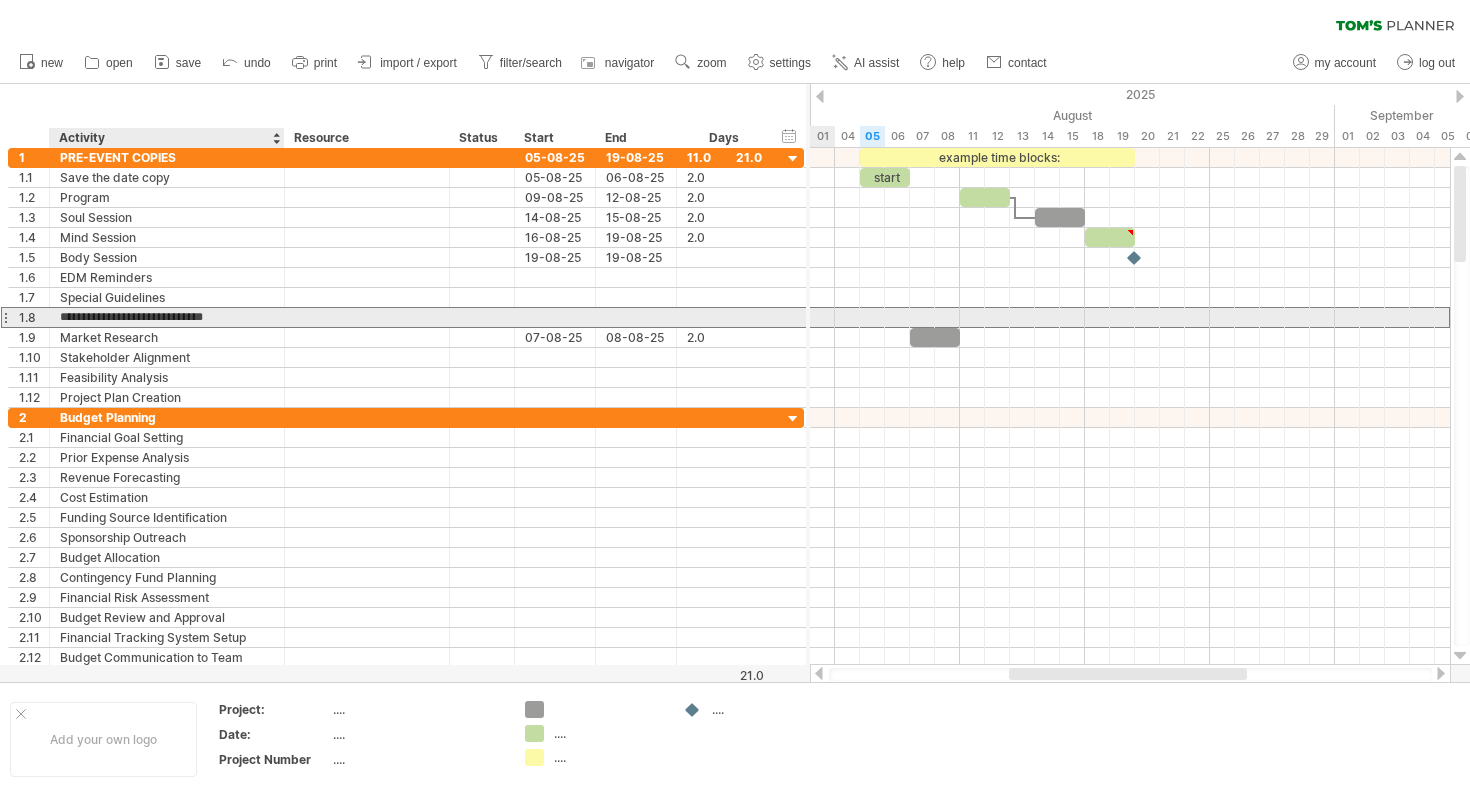 click on "**********" at bounding box center (167, 317) 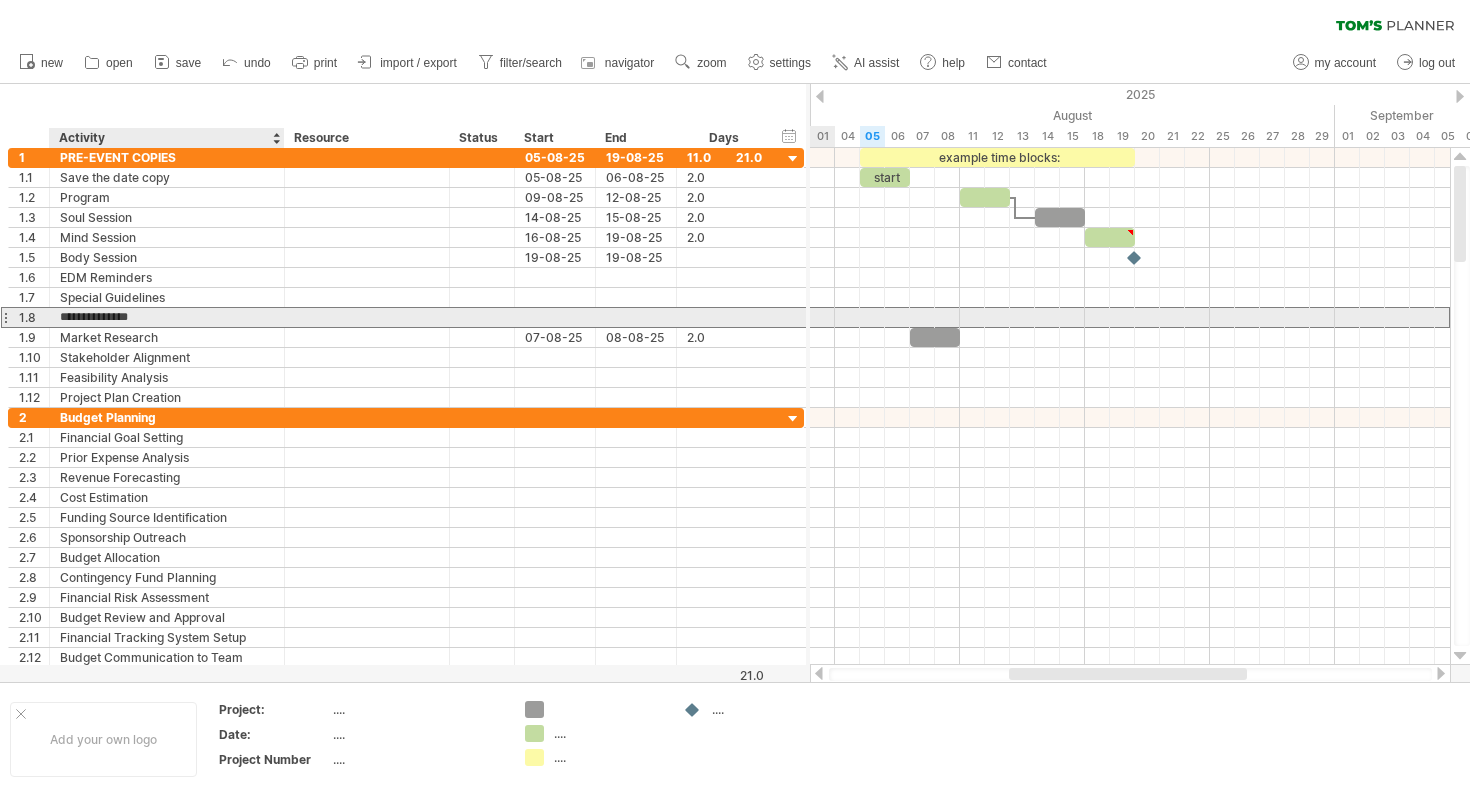 type on "**********" 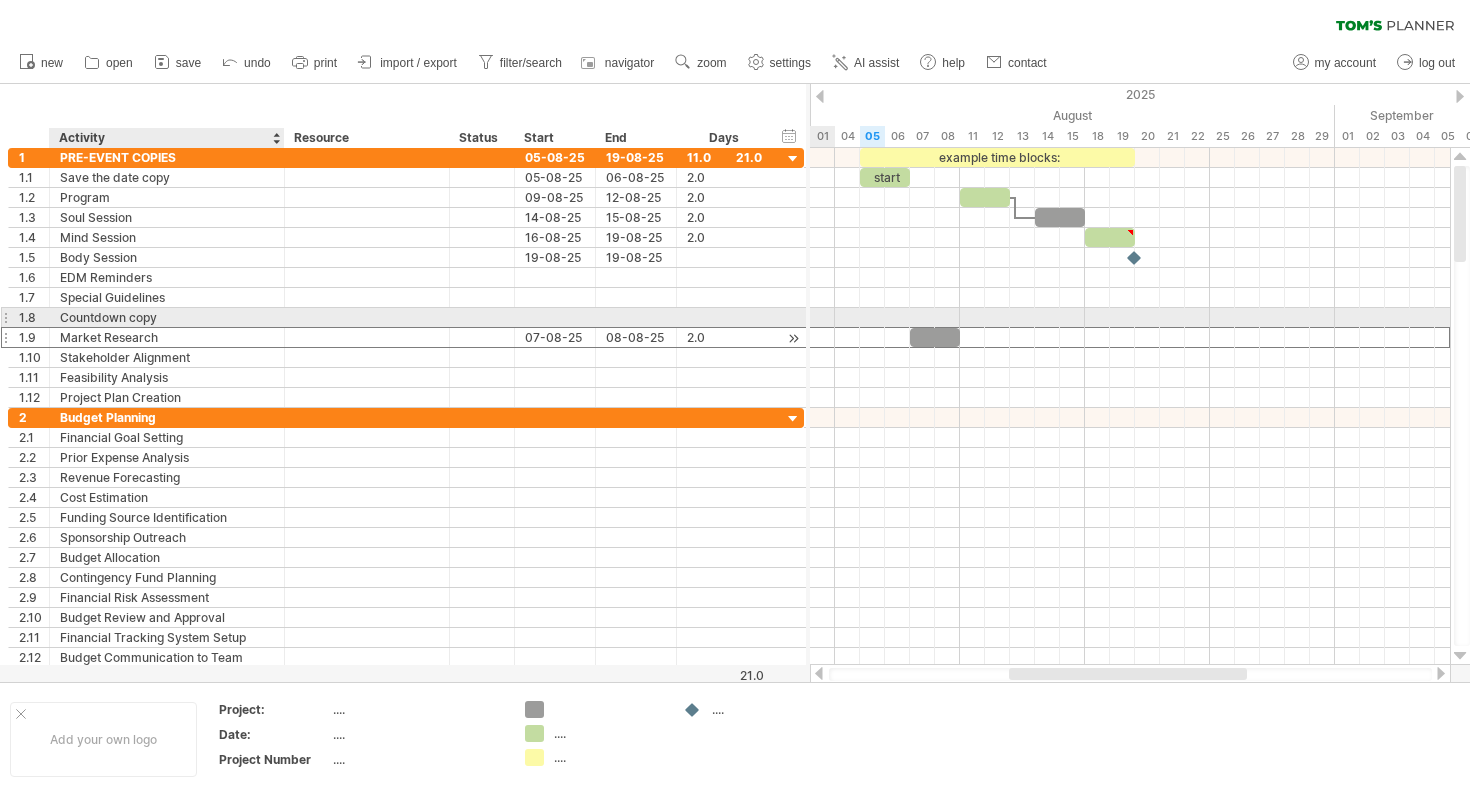click on "Market Research" at bounding box center (167, 337) 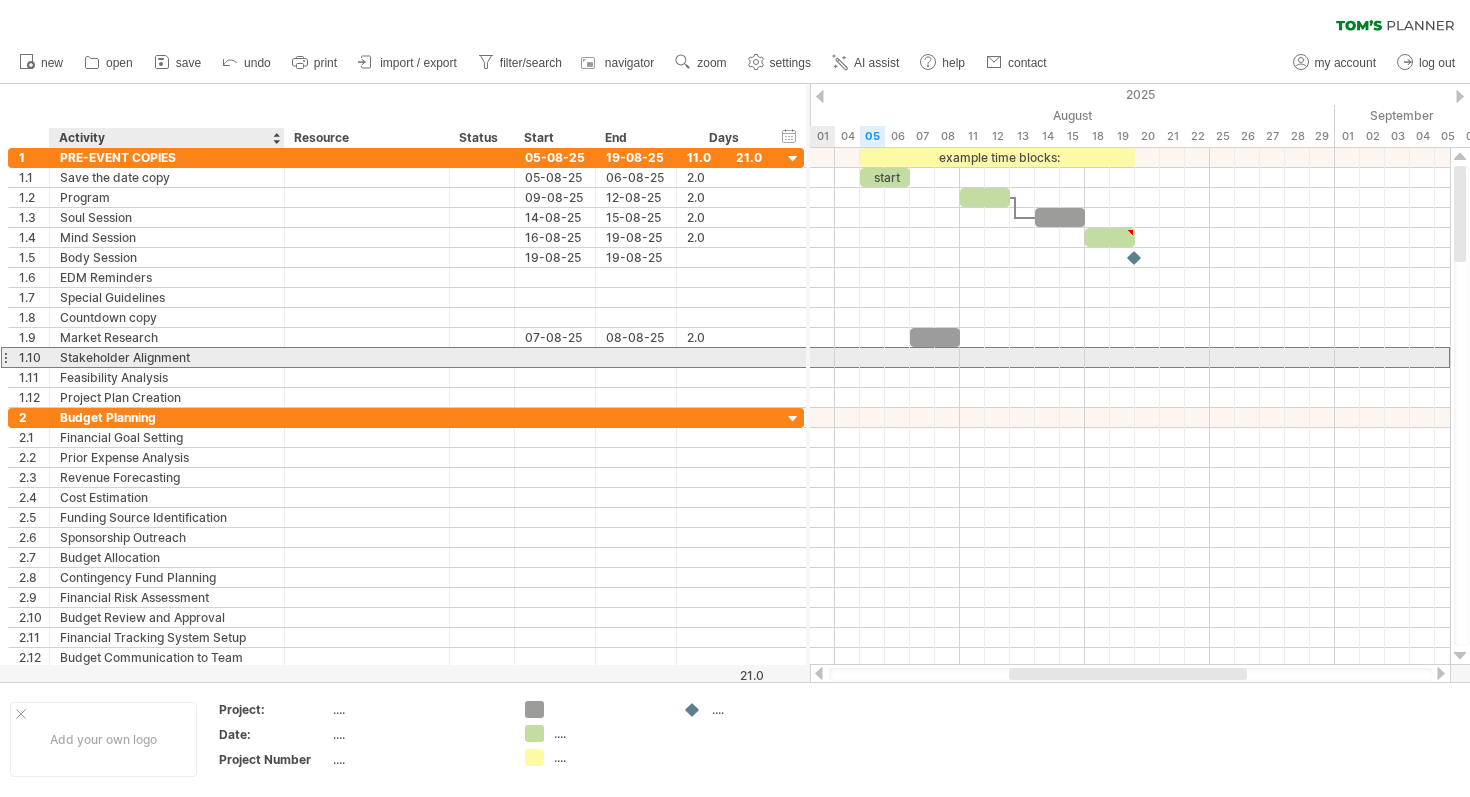 click on "Stakeholder Alignment" at bounding box center (167, 357) 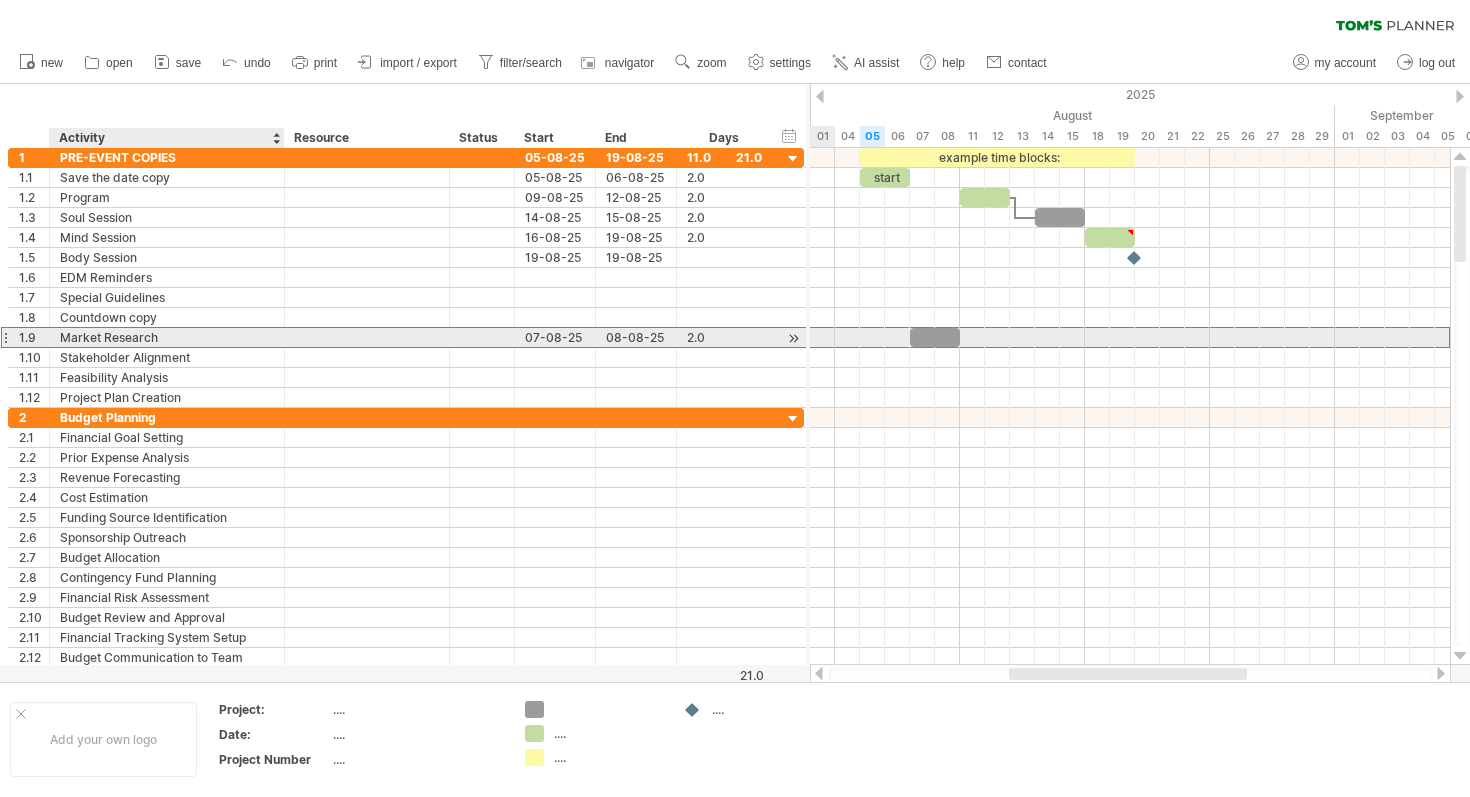 click on "Market Research" at bounding box center [167, 337] 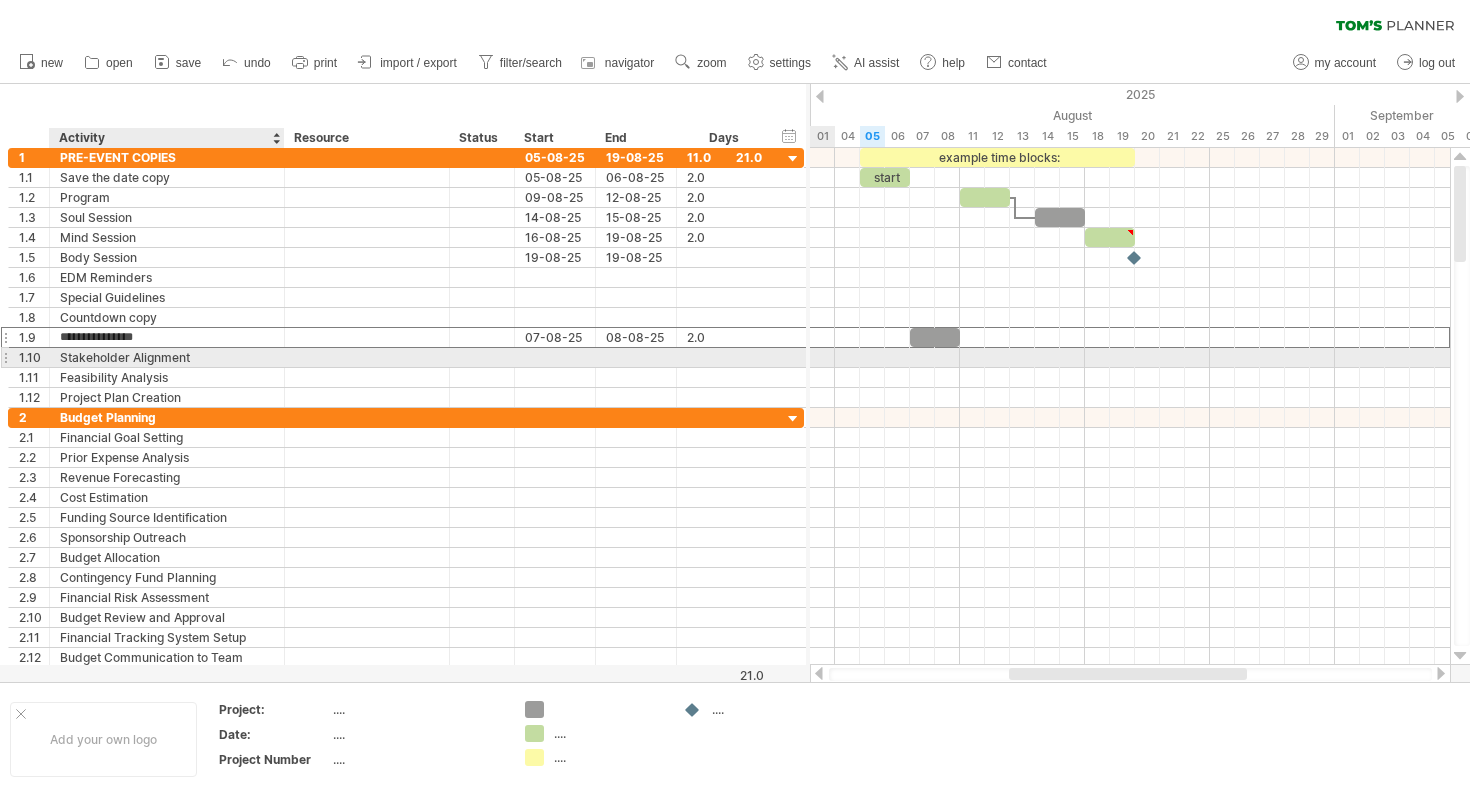 drag, startPoint x: 119, startPoint y: 336, endPoint x: 115, endPoint y: 347, distance: 11.7046995 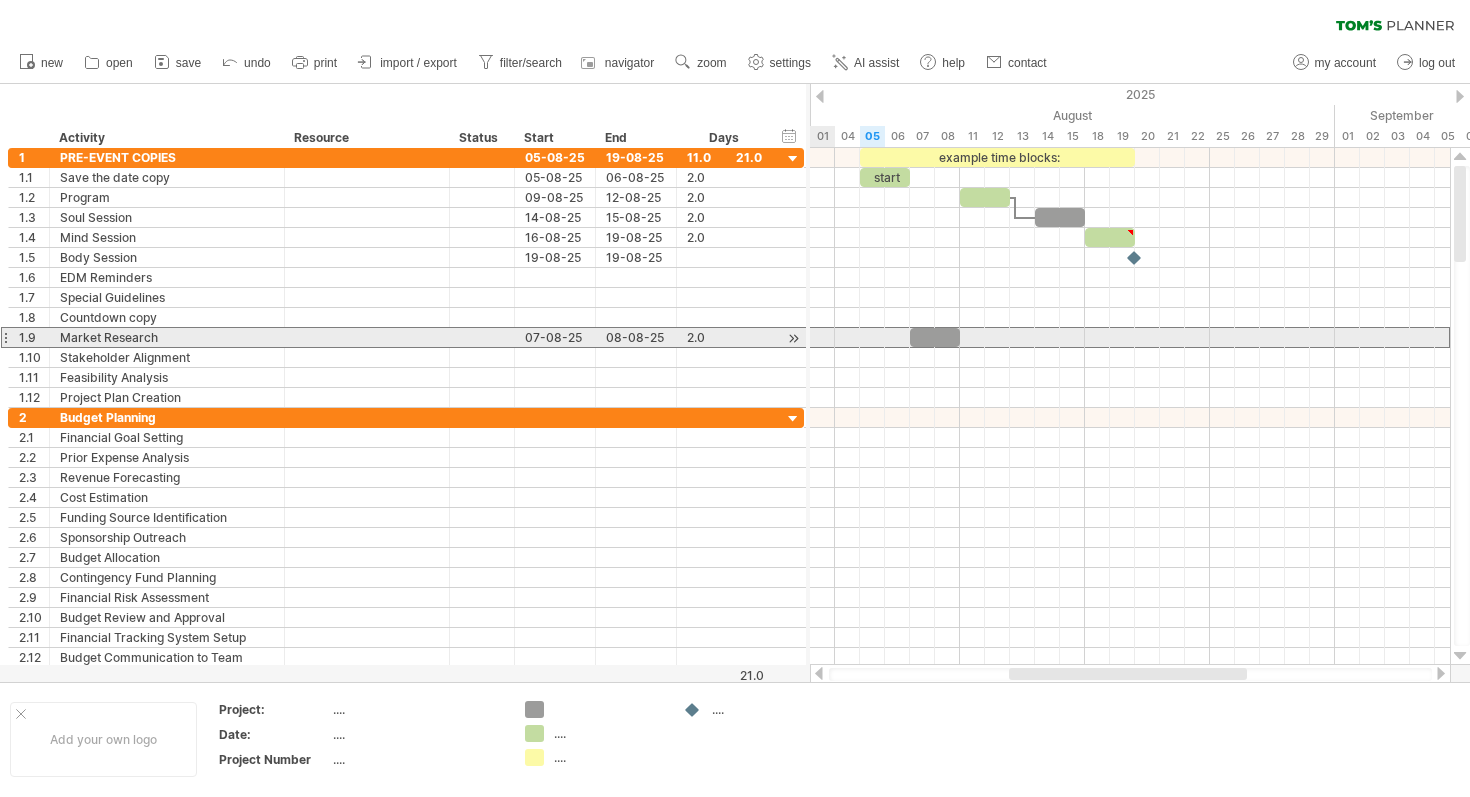 click on "1.9" at bounding box center [29, 337] 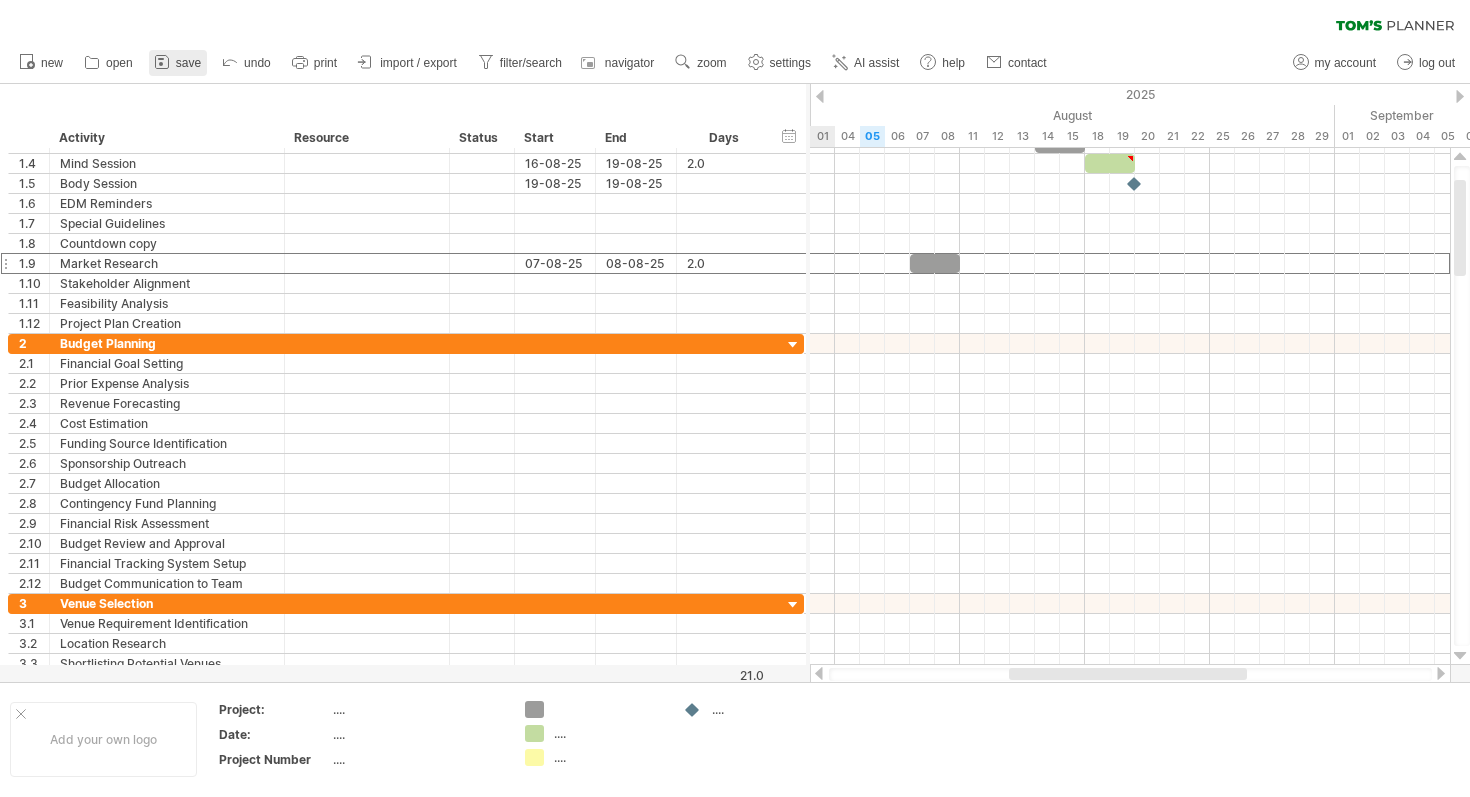 click 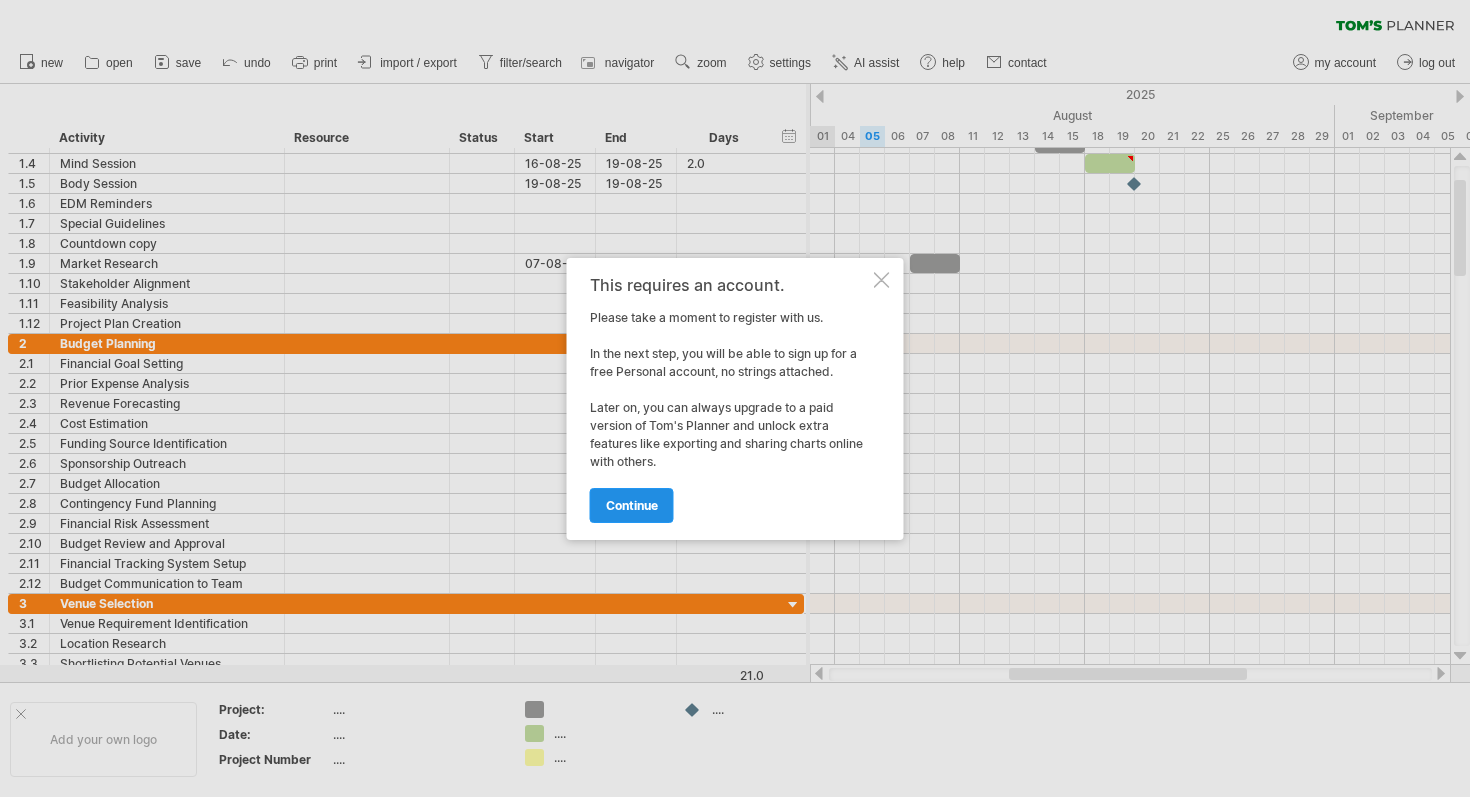 click on "continue" at bounding box center (632, 505) 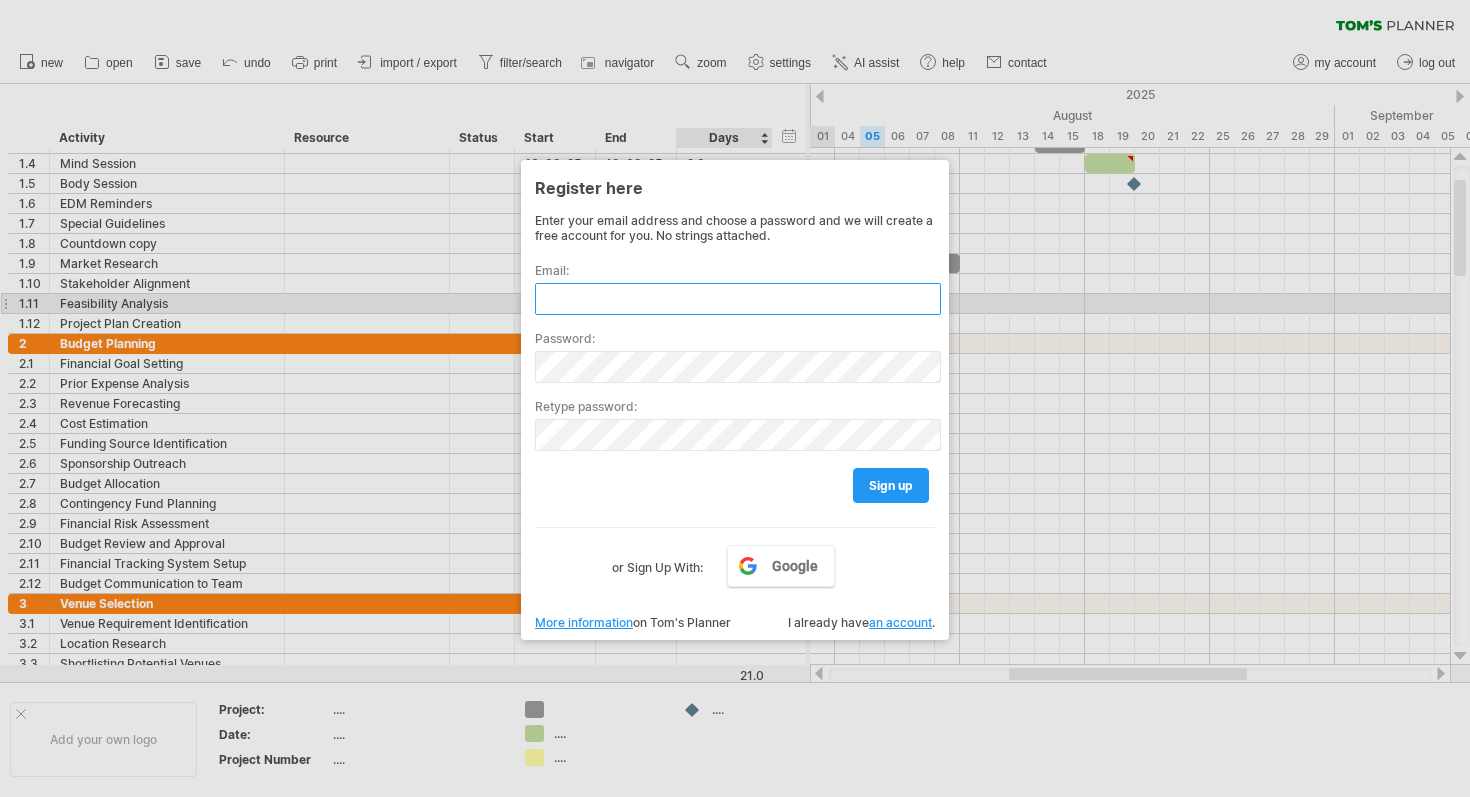 click at bounding box center [738, 299] 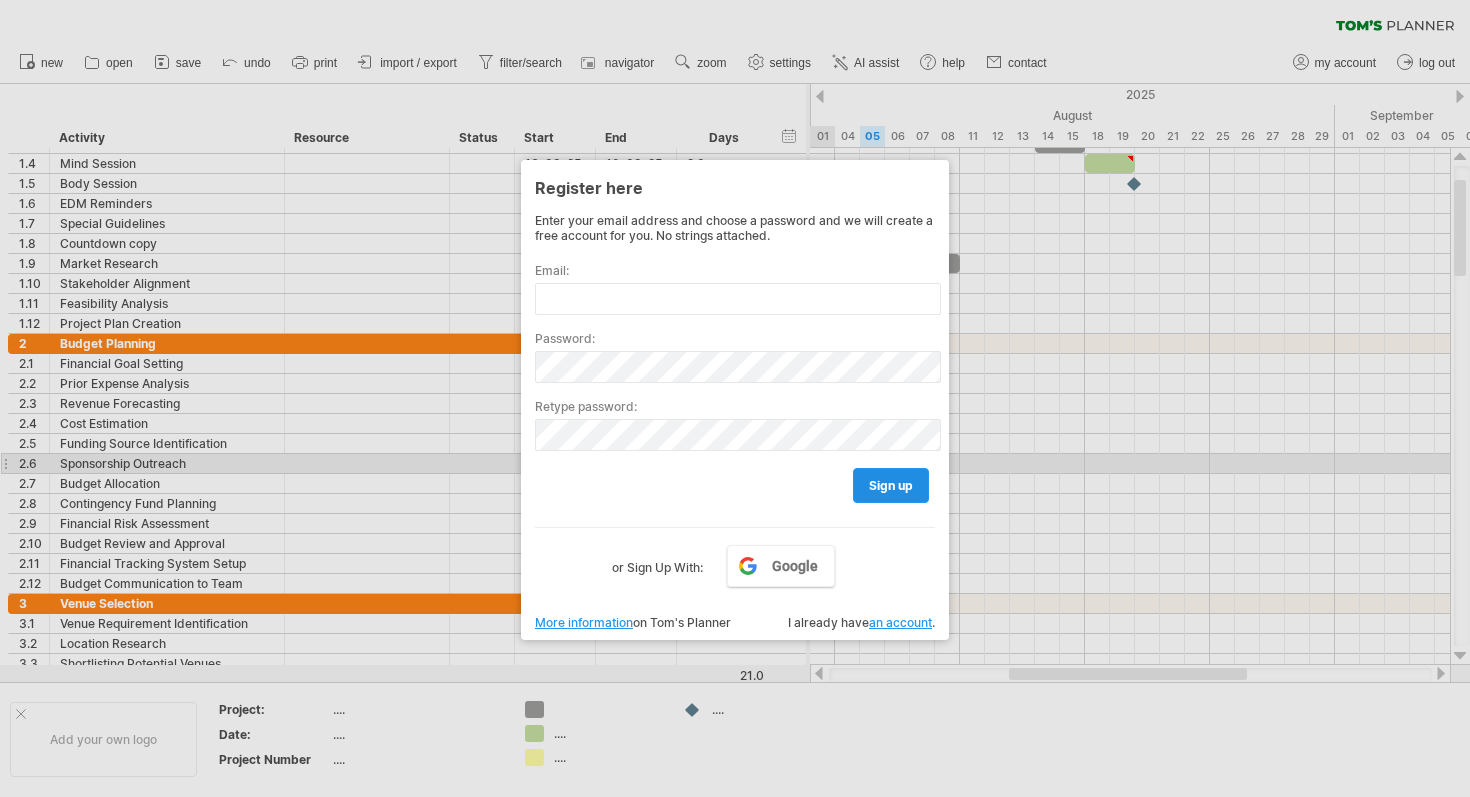 click on "sign up" at bounding box center (891, 485) 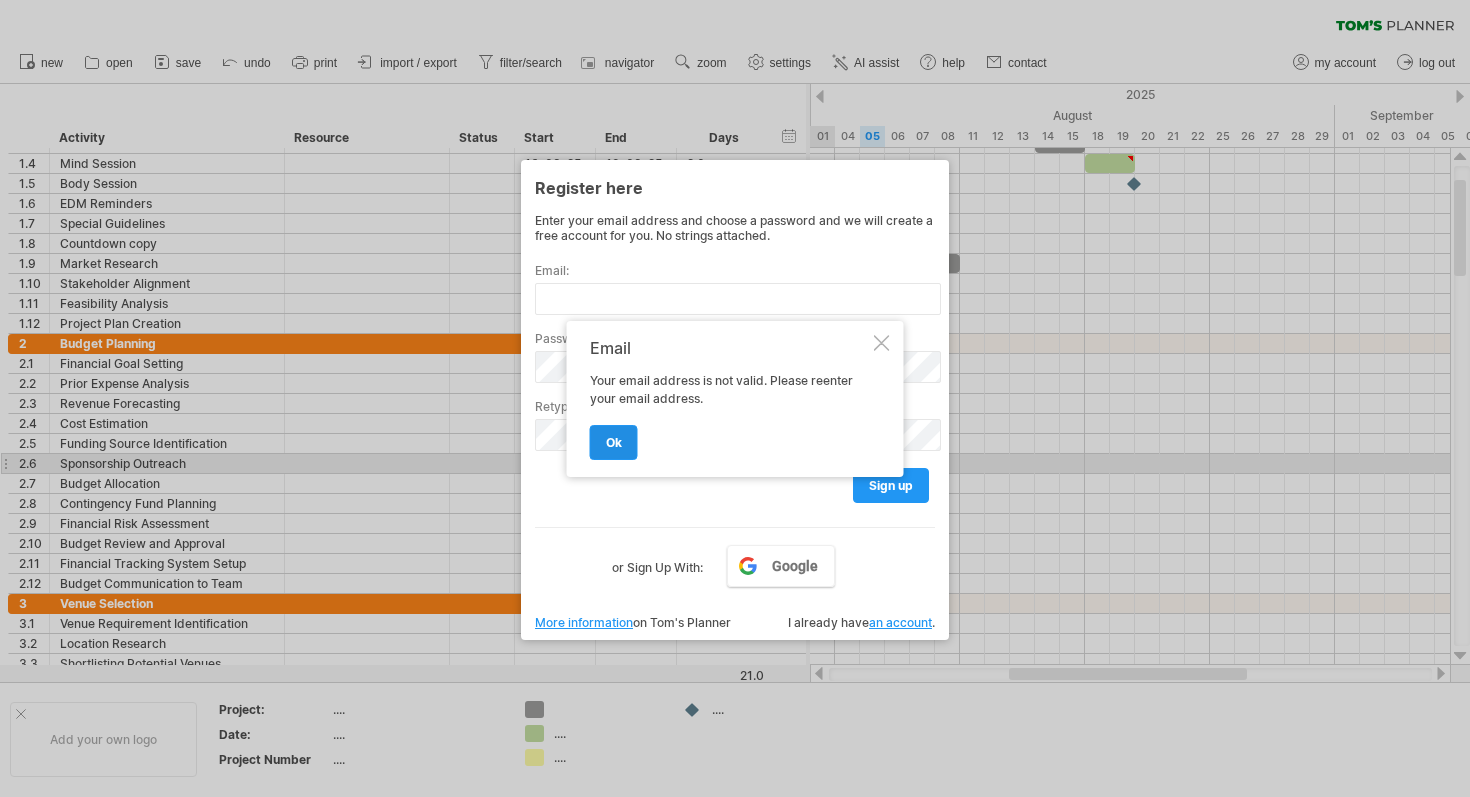 click on "ok" at bounding box center [614, 442] 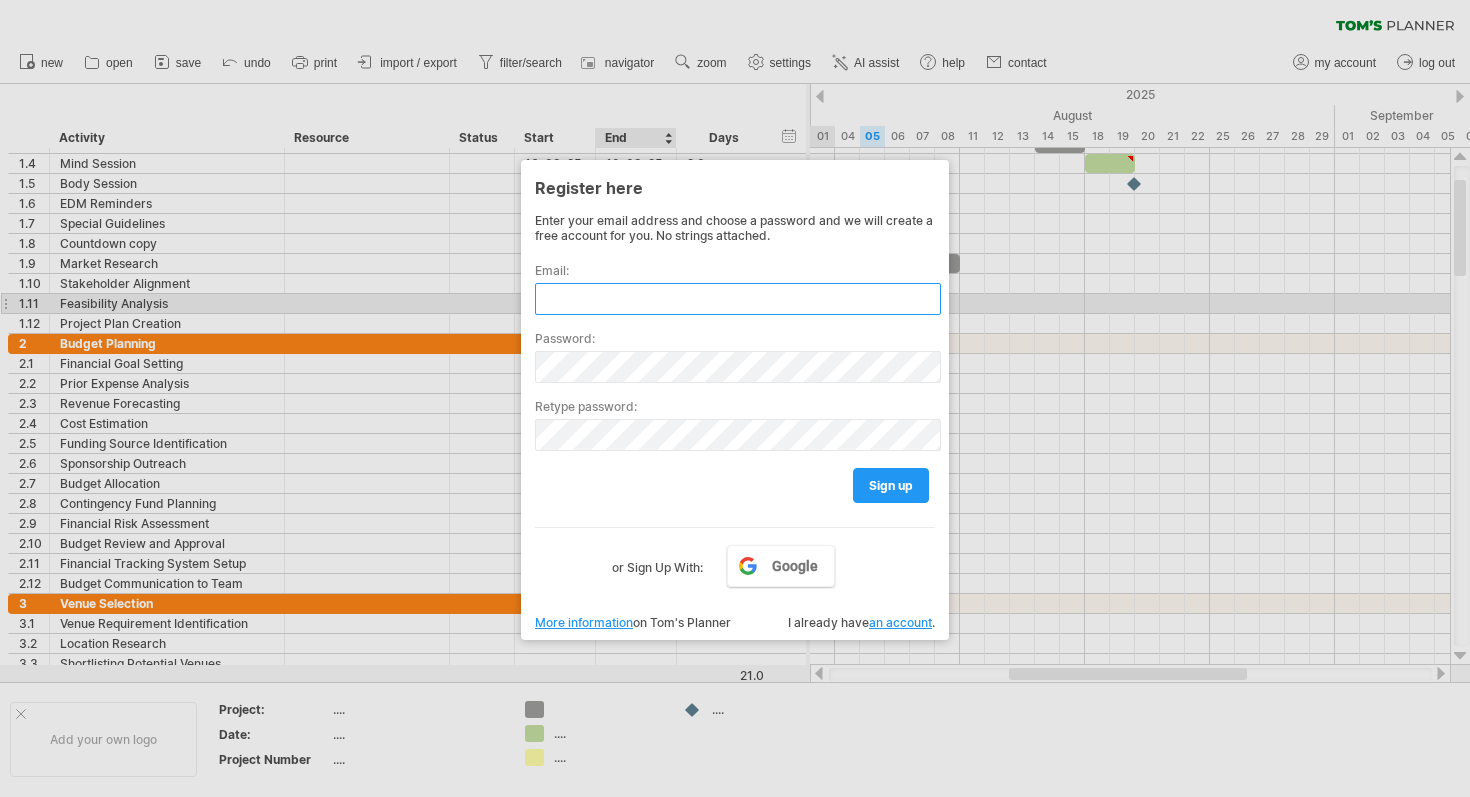 click at bounding box center (738, 299) 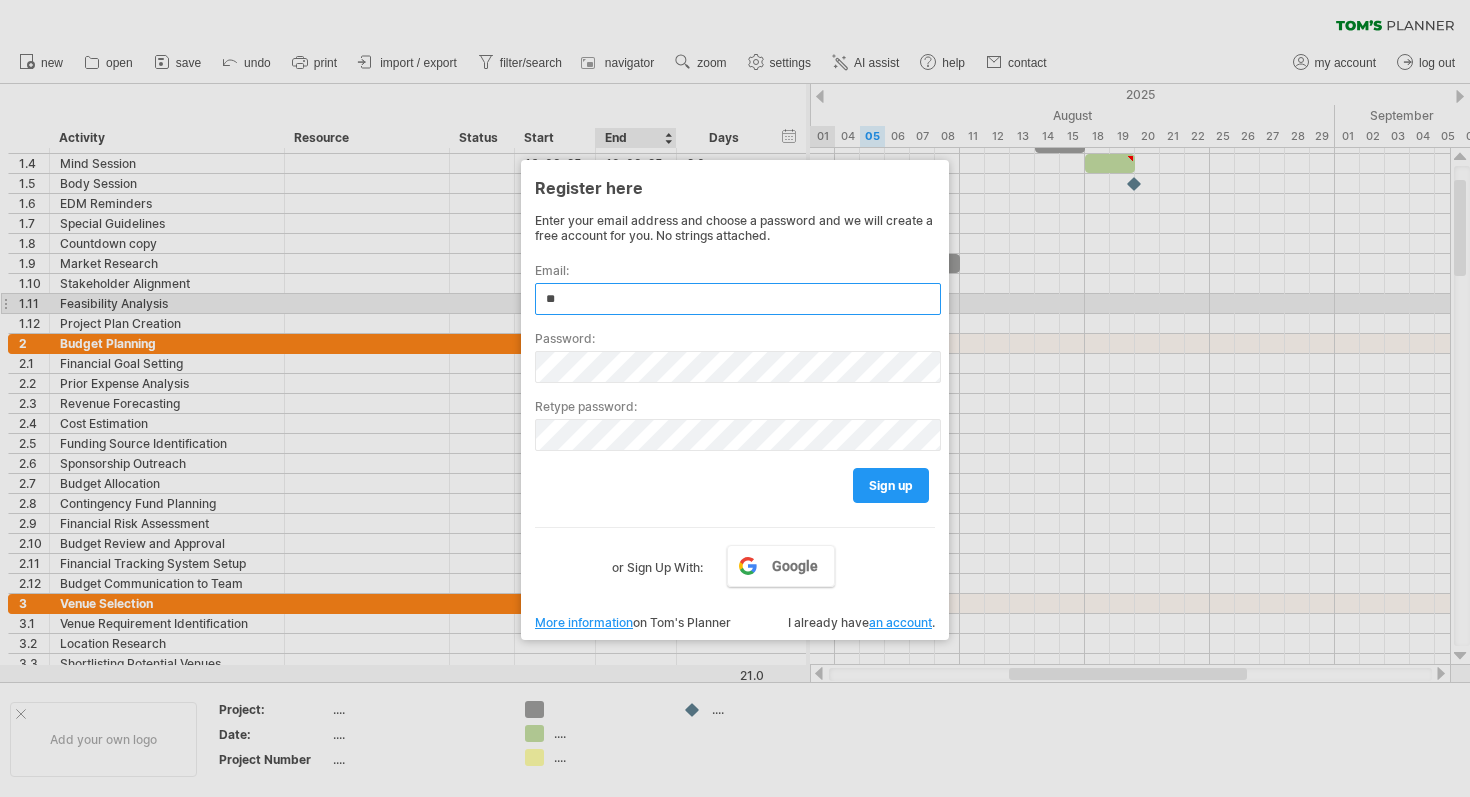 type on "*" 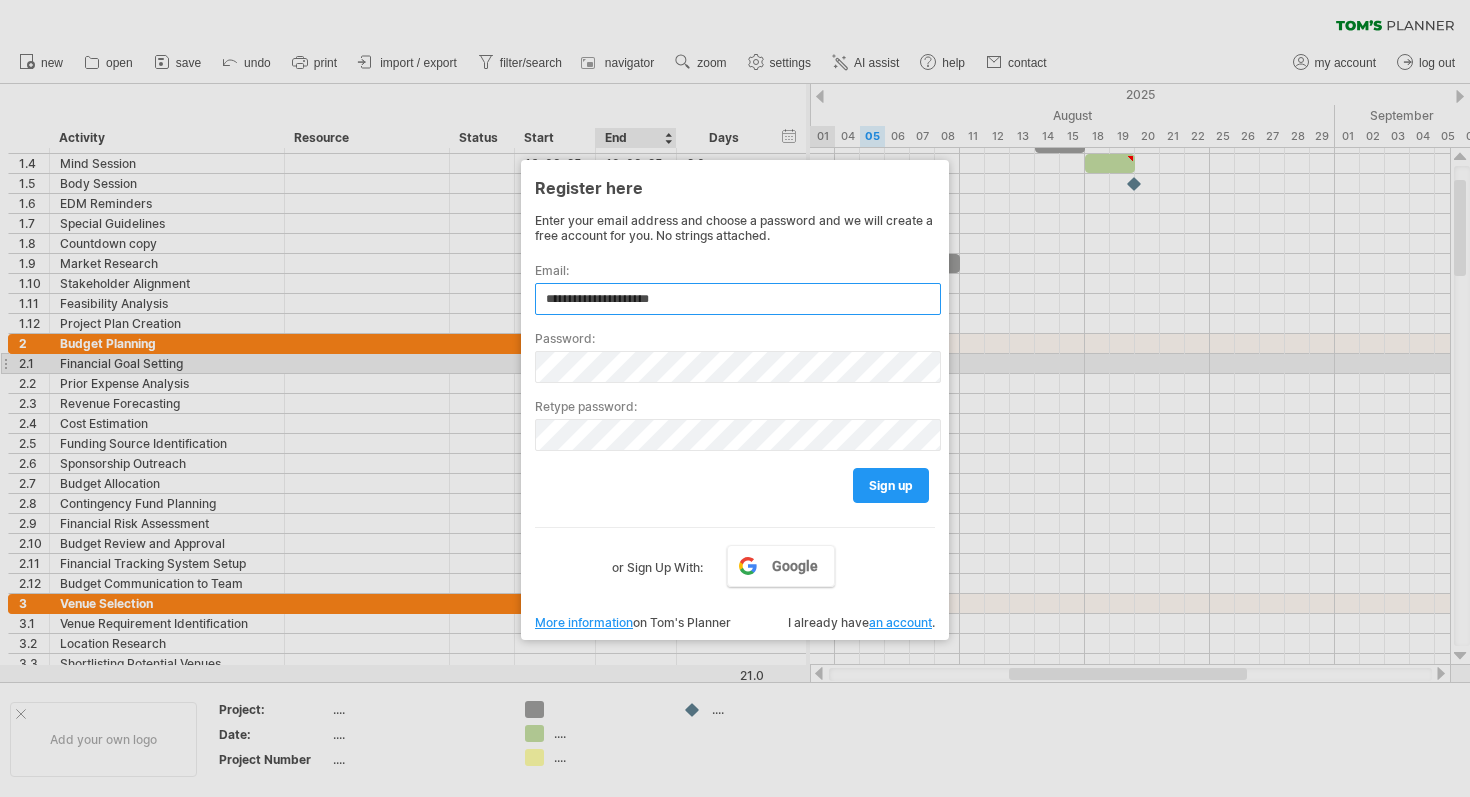 type on "**********" 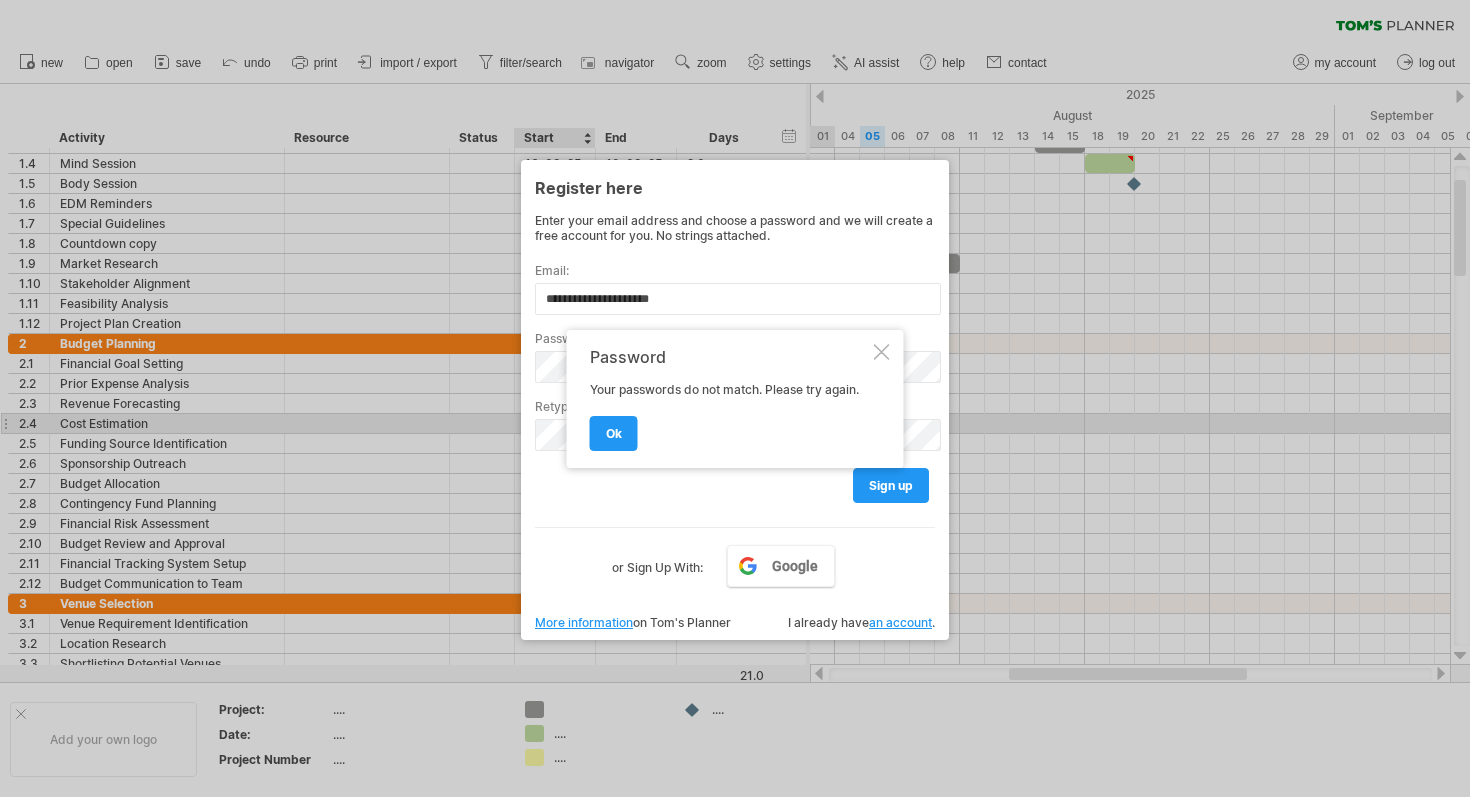 click at bounding box center [882, 352] 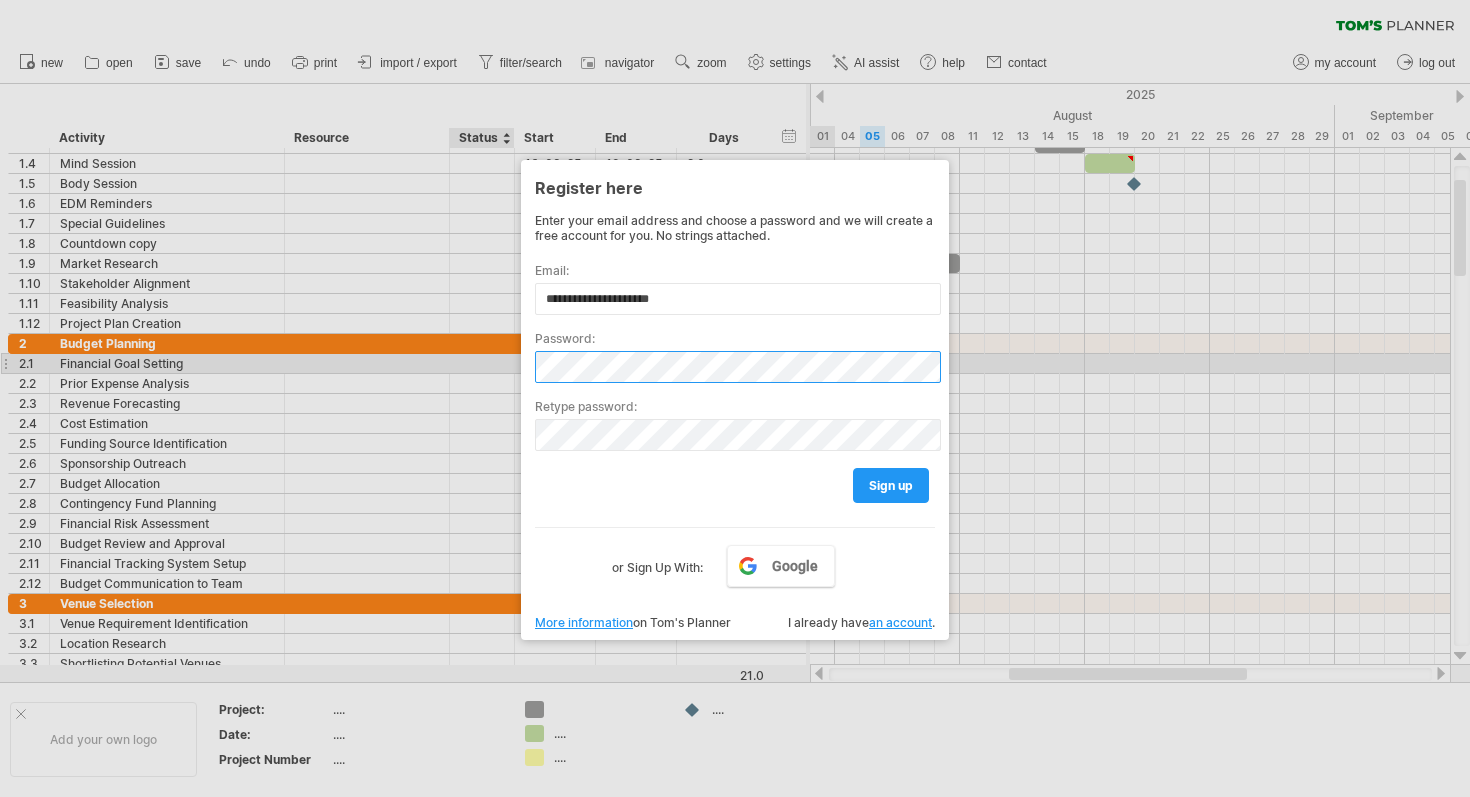 click on "**********" at bounding box center [735, 400] 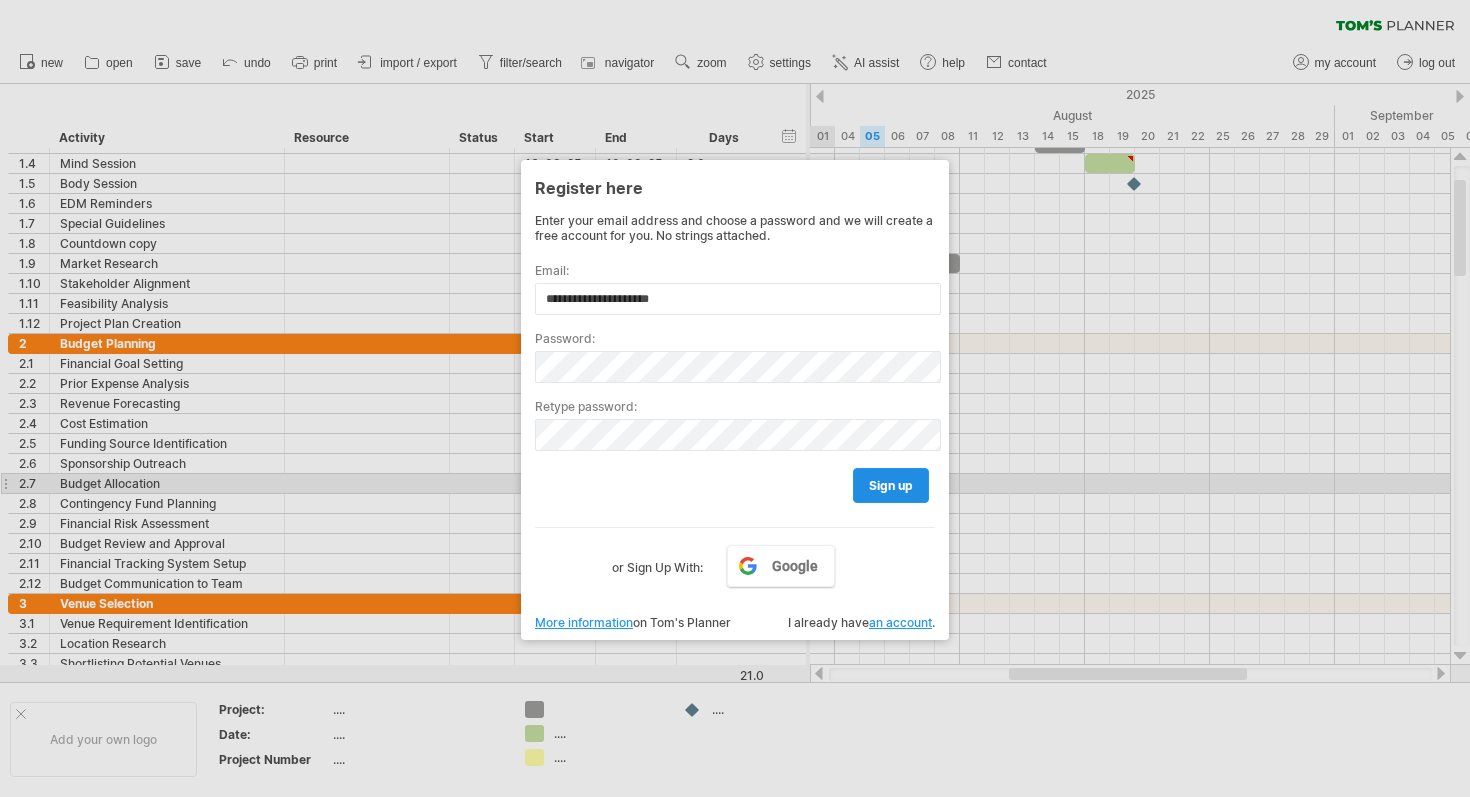 click on "sign up" at bounding box center (891, 485) 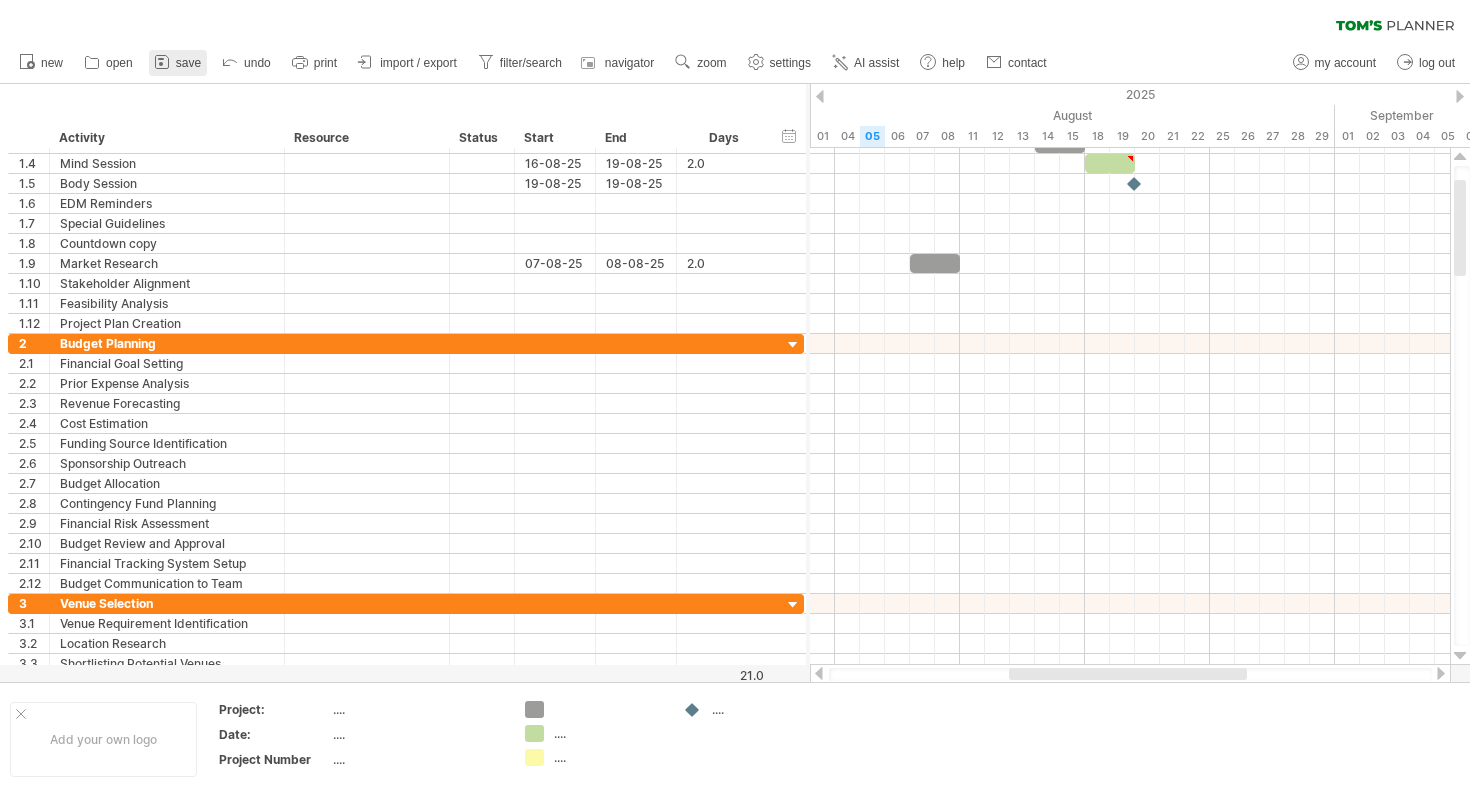 click on "save" at bounding box center (178, 63) 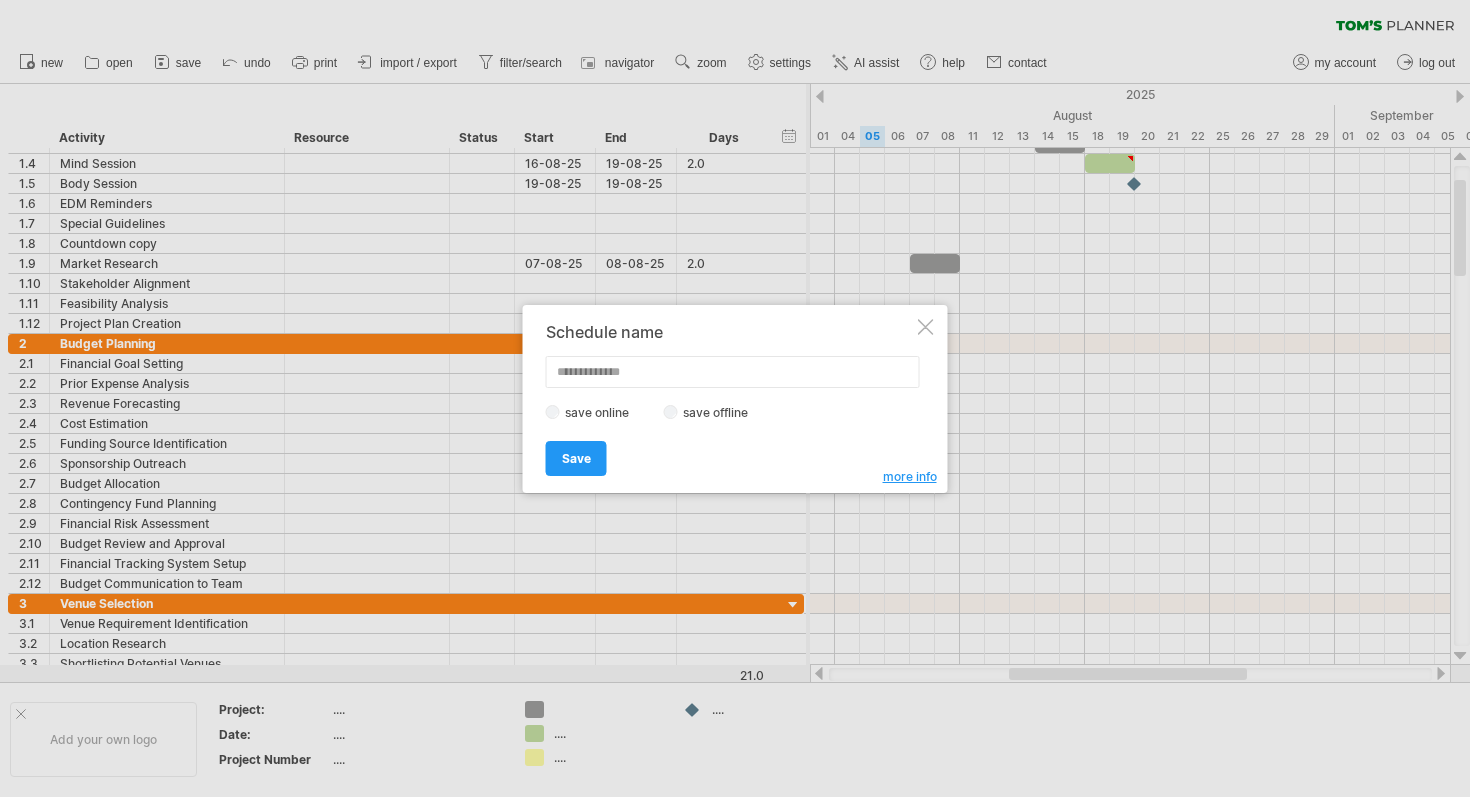 click on "save offline" at bounding box center [721, 412] 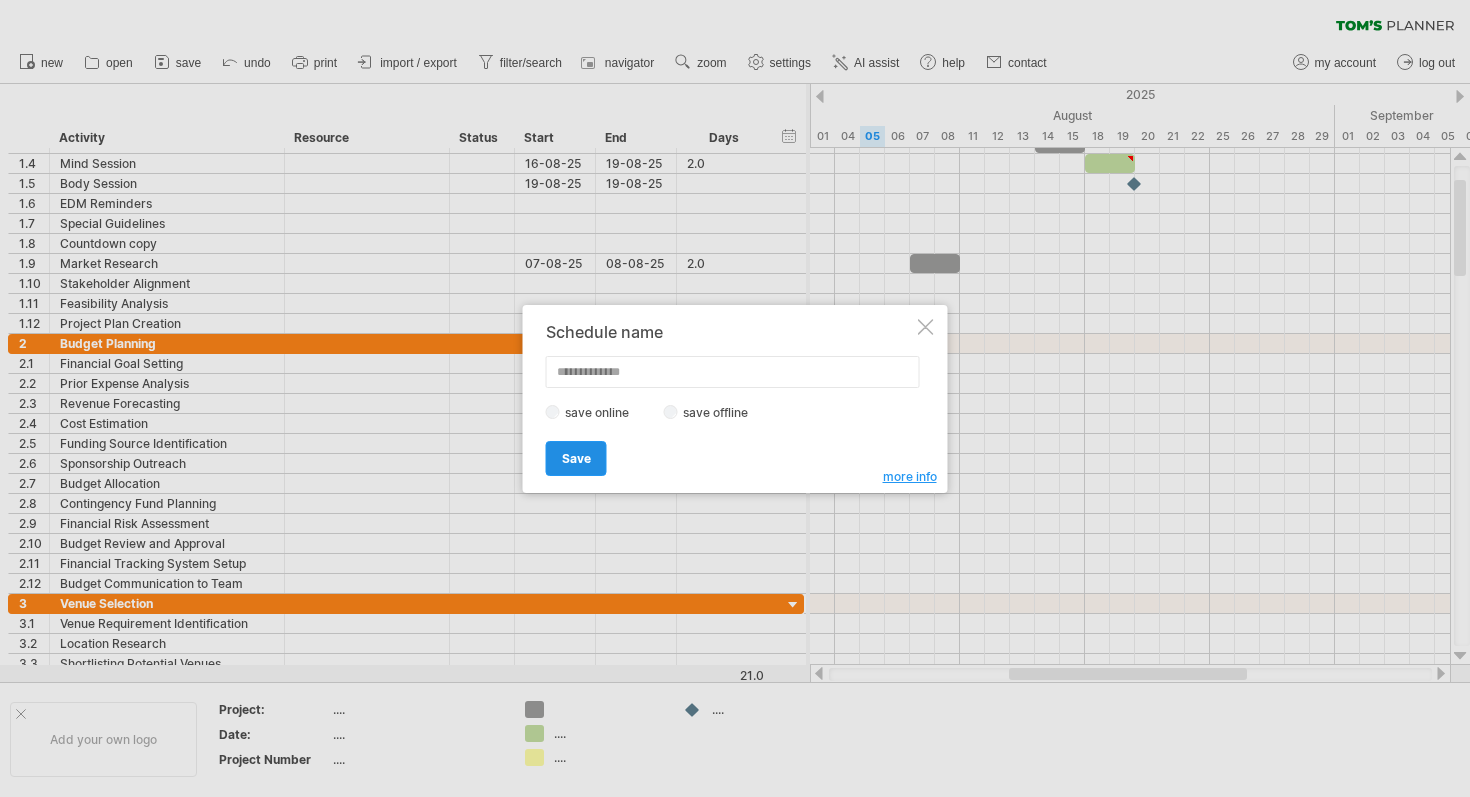 click on "Save" at bounding box center [576, 458] 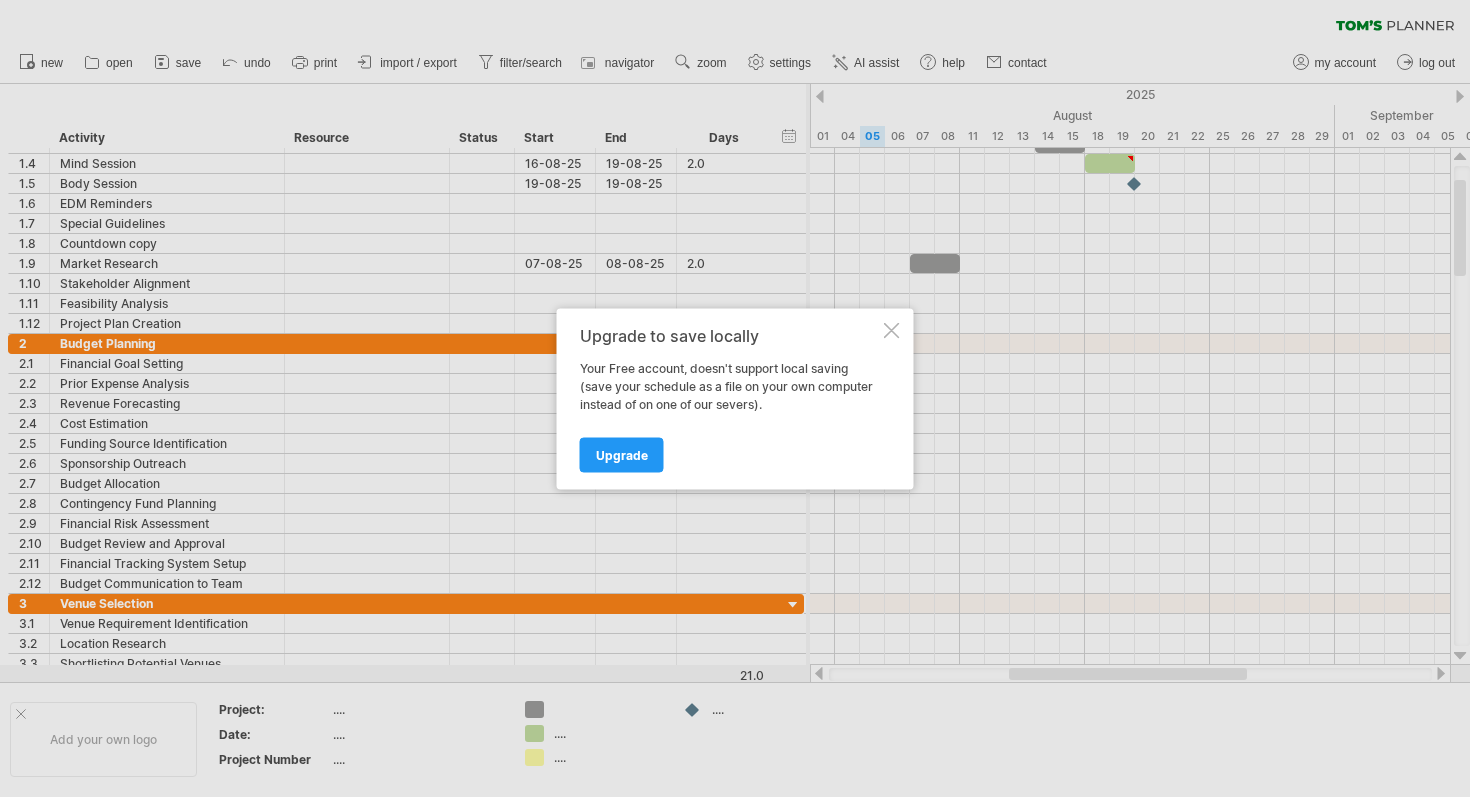click at bounding box center (892, 330) 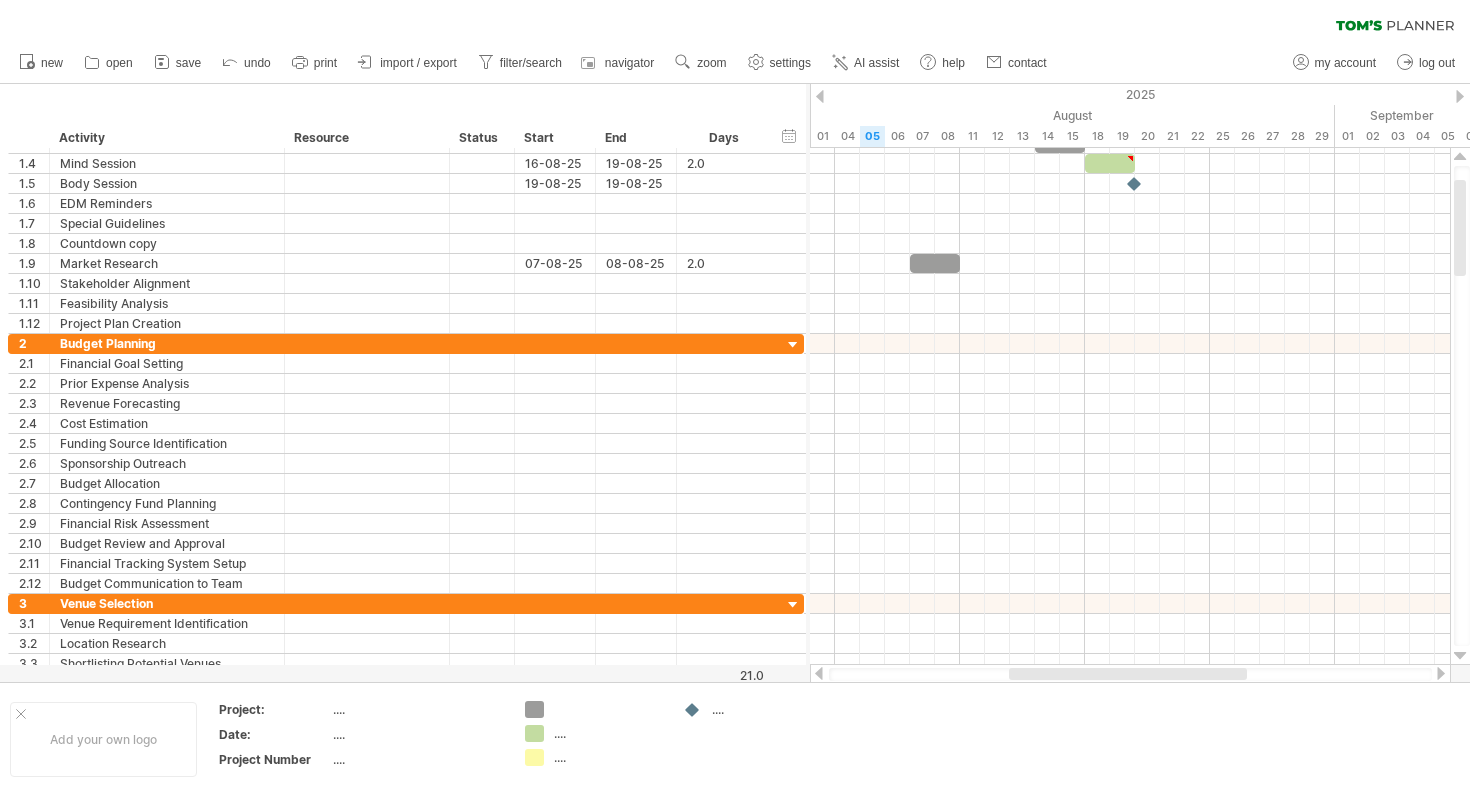 click on "new
open" at bounding box center (532, 63) 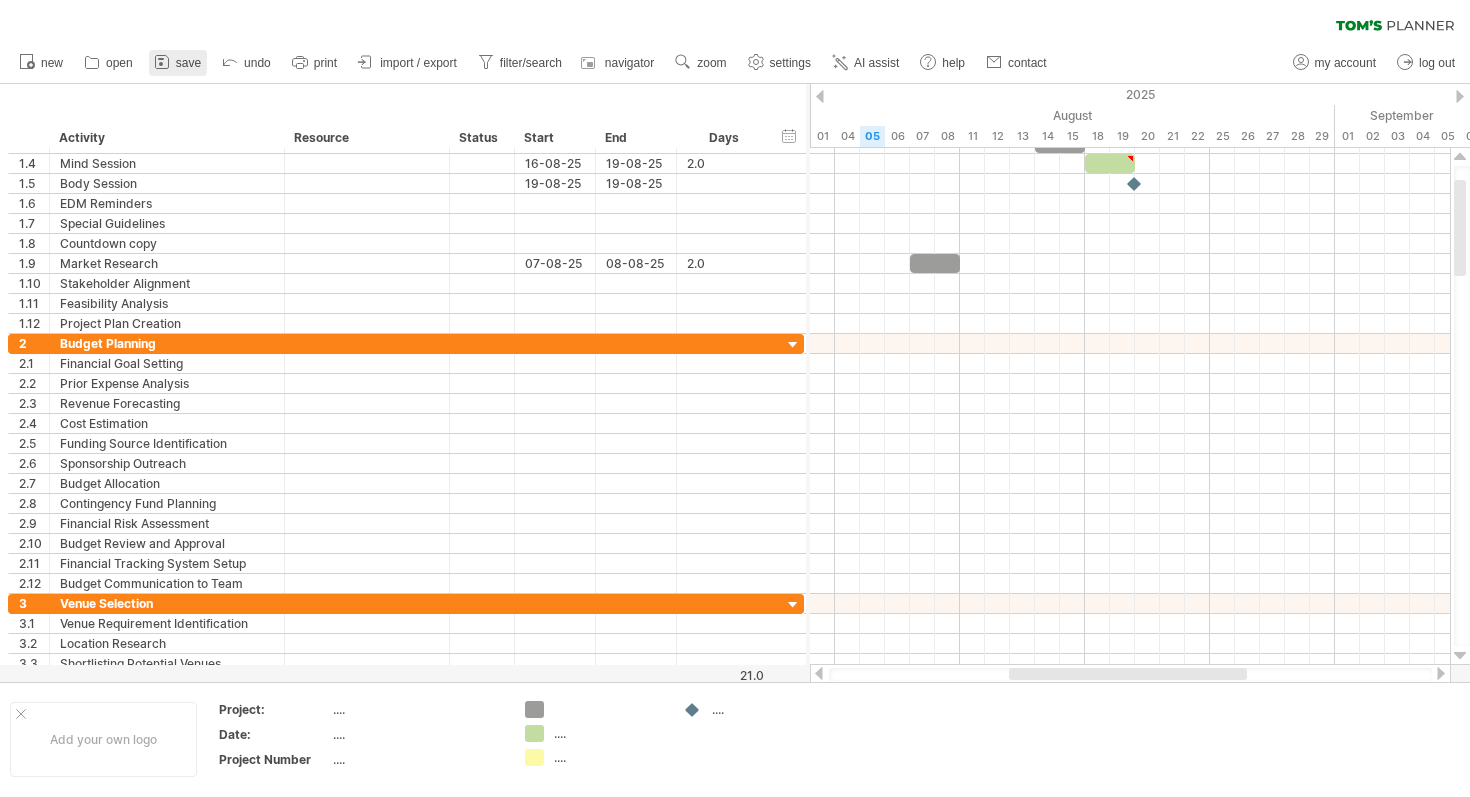click on "save" at bounding box center (188, 63) 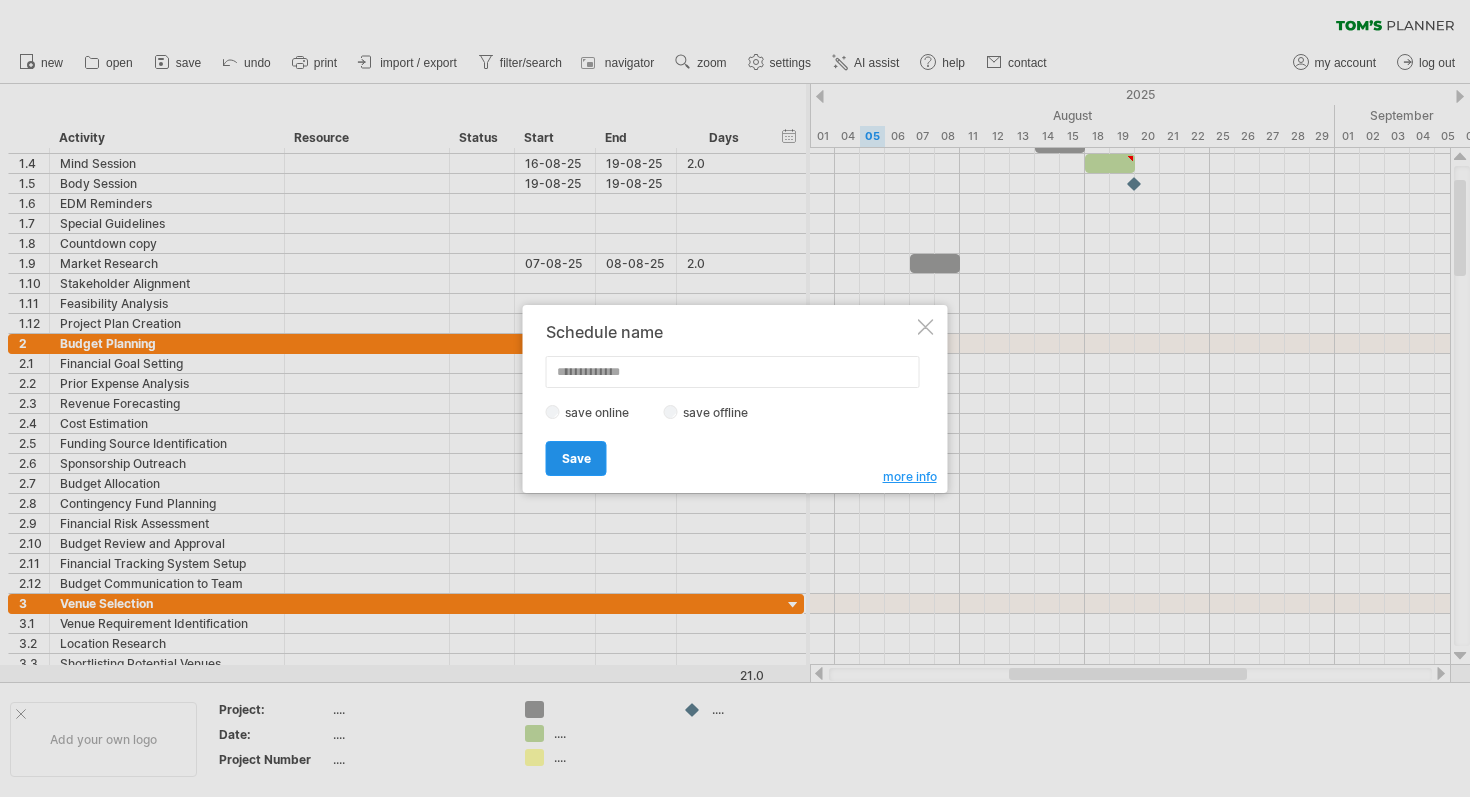 click on "Save" at bounding box center [576, 458] 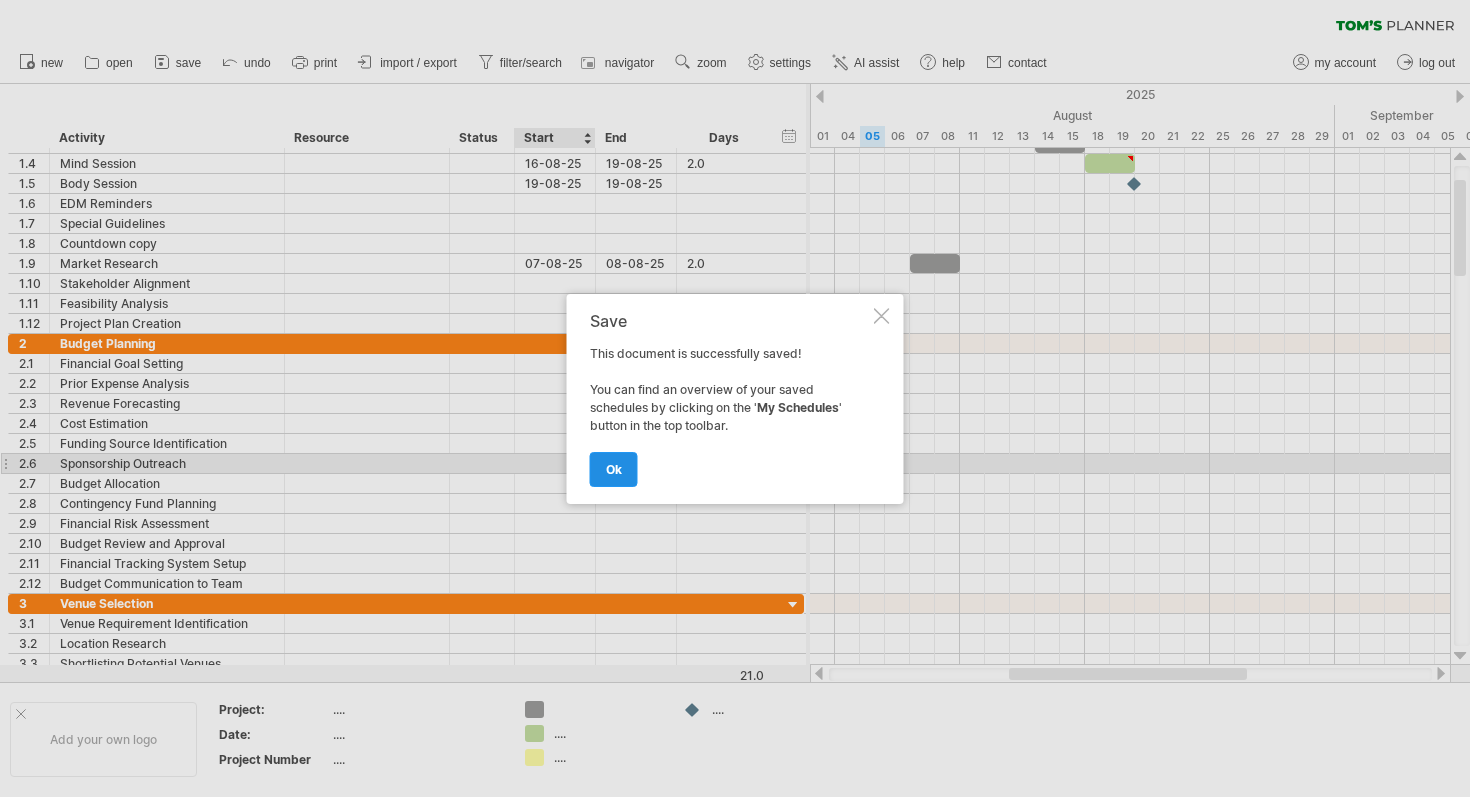 click on "ok" at bounding box center [614, 469] 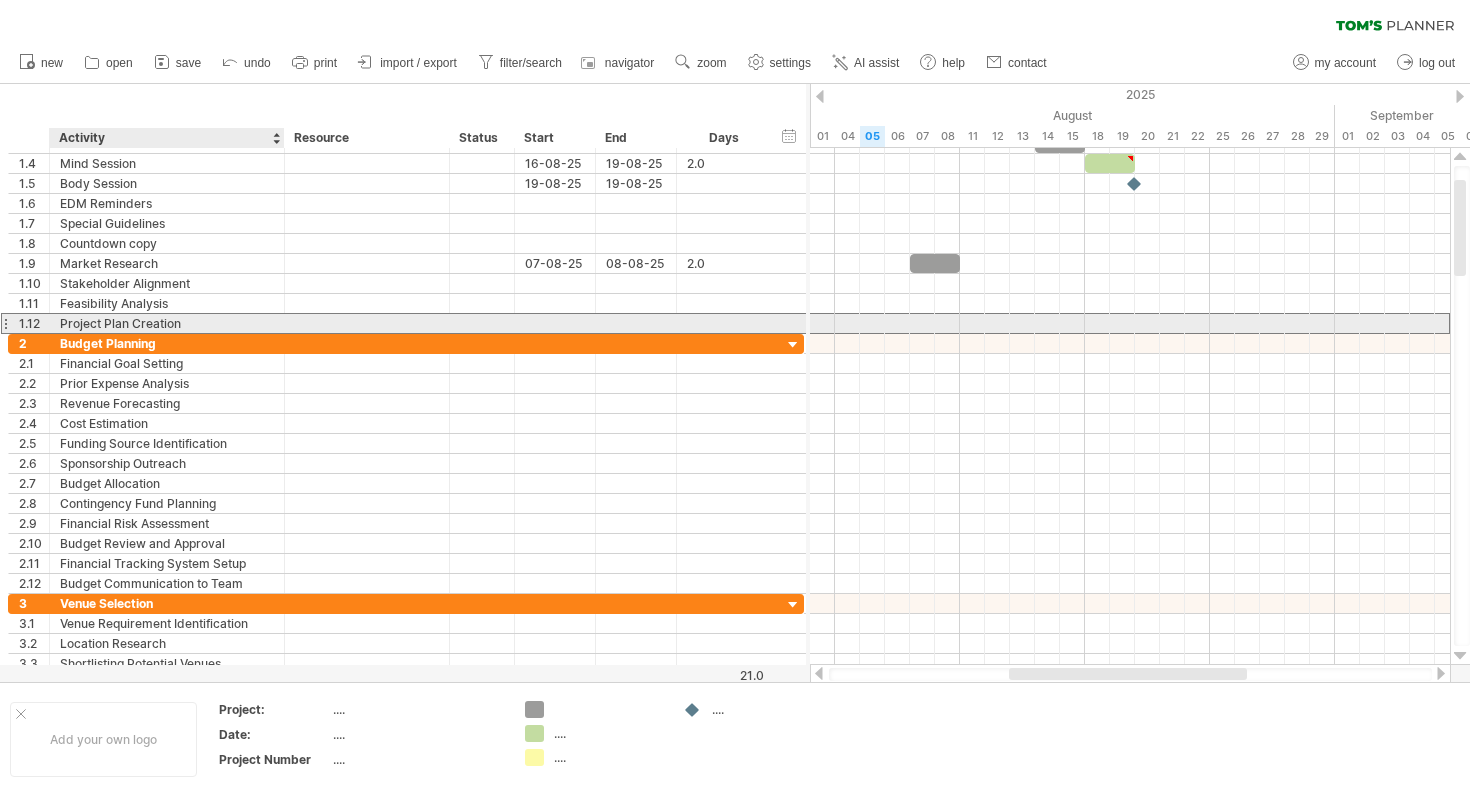 click on "Project Plan Creation" at bounding box center (167, 323) 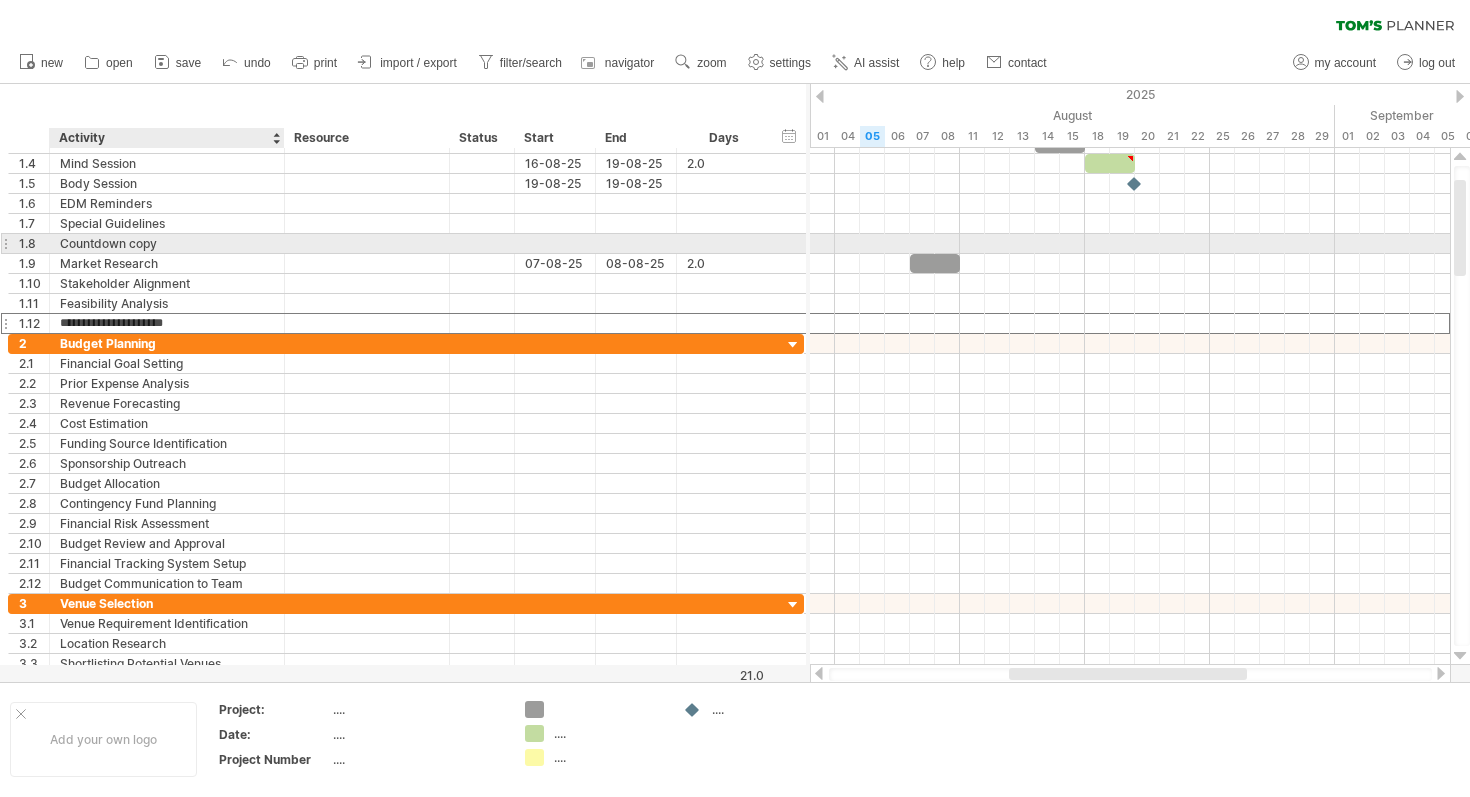 click on "Countdown copy" at bounding box center (167, 243) 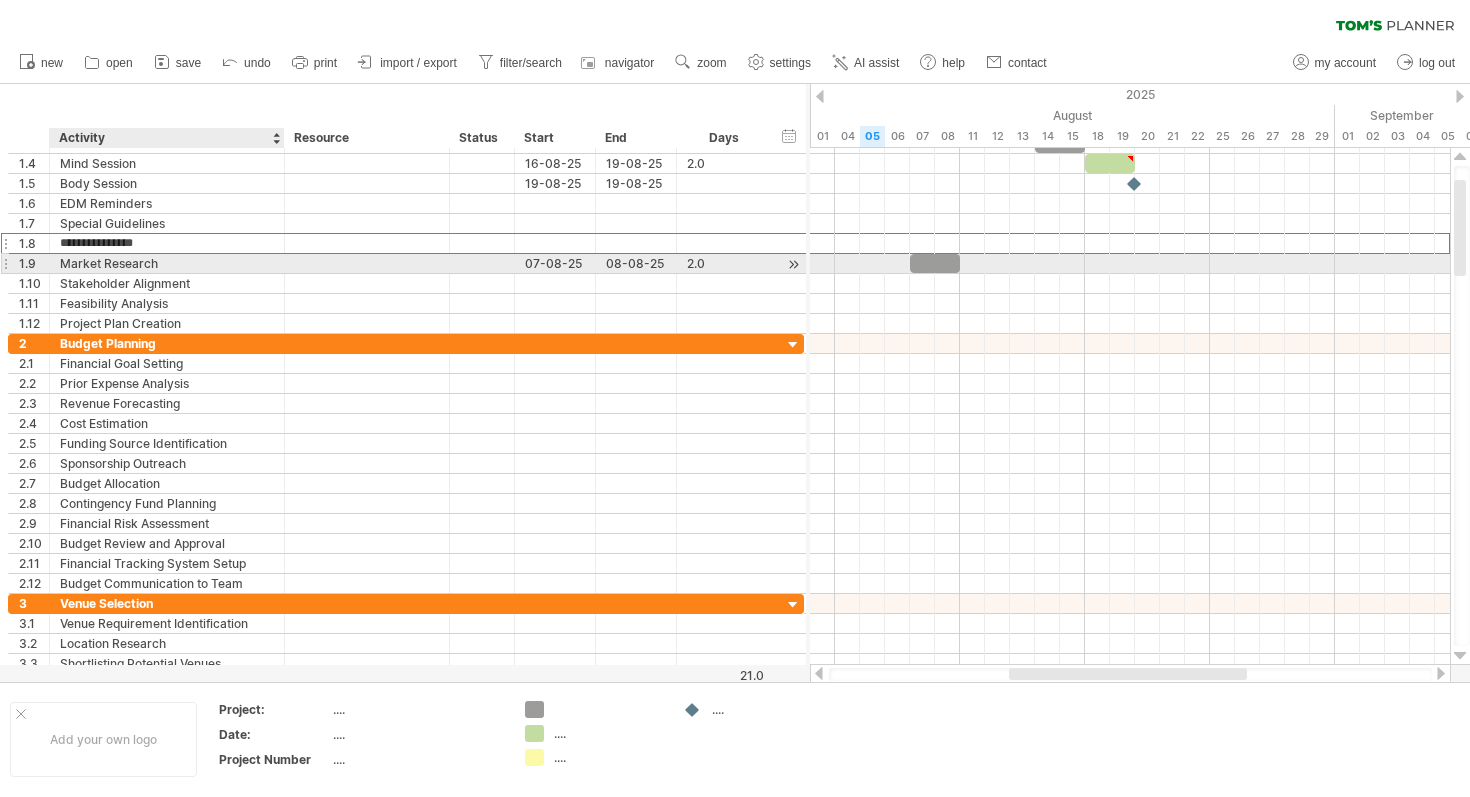click on "Market Research" at bounding box center [167, 263] 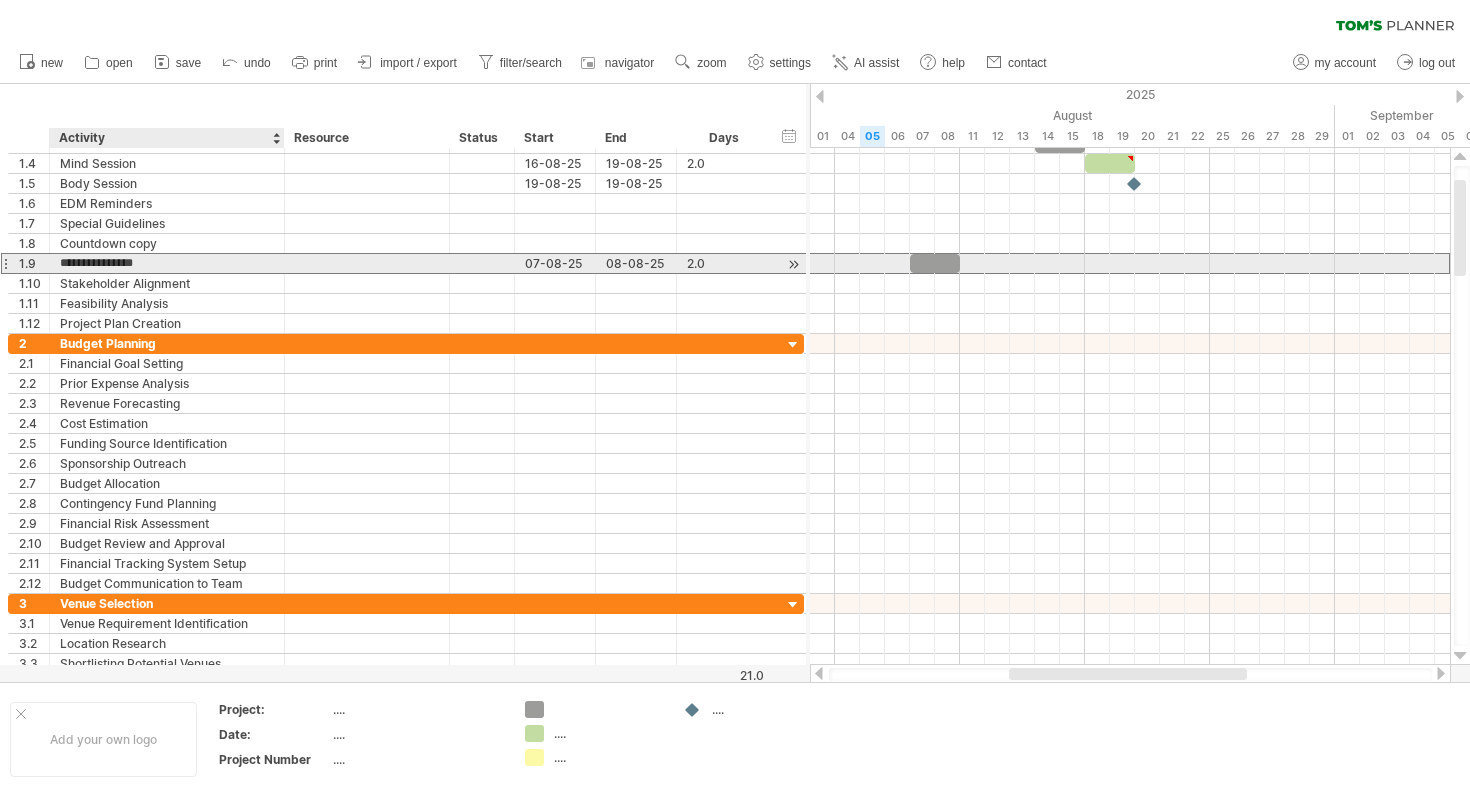 click on "**********" at bounding box center [167, 263] 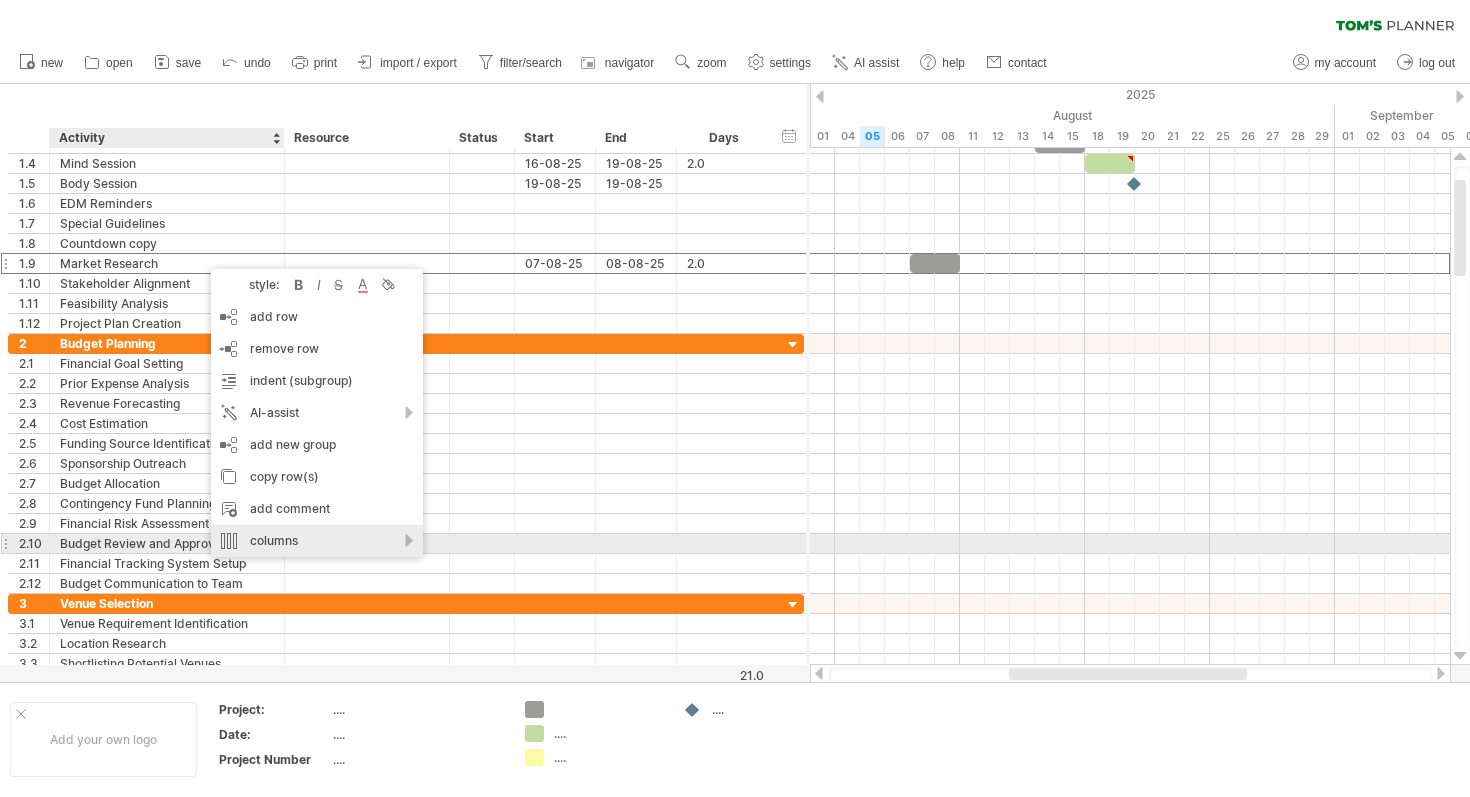 click on "columns" at bounding box center (317, 541) 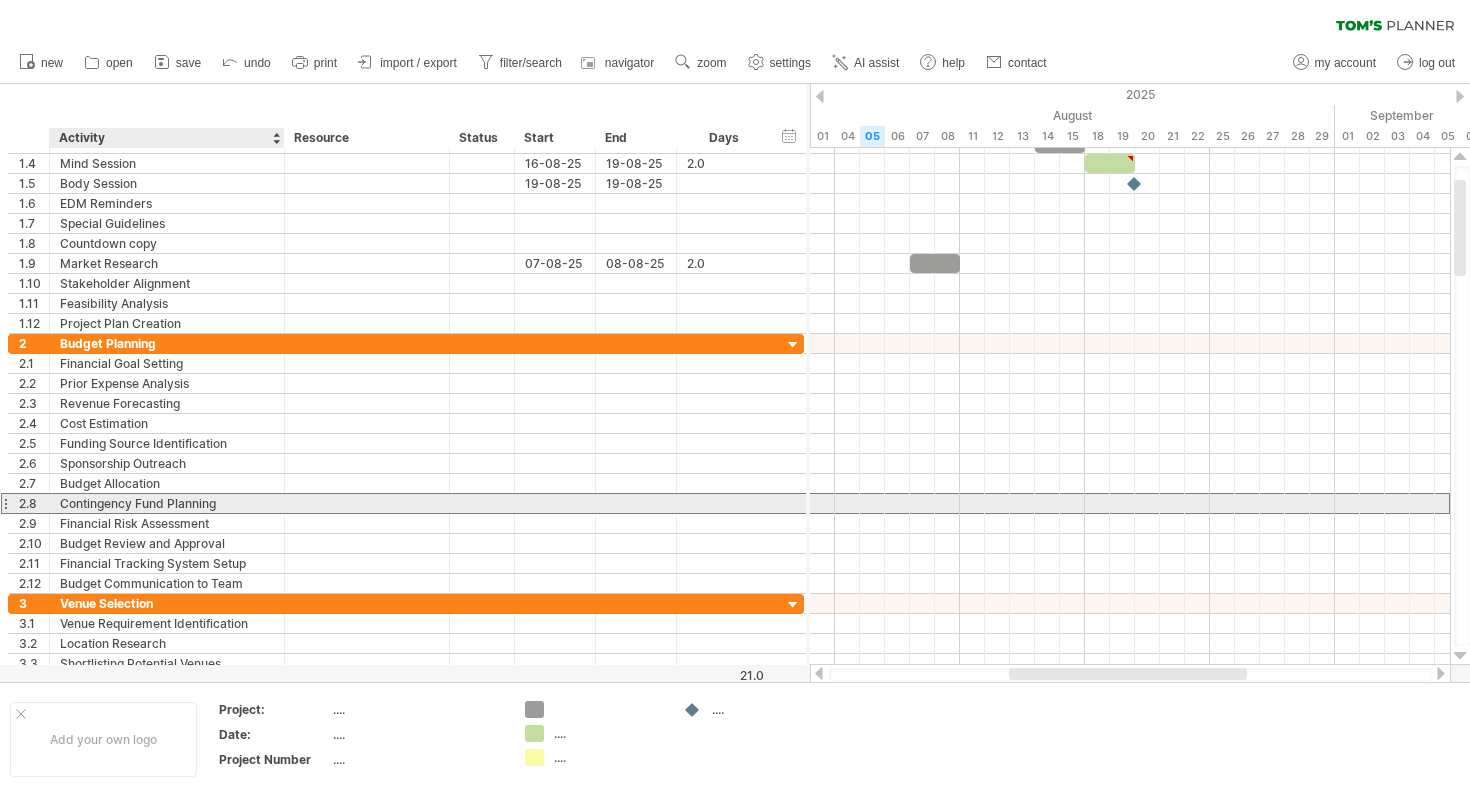 click at bounding box center (555, 503) 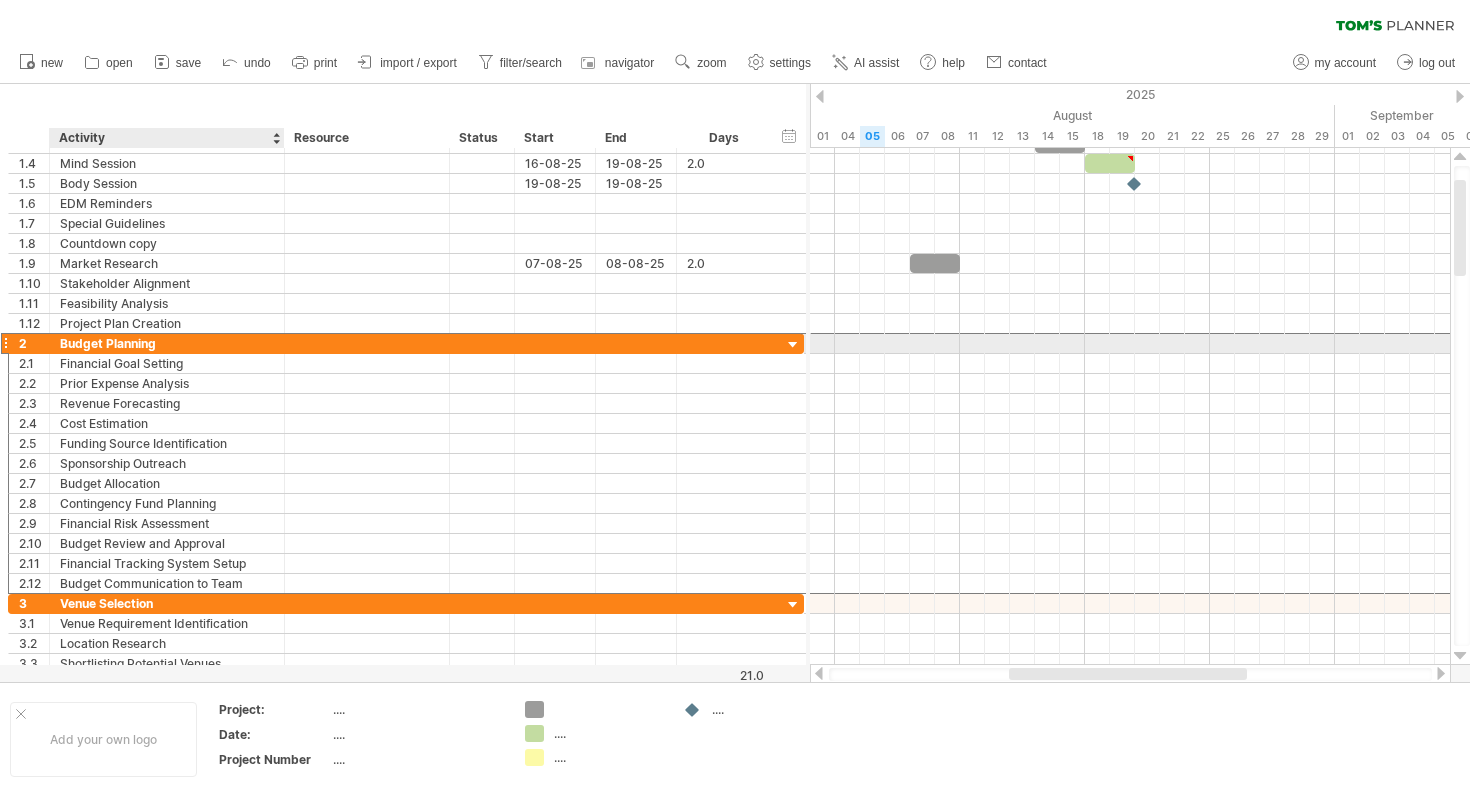 click on "Budget Planning" at bounding box center [167, 343] 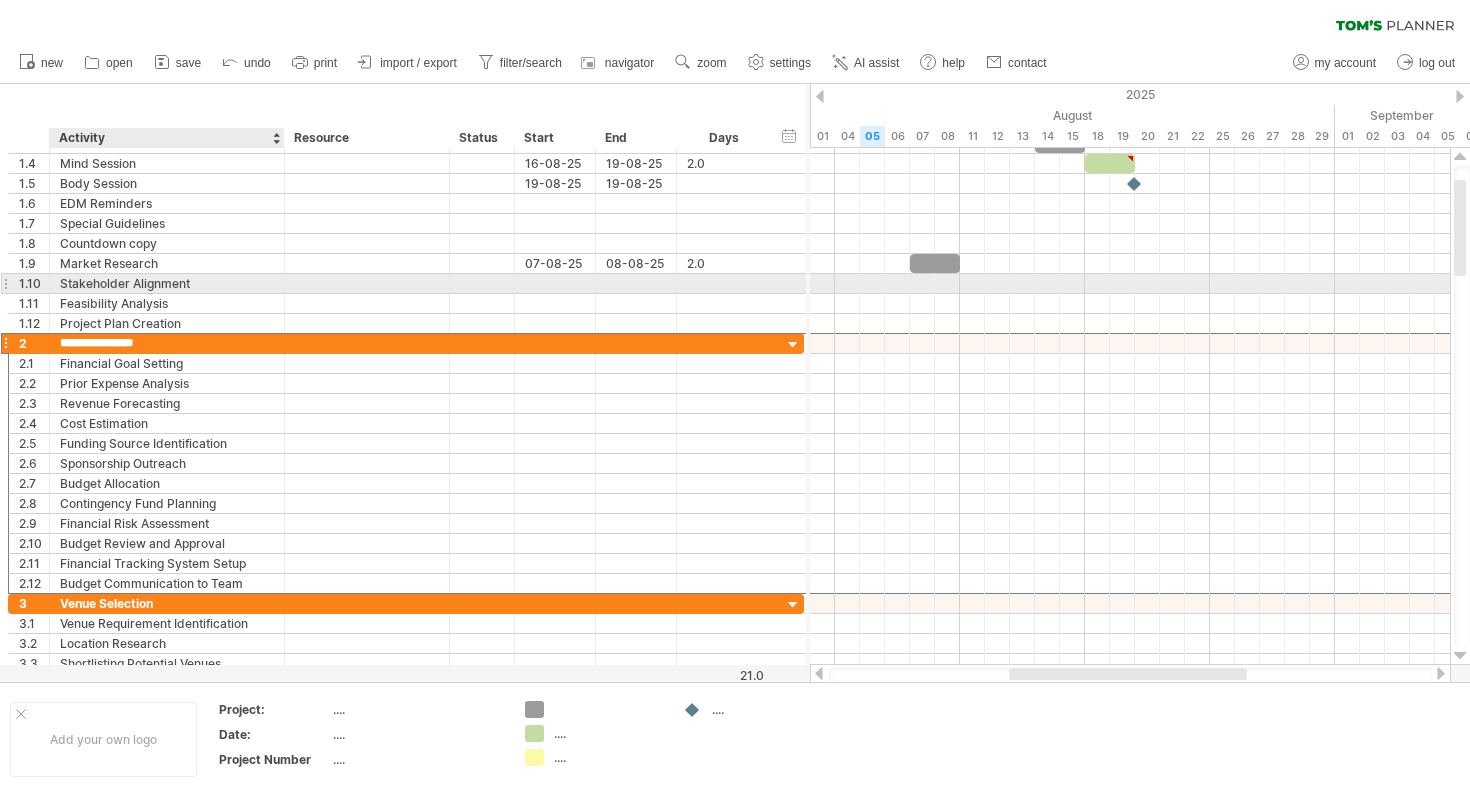 click on "Stakeholder Alignment" at bounding box center [167, 283] 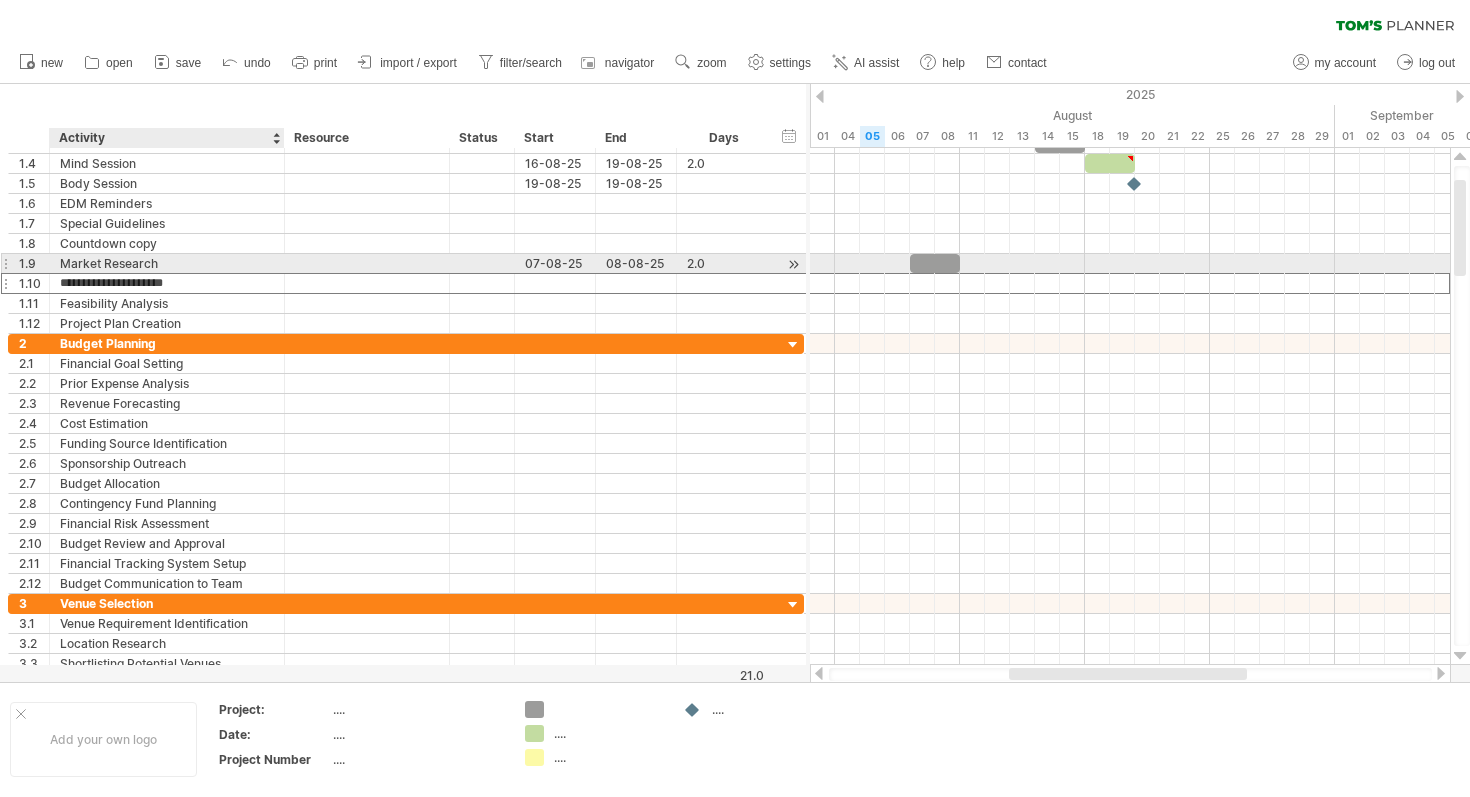 click on "Market Research" at bounding box center (167, 263) 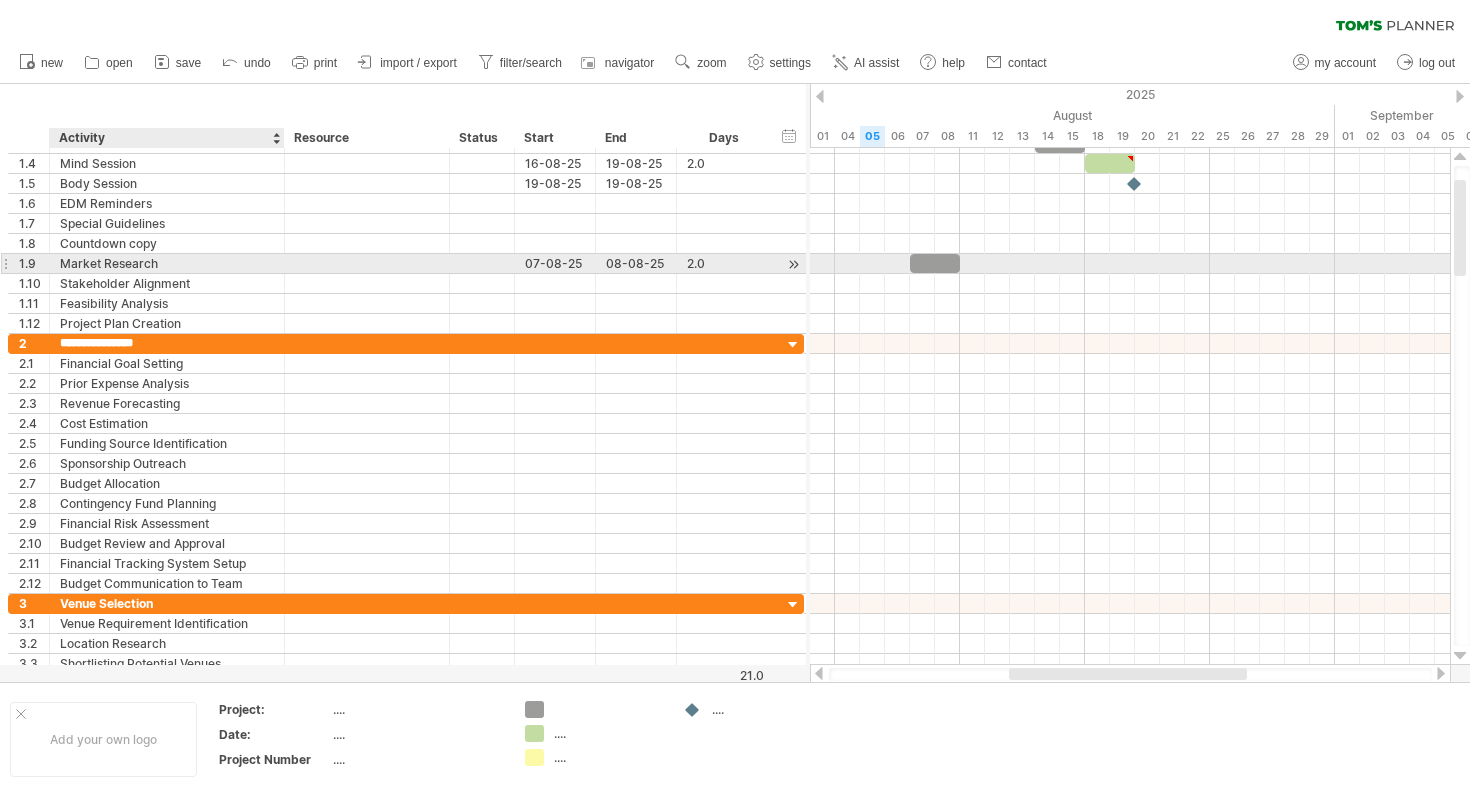 click on "Market Research" at bounding box center [167, 263] 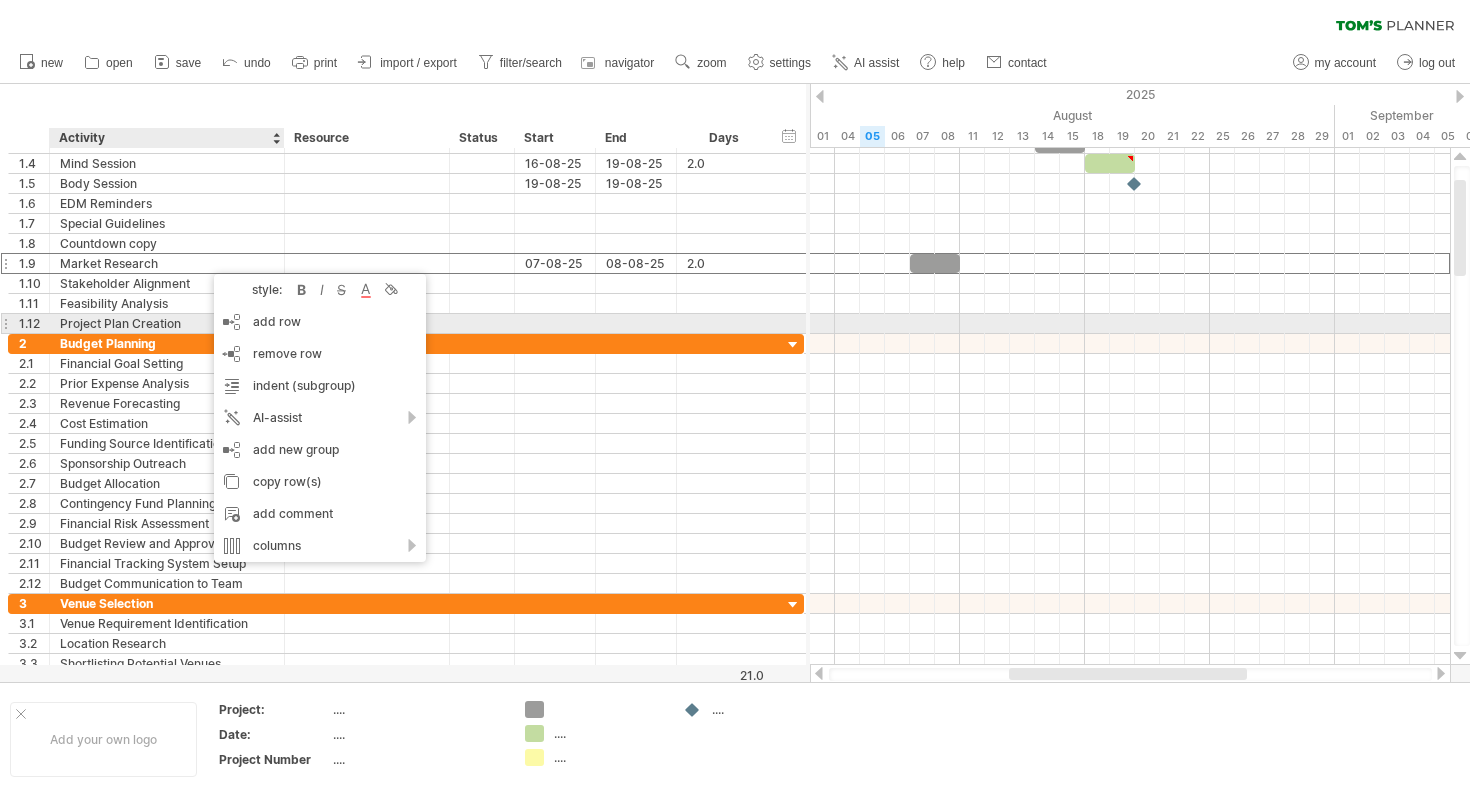 drag, startPoint x: 204, startPoint y: 264, endPoint x: 193, endPoint y: 321, distance: 58.0517 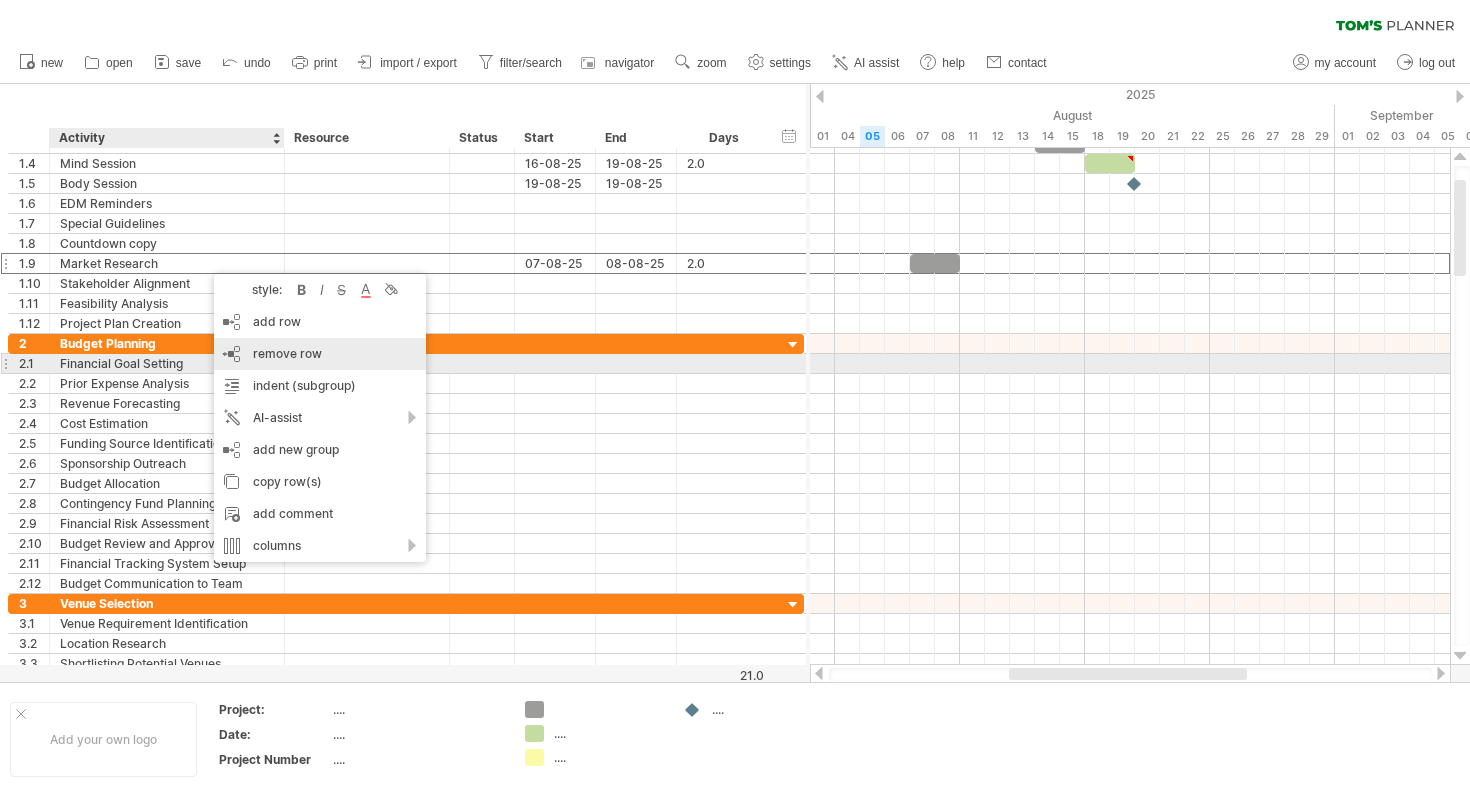 click on "remove row" at bounding box center [287, 353] 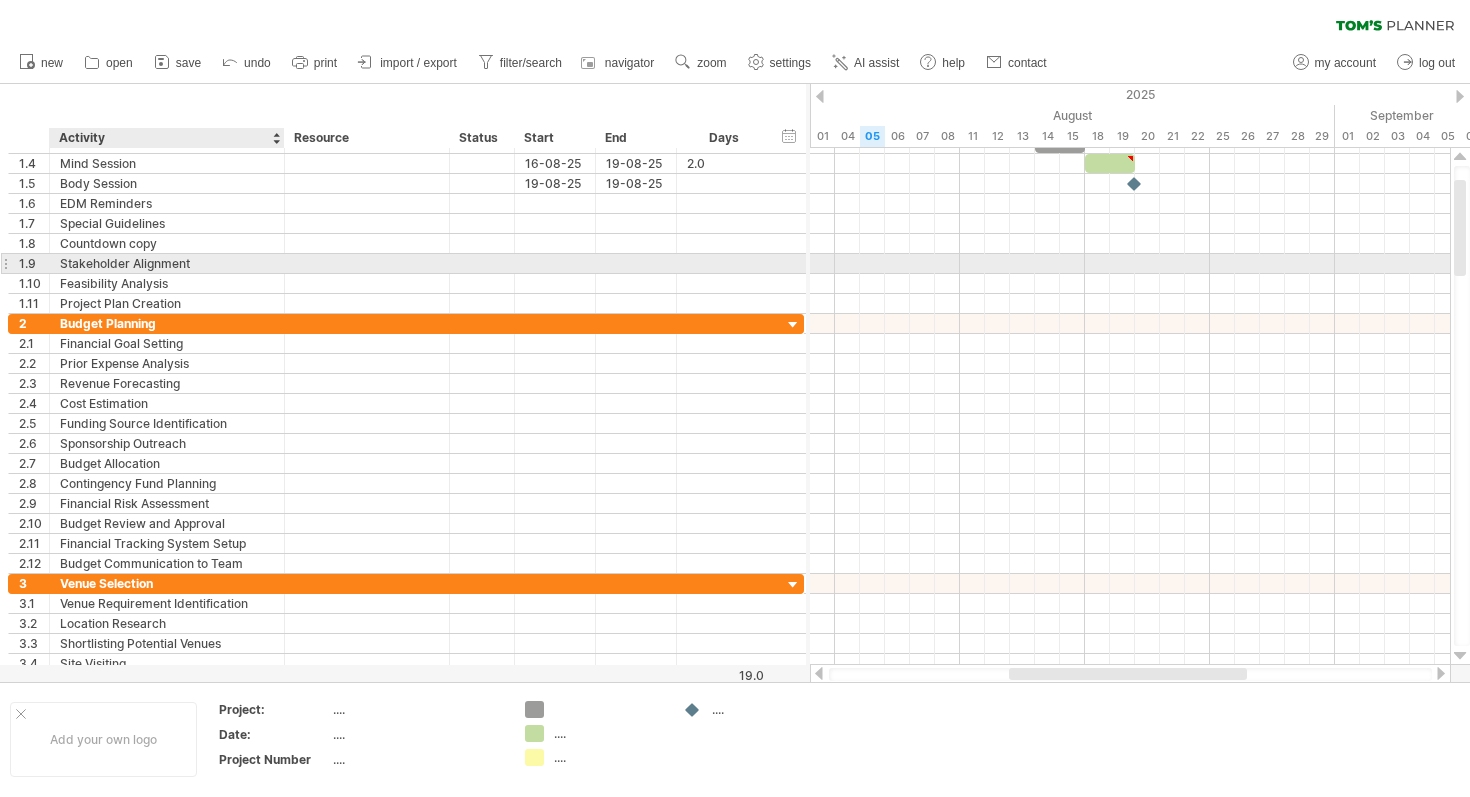 click on "Stakeholder Alignment" at bounding box center (167, 263) 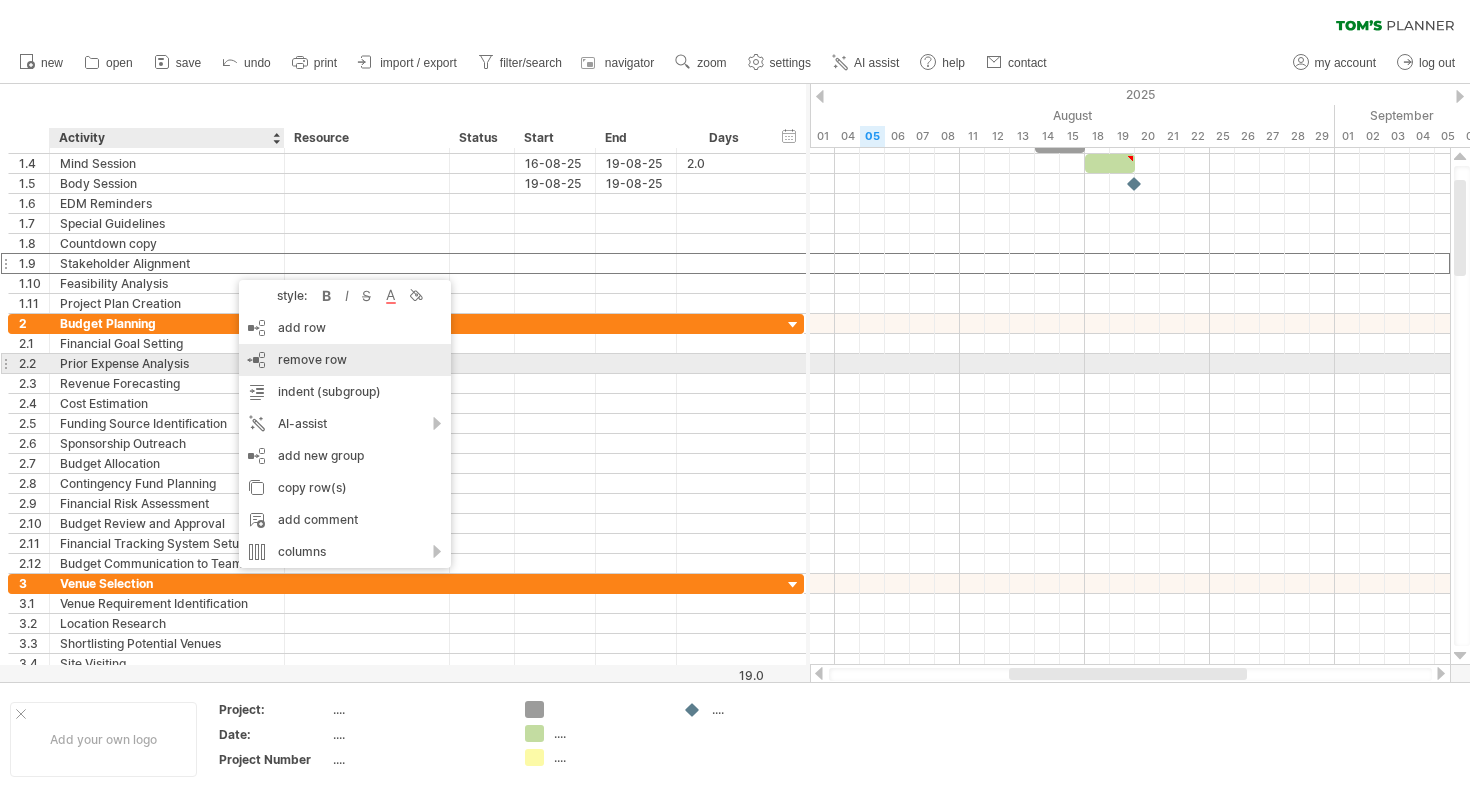 click on "remove row" at bounding box center [312, 359] 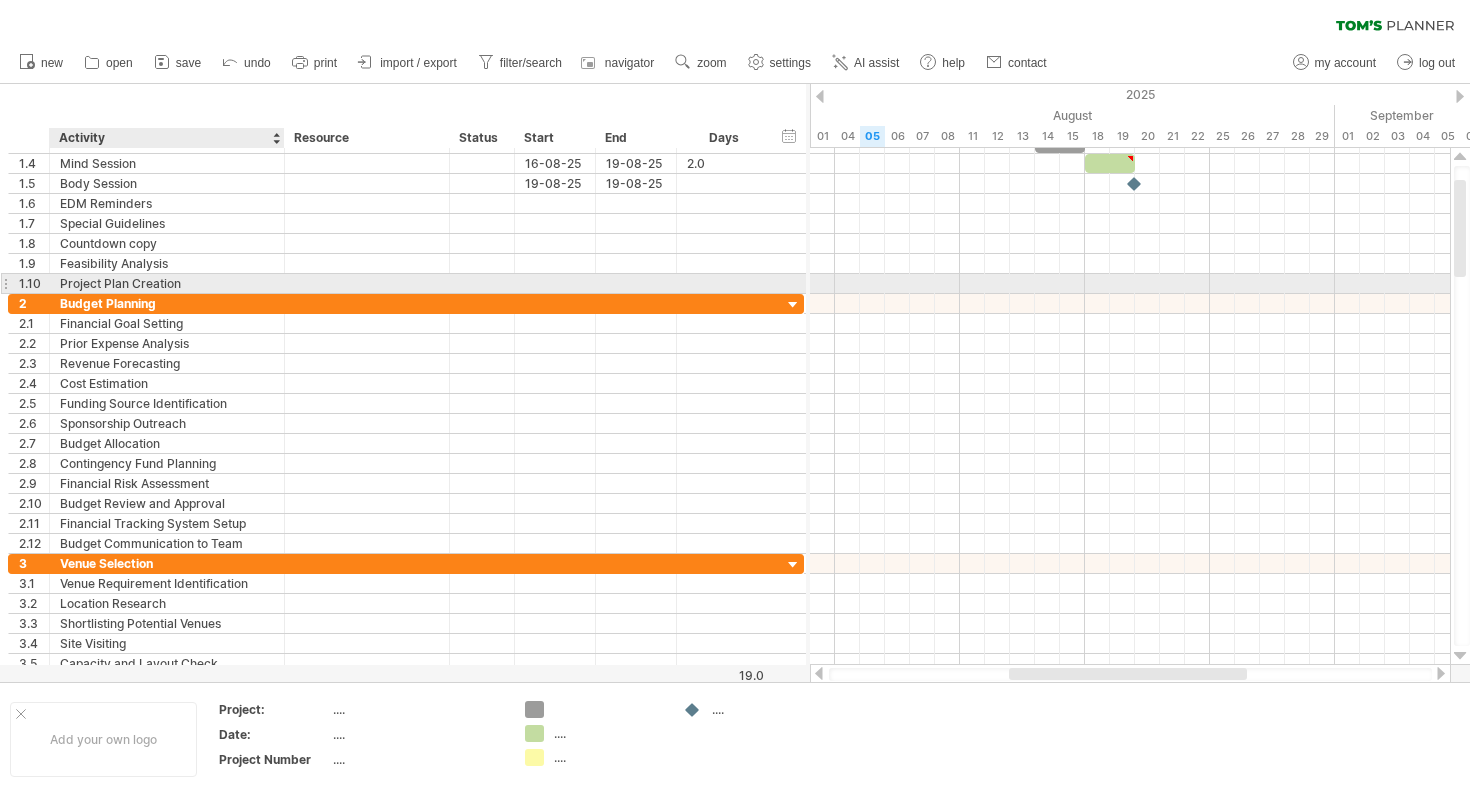 click on "Project Plan Creation" at bounding box center [167, 283] 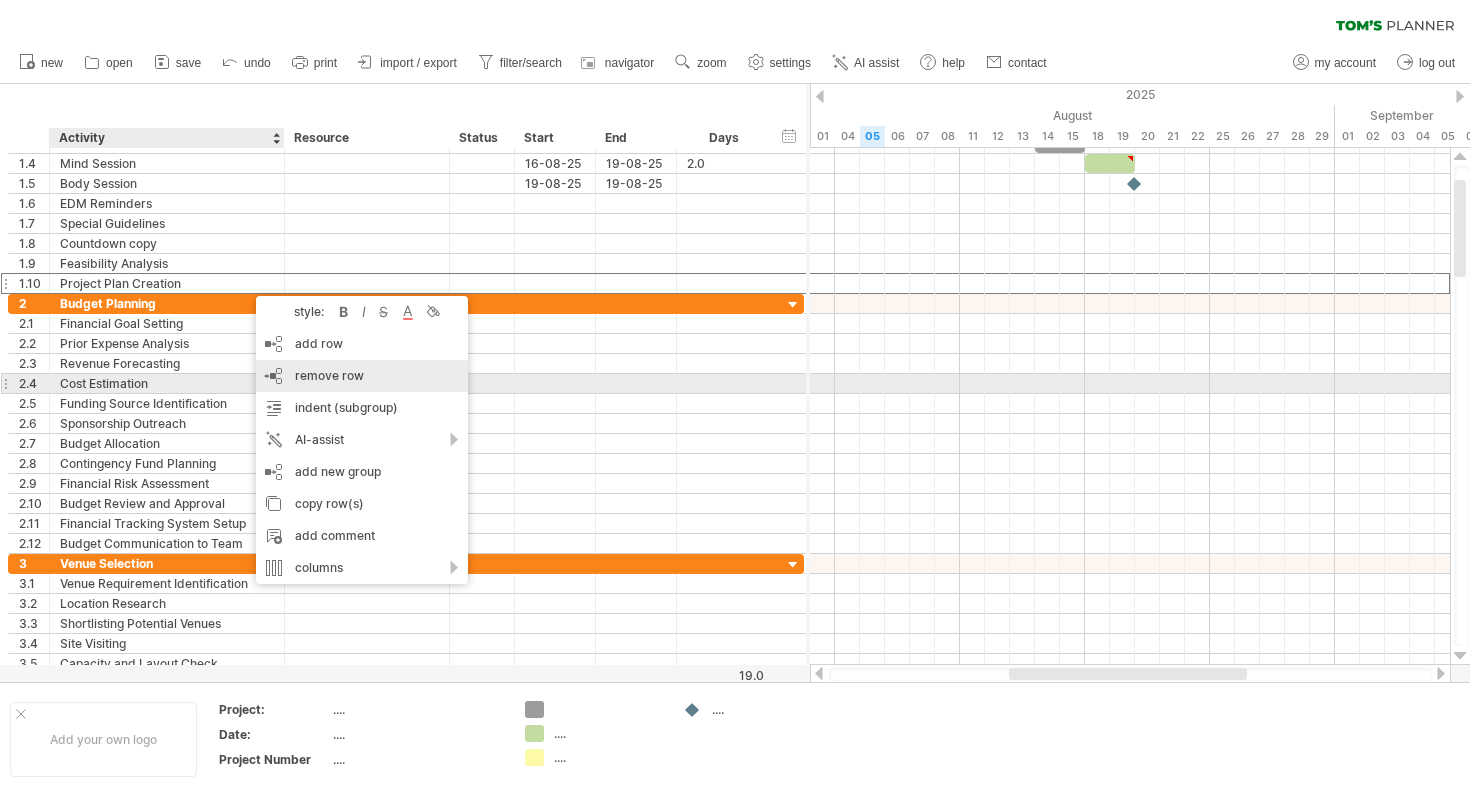 click on "remove row" at bounding box center (329, 375) 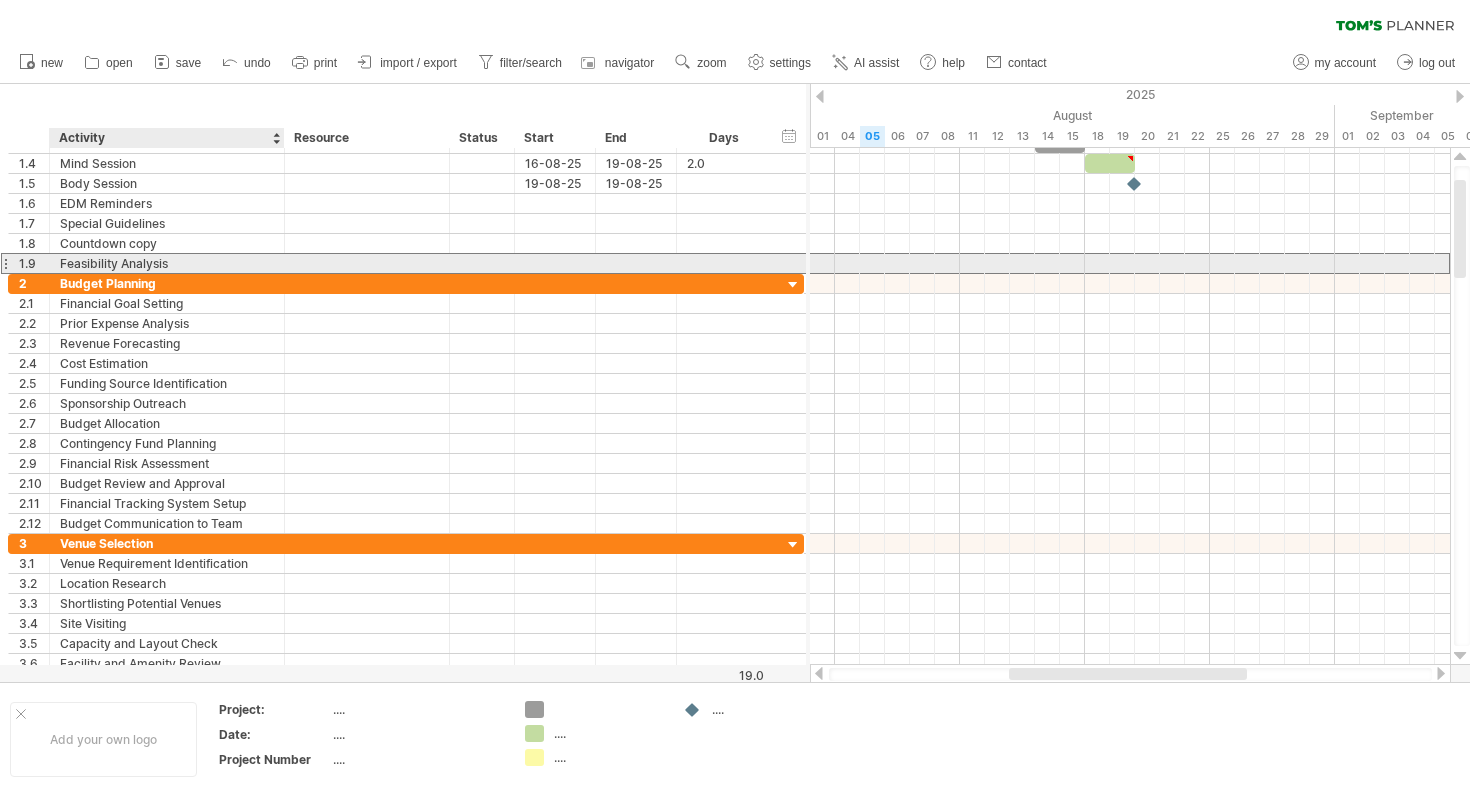 click on "Feasibility Analysis" at bounding box center [167, 263] 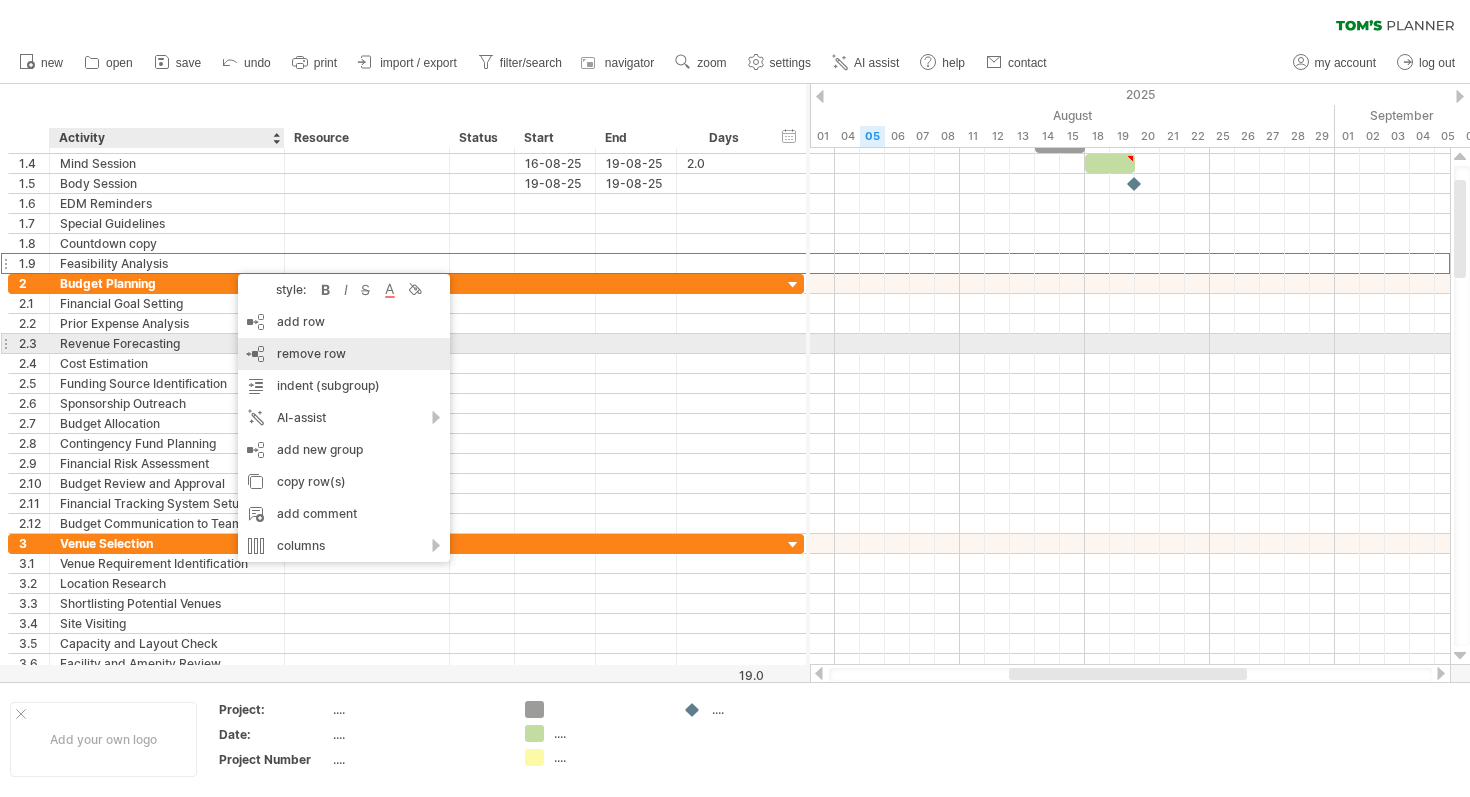 click on "remove row remove selected rows" at bounding box center [344, 354] 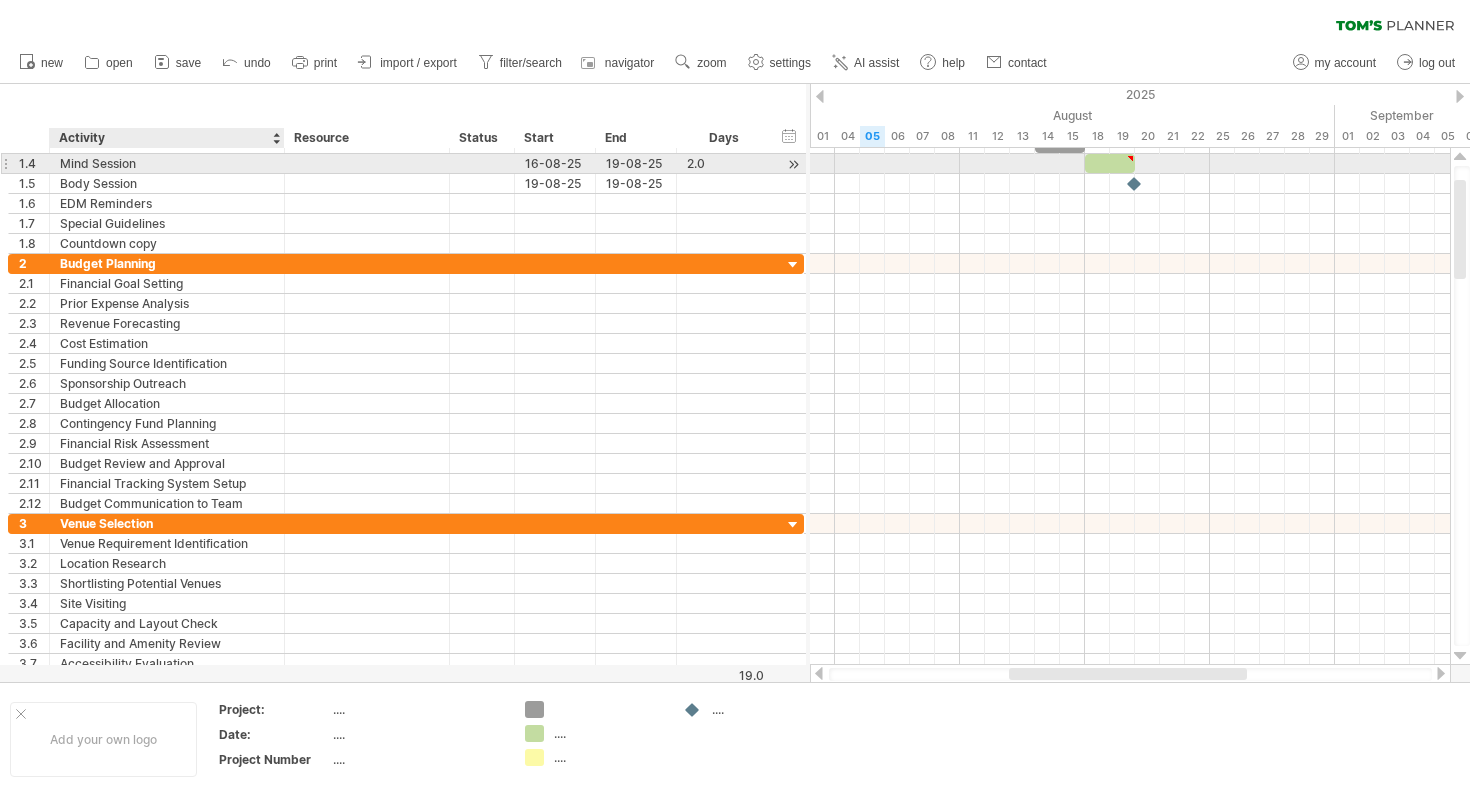 click on "Mind Session" at bounding box center (167, 163) 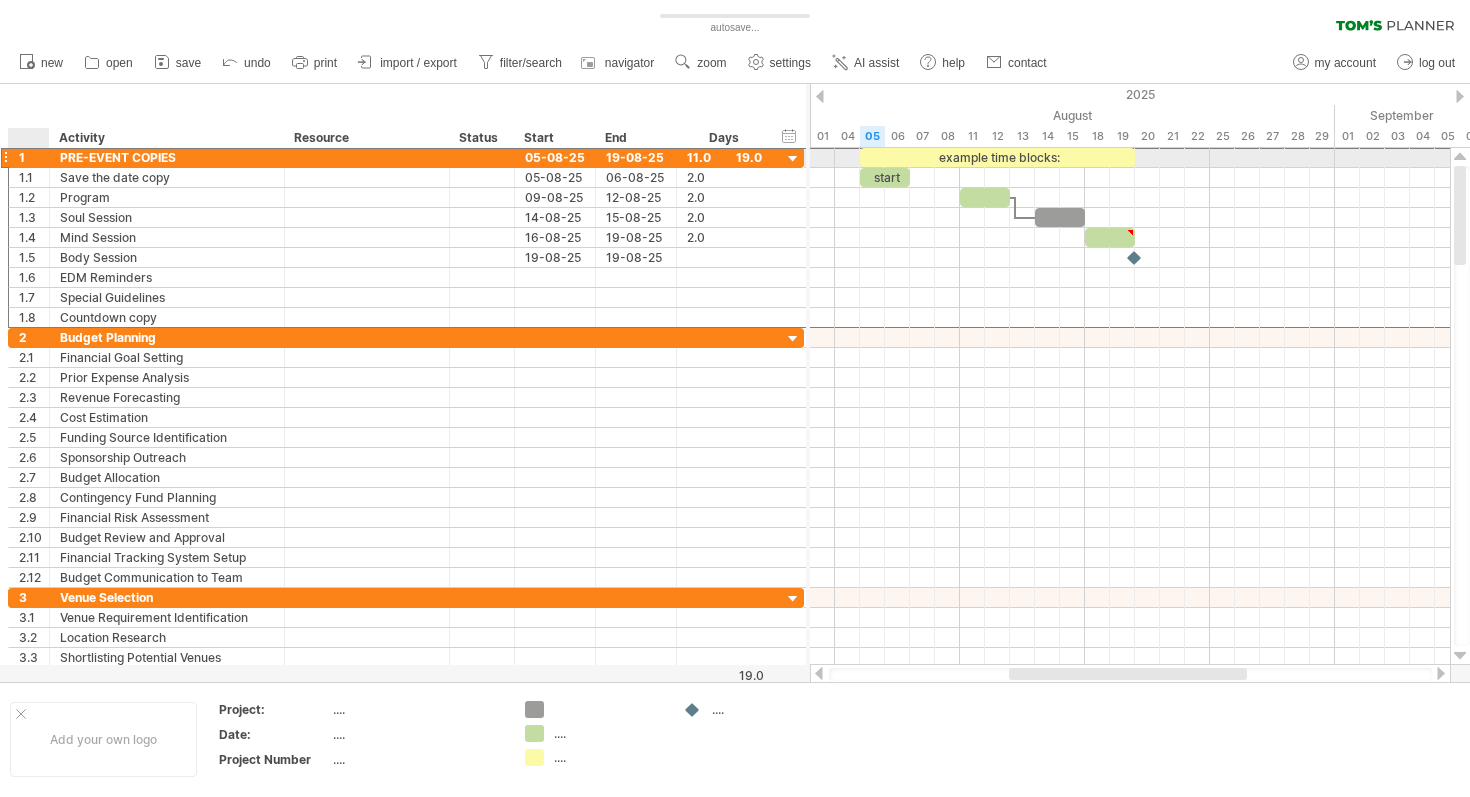 click on "1" at bounding box center [34, 157] 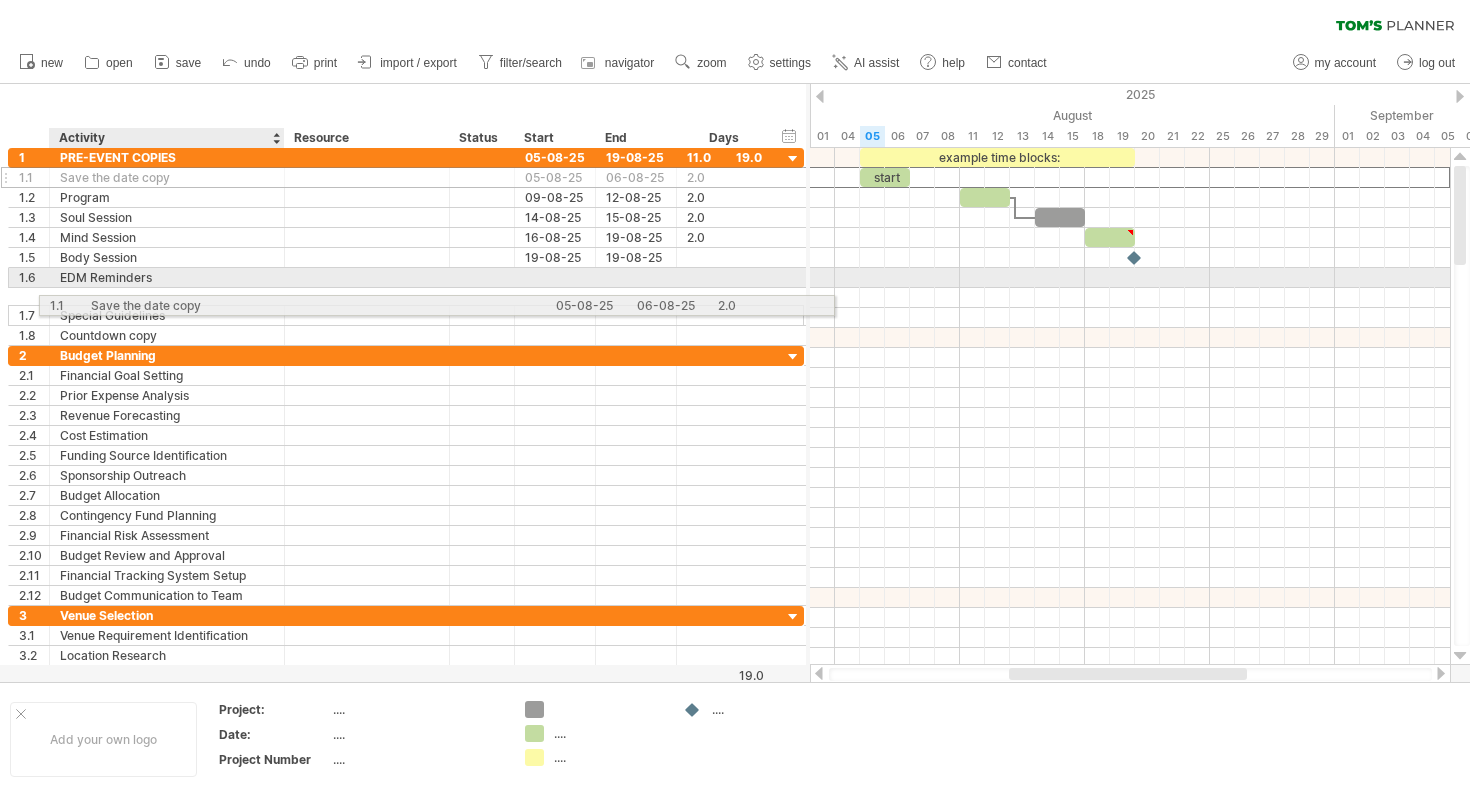 drag, startPoint x: 123, startPoint y: 175, endPoint x: 142, endPoint y: 273, distance: 99.824844 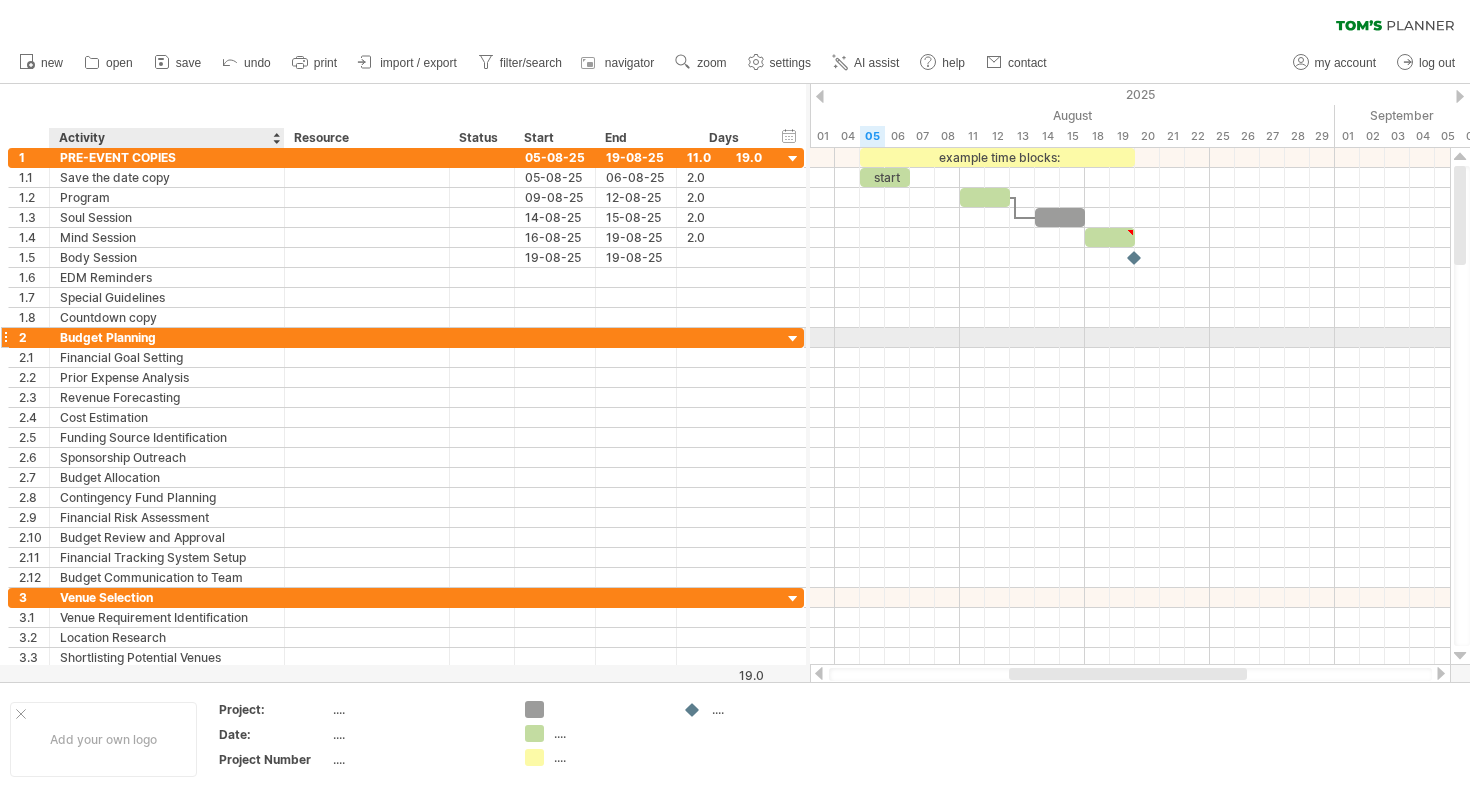 click on "Budget Planning" at bounding box center [167, 337] 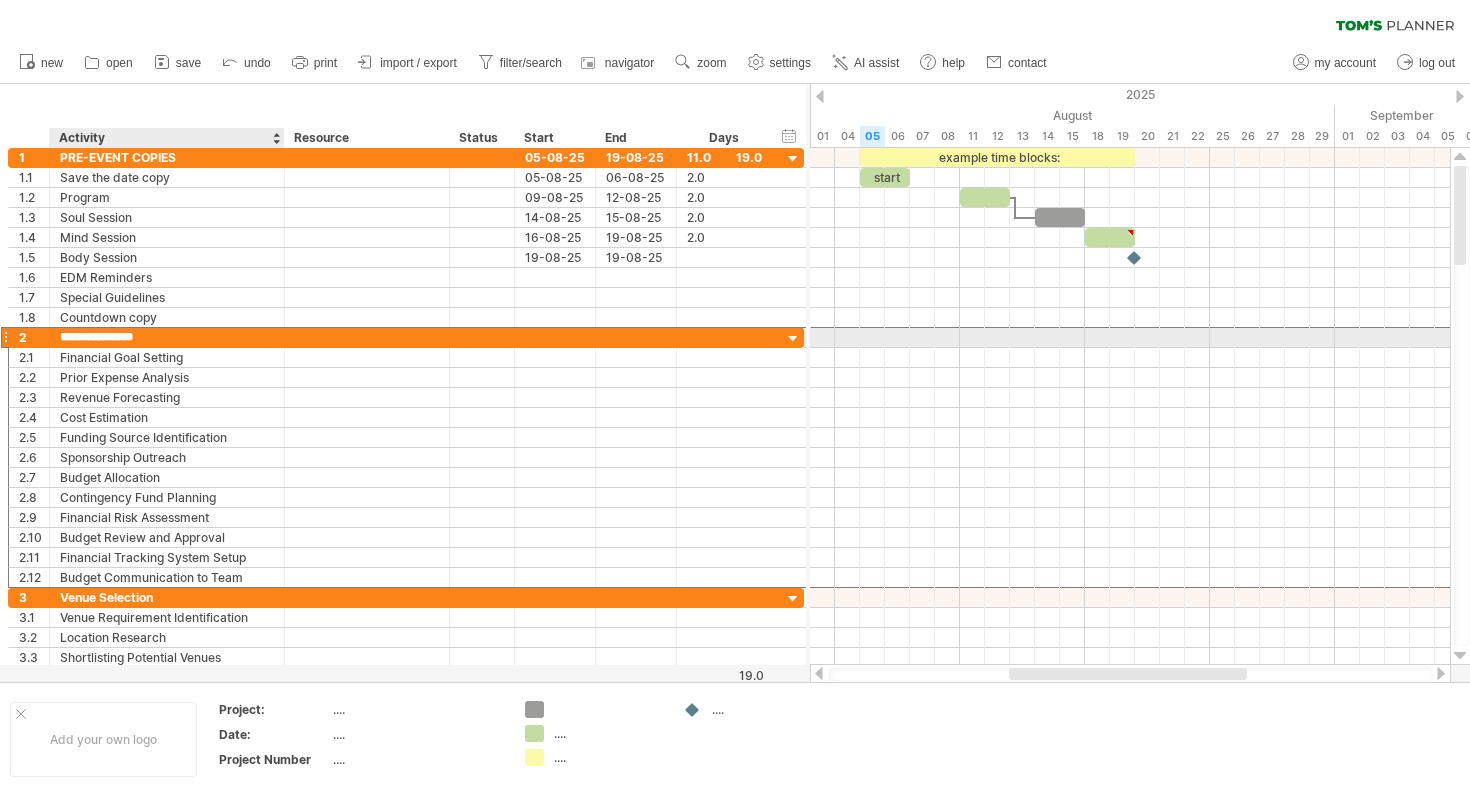 click on "**********" at bounding box center (167, 337) 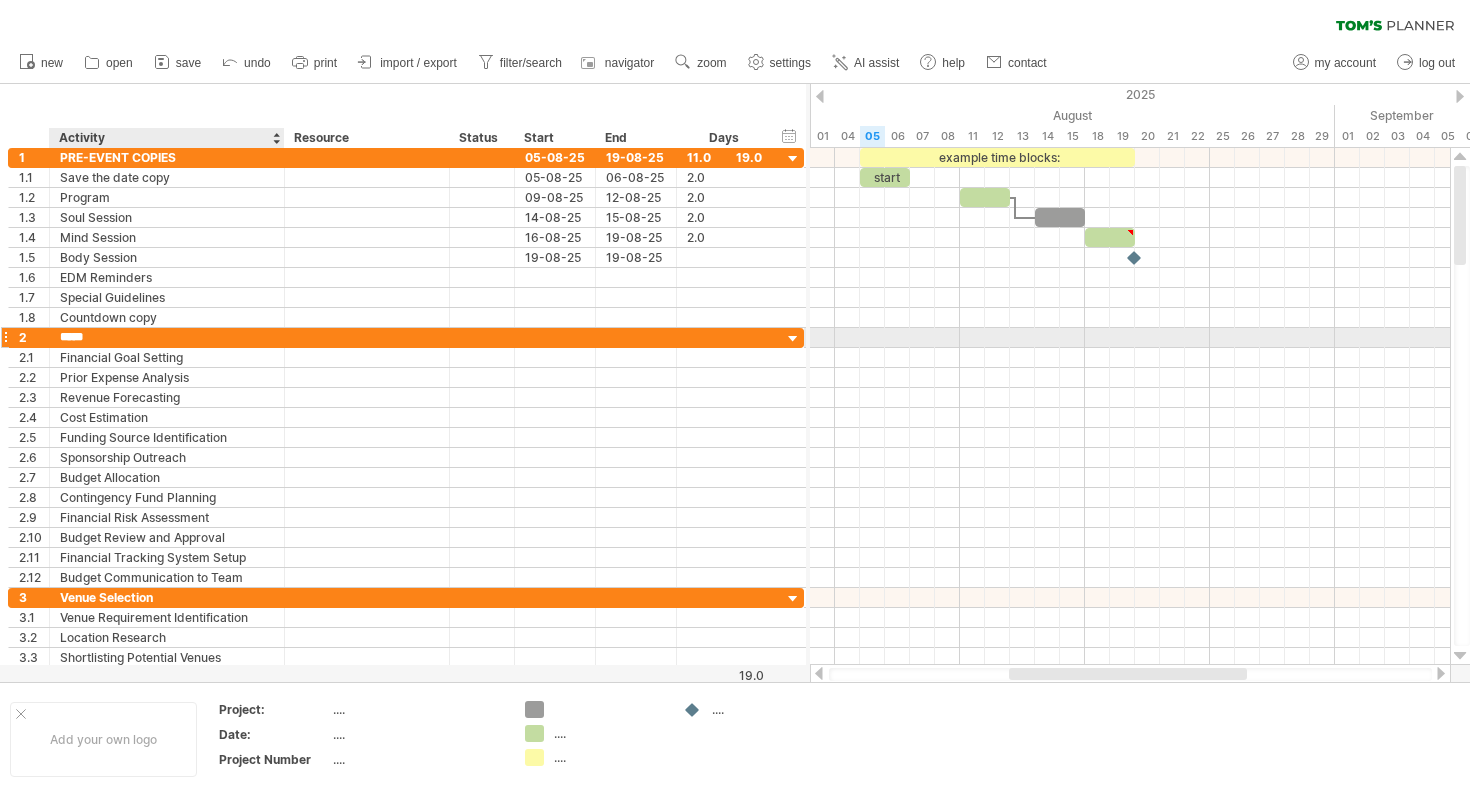 type on "******" 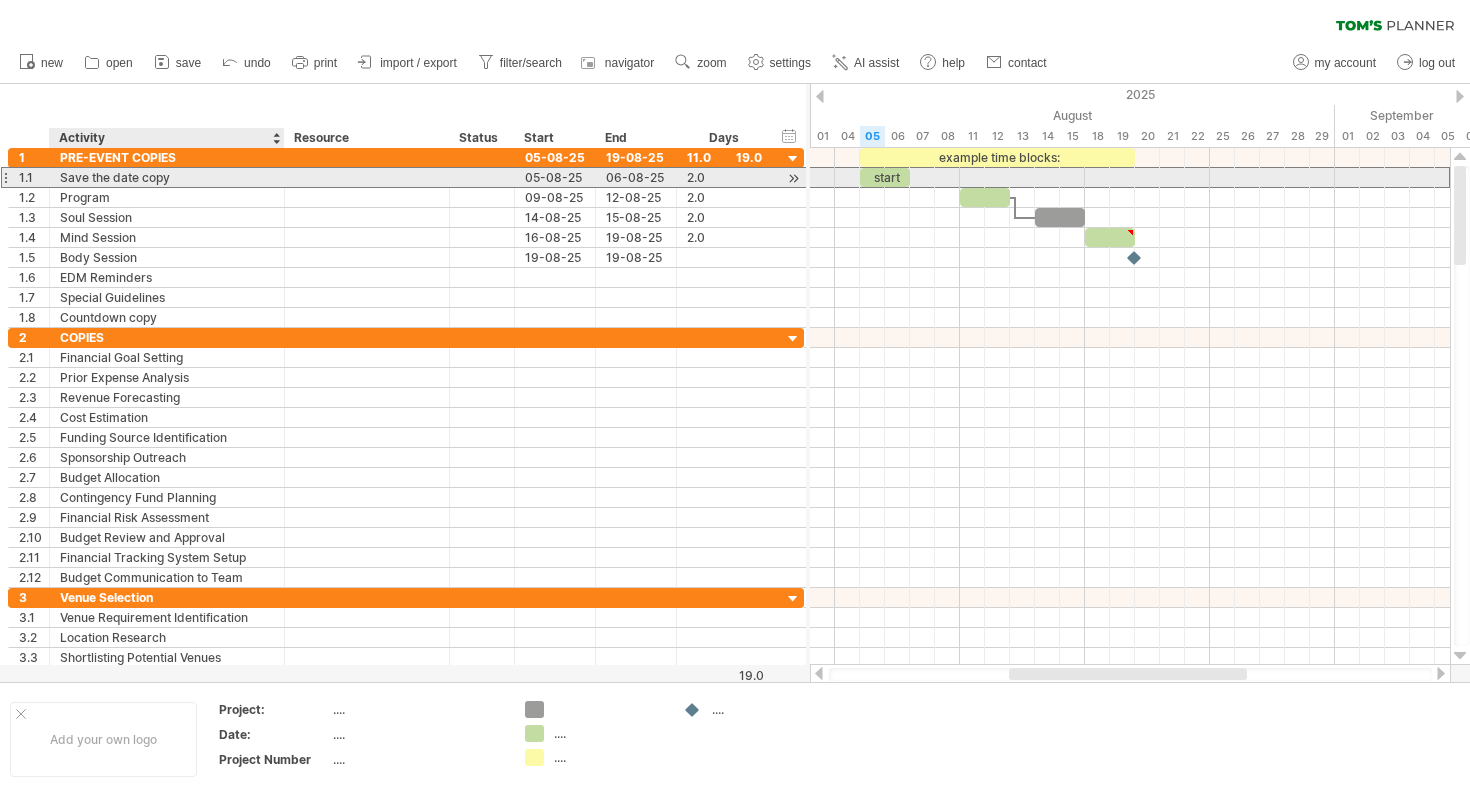 click on "Save the date copy" at bounding box center [167, 177] 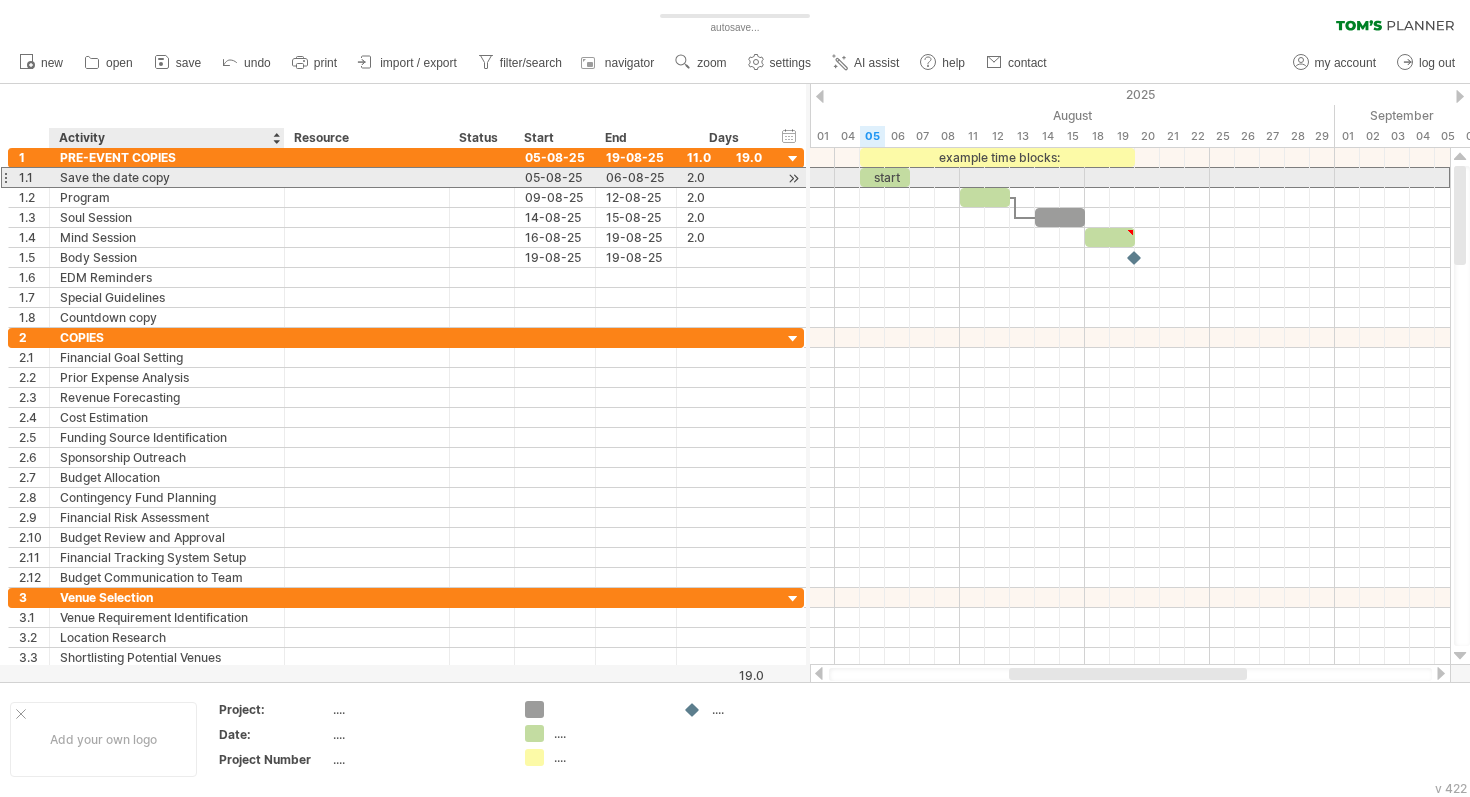 click on "Save the date copy" at bounding box center (167, 177) 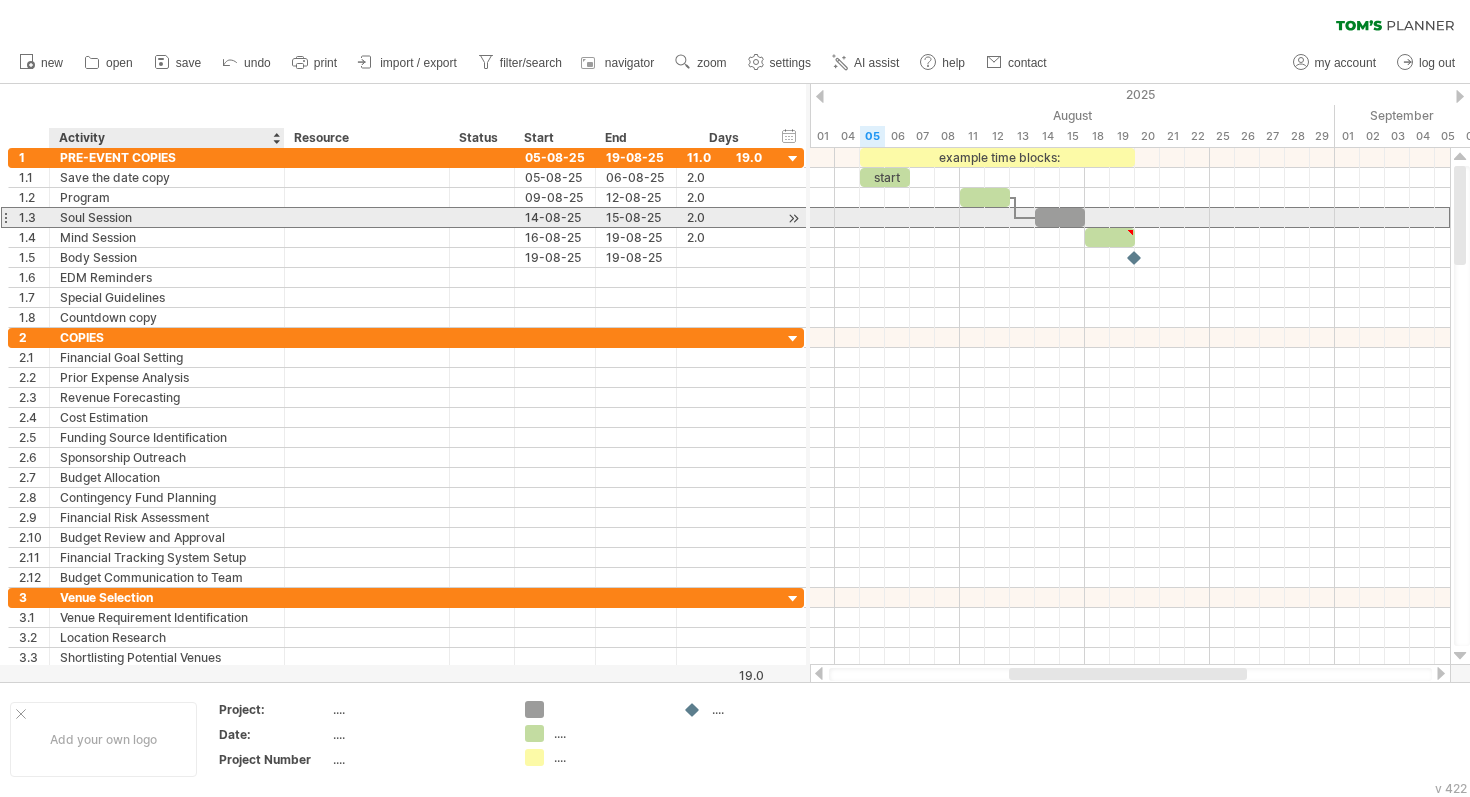 click on "Soul Session" at bounding box center [167, 217] 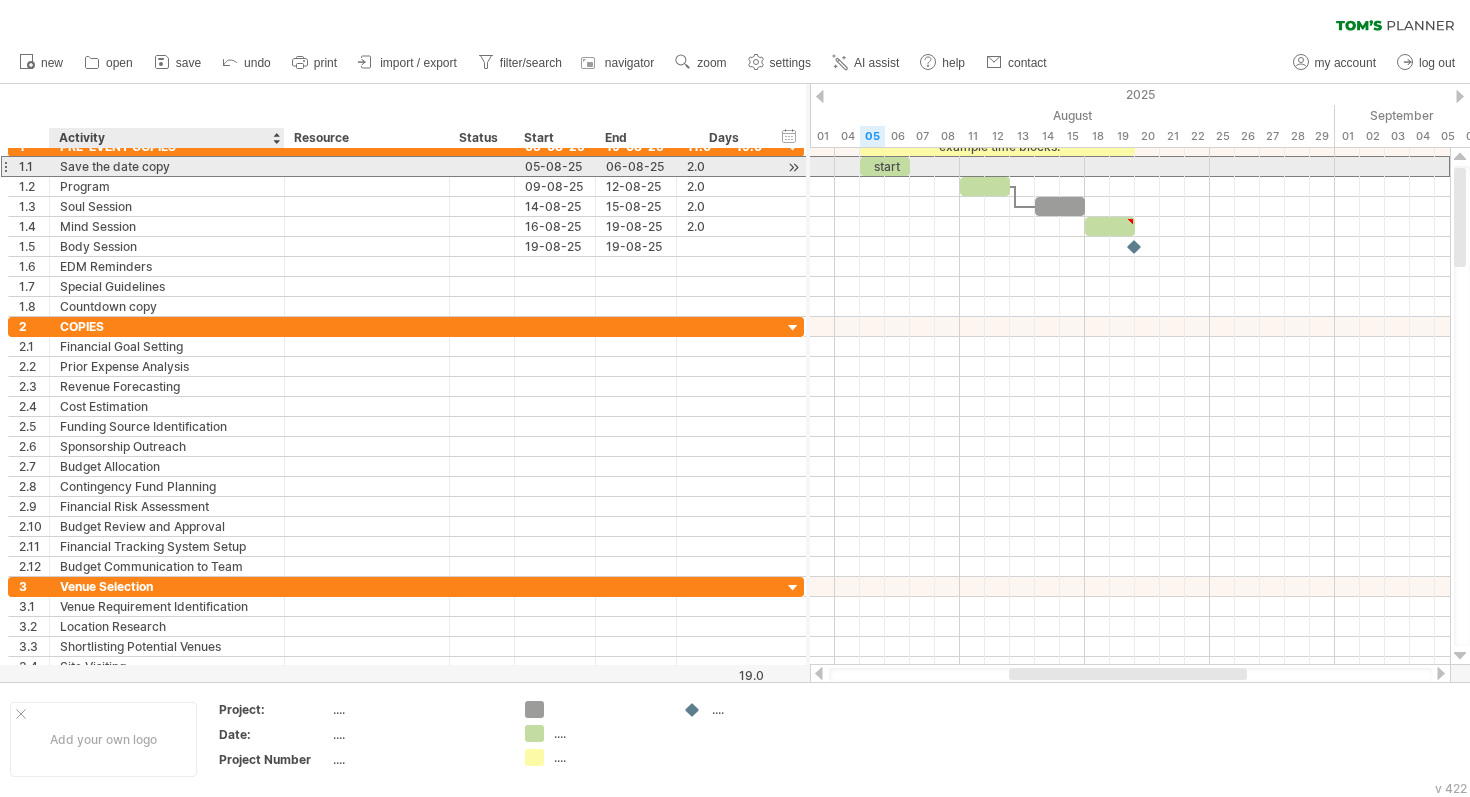 click on "Save the date copy" at bounding box center [167, 166] 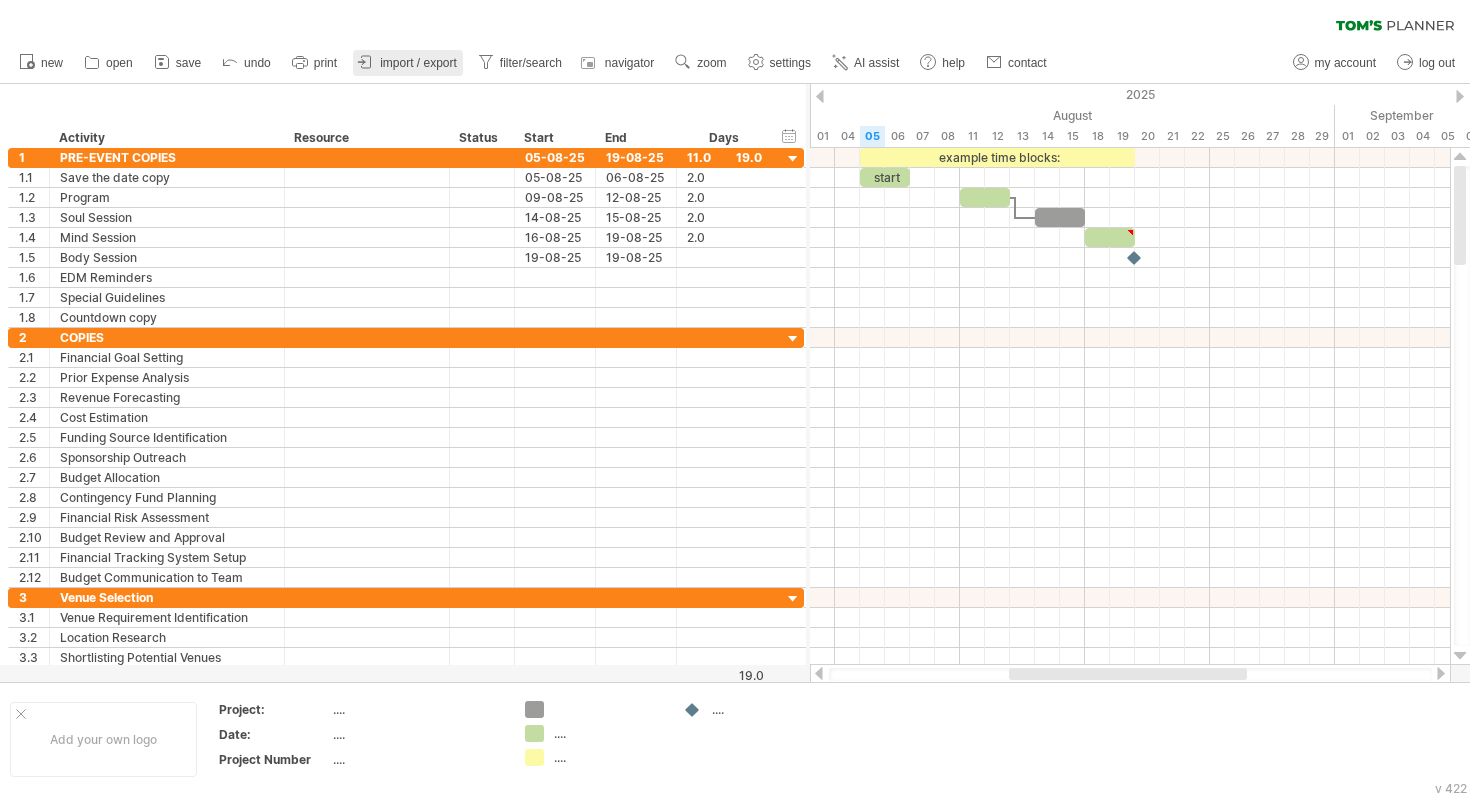 click on "import / export" at bounding box center (418, 63) 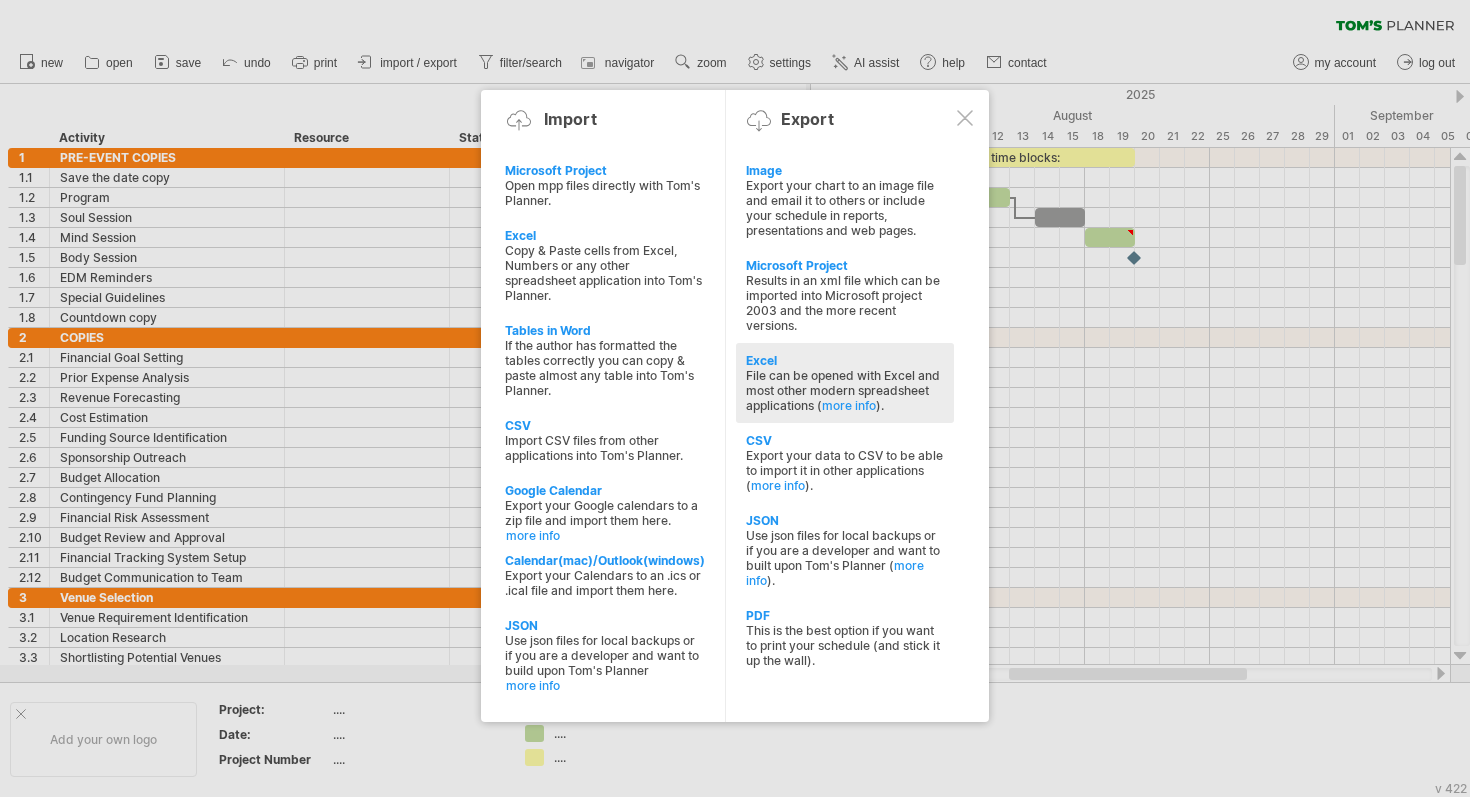 click on "File can be opened with Excel and most other modern spreadsheet applications
( more info )." at bounding box center (845, 390) 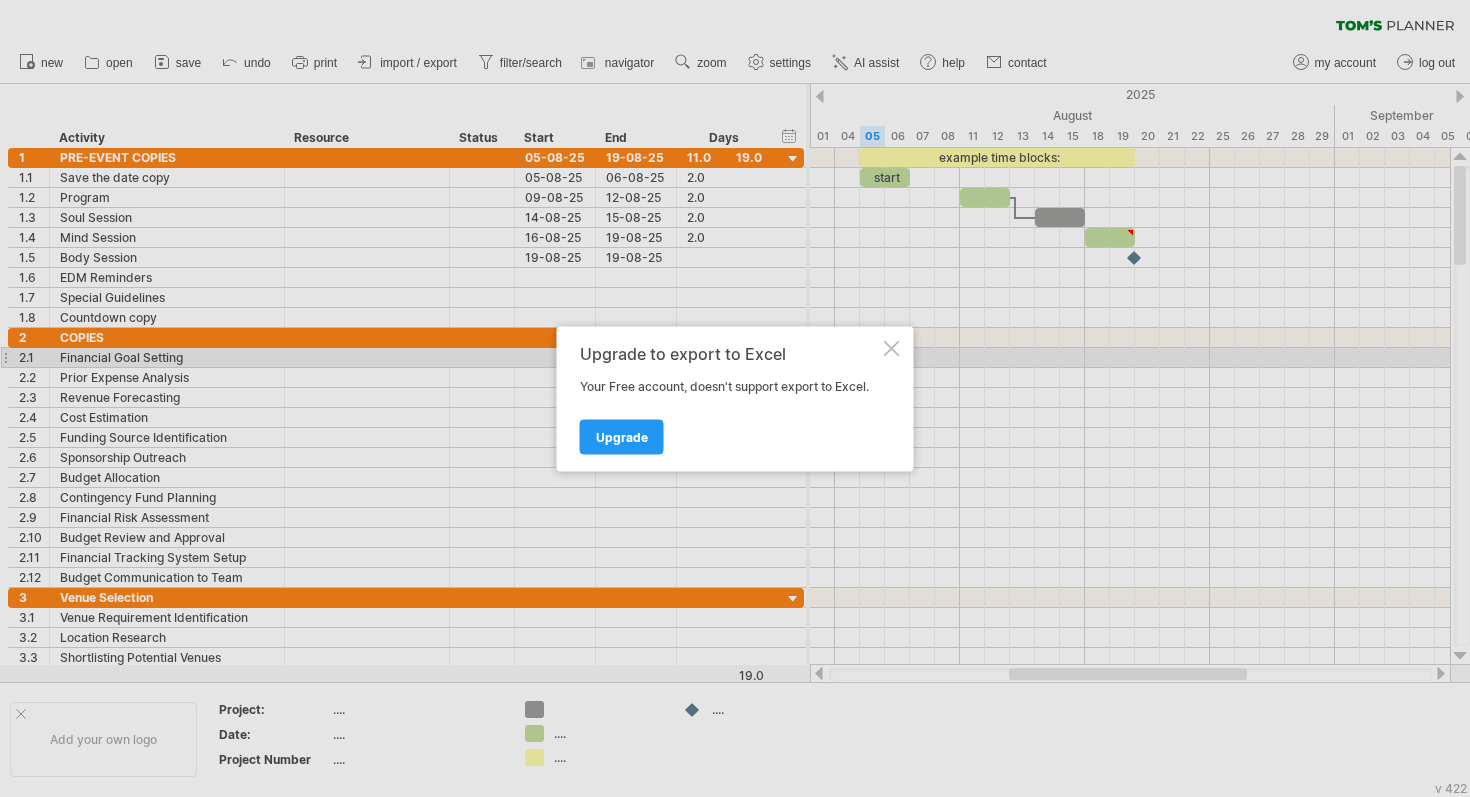 click at bounding box center [892, 348] 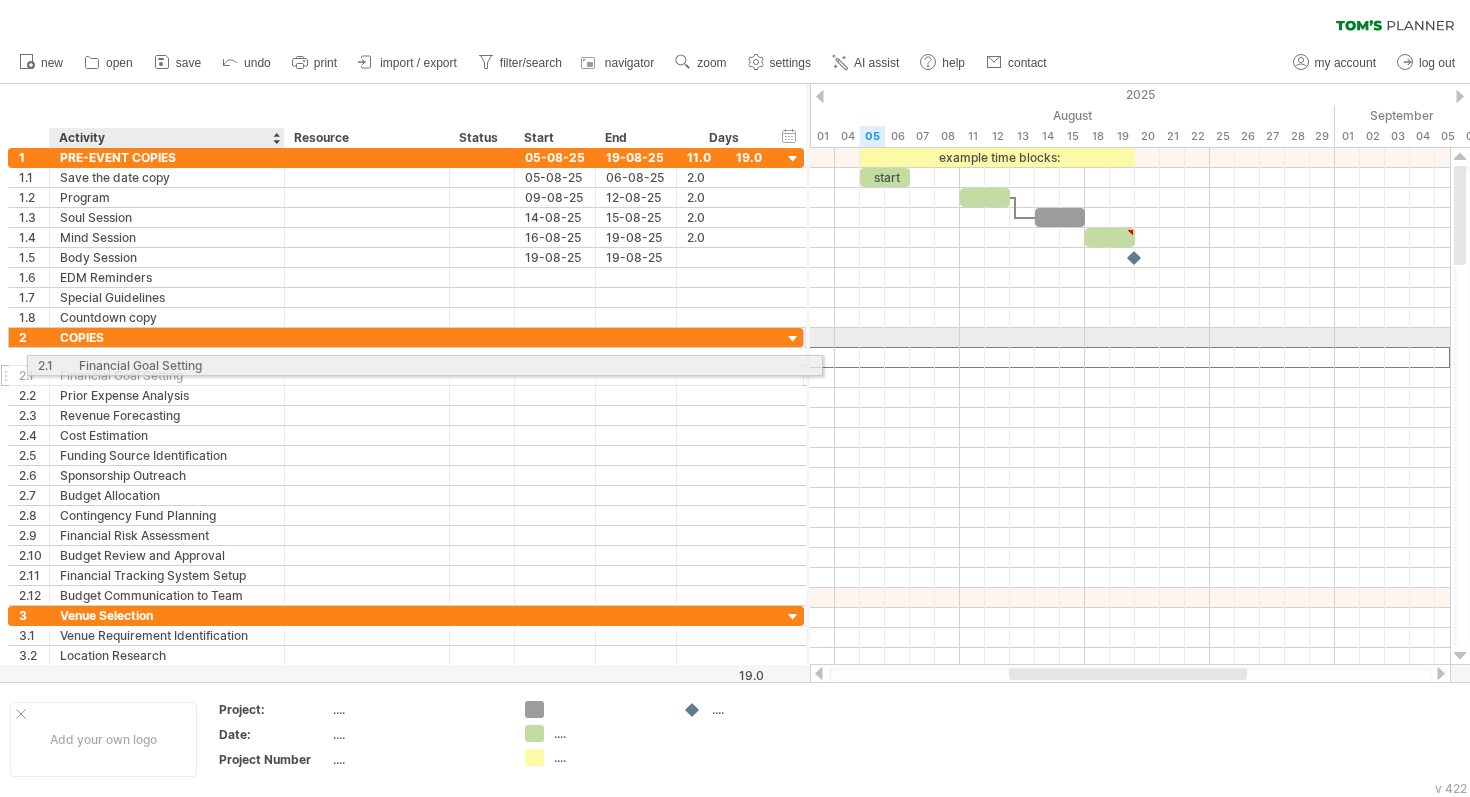drag, startPoint x: 76, startPoint y: 353, endPoint x: 87, endPoint y: 346, distance: 13.038404 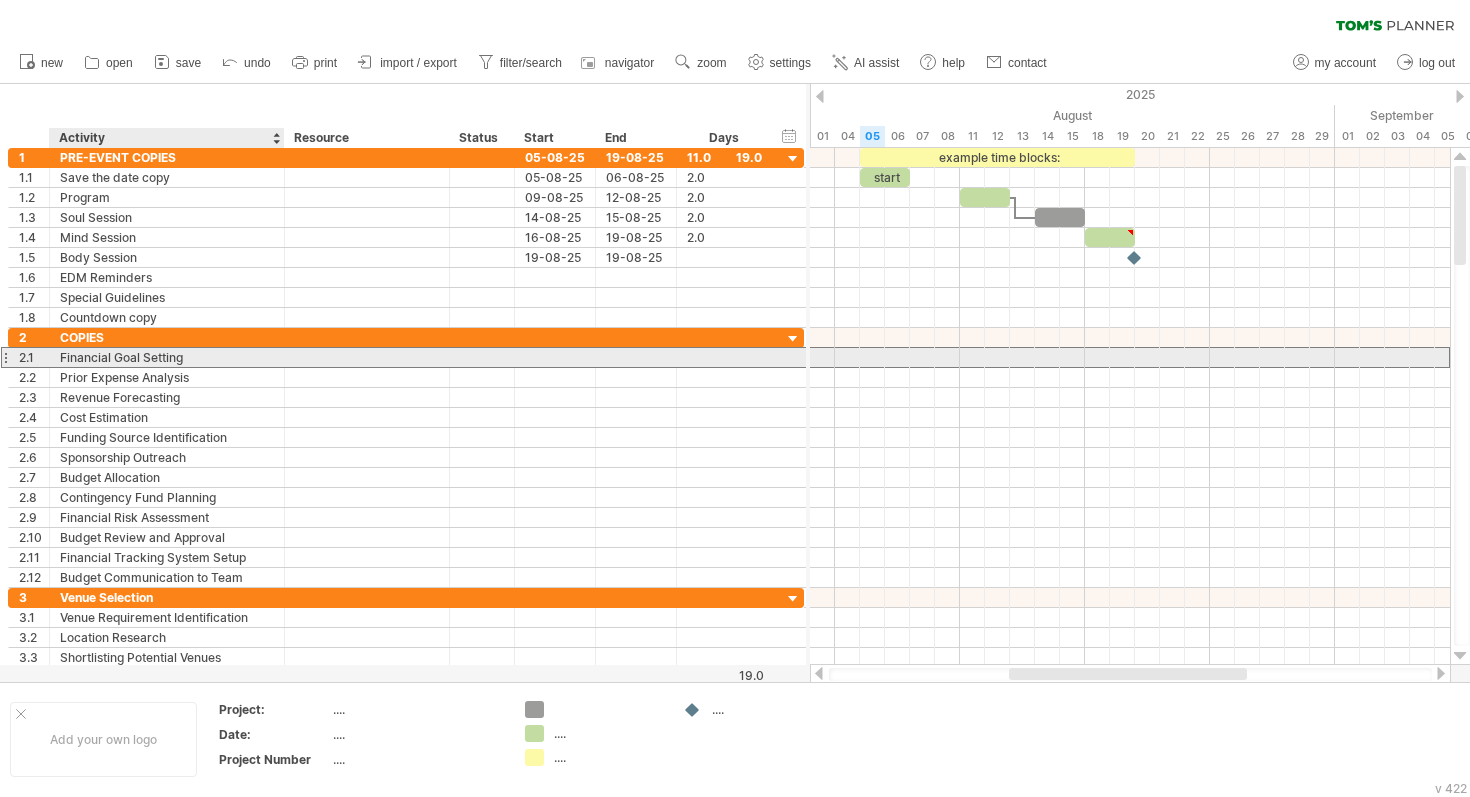 click on "**********" at bounding box center [406, 357] 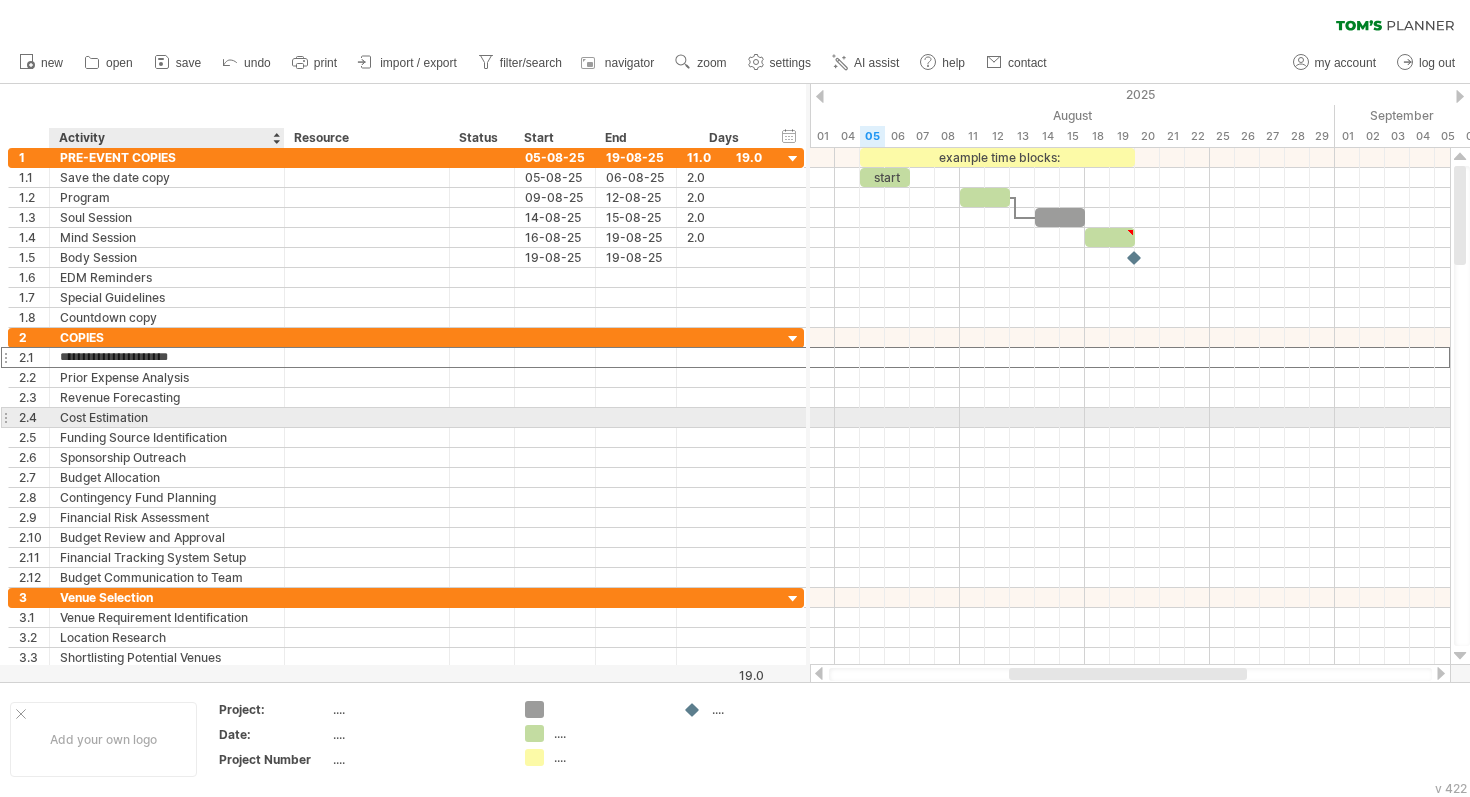 click on "Cost Estimation" at bounding box center [167, 417] 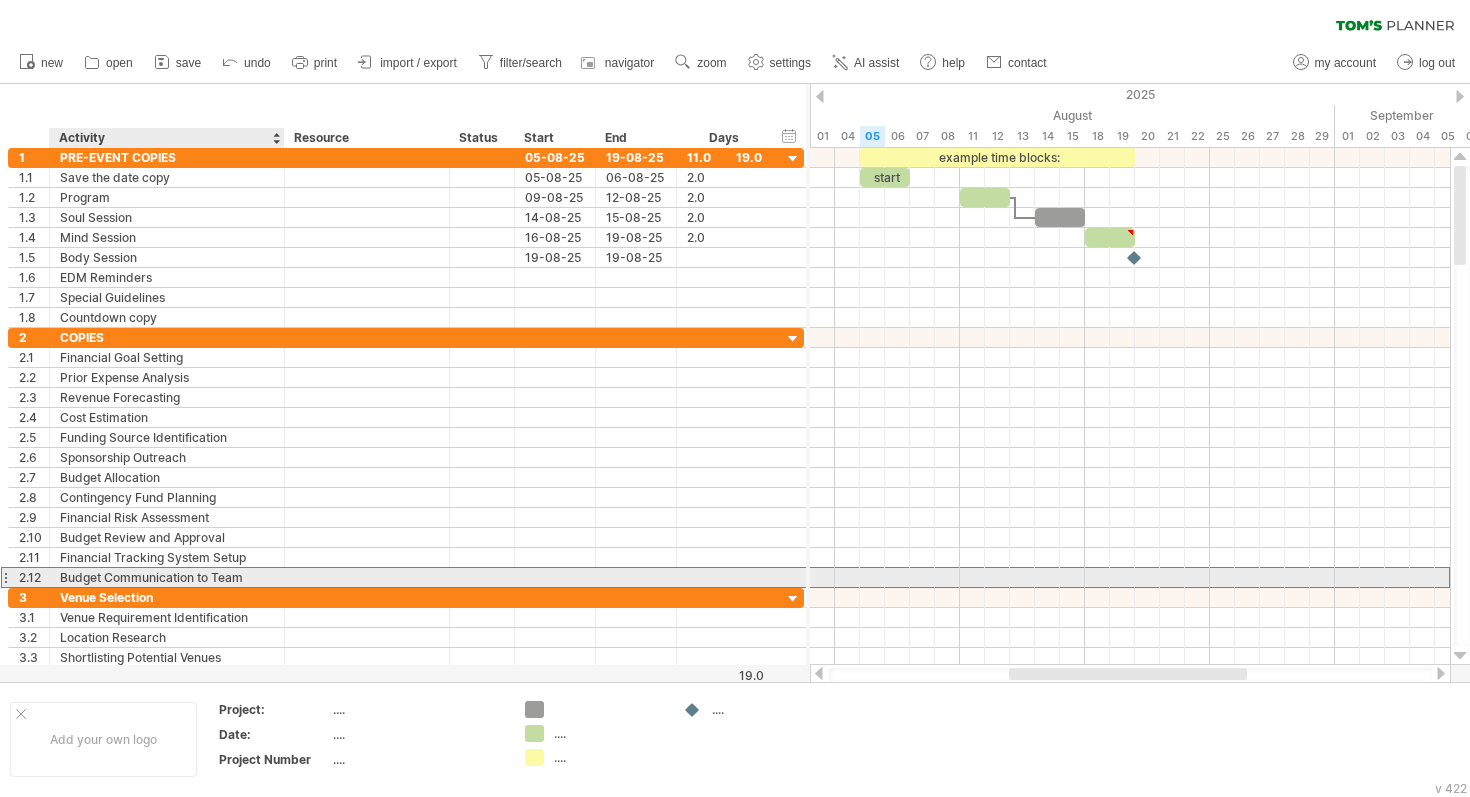 click on "Budget Communication to Team" at bounding box center [167, 577] 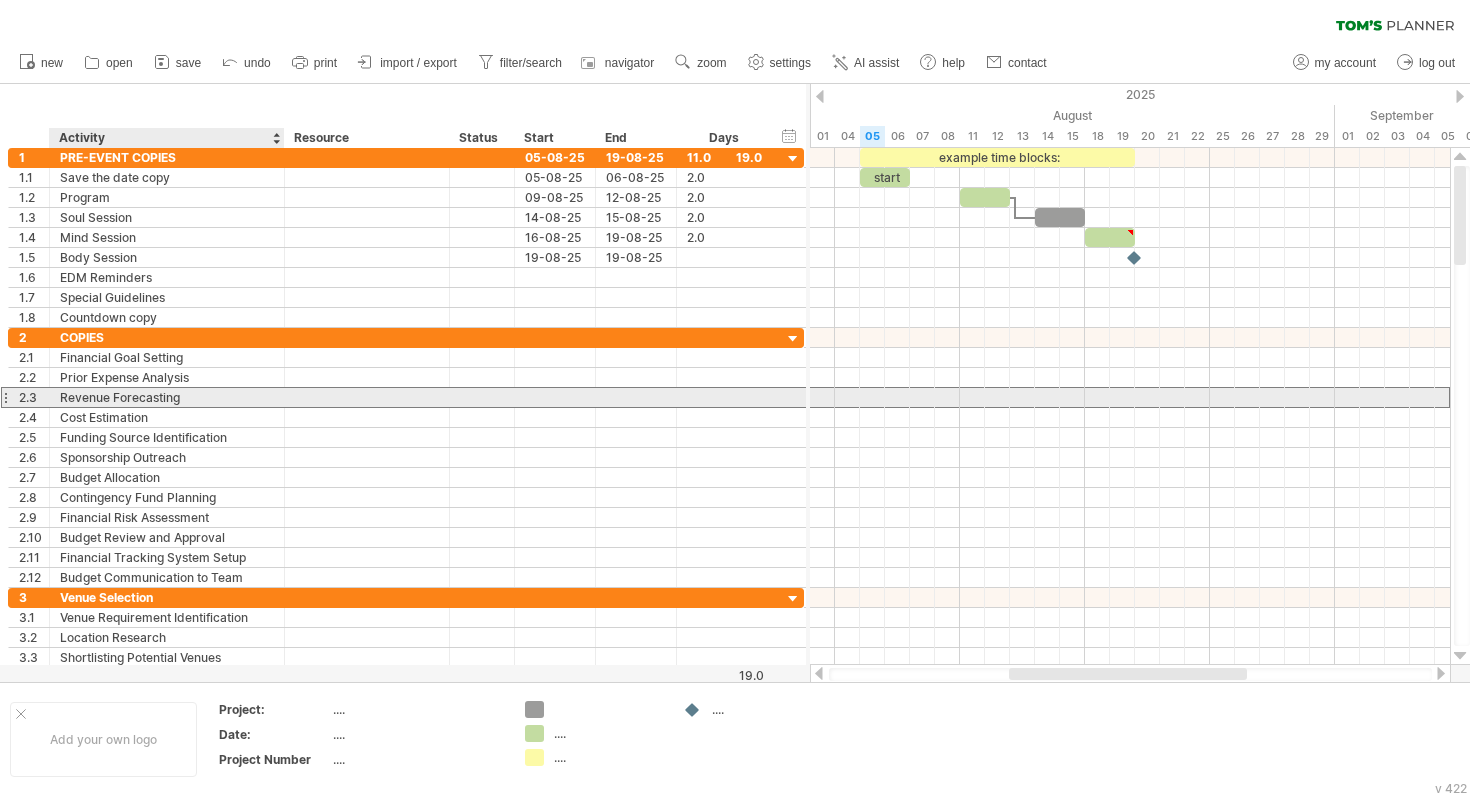 click on "Revenue Forecasting" at bounding box center (167, 397) 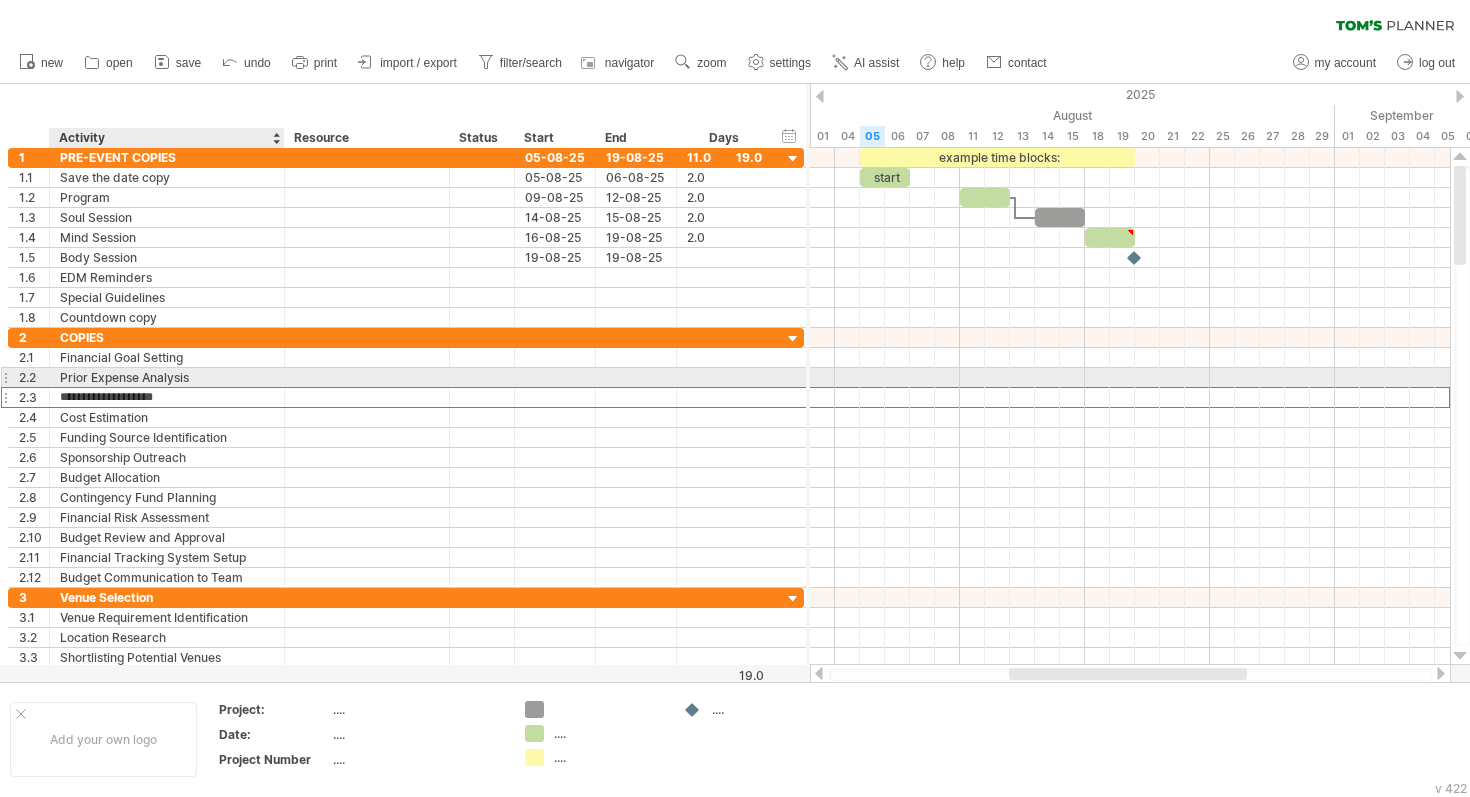 type 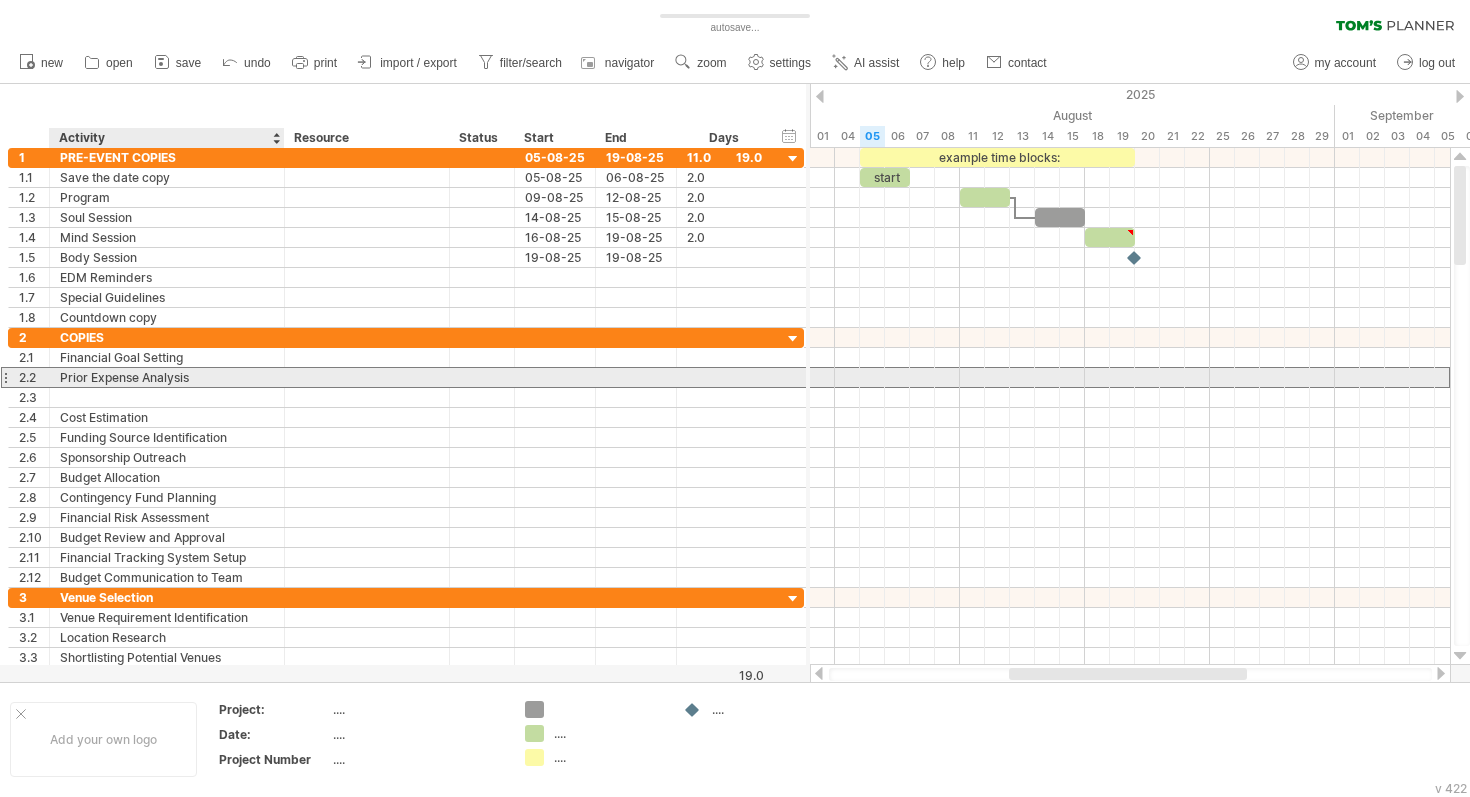 click on "Prior Expense Analysis" at bounding box center (167, 377) 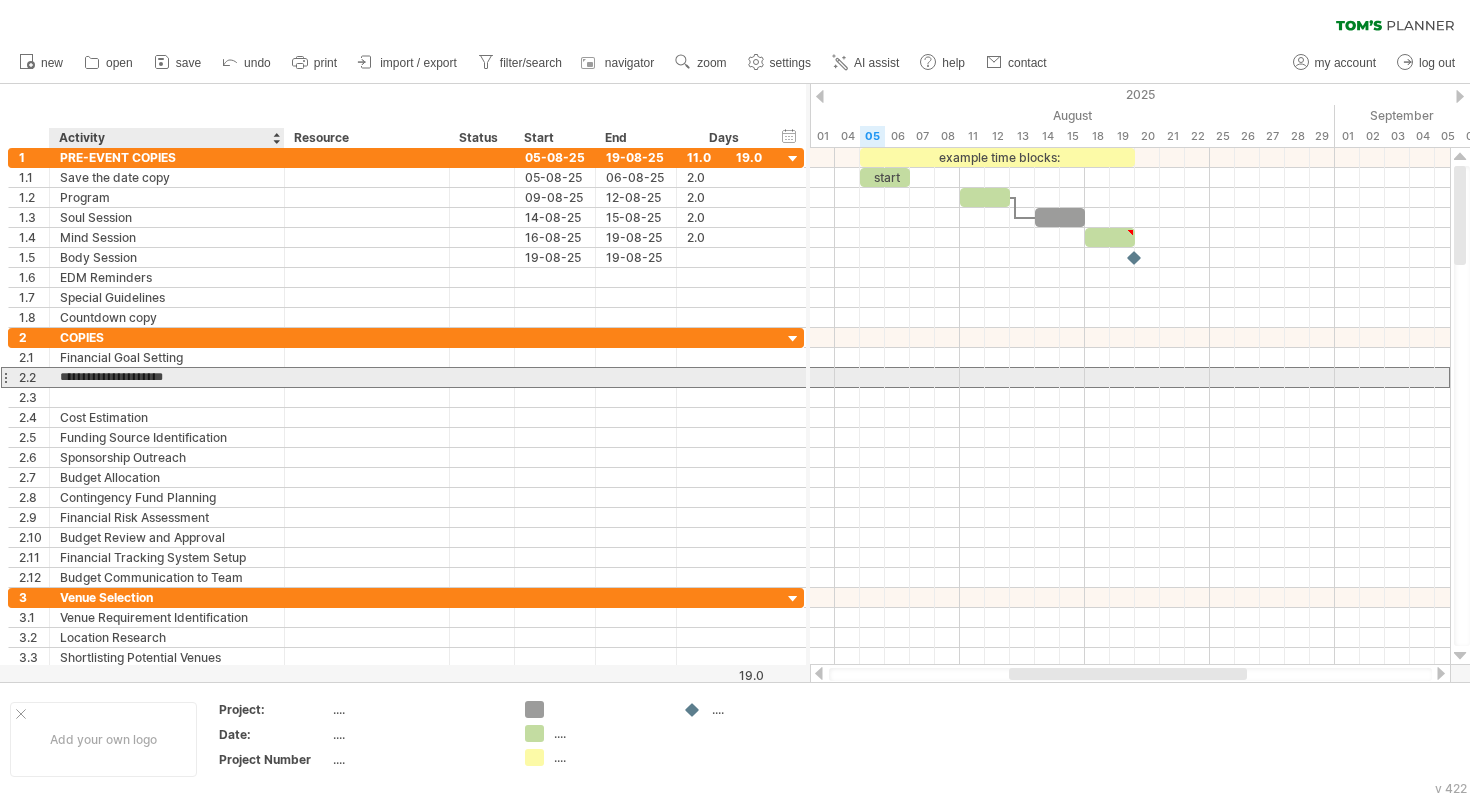 type on "**********" 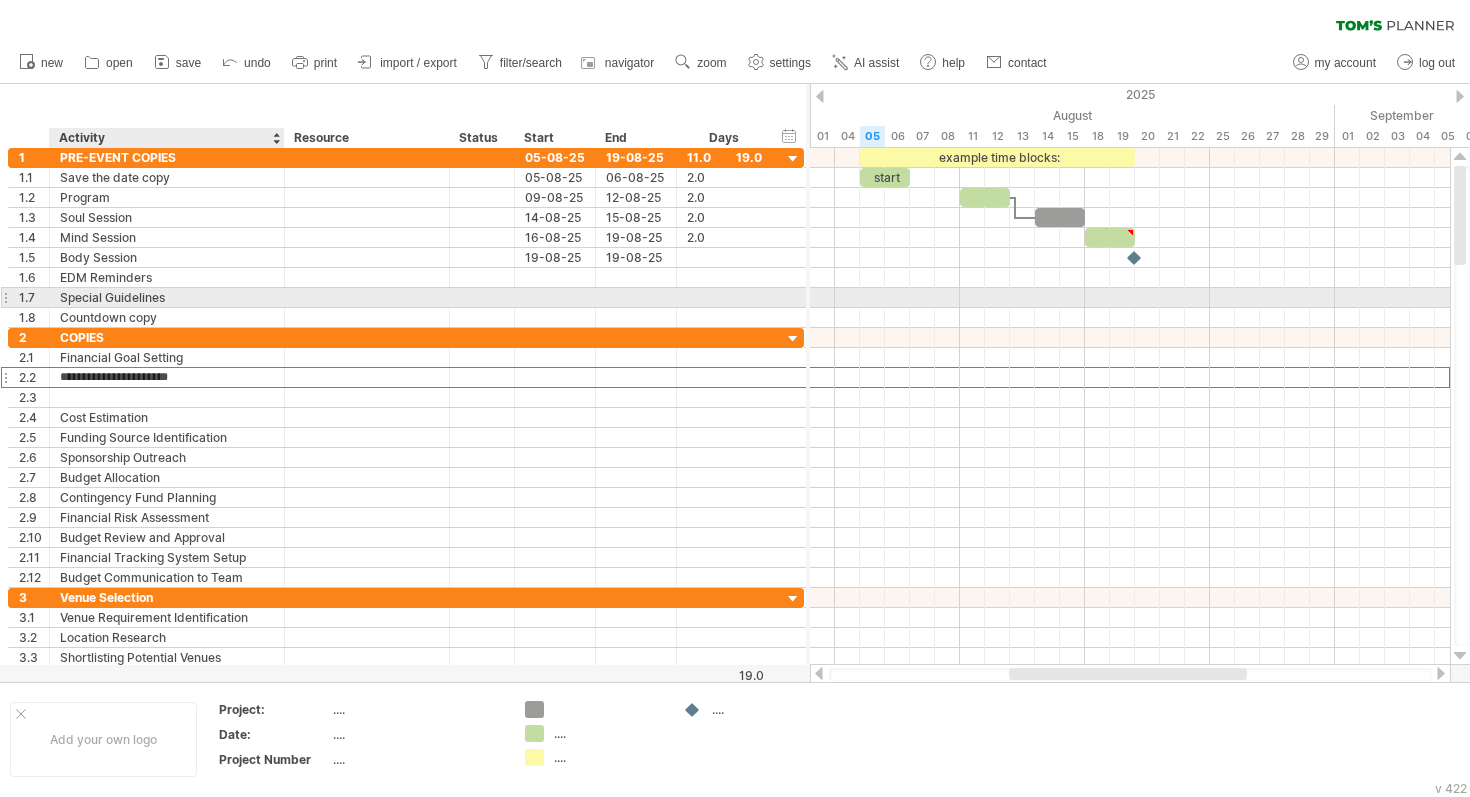 click on "Special Guidelines" at bounding box center (167, 297) 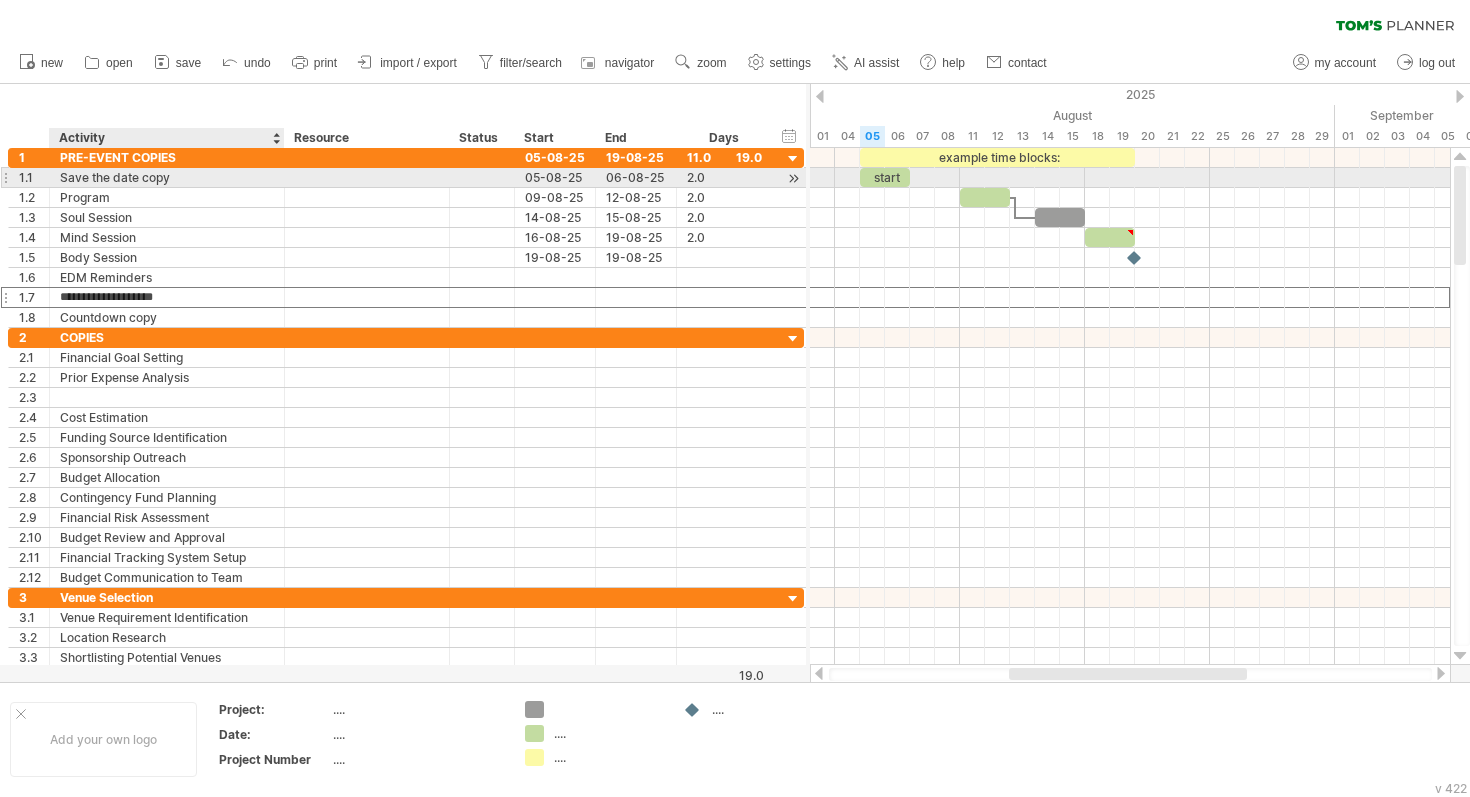 click on "Save the date copy" at bounding box center [167, 177] 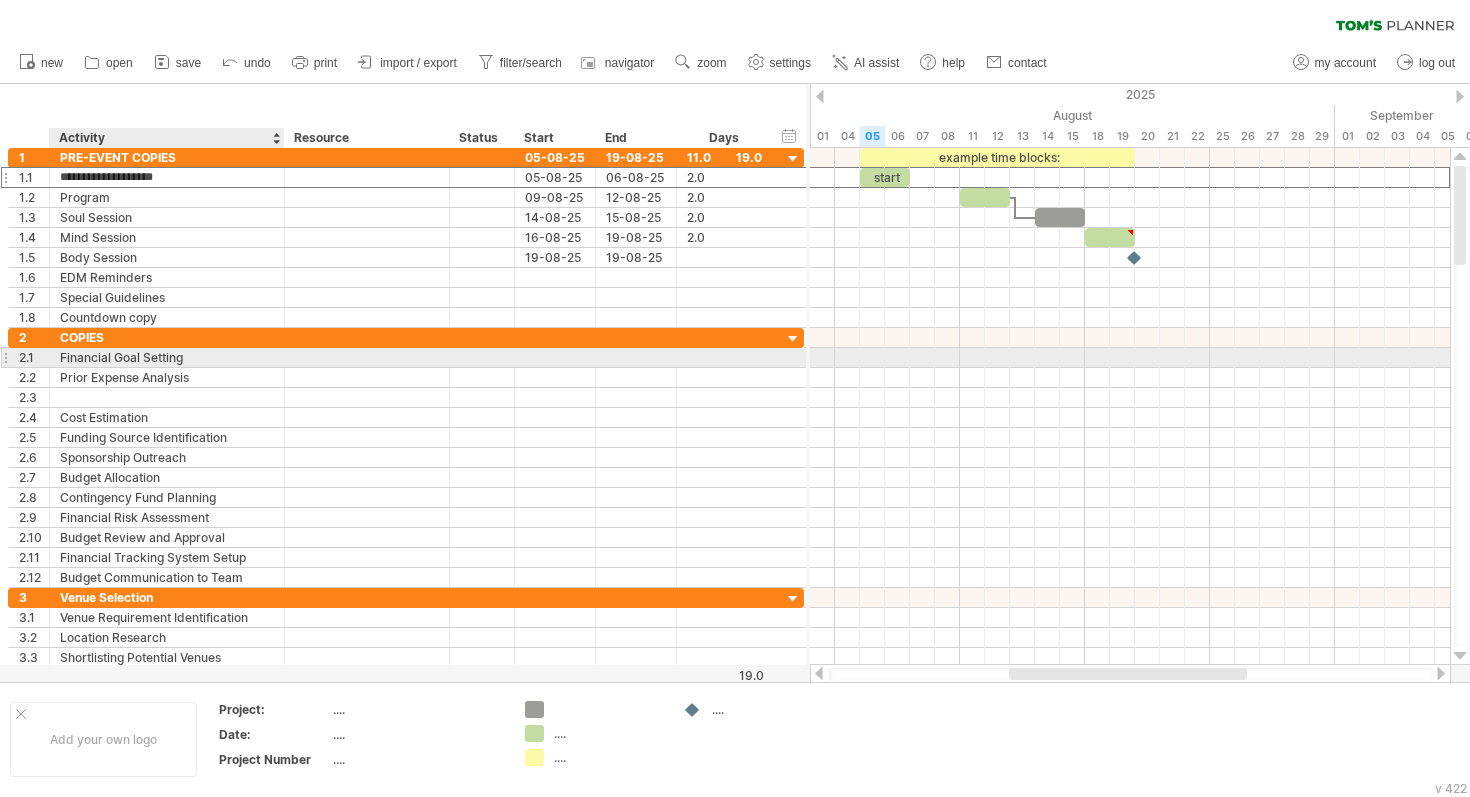 click on "Financial Goal Setting" at bounding box center [167, 357] 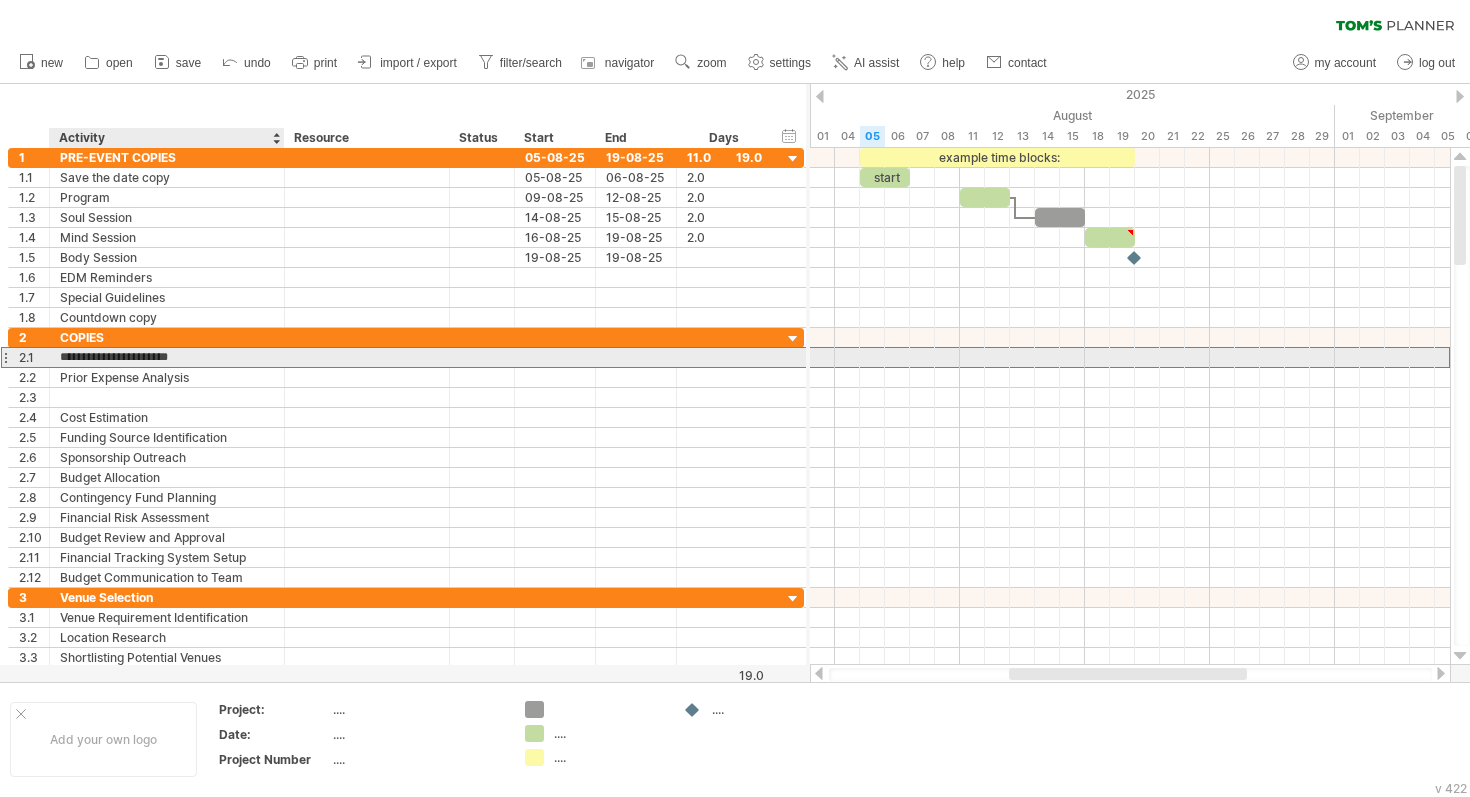 paste on "**********" 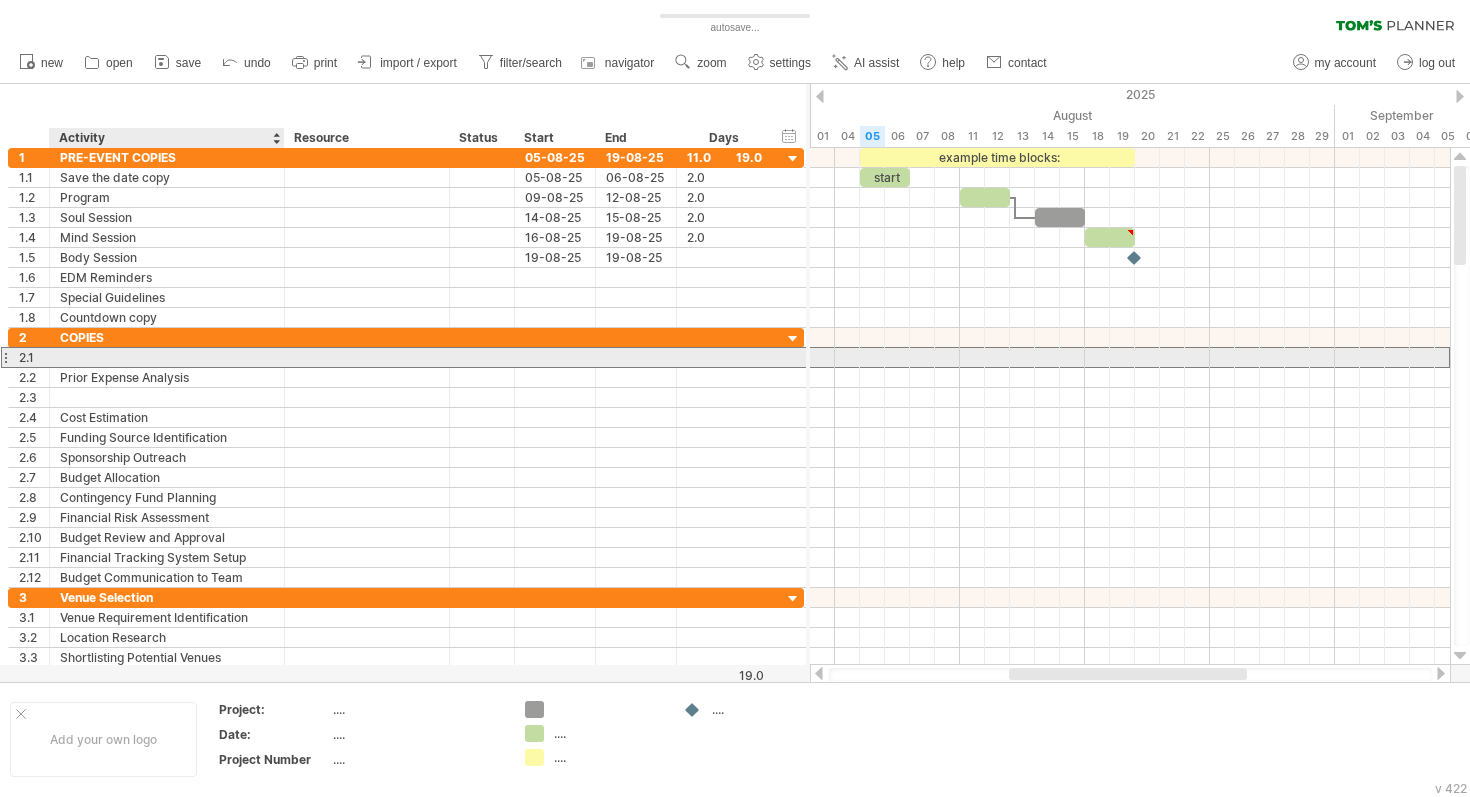 paste on "**********" 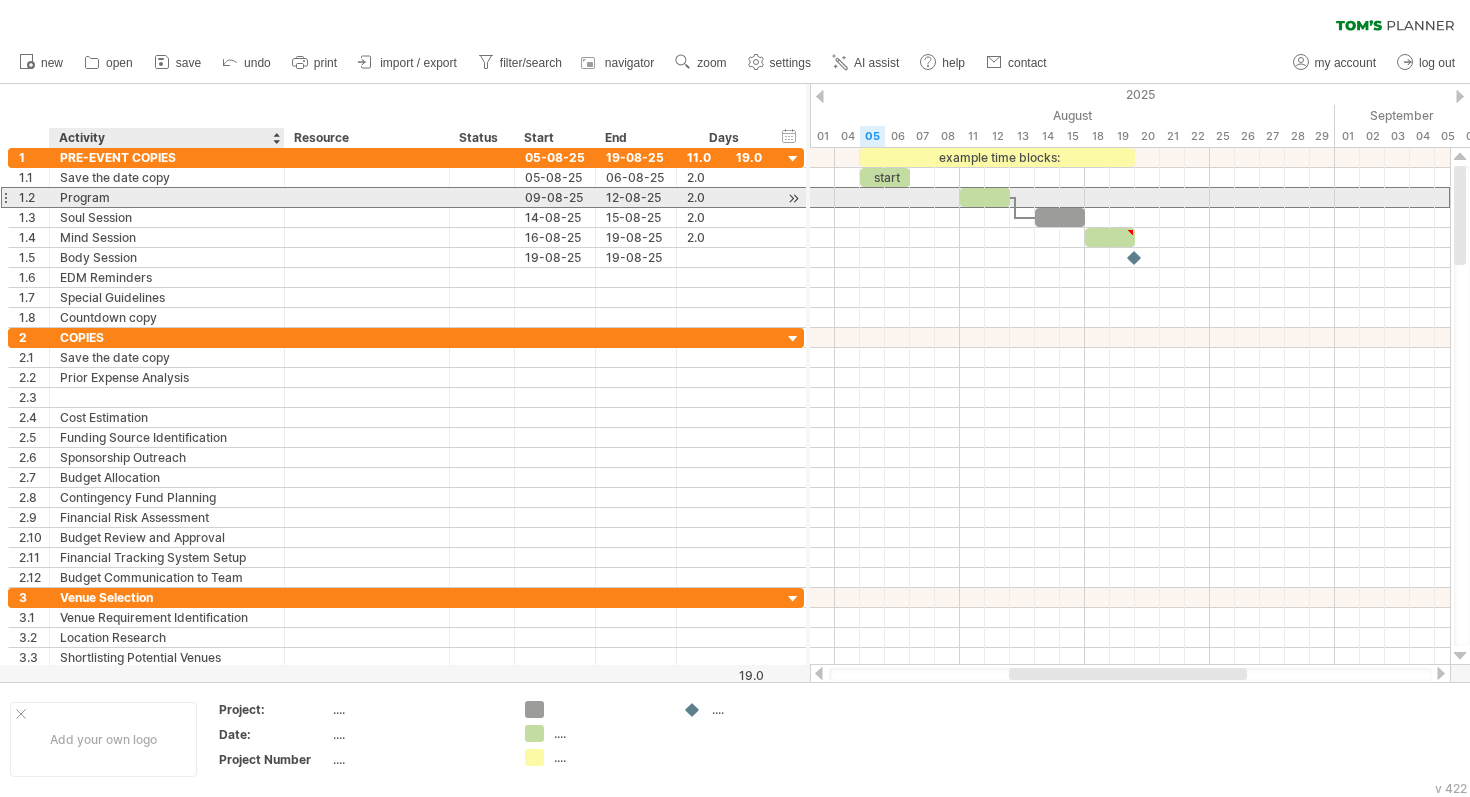 click on "Program" at bounding box center [167, 197] 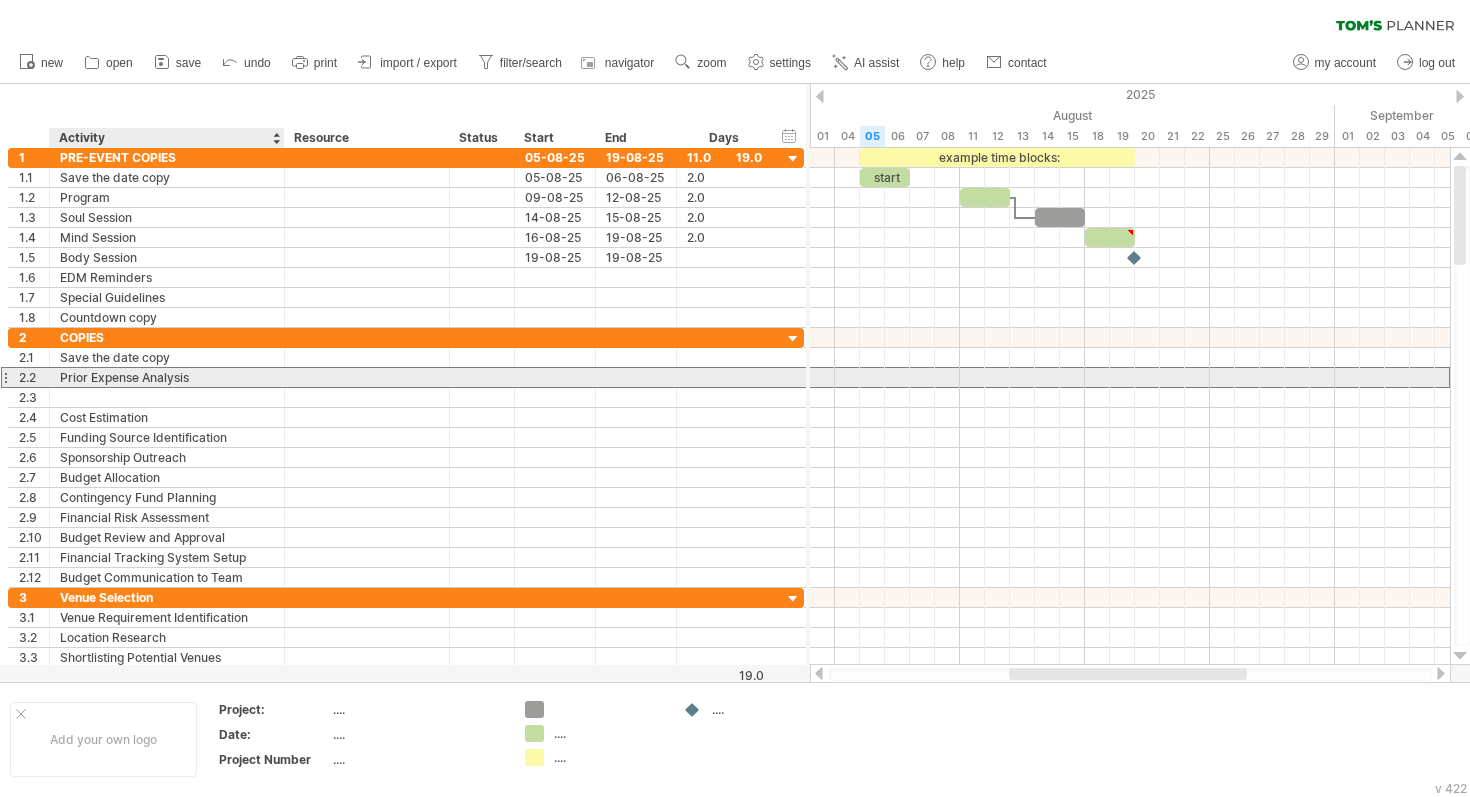 click on "Prior Expense Analysis" at bounding box center (167, 377) 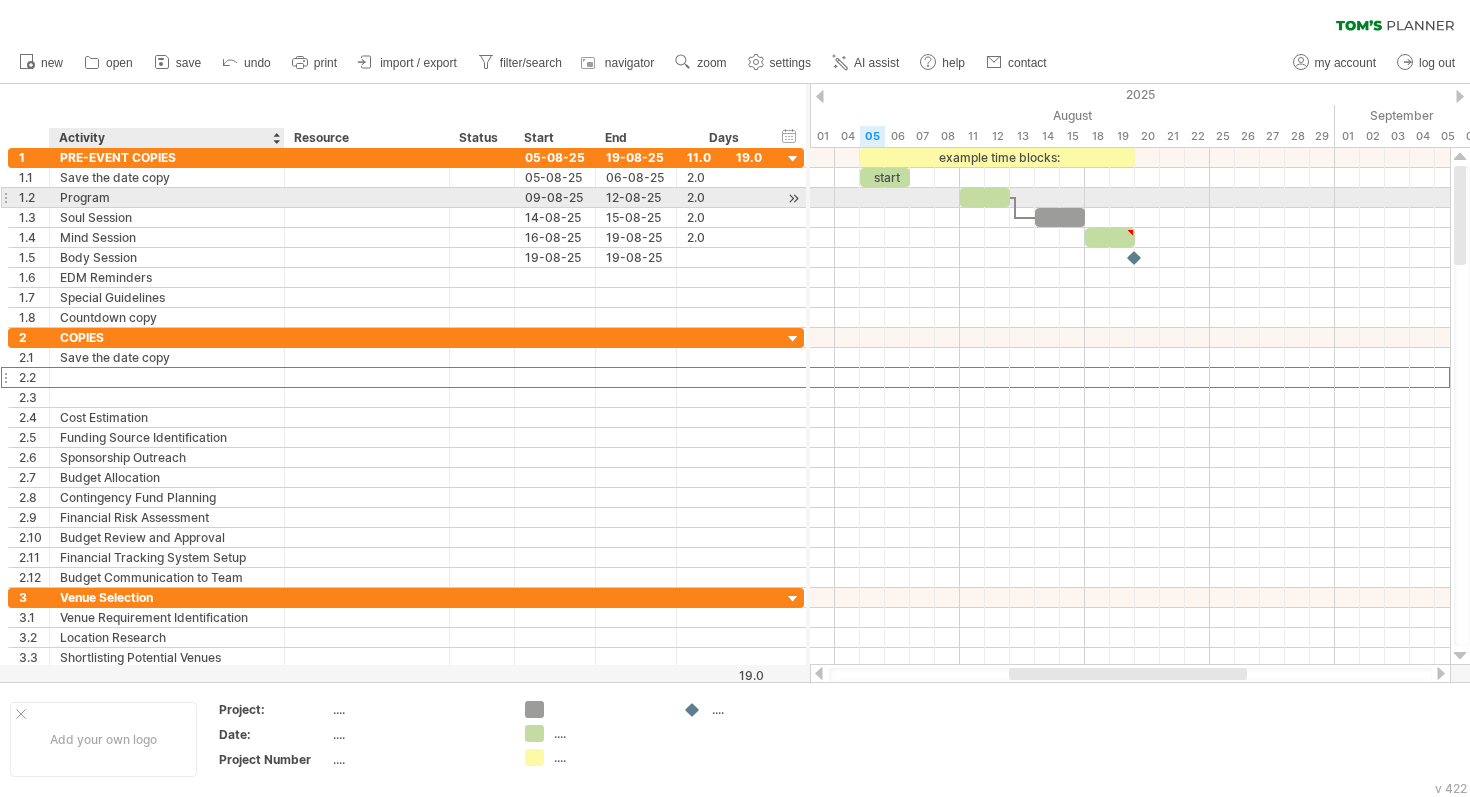 click on "Program" at bounding box center (167, 197) 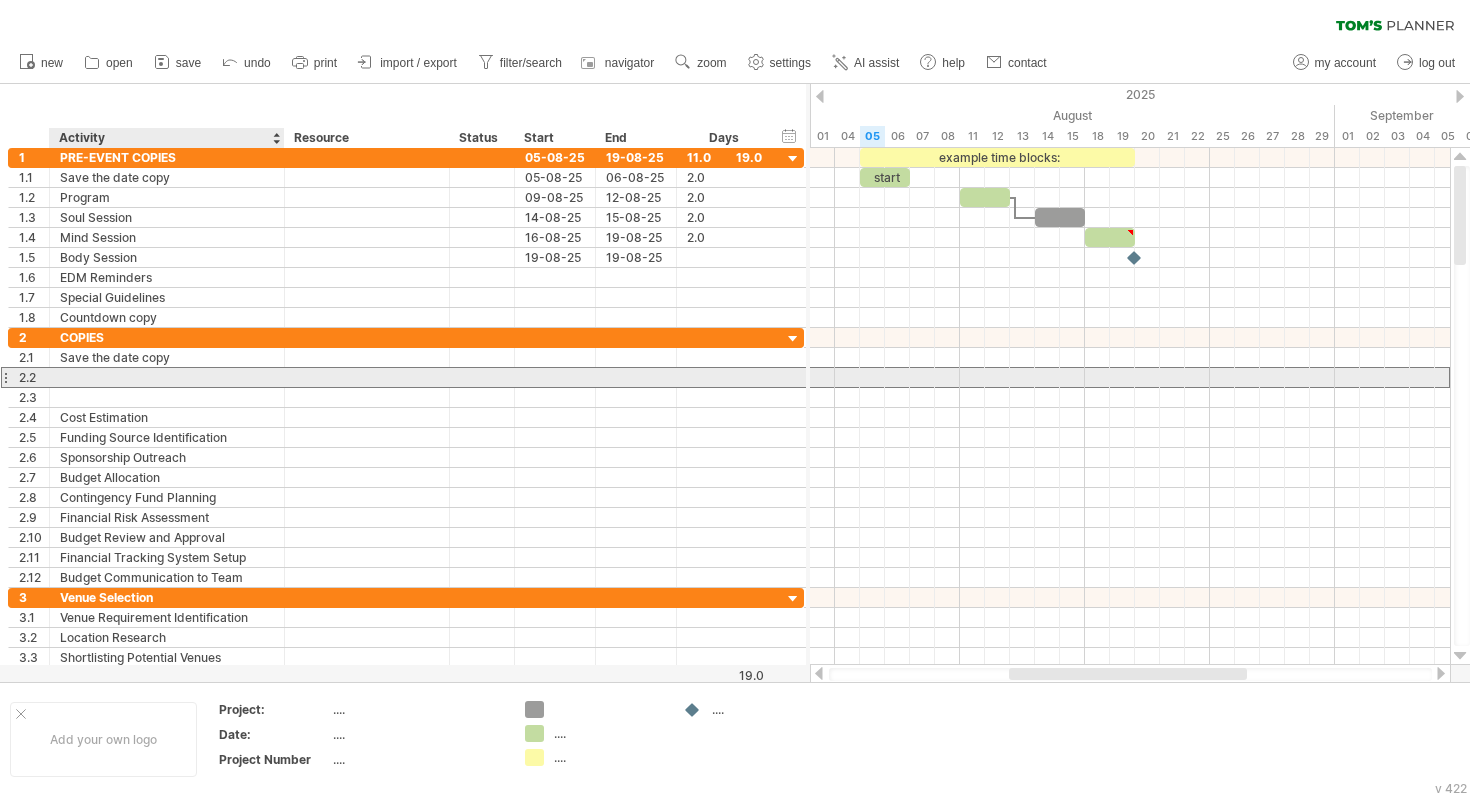 click at bounding box center (167, 377) 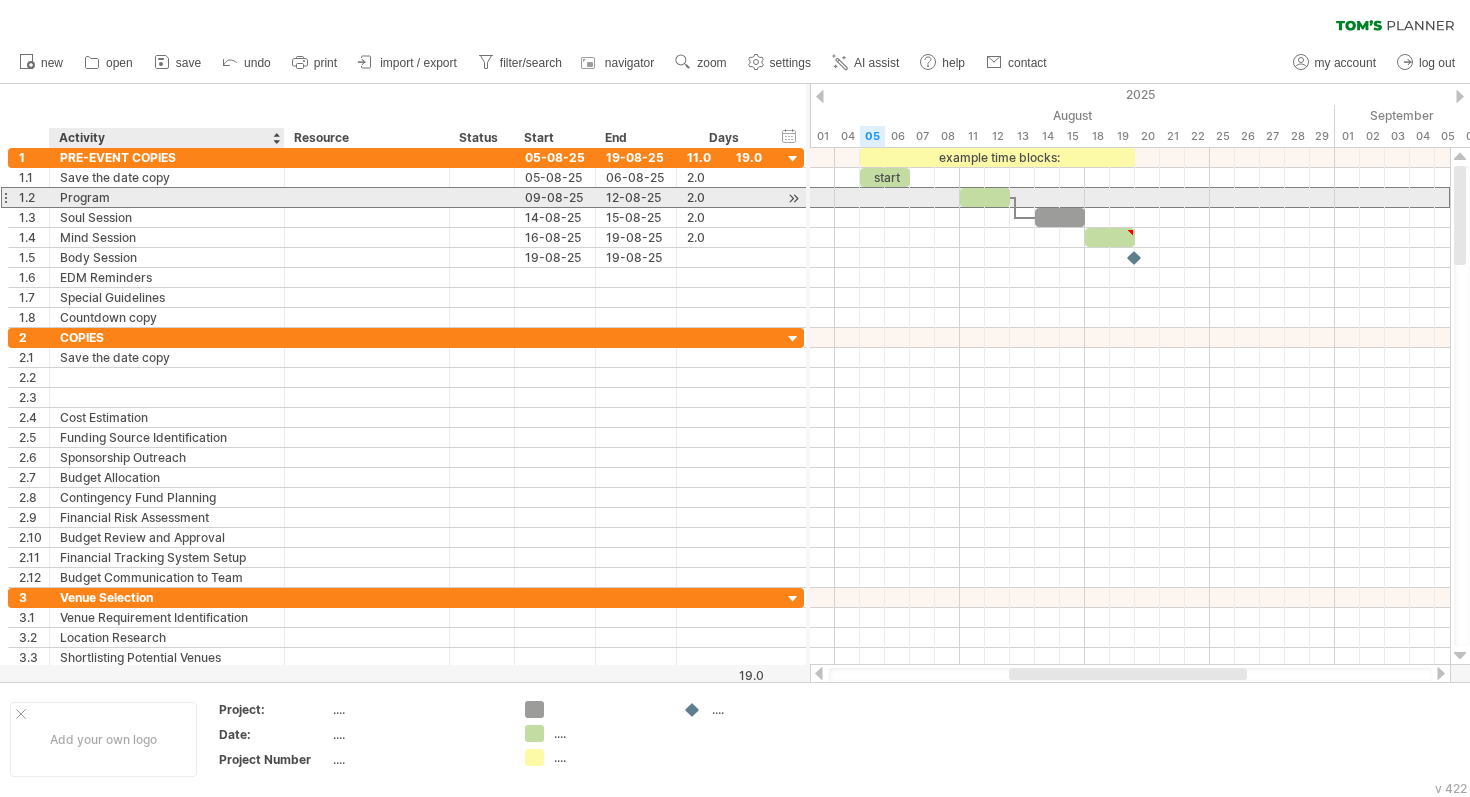 click on "Program" at bounding box center (167, 197) 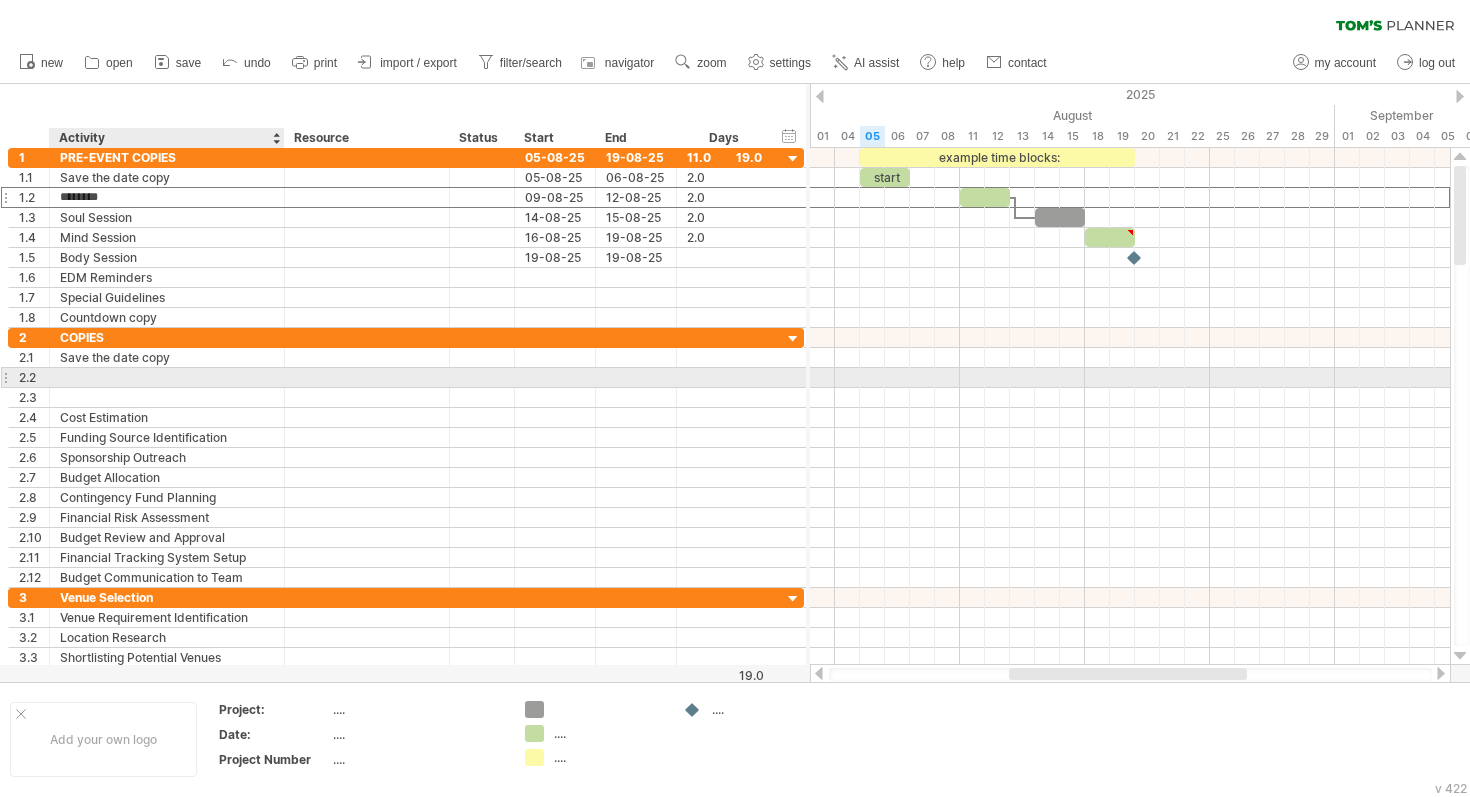 click at bounding box center (167, 377) 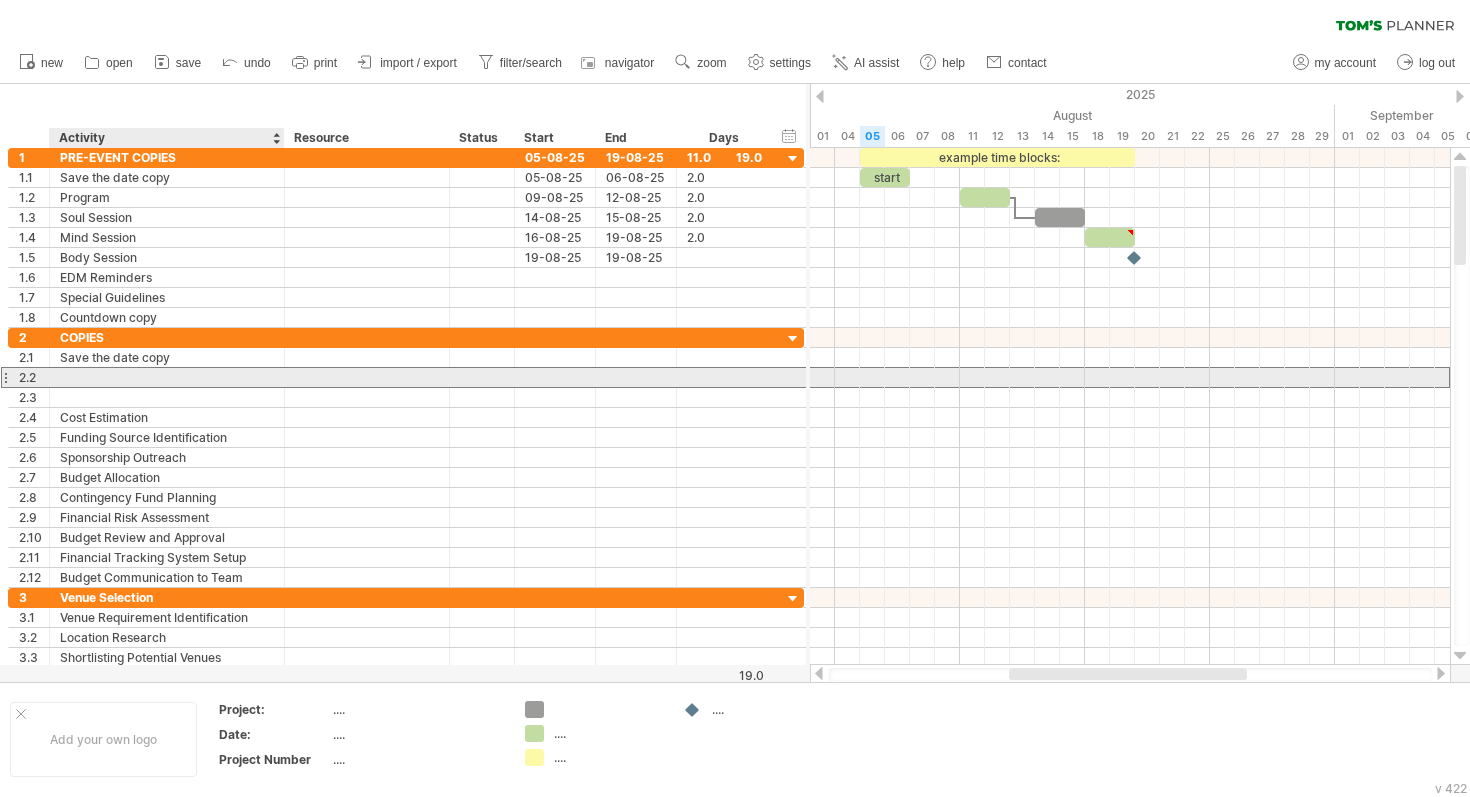 paste on "*******" 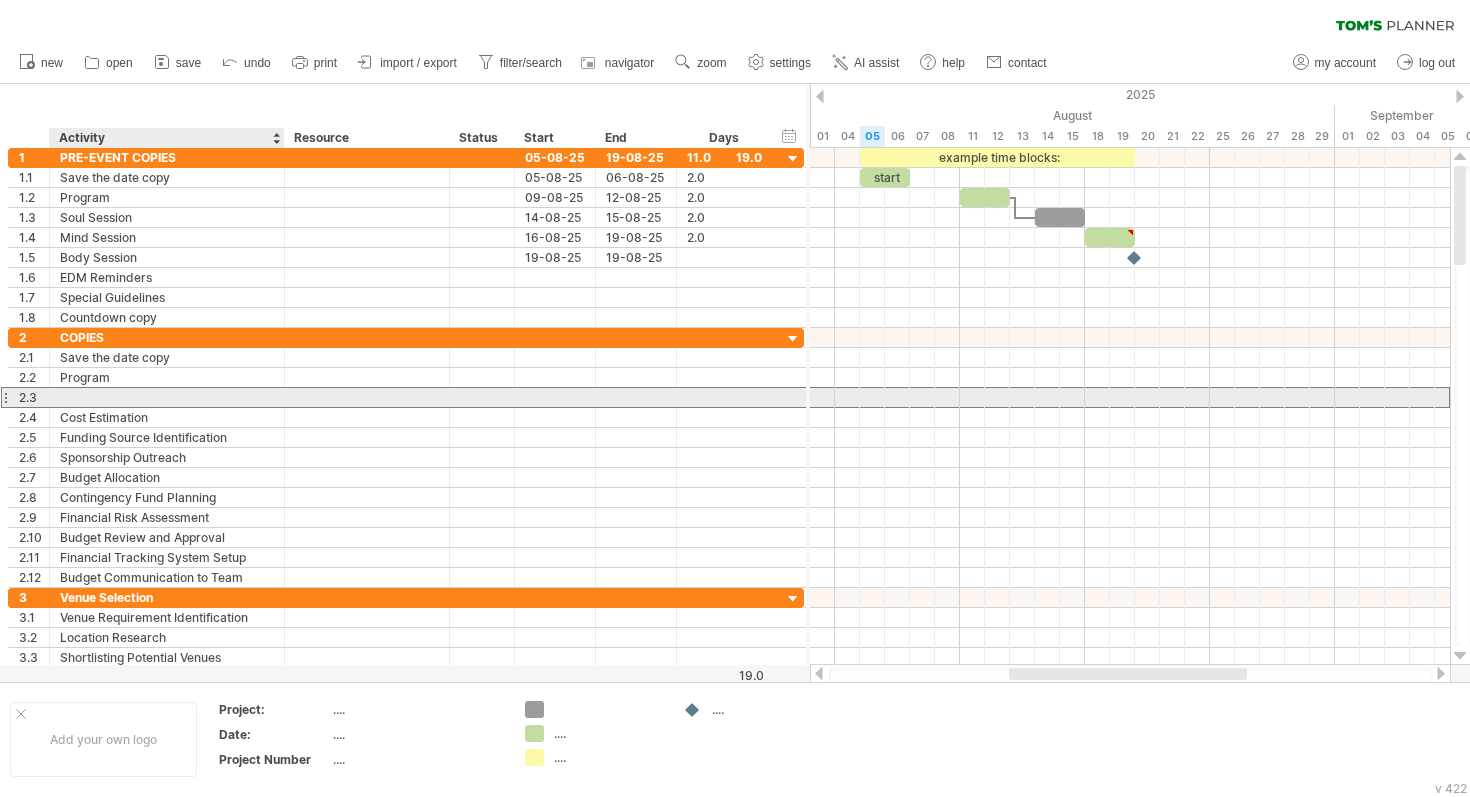 click at bounding box center [167, 397] 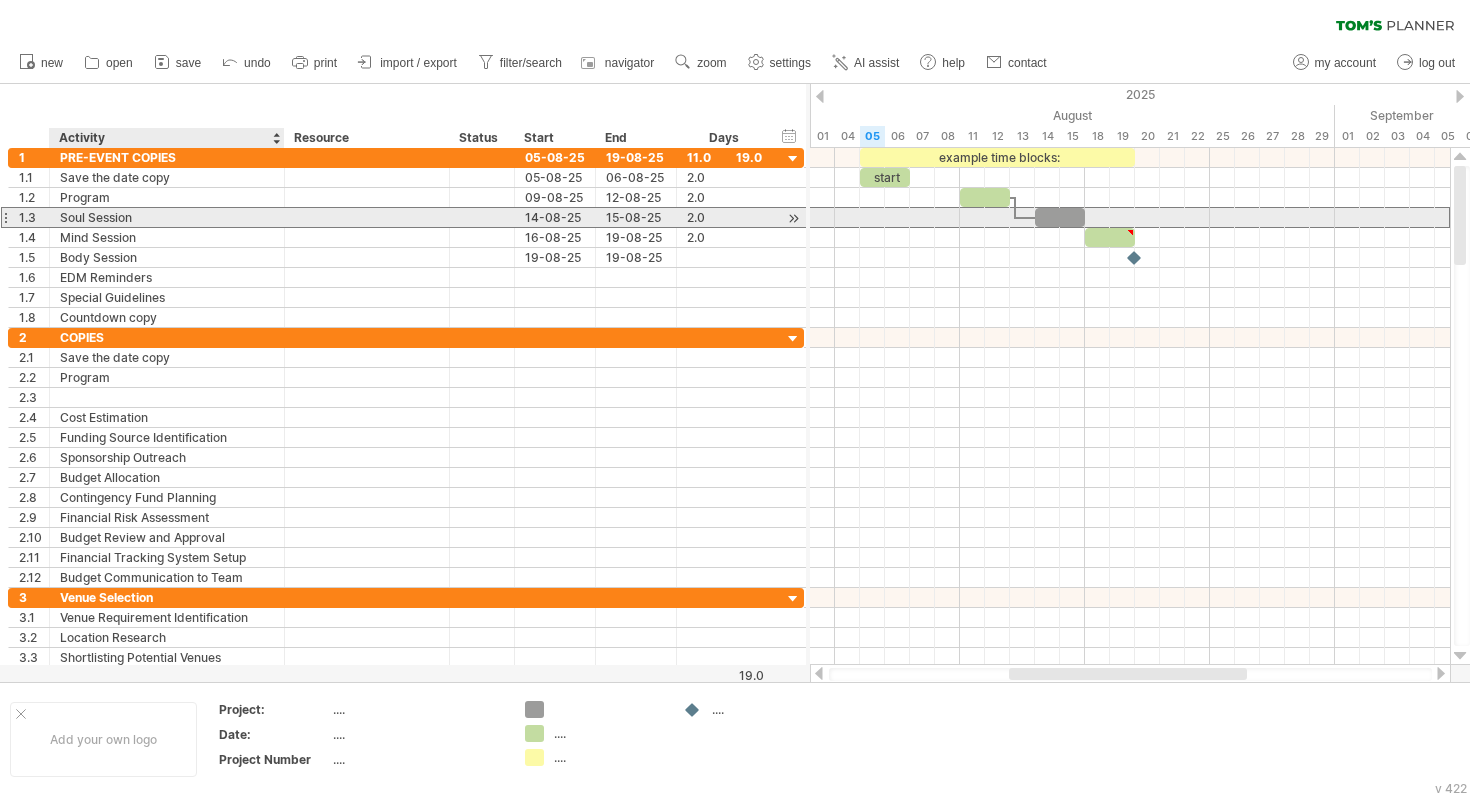 click on "Soul Session" at bounding box center [167, 217] 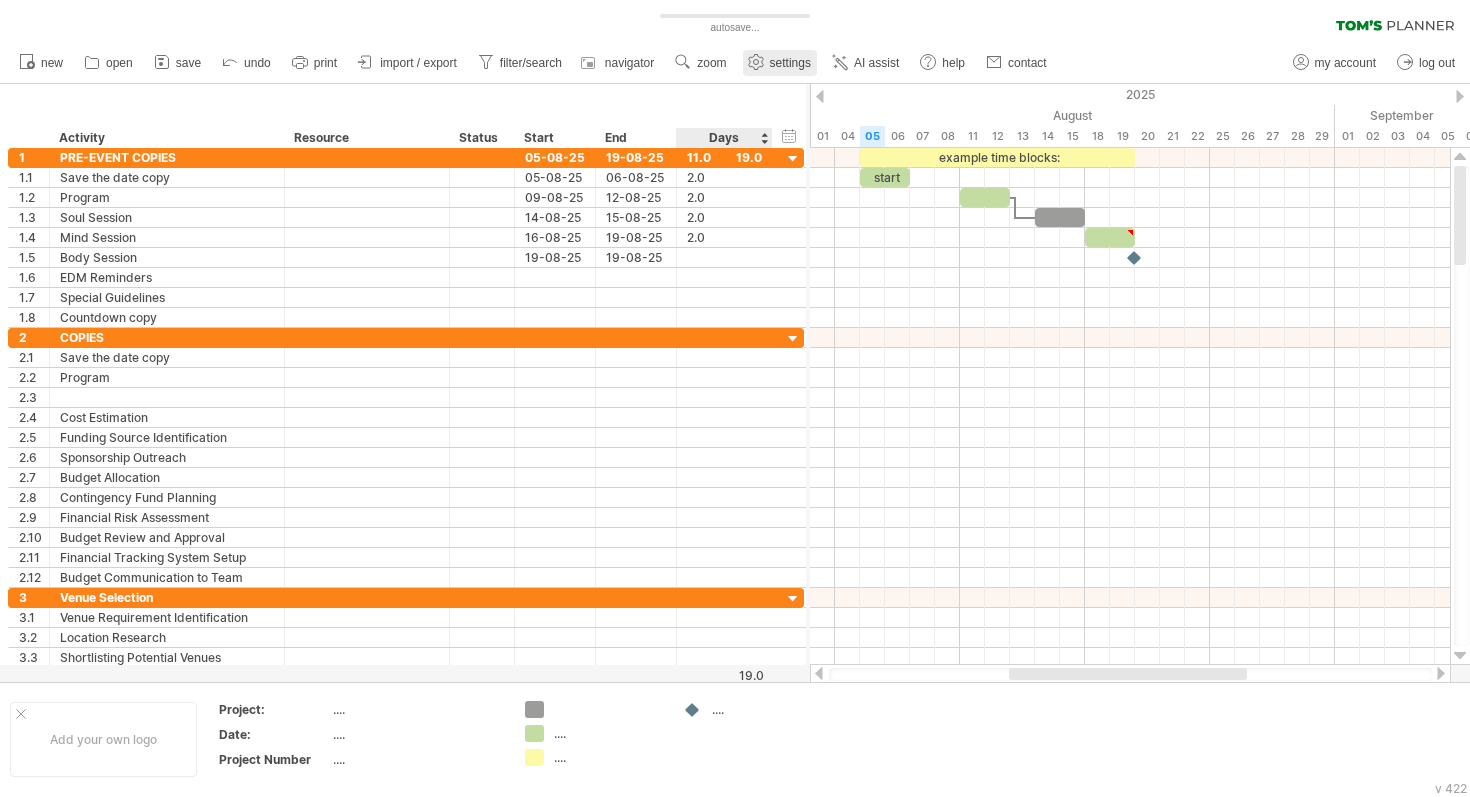 click on "settings" at bounding box center [780, 63] 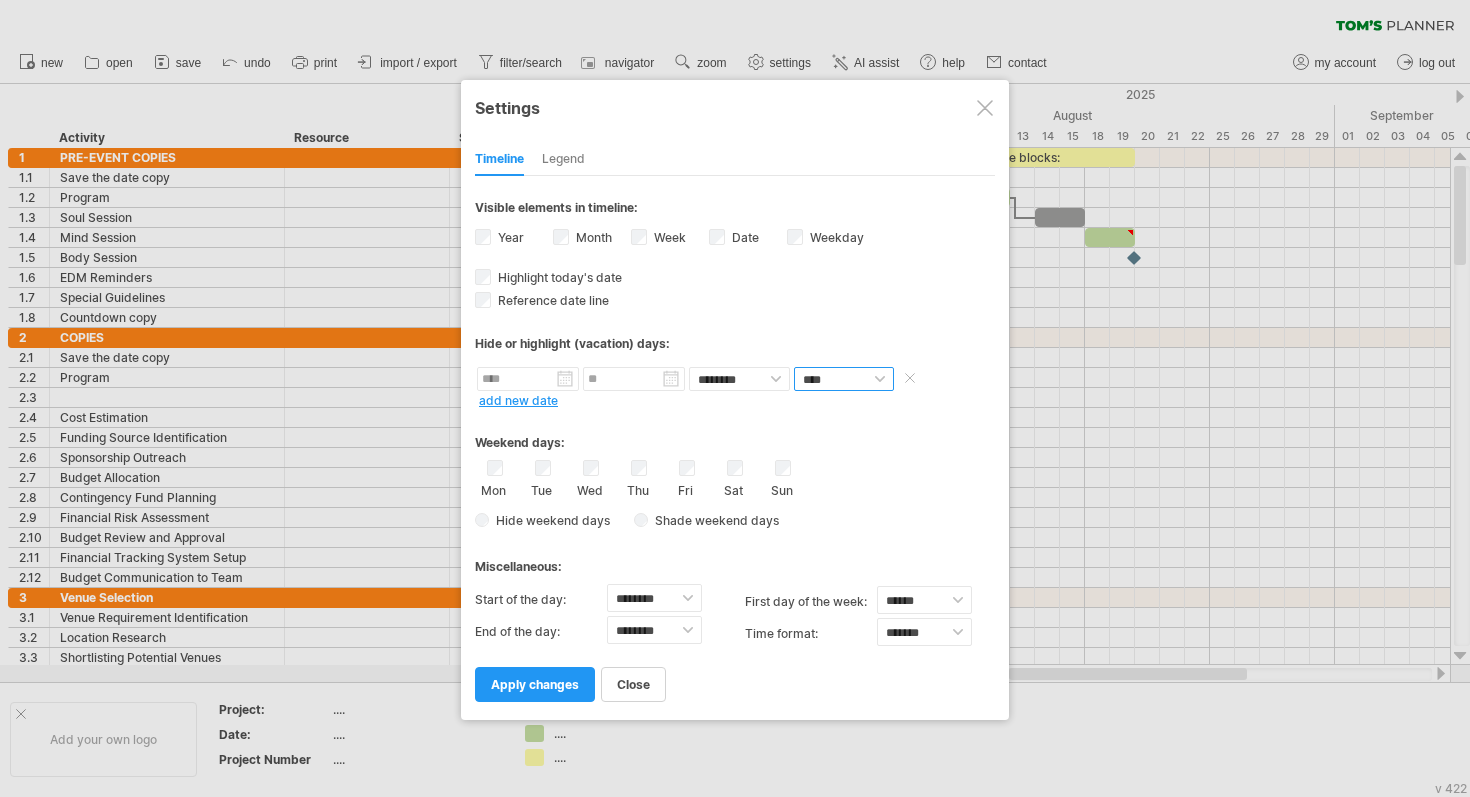 click on "**** *****" at bounding box center (844, 379) 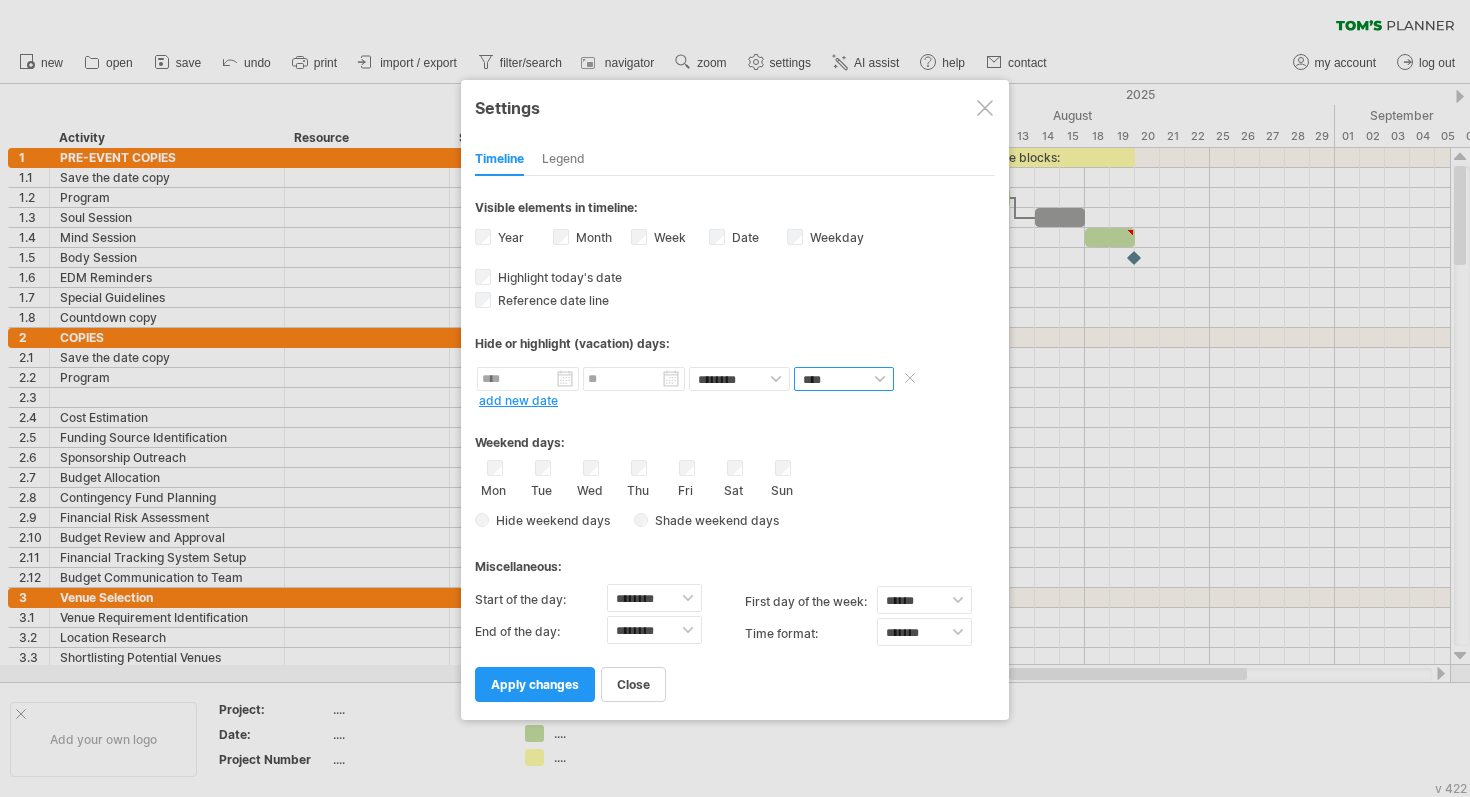click on "**** *****" at bounding box center [844, 379] 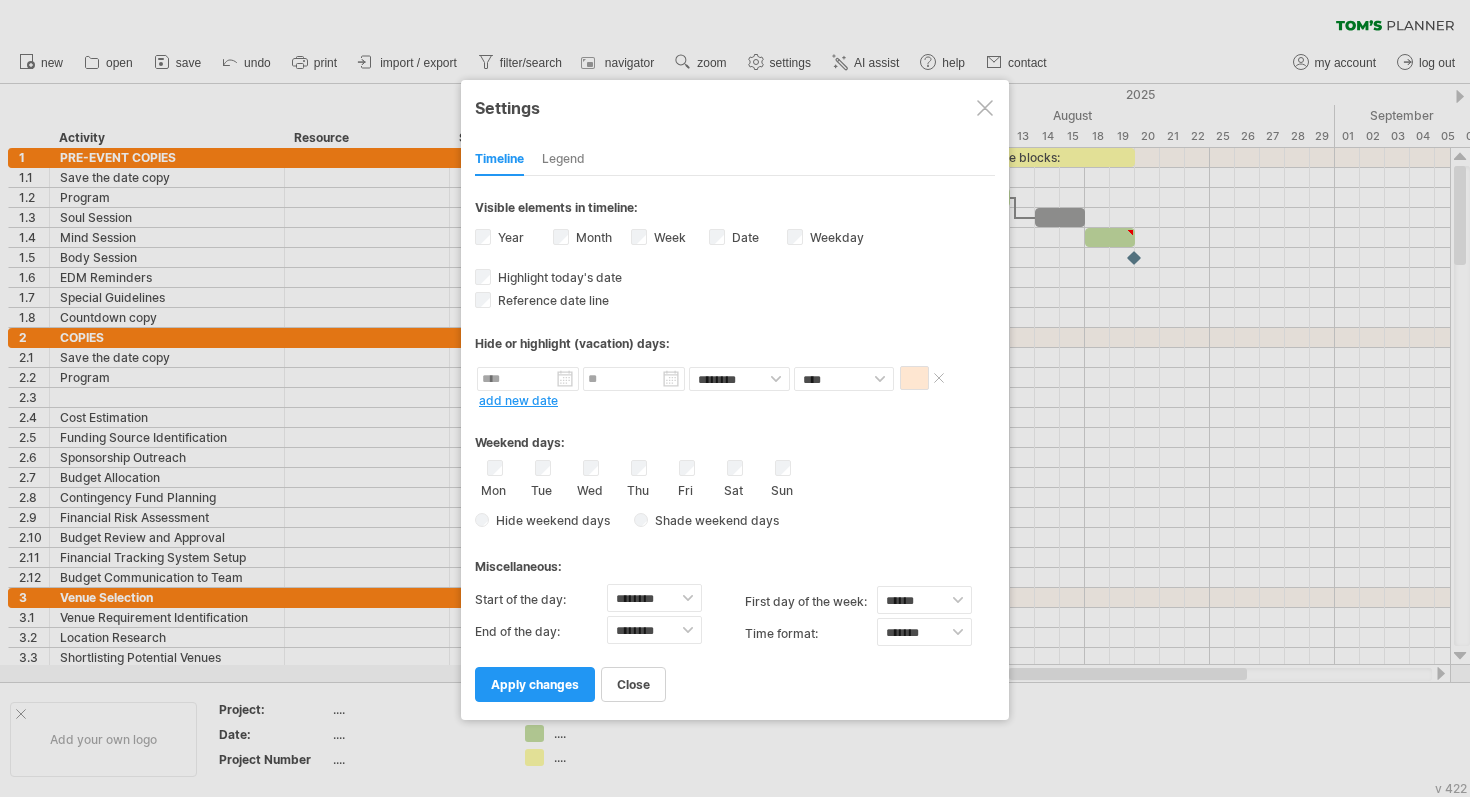 click on "******** ******** **** *****" at bounding box center [735, 378] 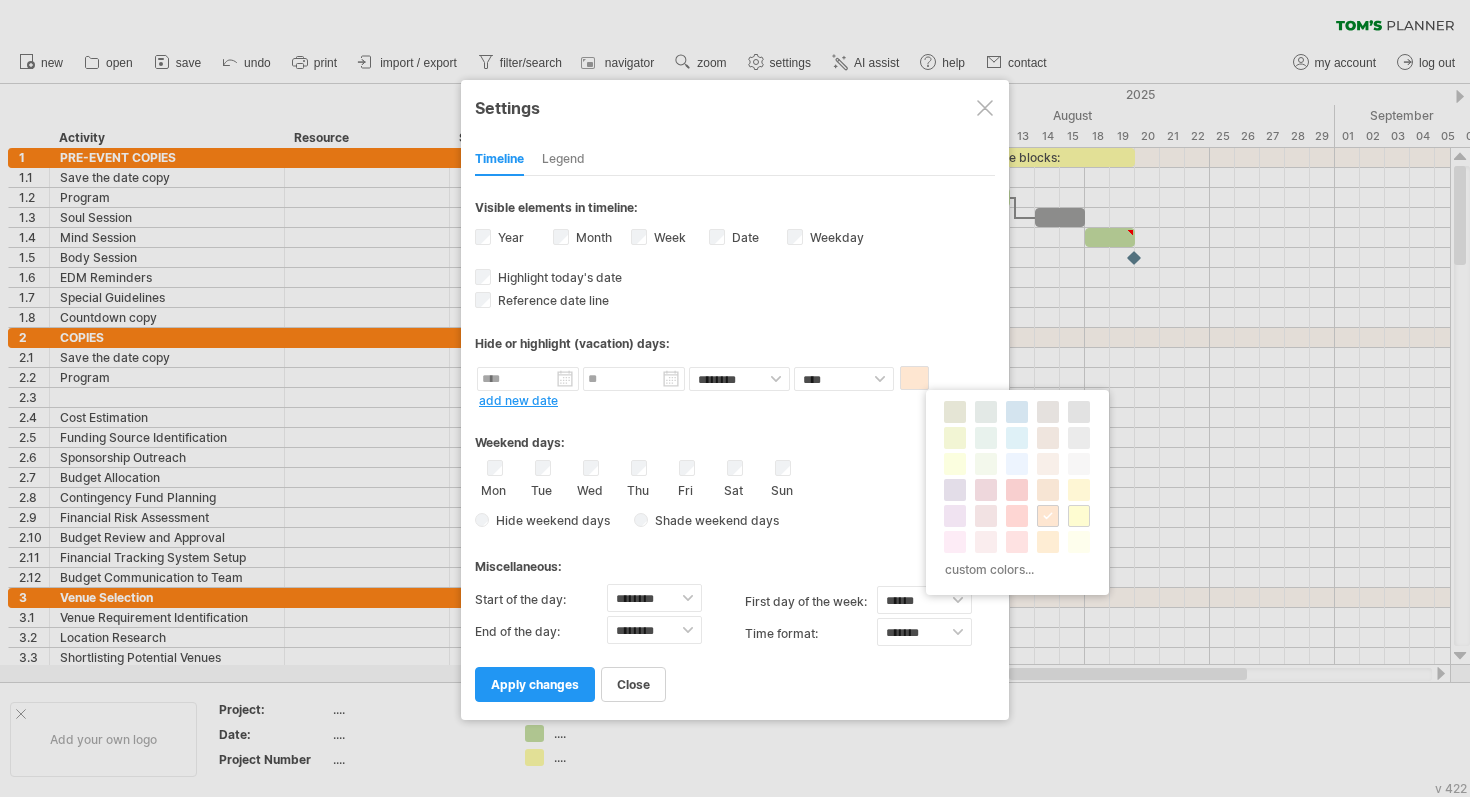 drag, startPoint x: 954, startPoint y: 407, endPoint x: 1078, endPoint y: 516, distance: 165.09694 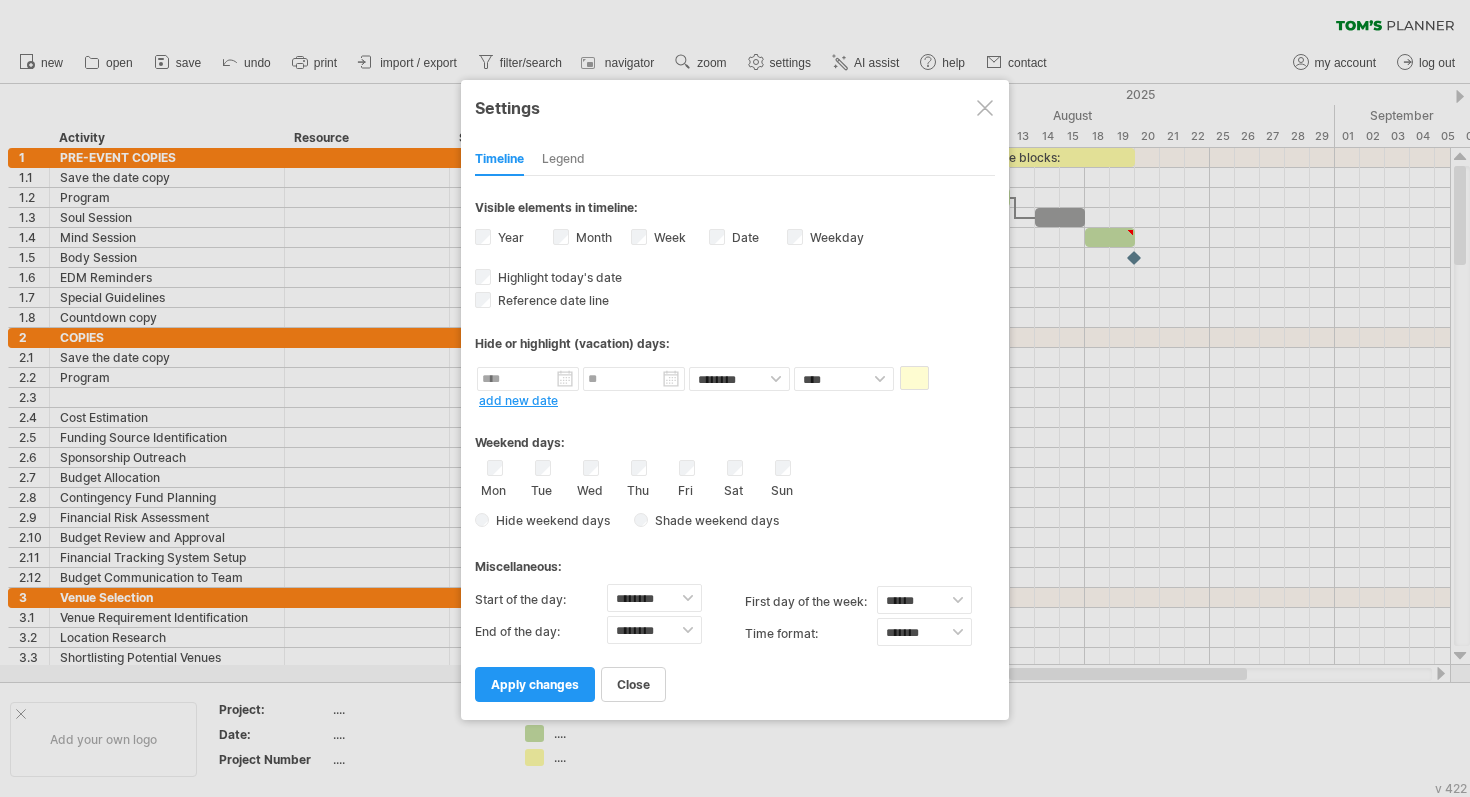 click on "Mon
Tue
Wed
Thu
Fri
Sat Sun" at bounding box center (735, 479) 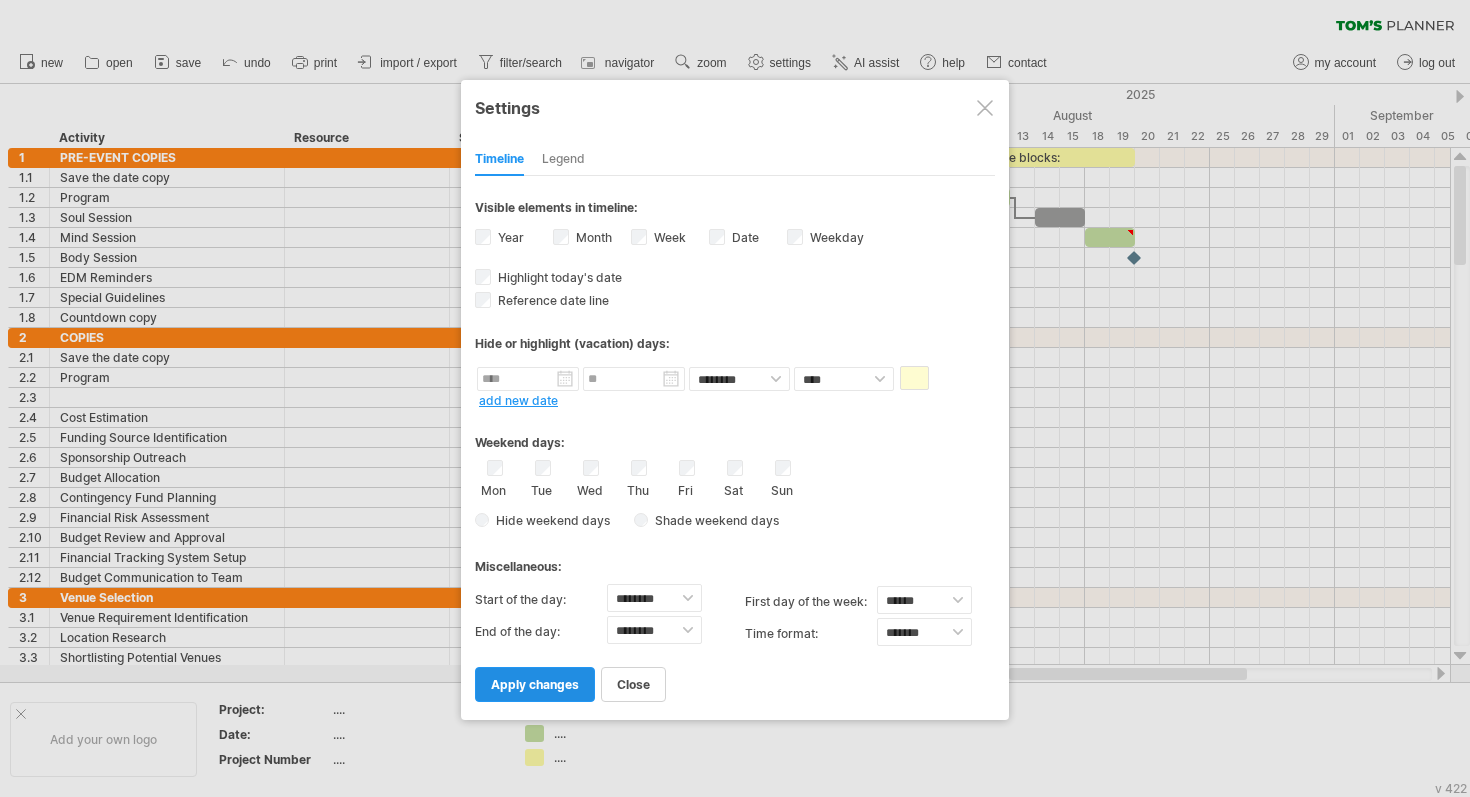 click on "apply changes" at bounding box center [535, 684] 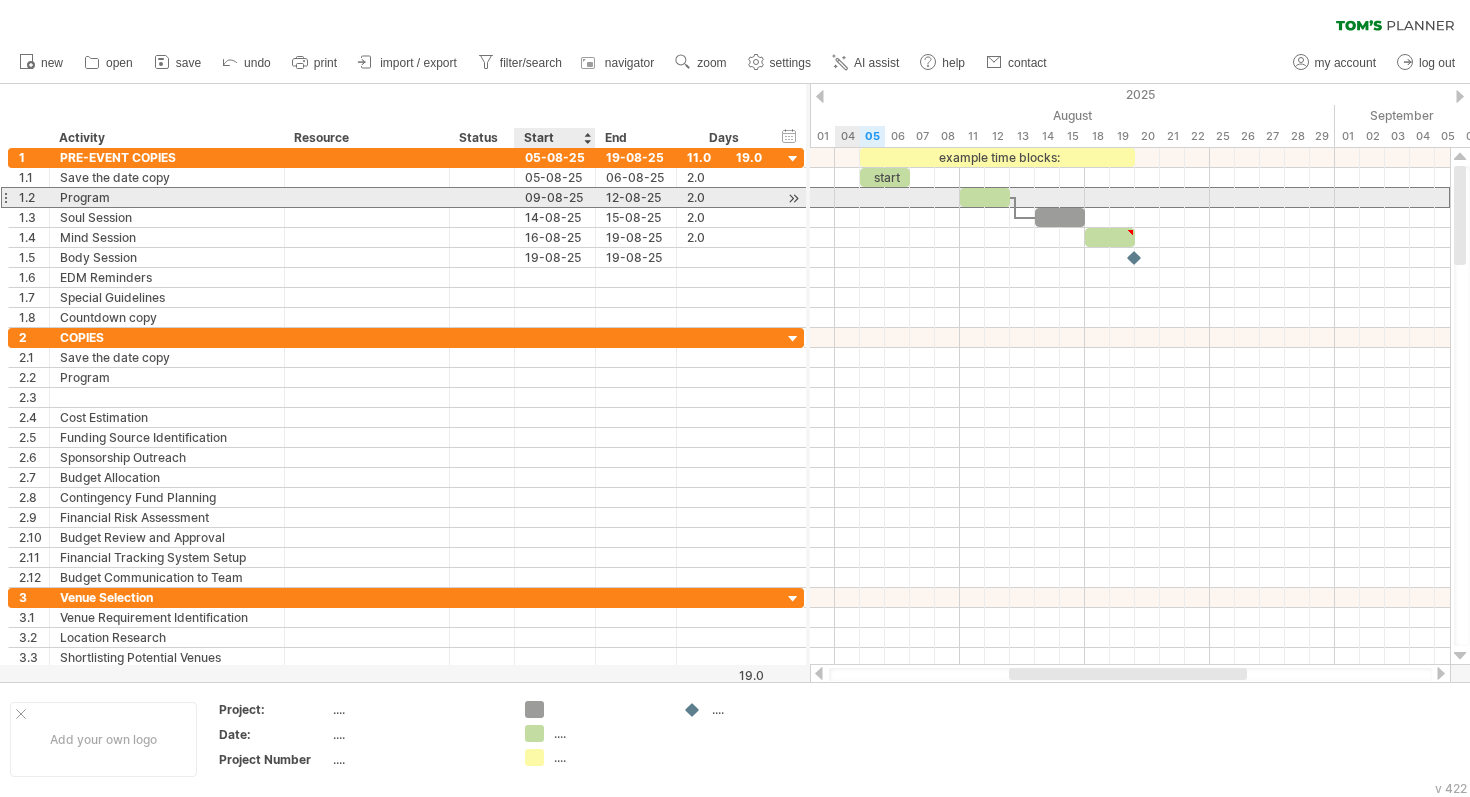 click on "09-08-25" at bounding box center [555, 197] 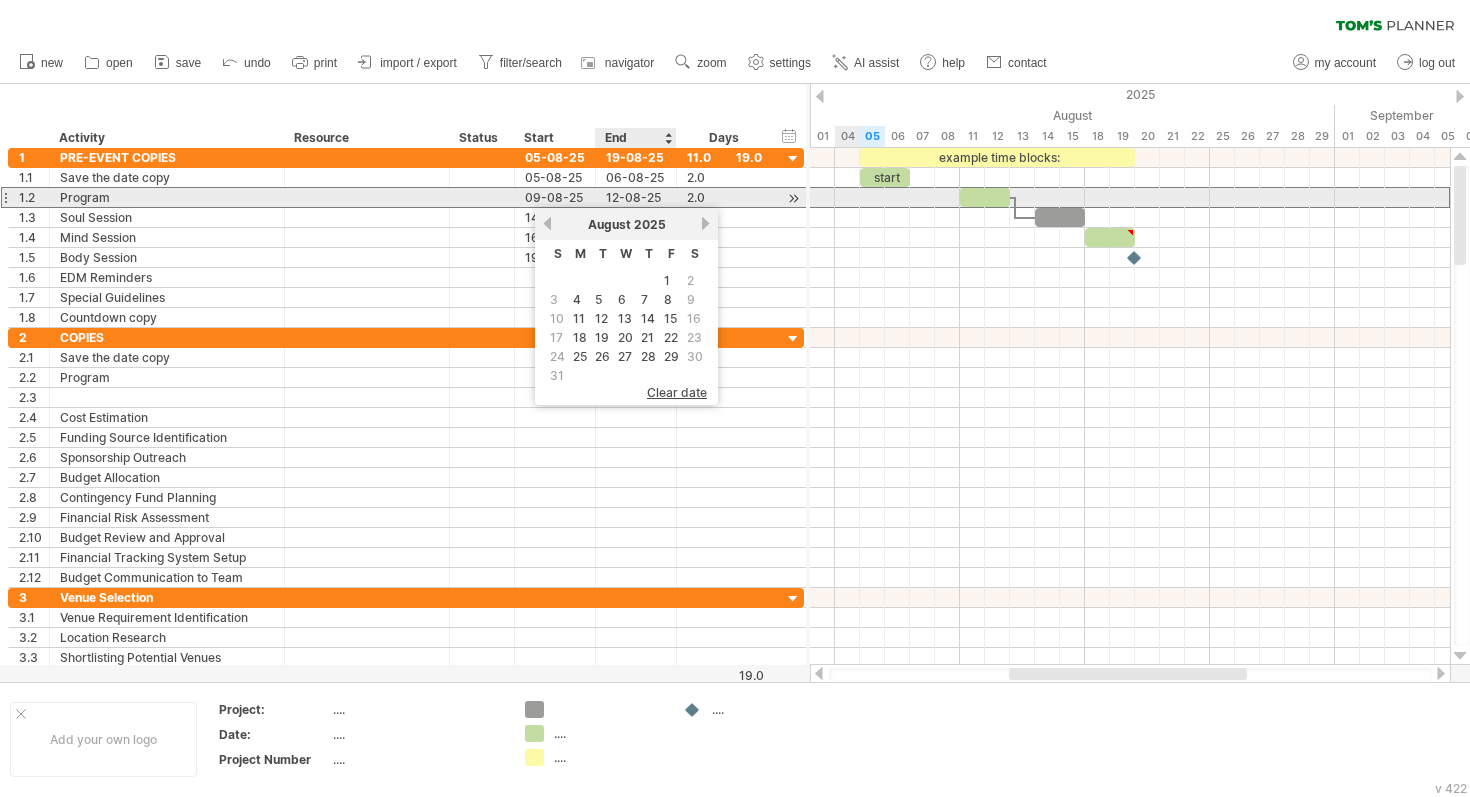 click on "12-08-25" at bounding box center (636, 197) 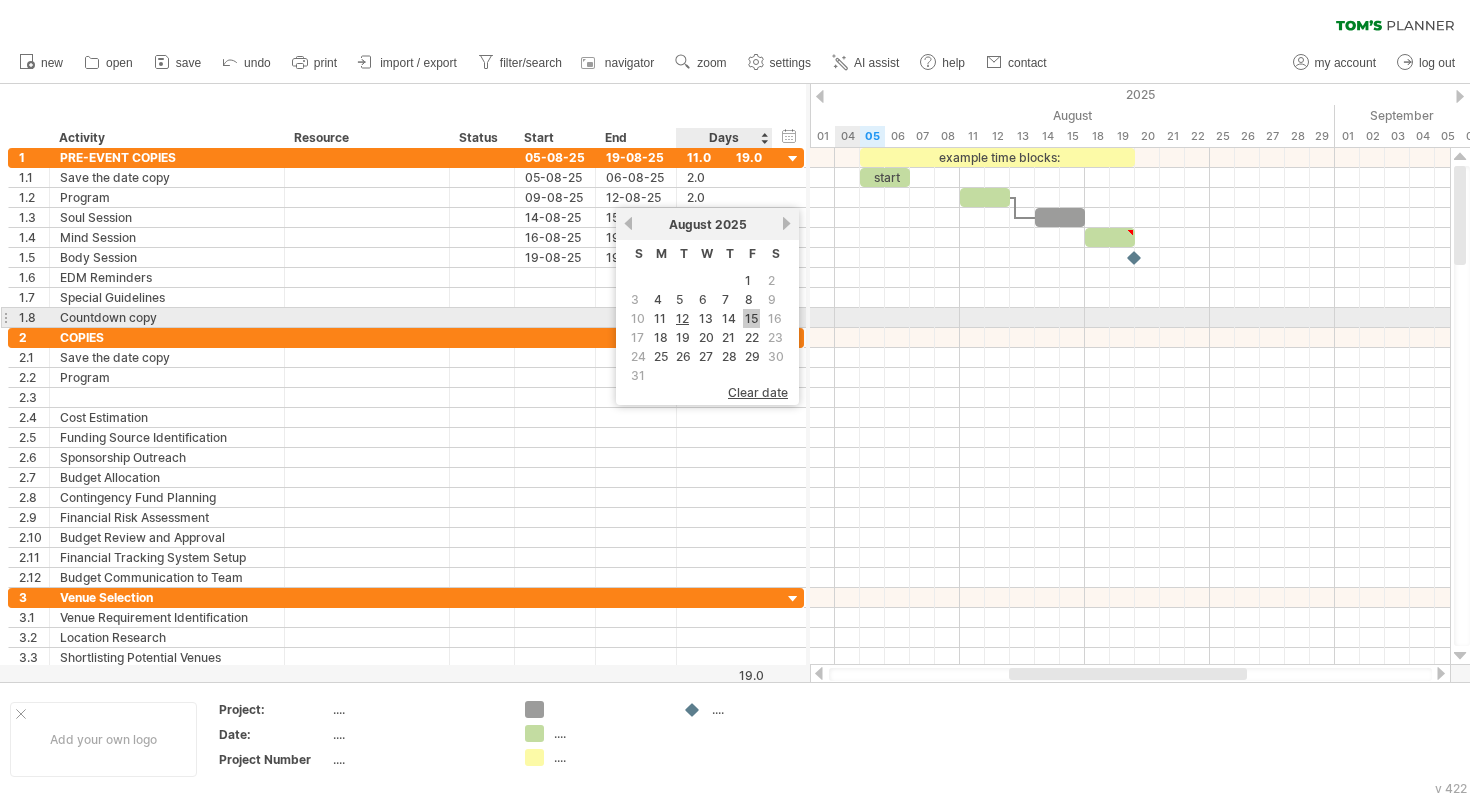 click on "15" at bounding box center [751, 318] 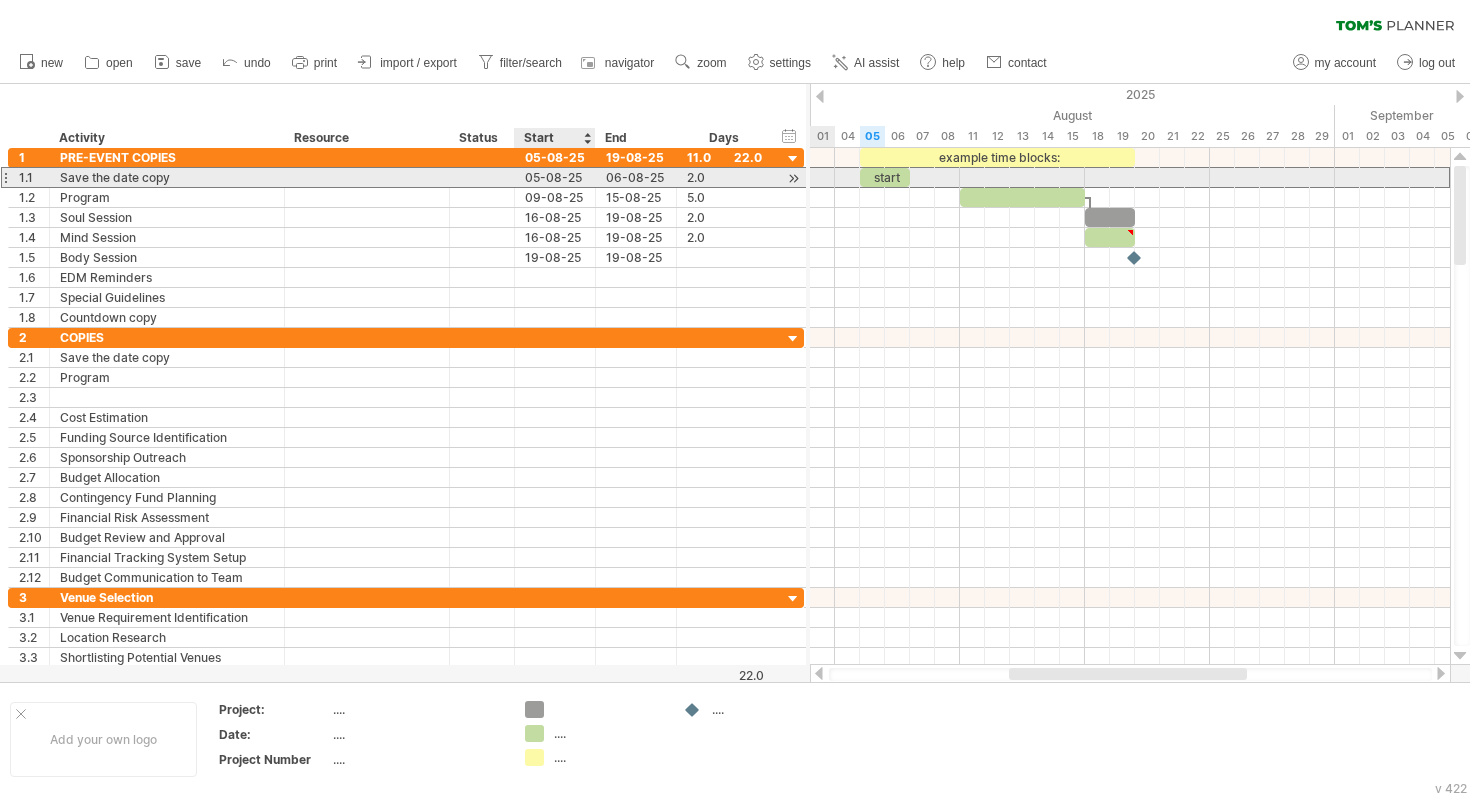 click on "05-08-25" at bounding box center [555, 177] 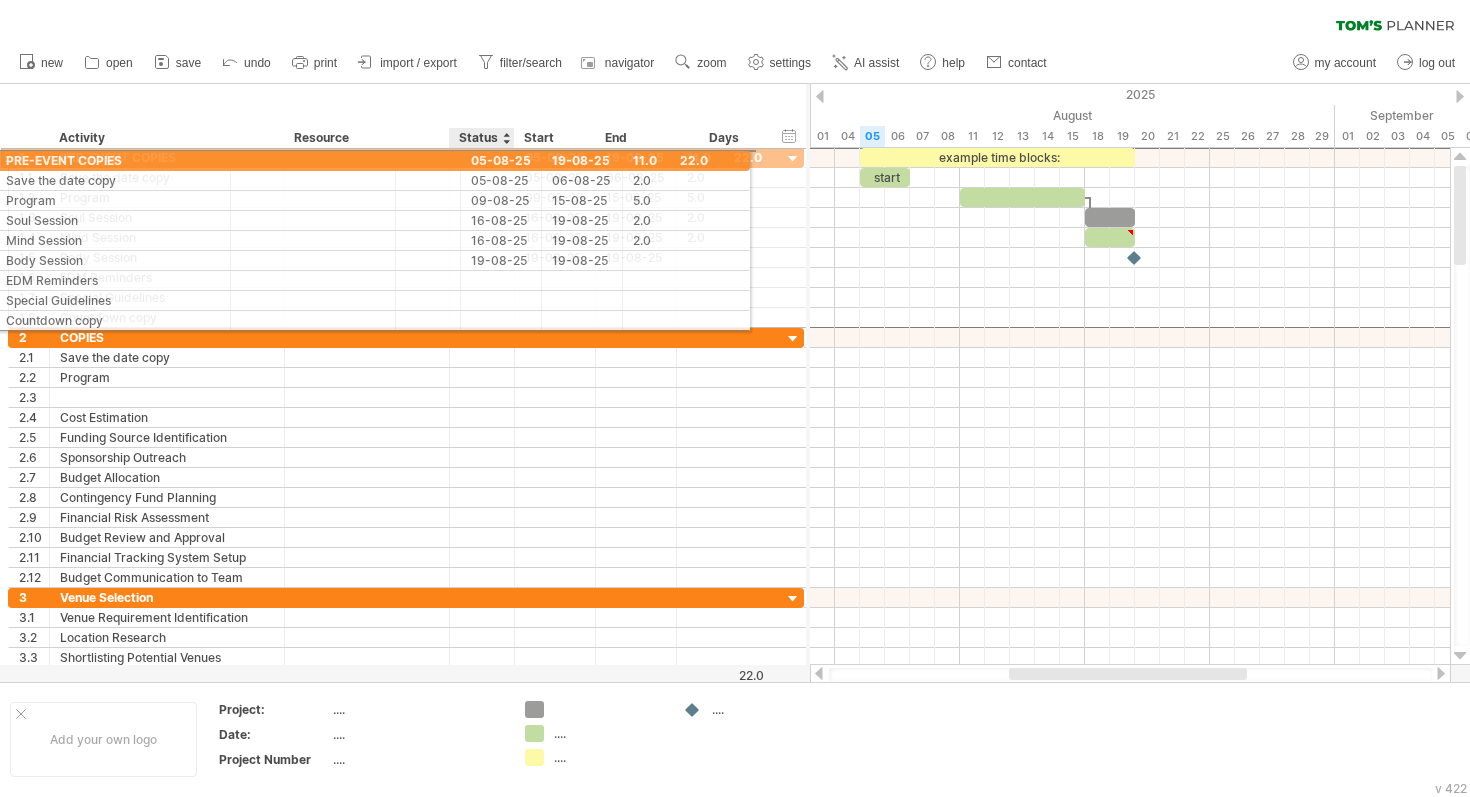 drag, startPoint x: 535, startPoint y: 154, endPoint x: 484, endPoint y: 159, distance: 51.24451 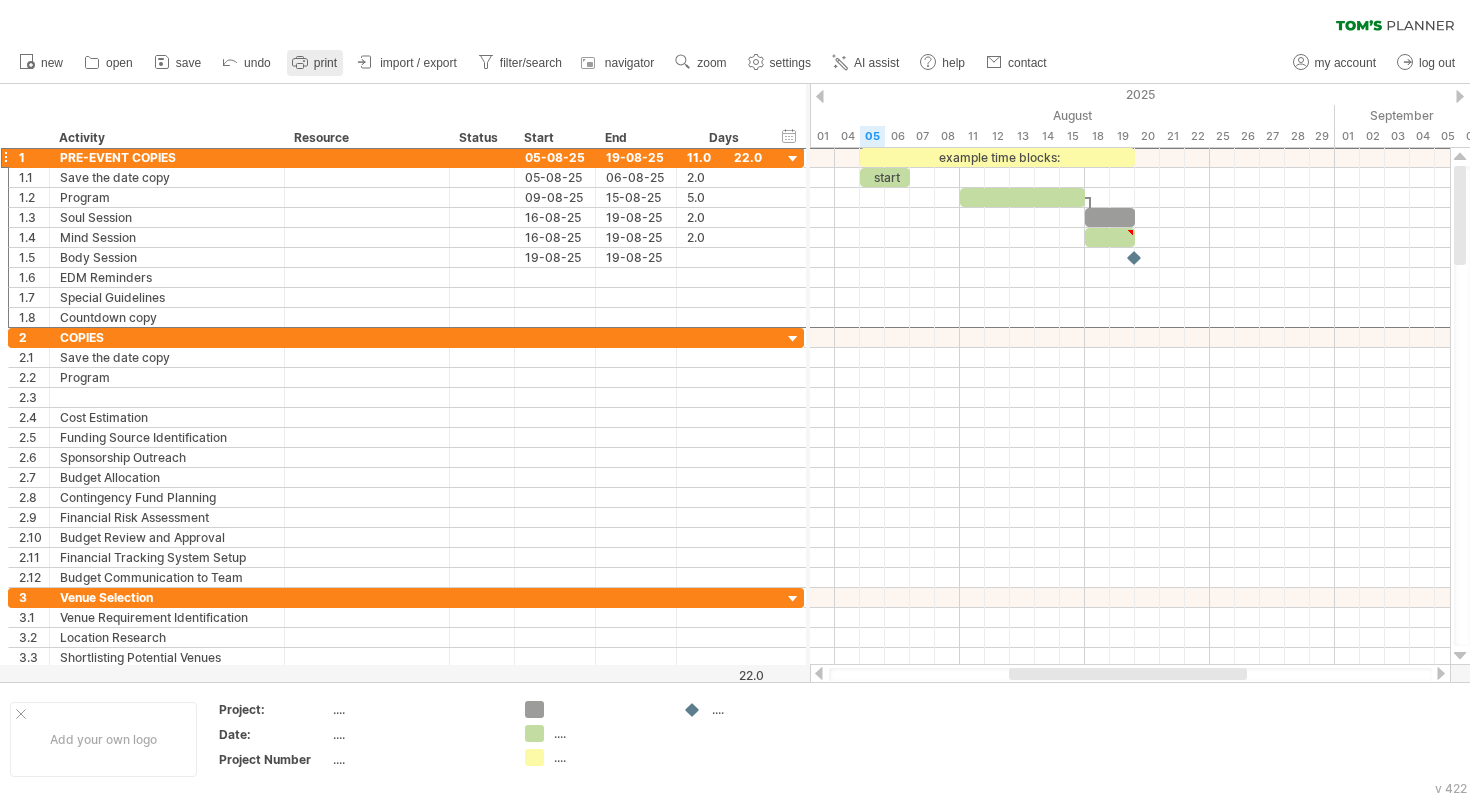 click on "print" at bounding box center [325, 63] 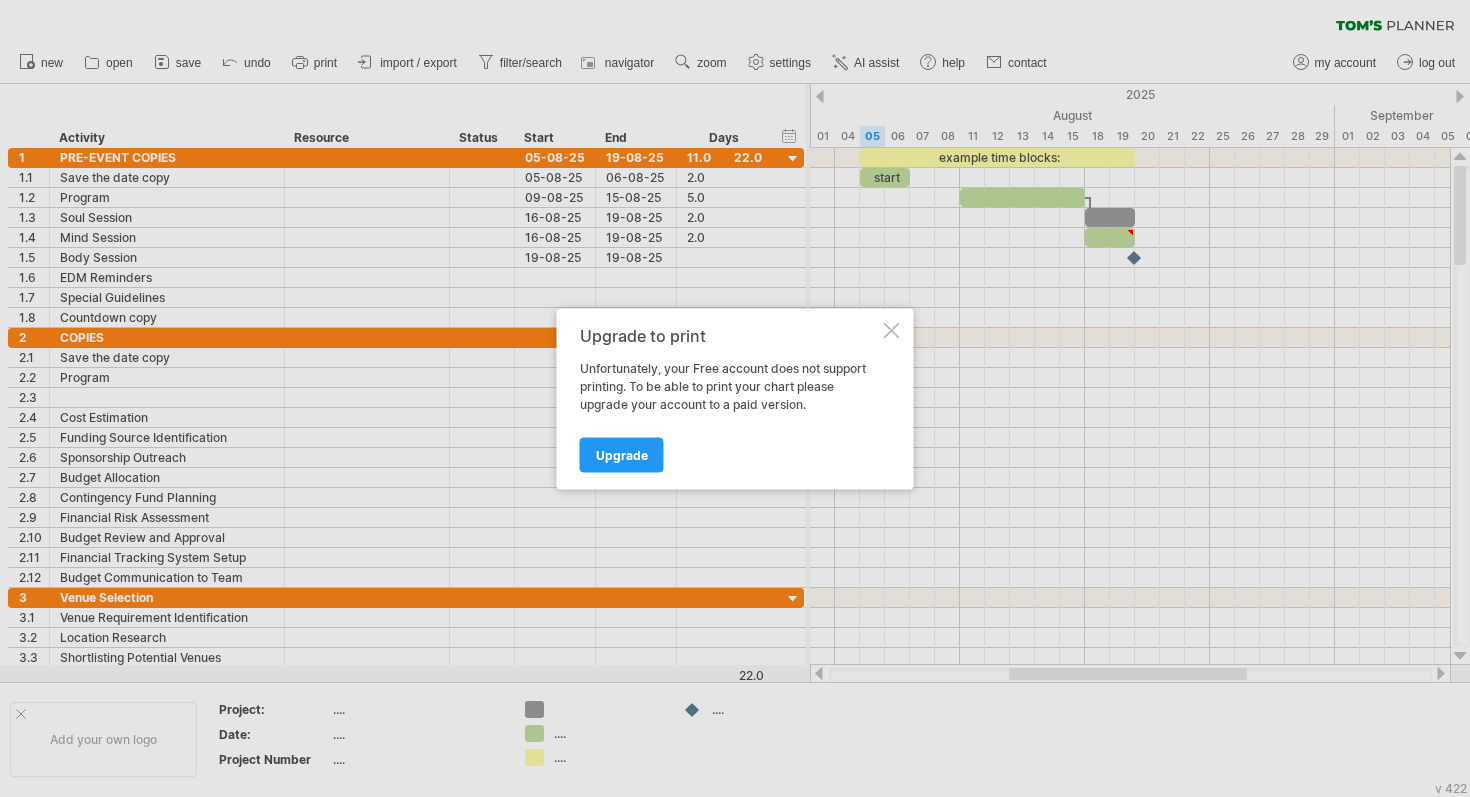 click at bounding box center (892, 330) 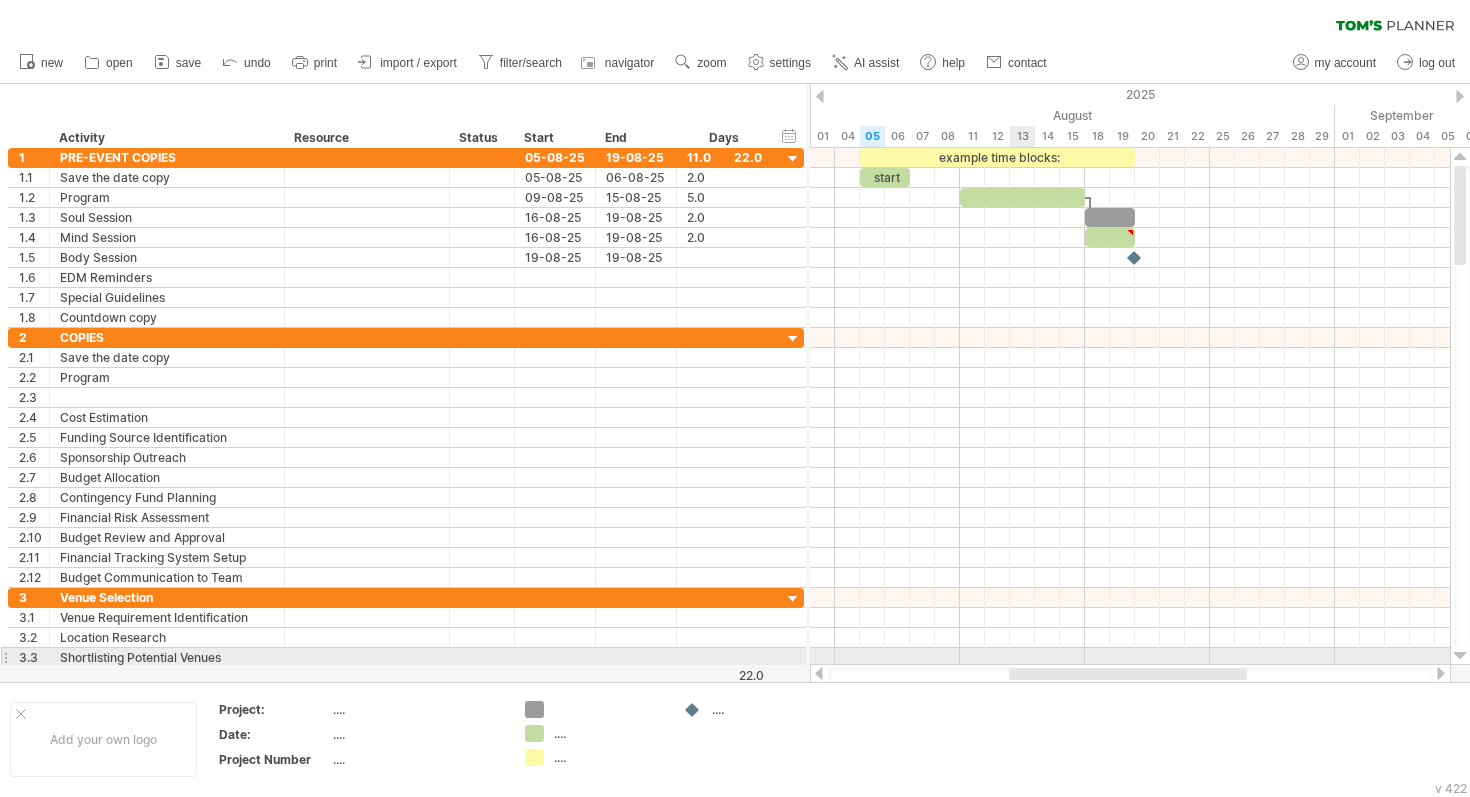 click at bounding box center (1130, 674) 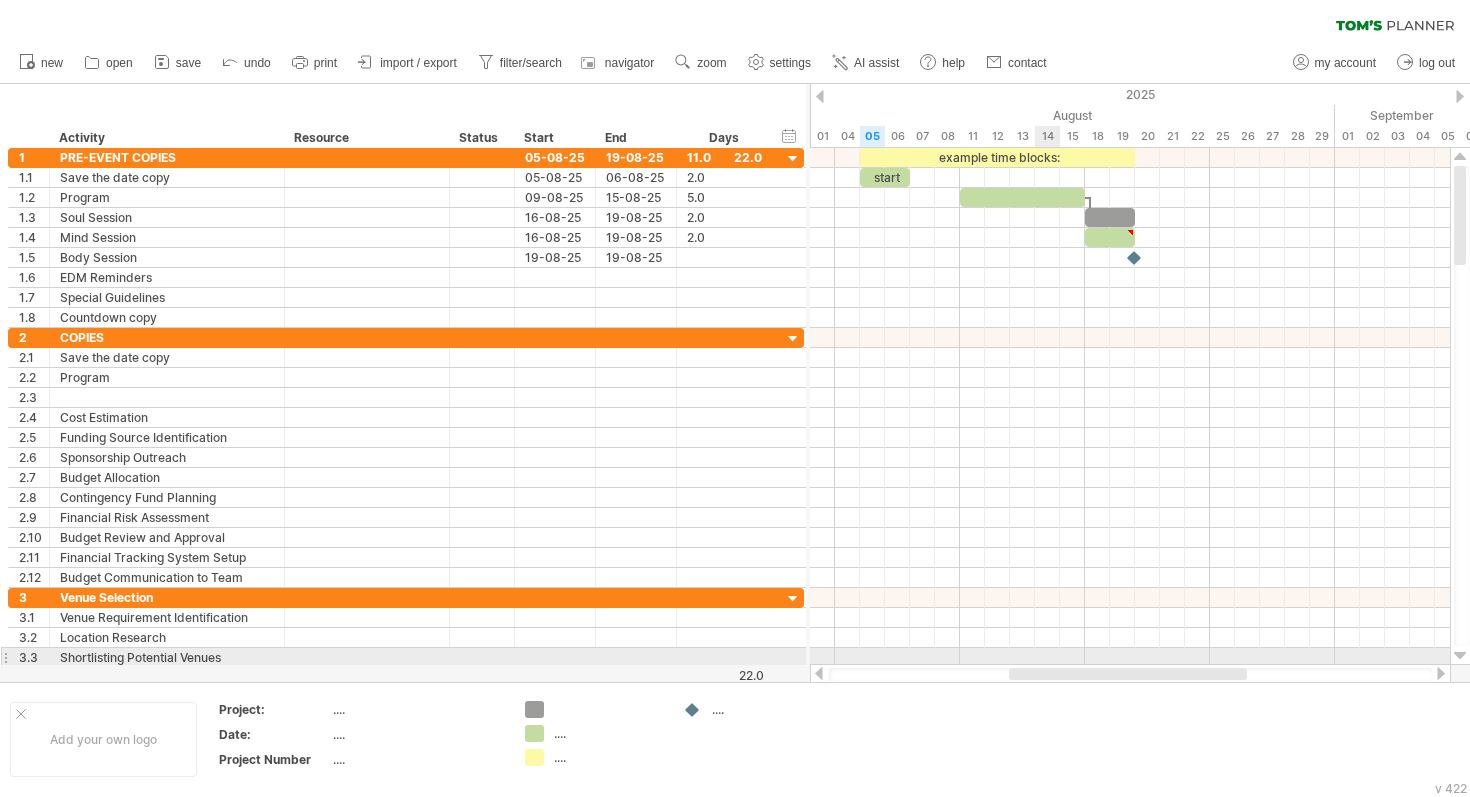 click at bounding box center [1130, 658] 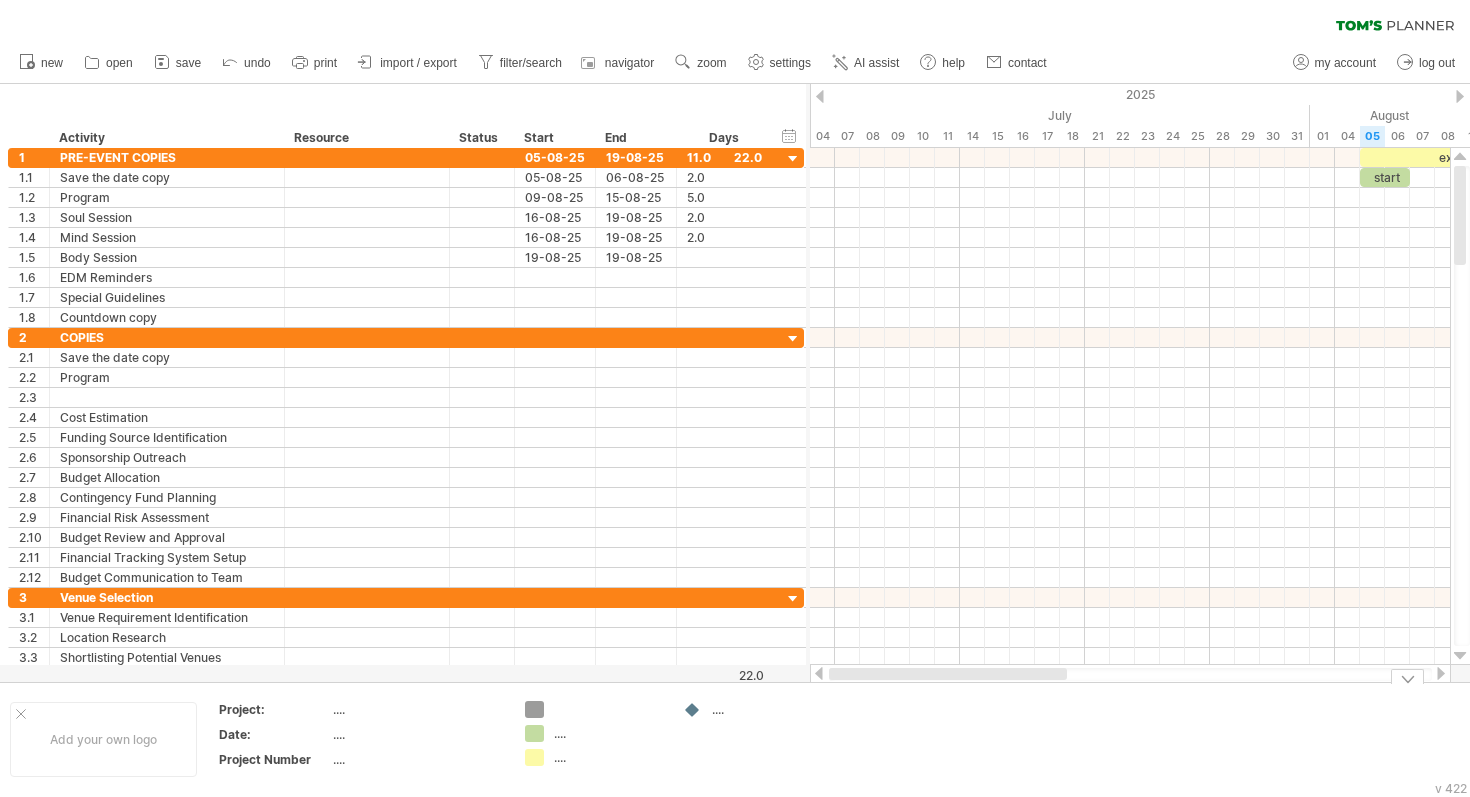 drag, startPoint x: 1058, startPoint y: 678, endPoint x: 834, endPoint y: 719, distance: 227.72131 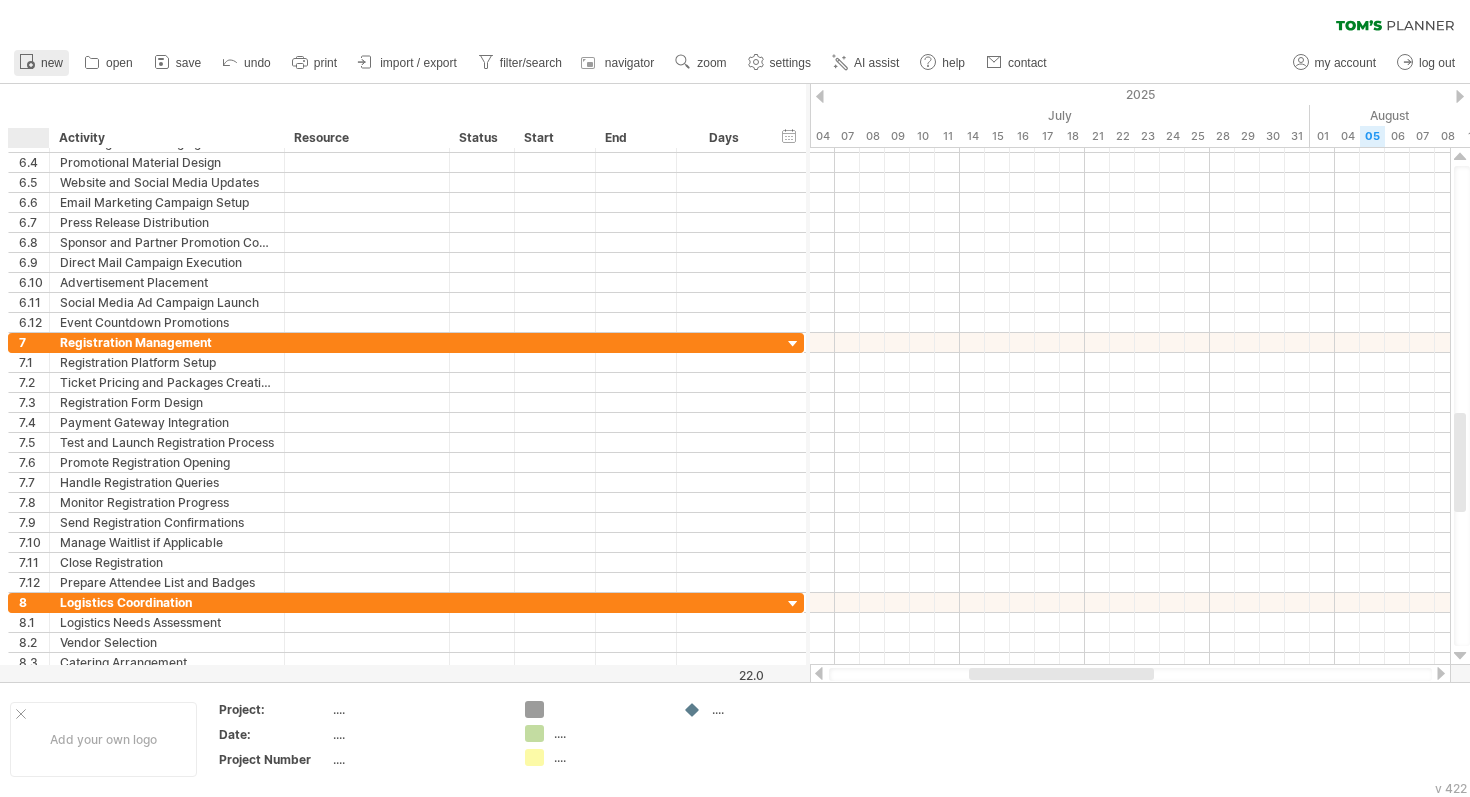 click on "new" at bounding box center (41, 63) 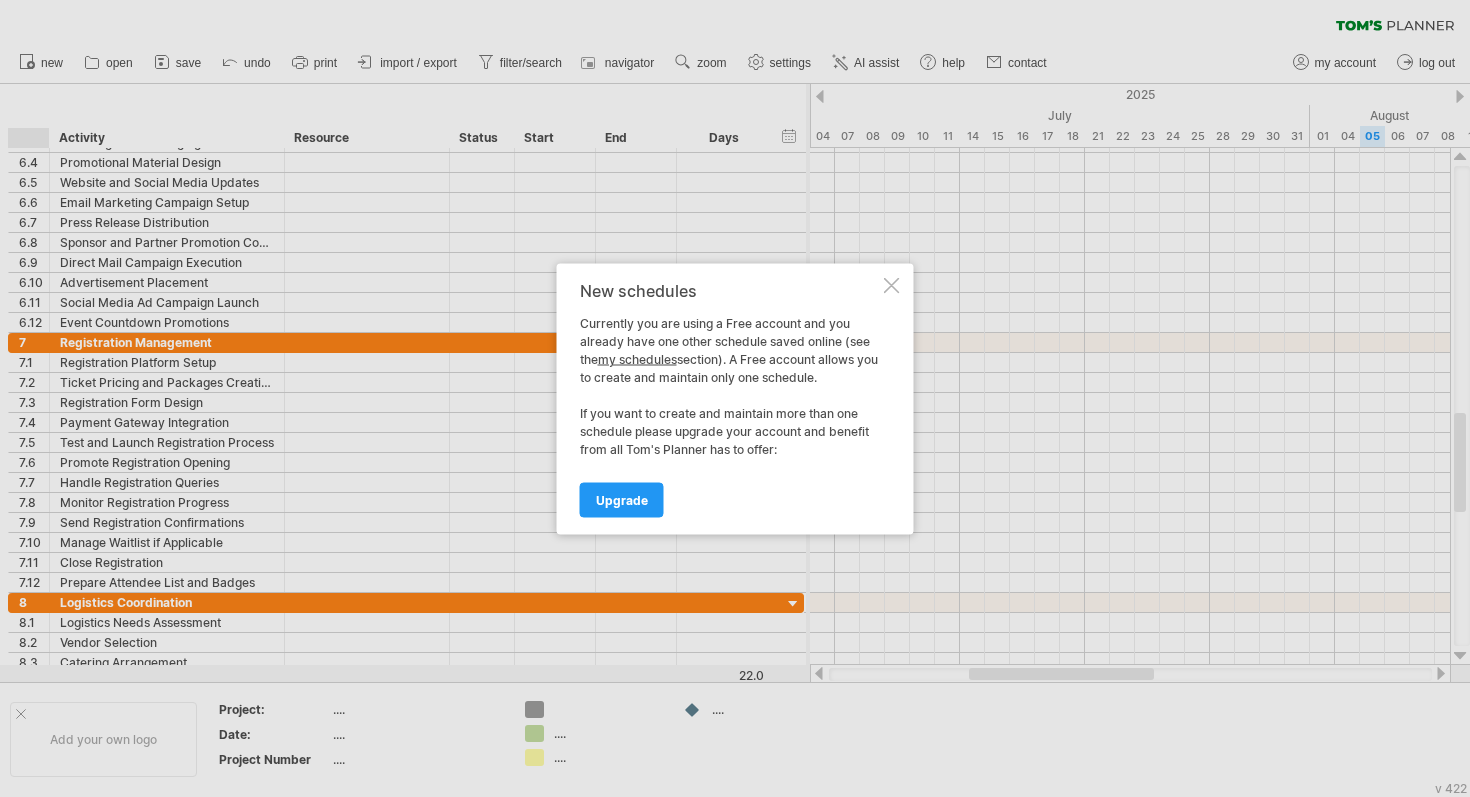 click on "New schedules Currently you are using a Free account and you already have one other schedule saved online (see the  my schedules  section). A Free account allows you to create and maintain only one schedule. If you want to create and maintain more than one schedule please upgrade your account and benefit from all Tom's Planner has to offer: Upgrade" at bounding box center [735, 398] 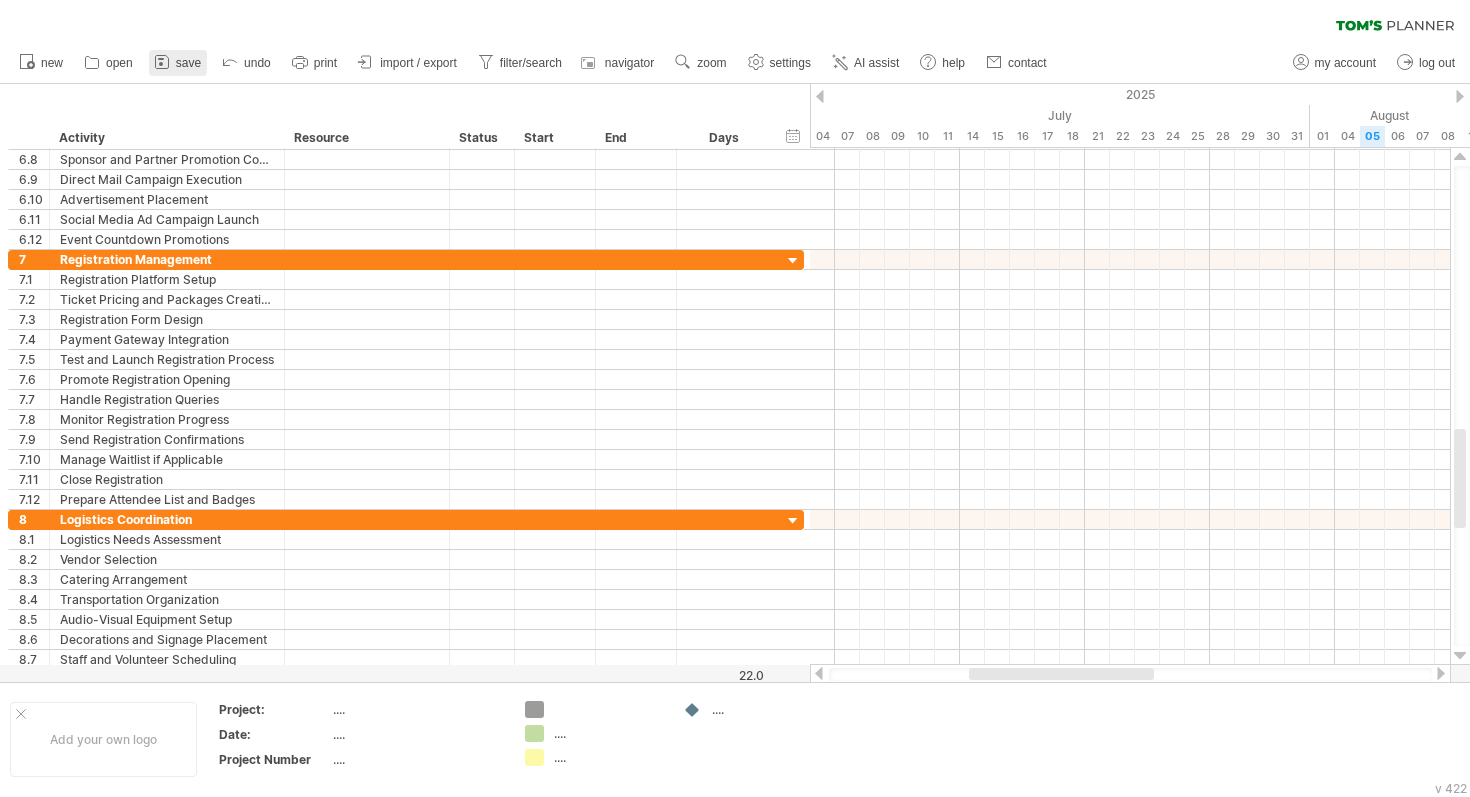 click on "save" at bounding box center (188, 63) 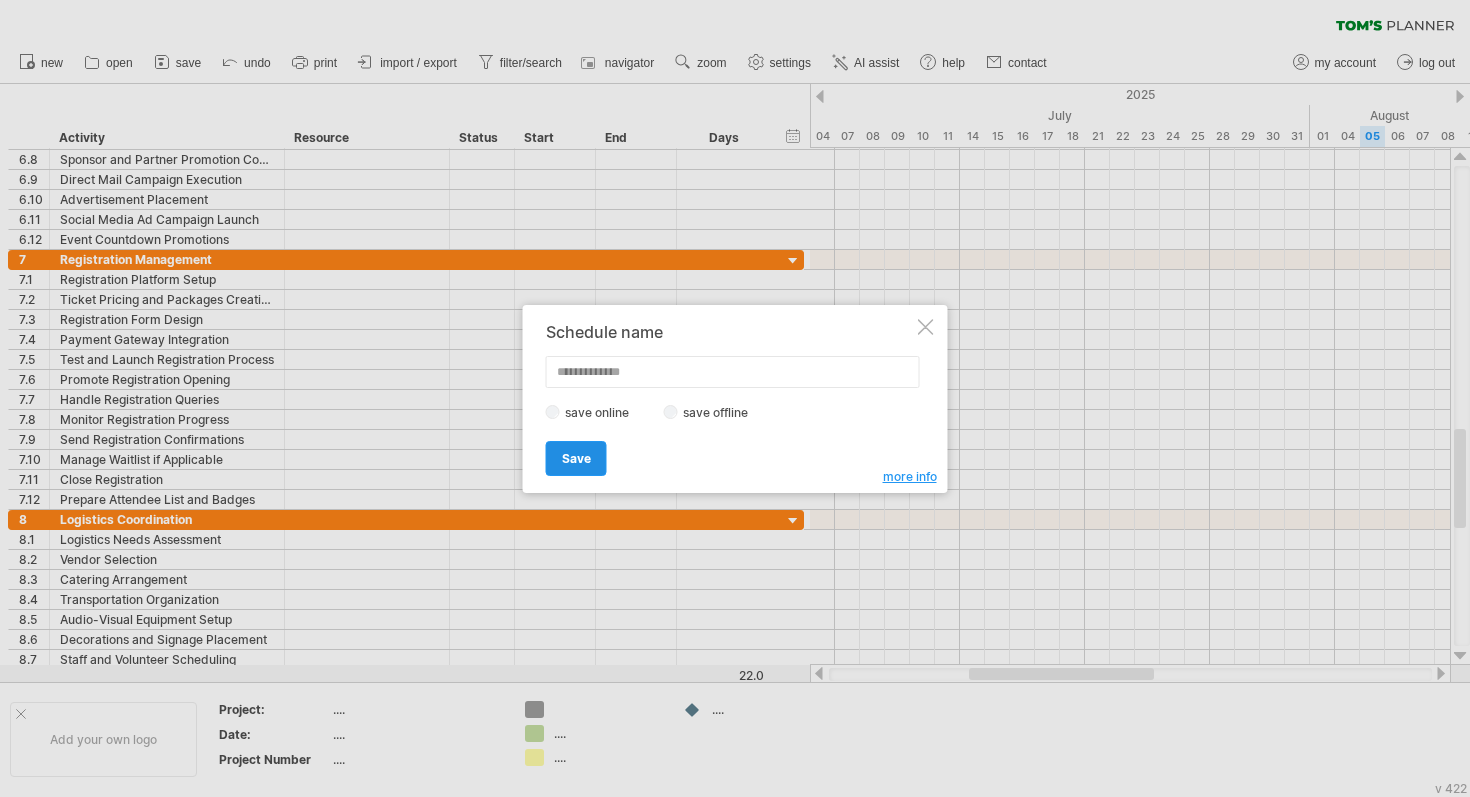 click on "Save" at bounding box center [576, 458] 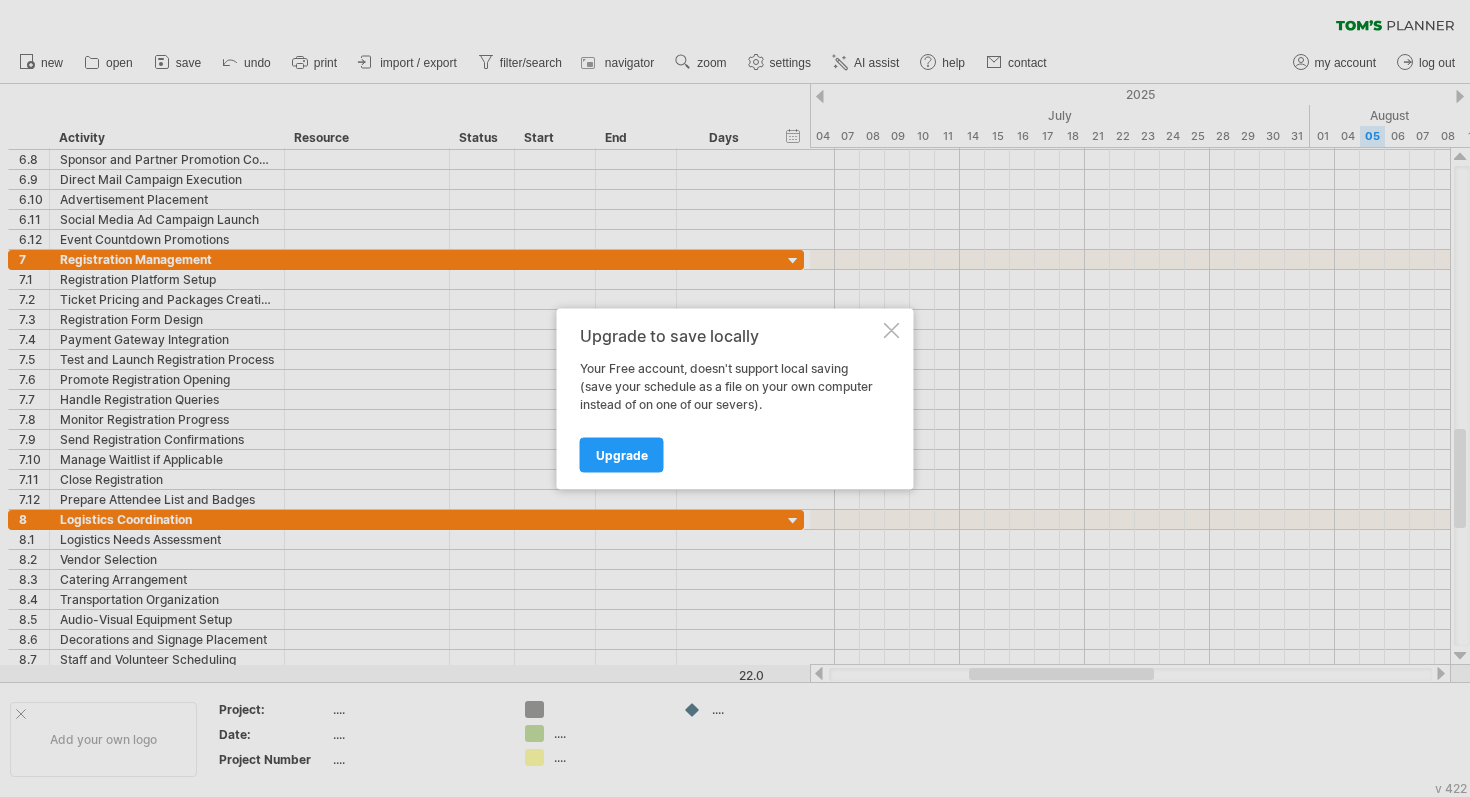 drag, startPoint x: 595, startPoint y: 458, endPoint x: 852, endPoint y: 339, distance: 283.2137 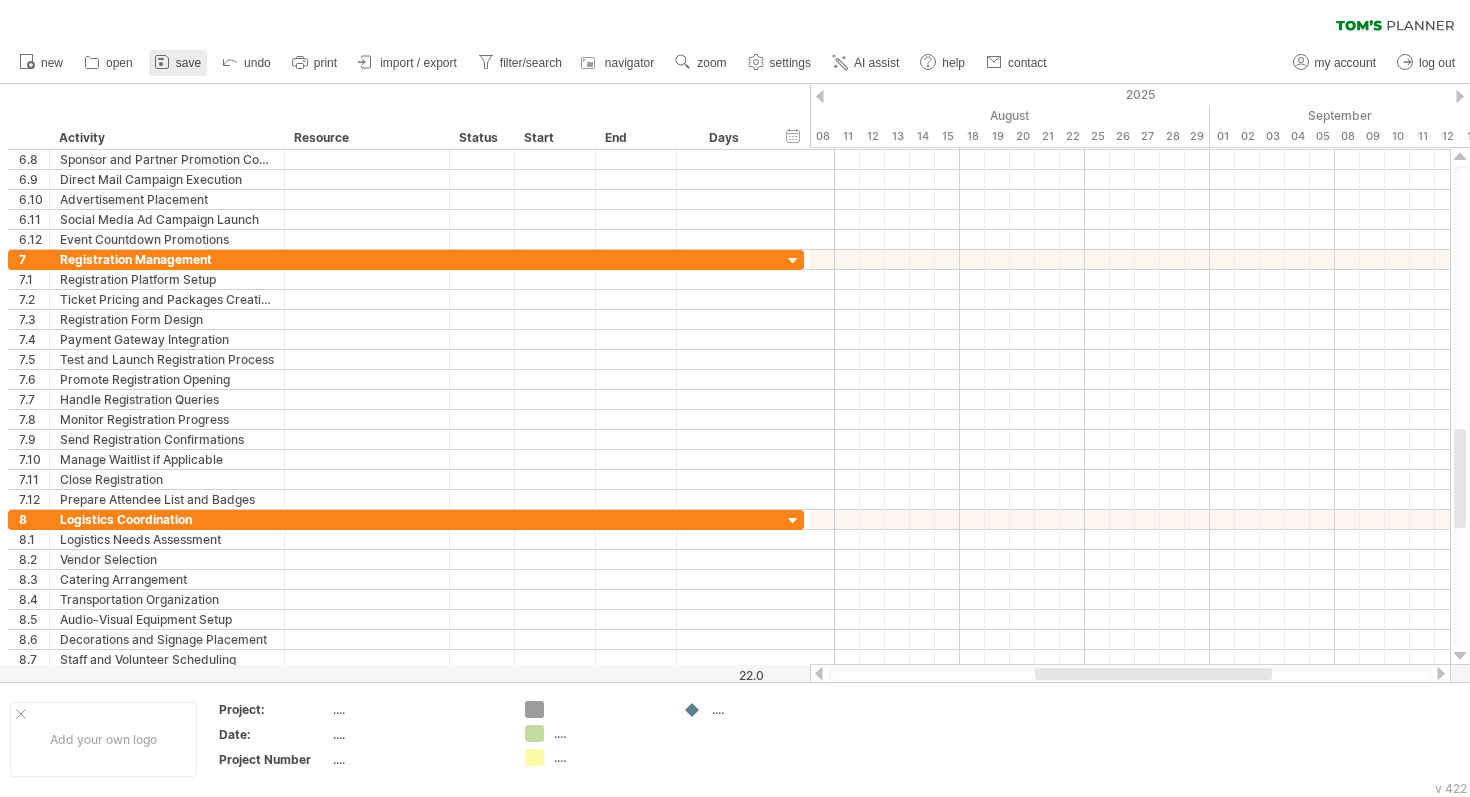 click 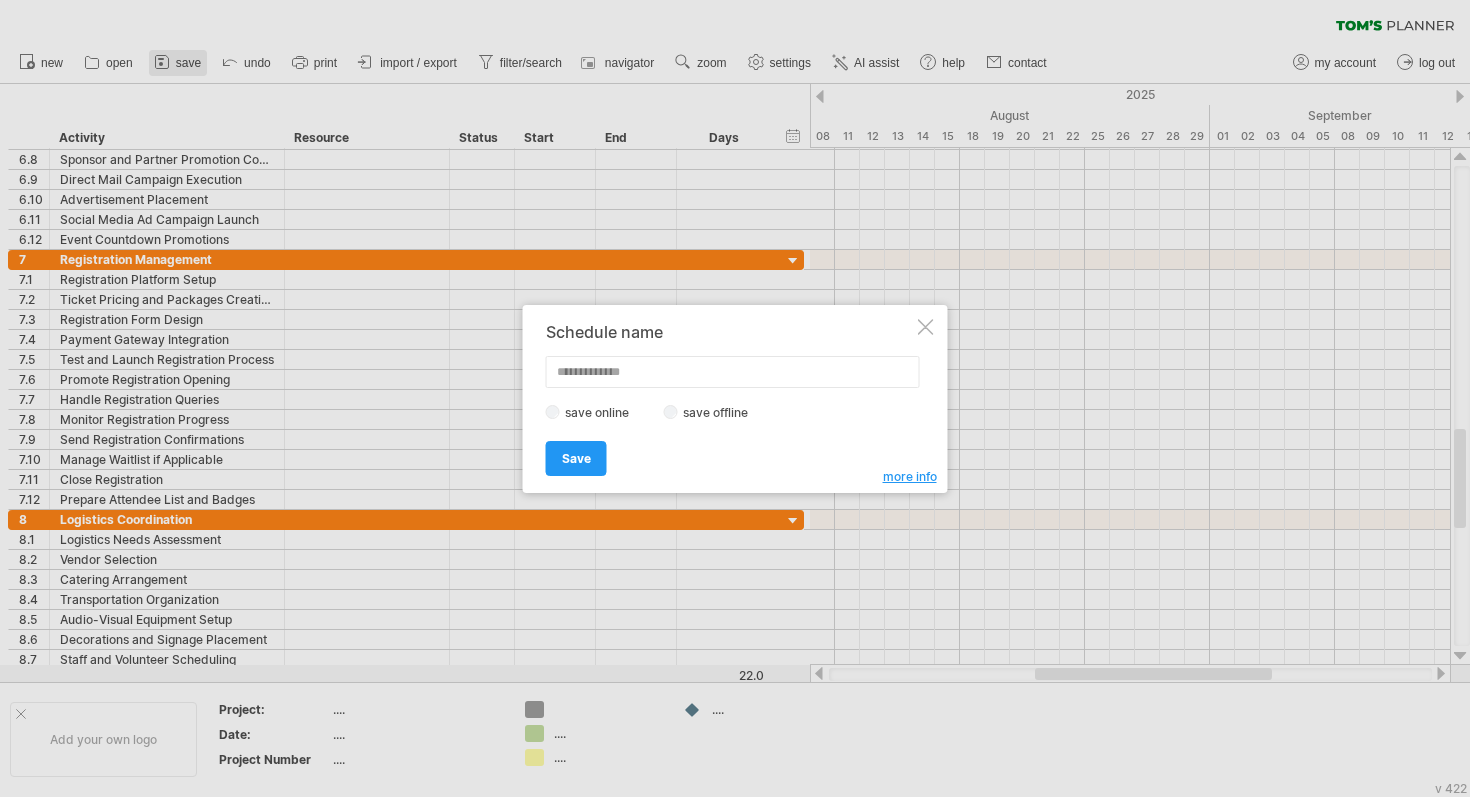 click at bounding box center [735, 398] 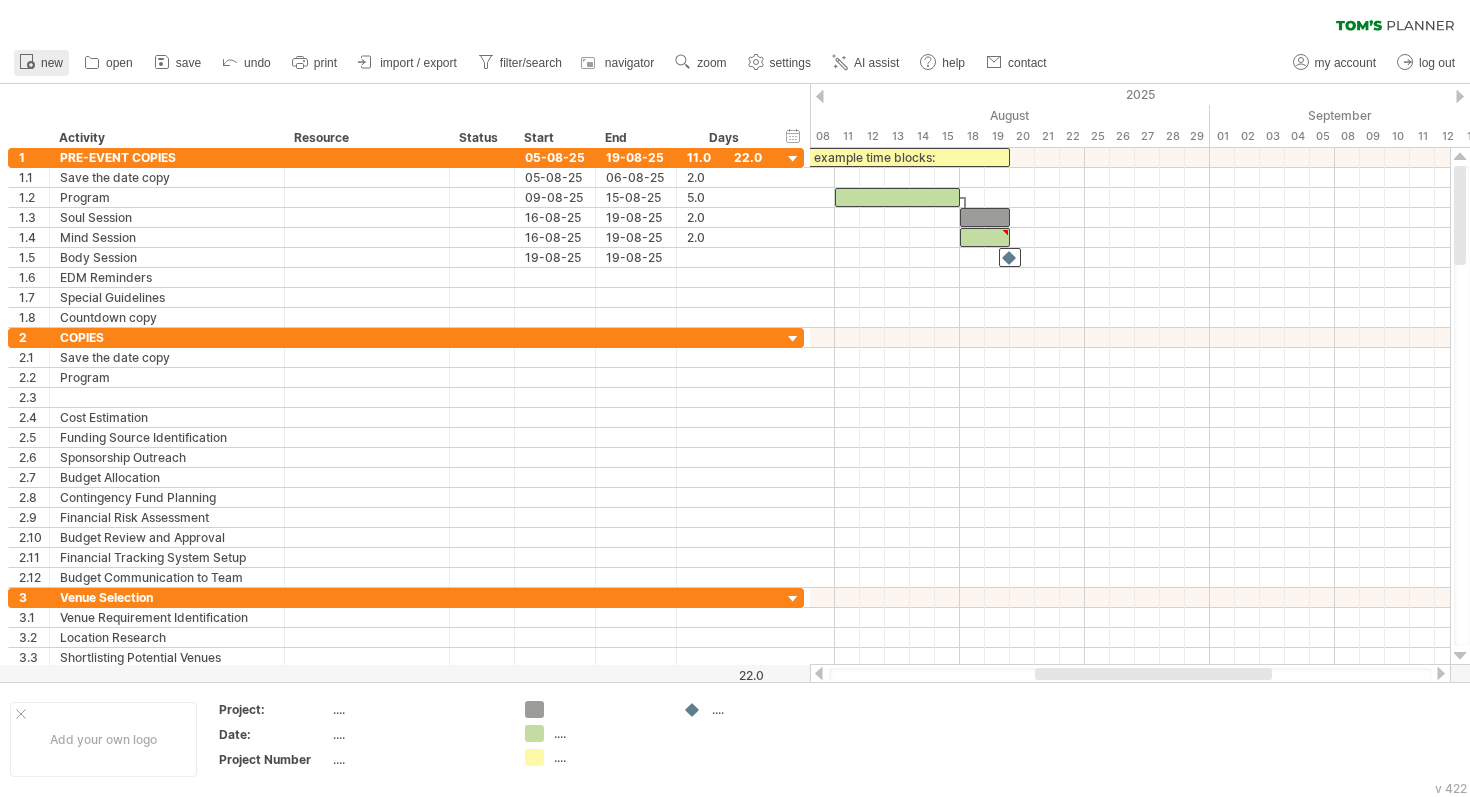 click 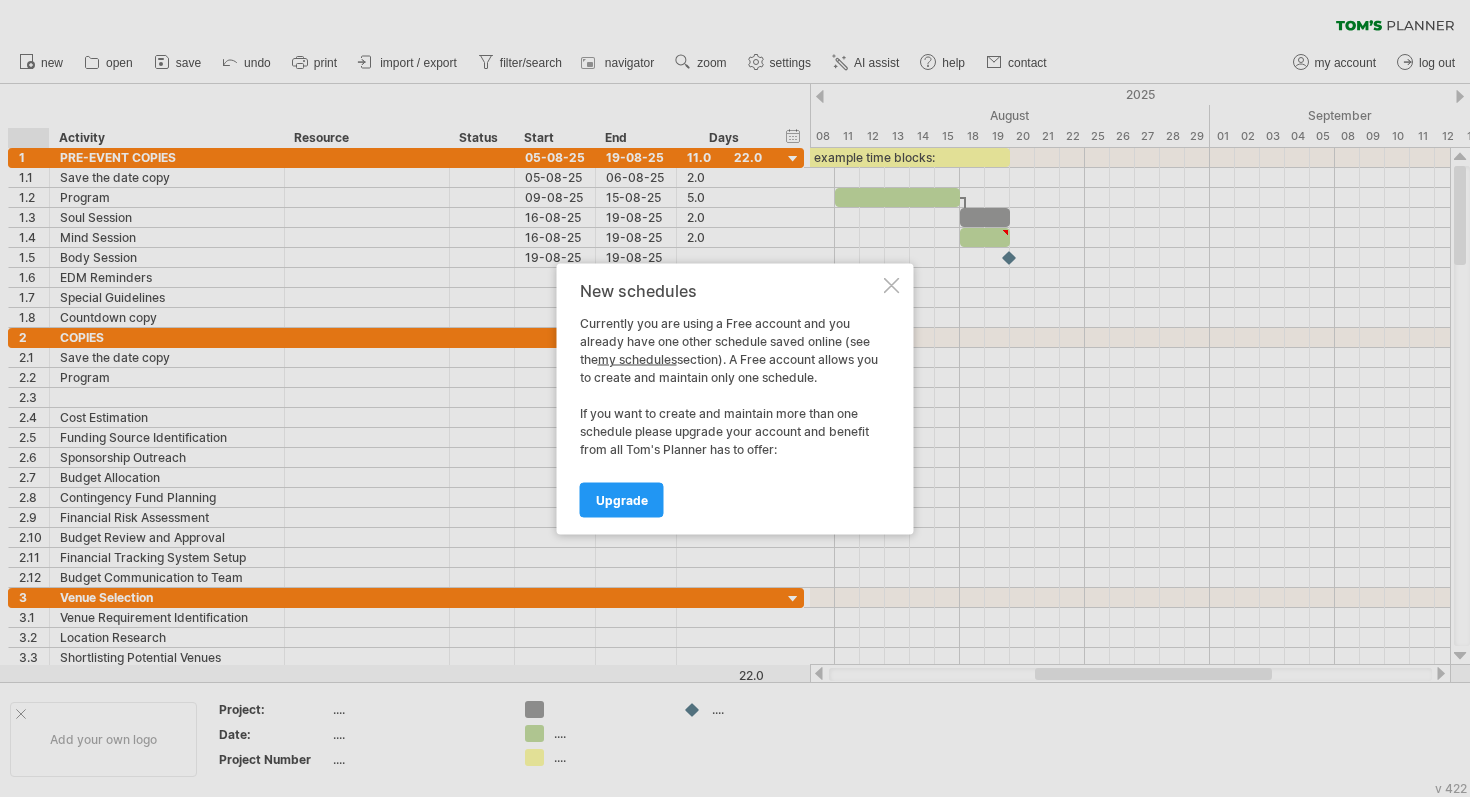 click at bounding box center (735, 398) 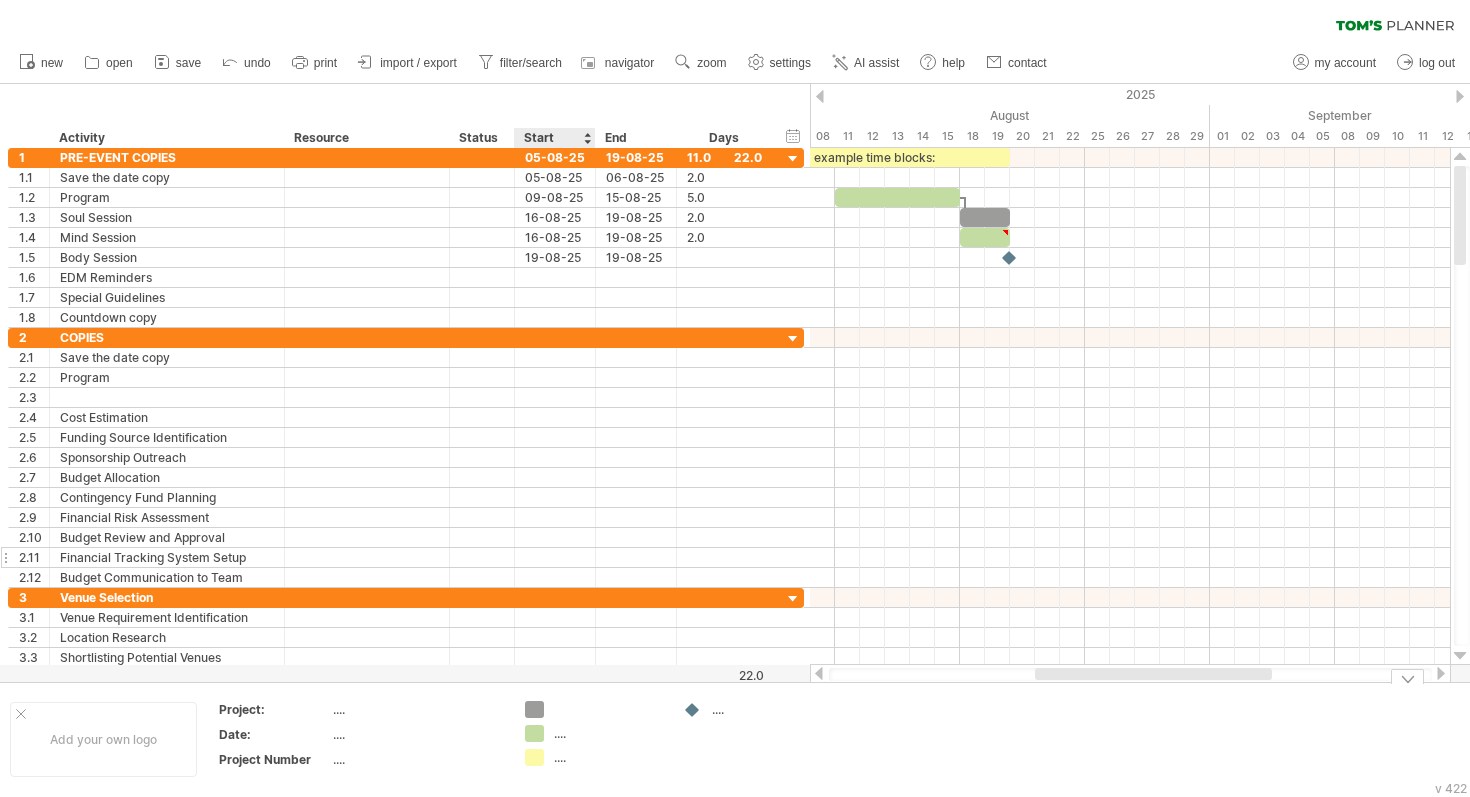 drag, startPoint x: 896, startPoint y: 669, endPoint x: 383, endPoint y: 560, distance: 524.4521 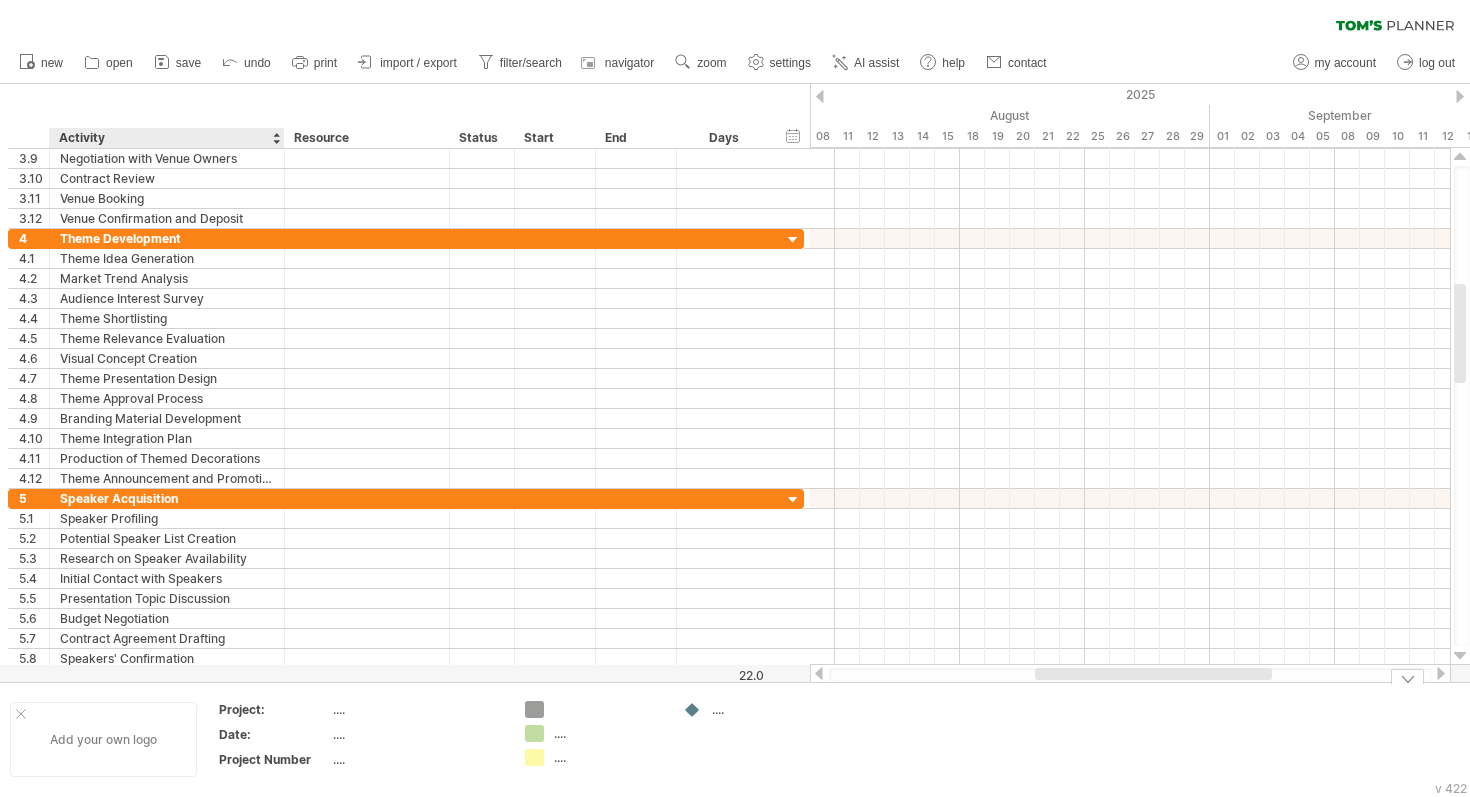 click on "Add your own logo" at bounding box center [103, 739] 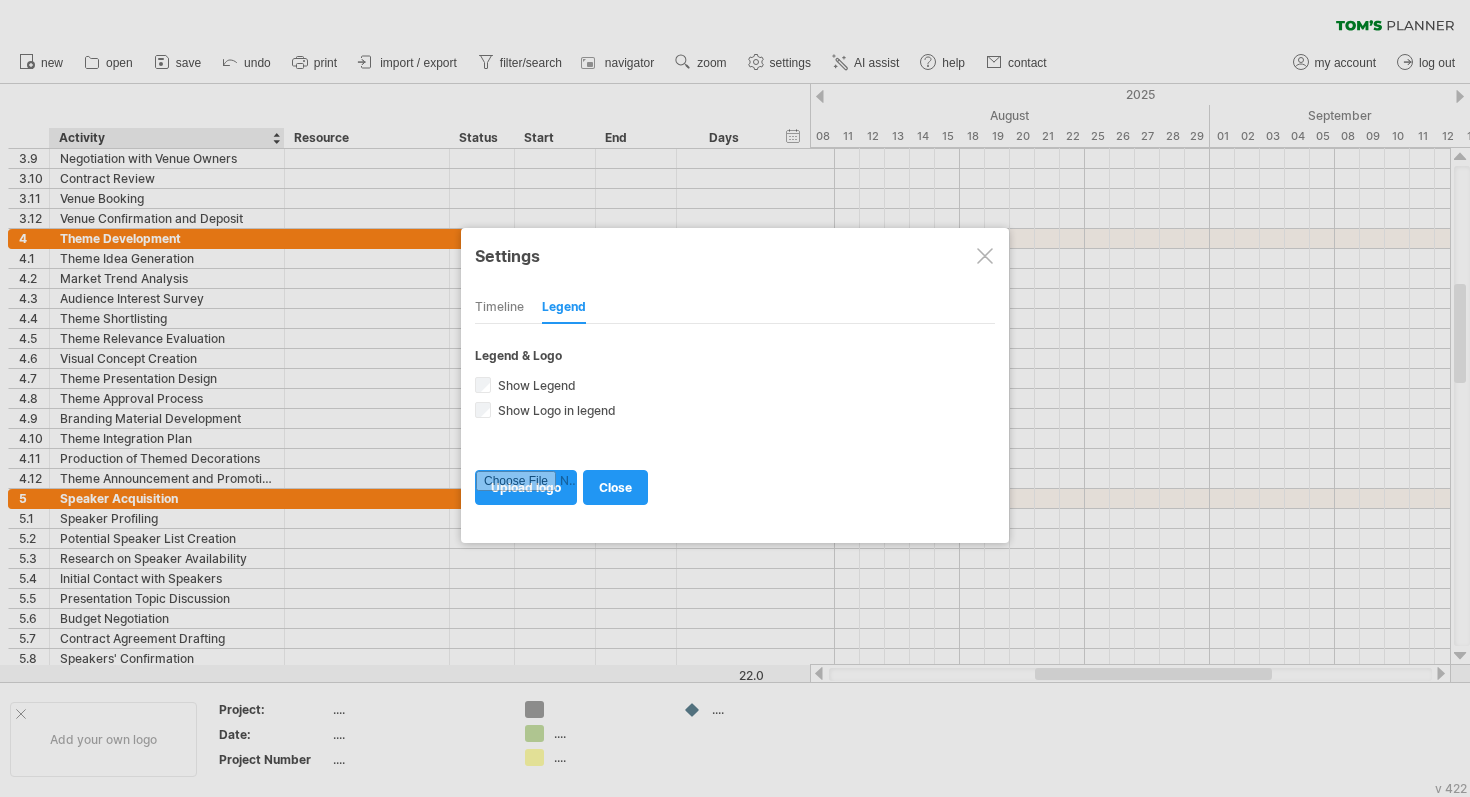 click at bounding box center [985, 256] 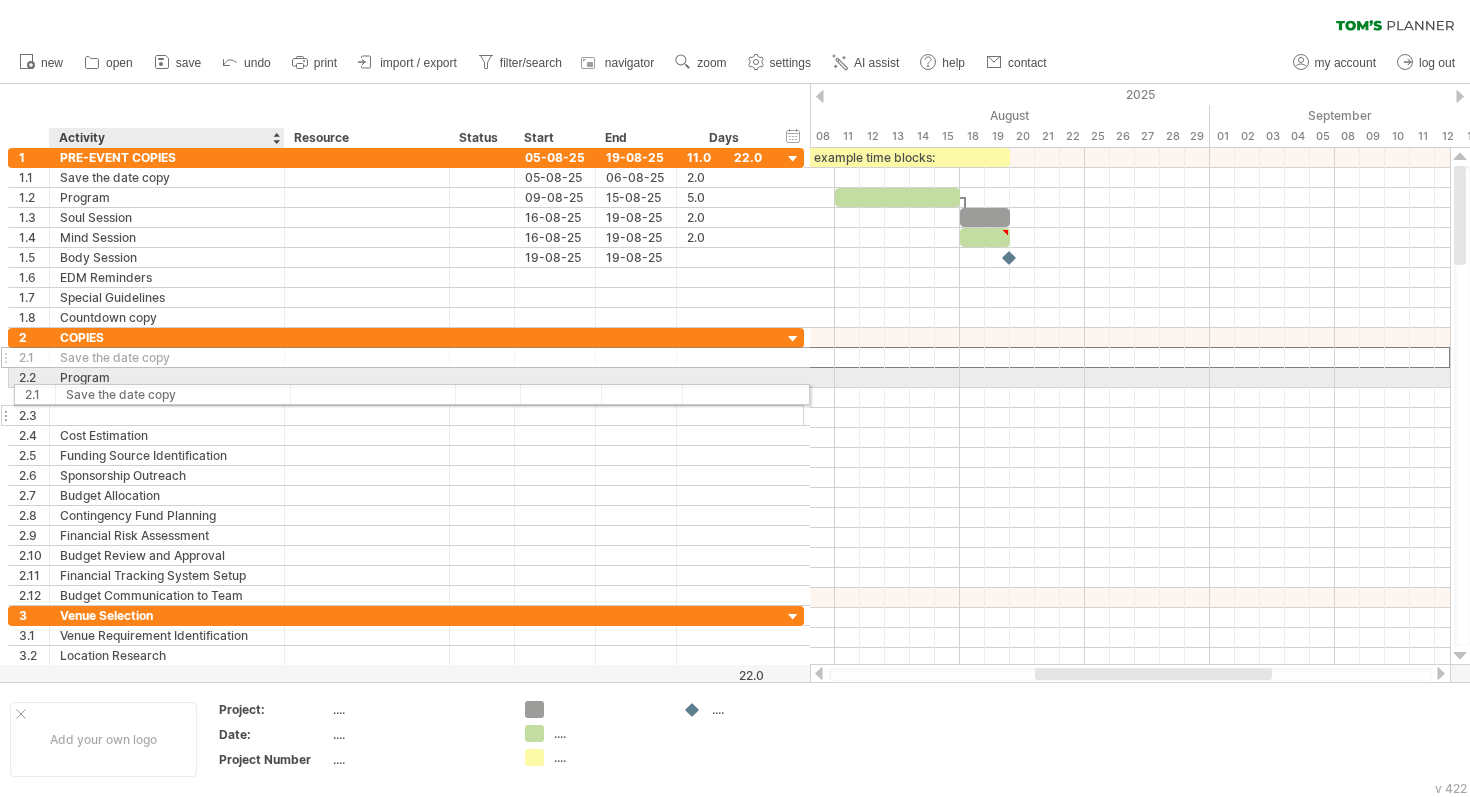 drag, startPoint x: 125, startPoint y: 365, endPoint x: 124, endPoint y: 391, distance: 26.019224 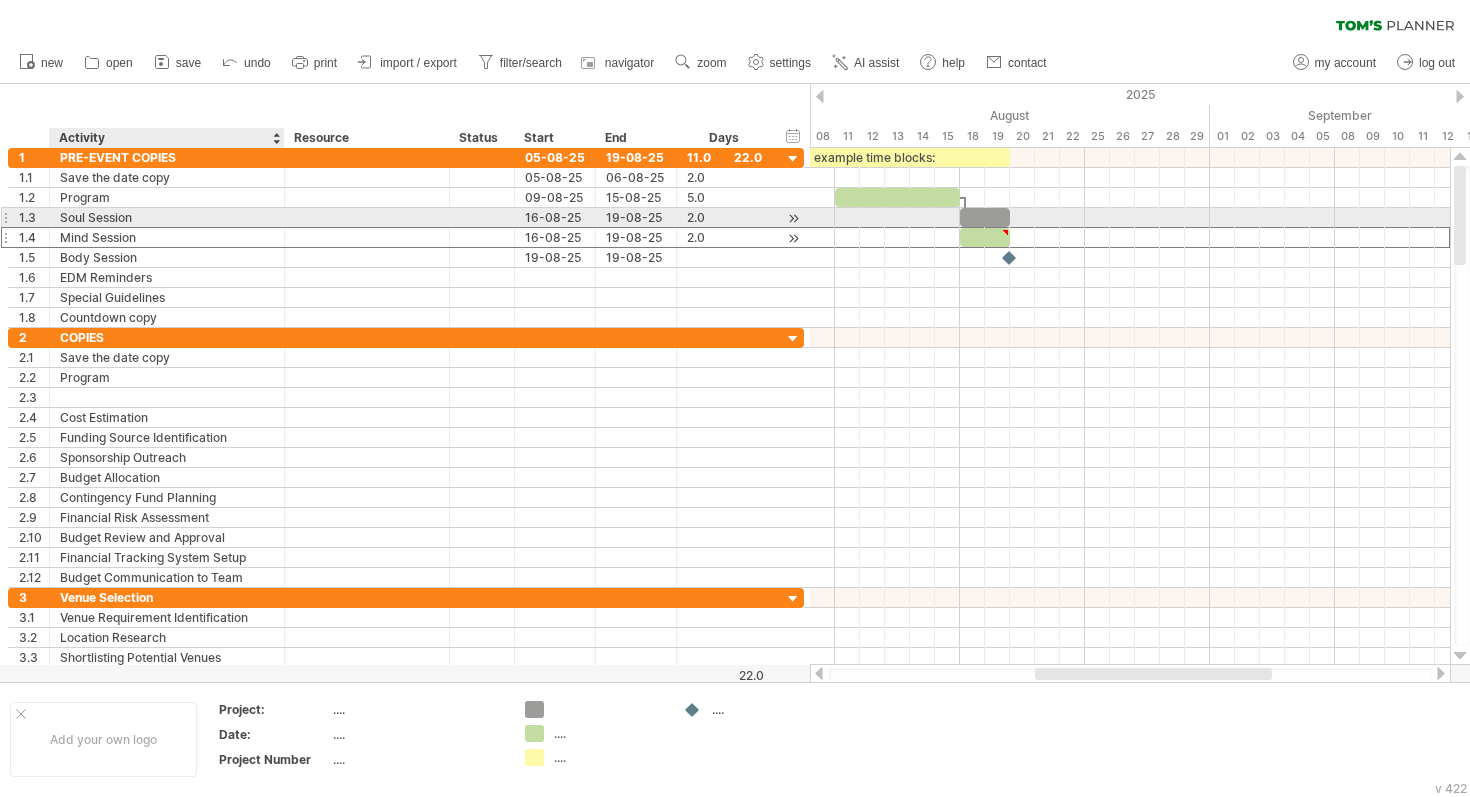 click on "Mind Session" at bounding box center [167, 237] 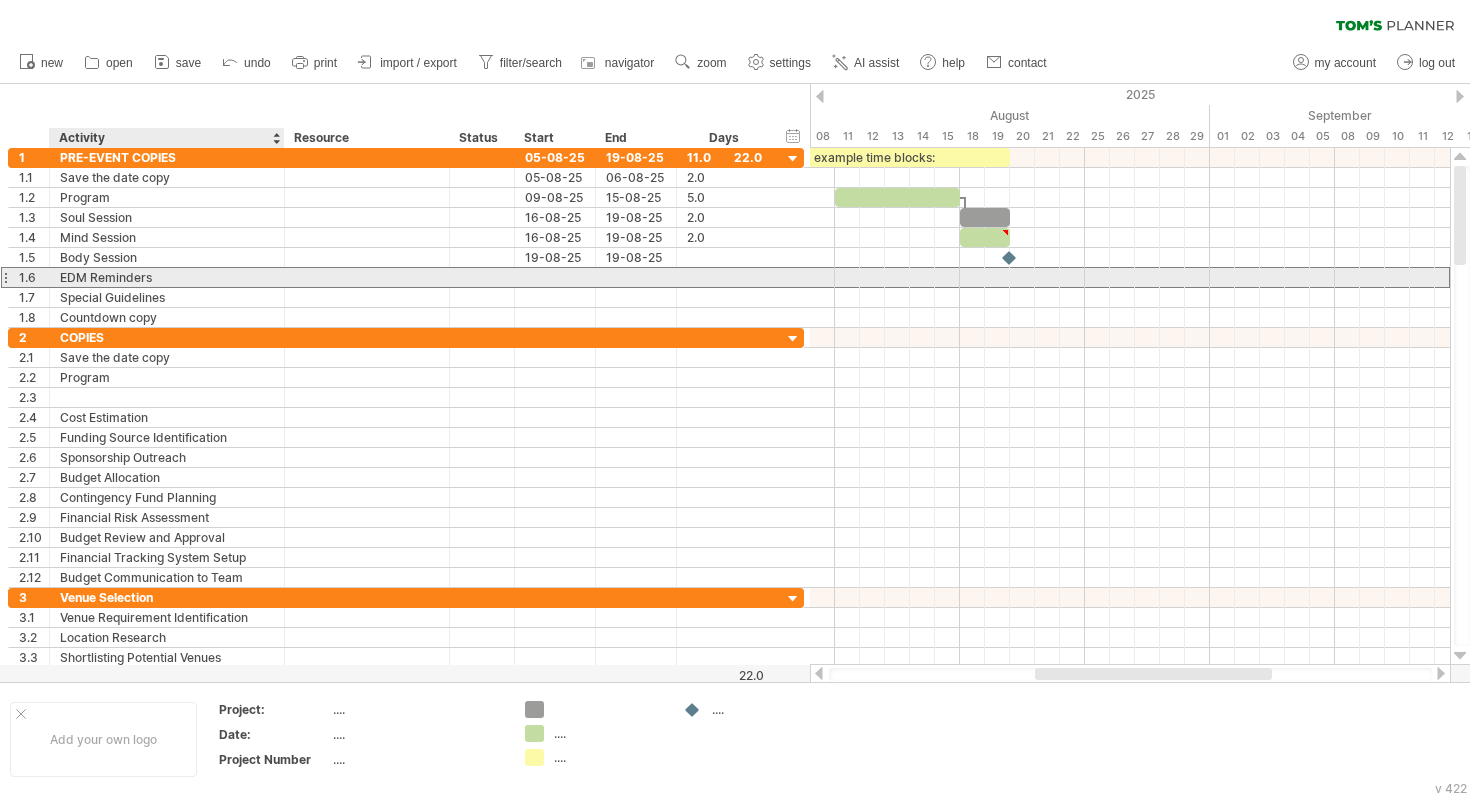 click on "EDM Reminders" at bounding box center [167, 277] 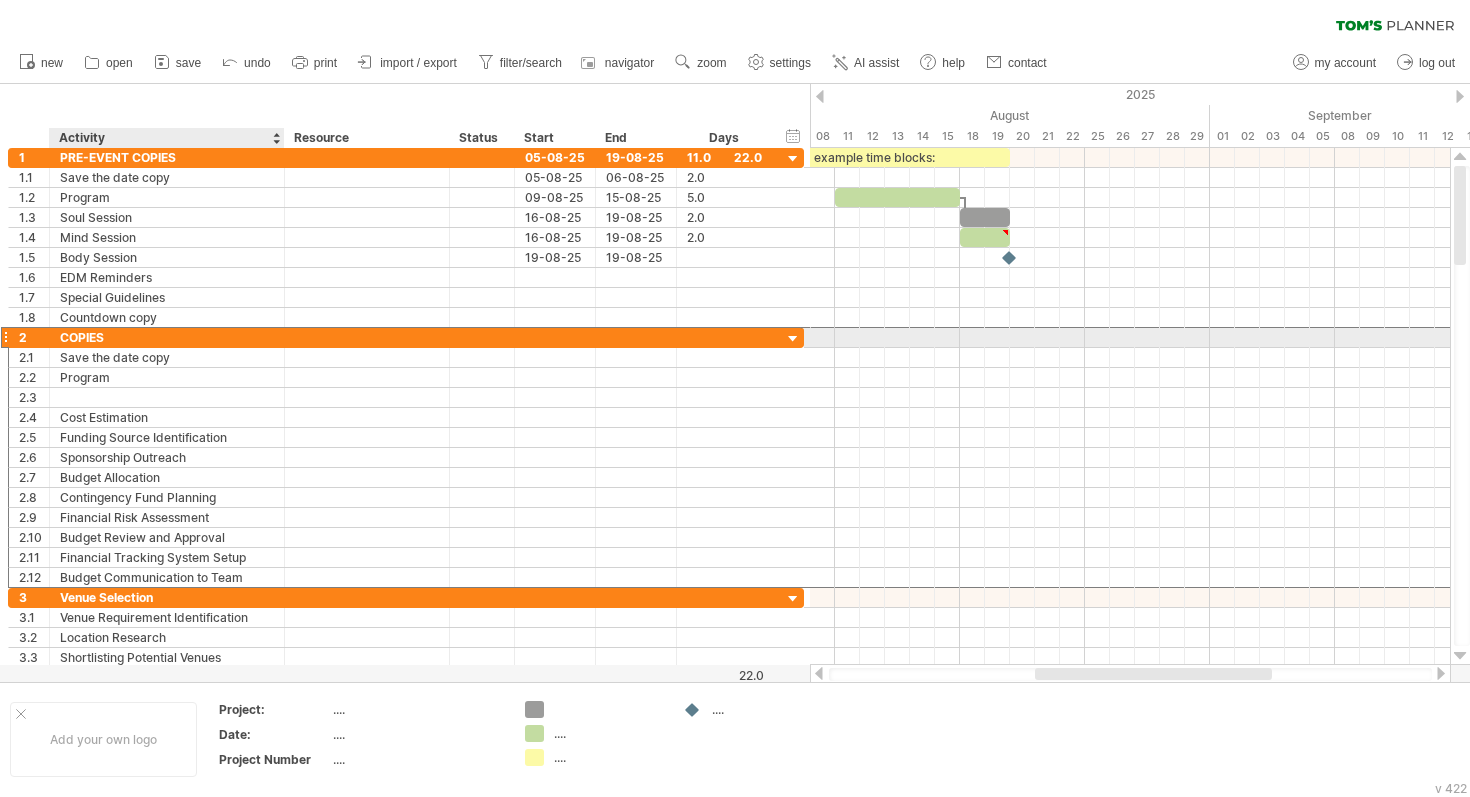 click on "COPIES" at bounding box center (167, 337) 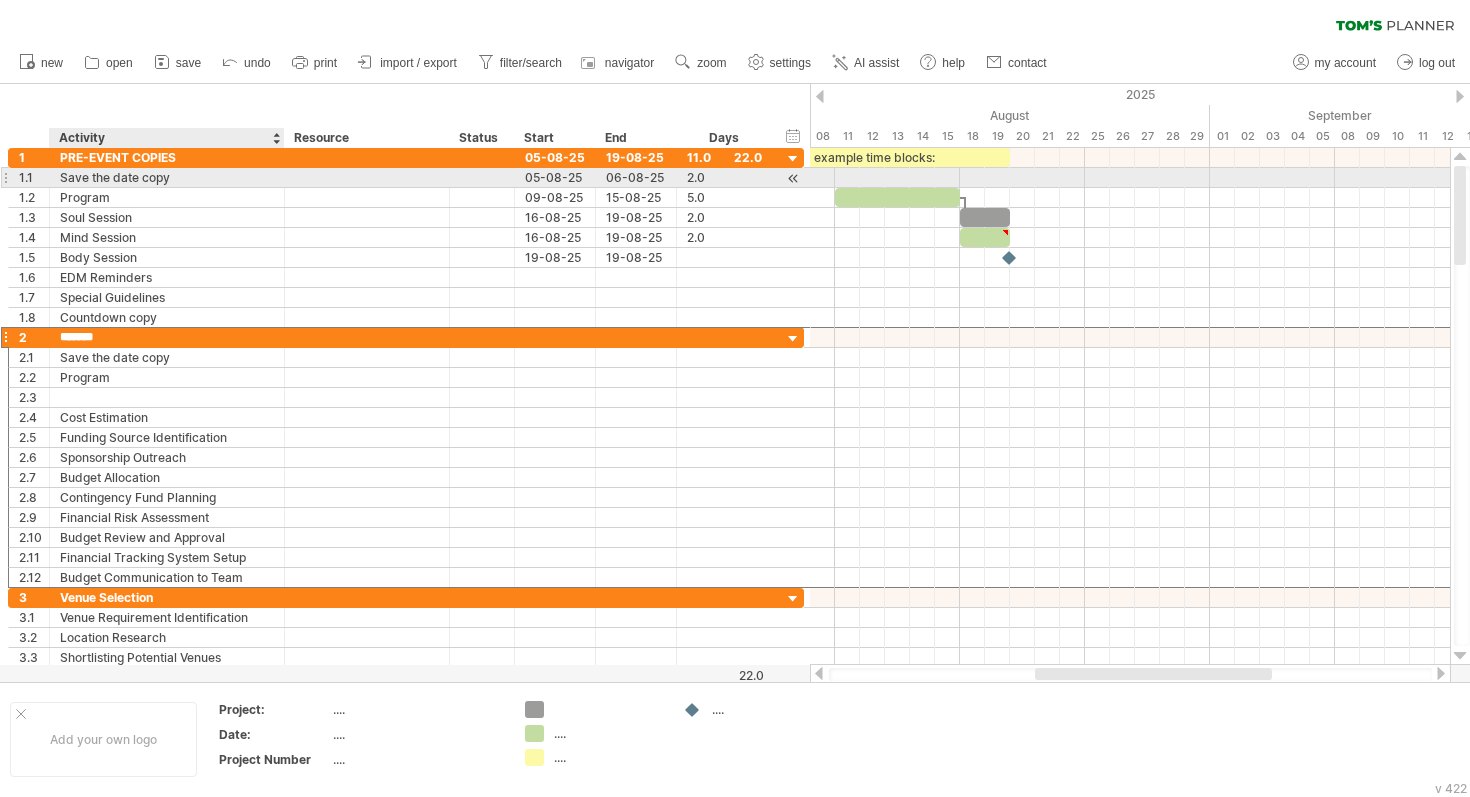 type on "******" 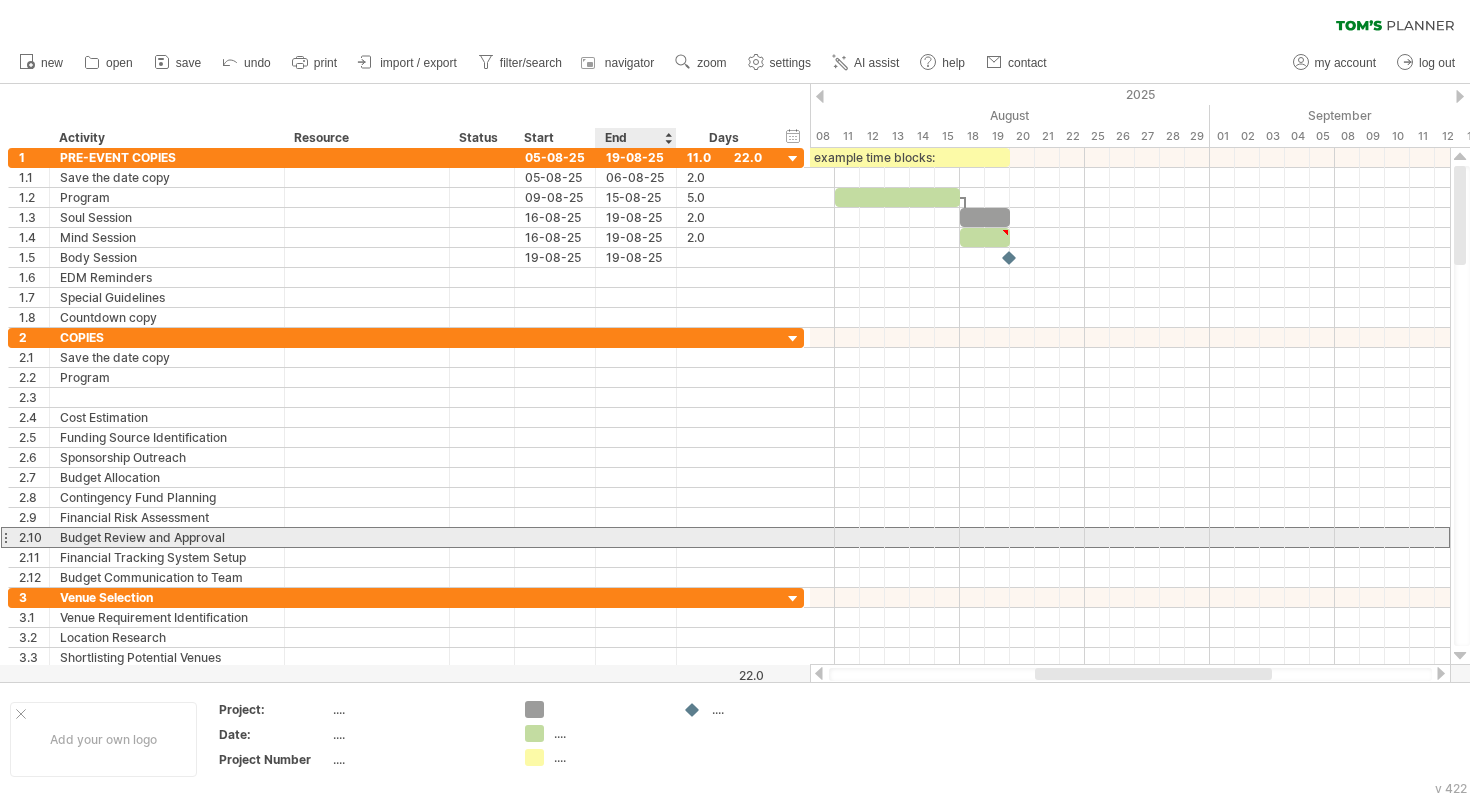 click at bounding box center [725, 537] 